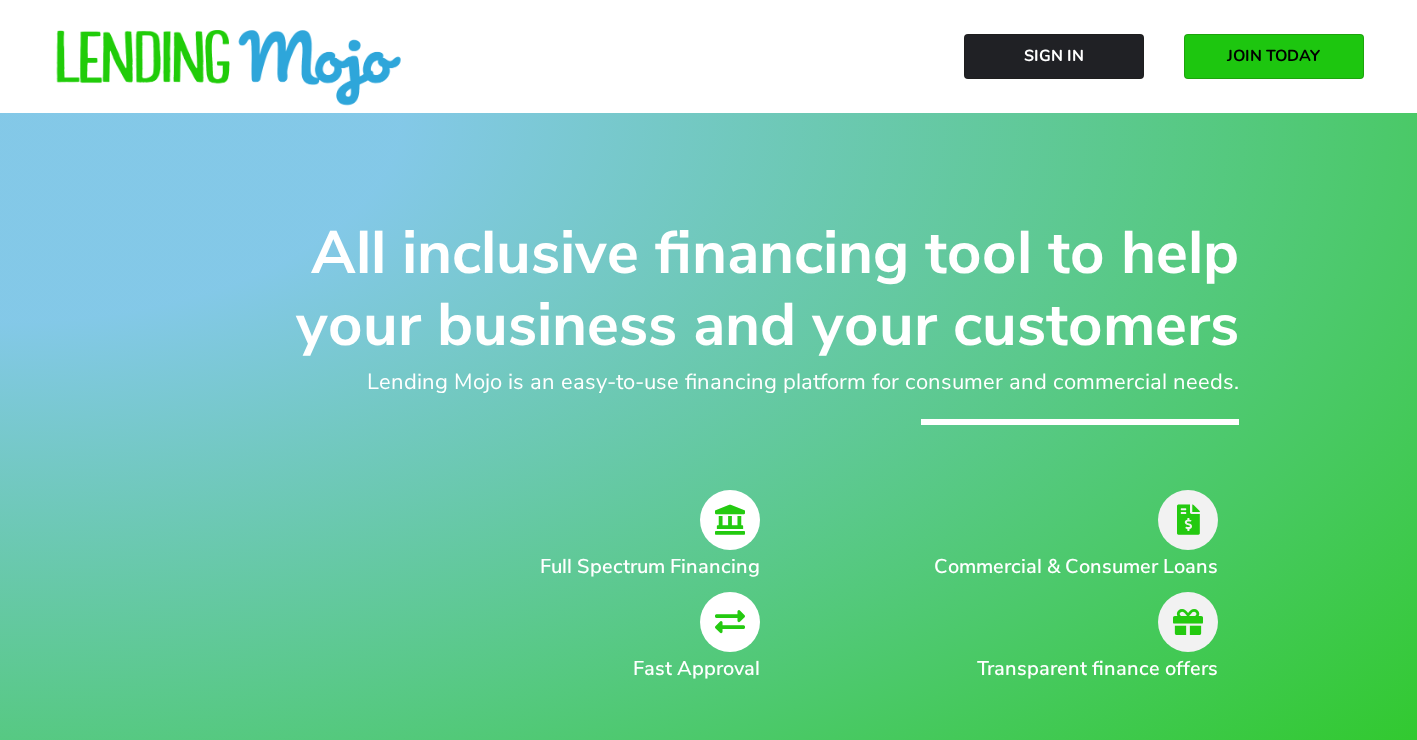 scroll, scrollTop: 0, scrollLeft: 0, axis: both 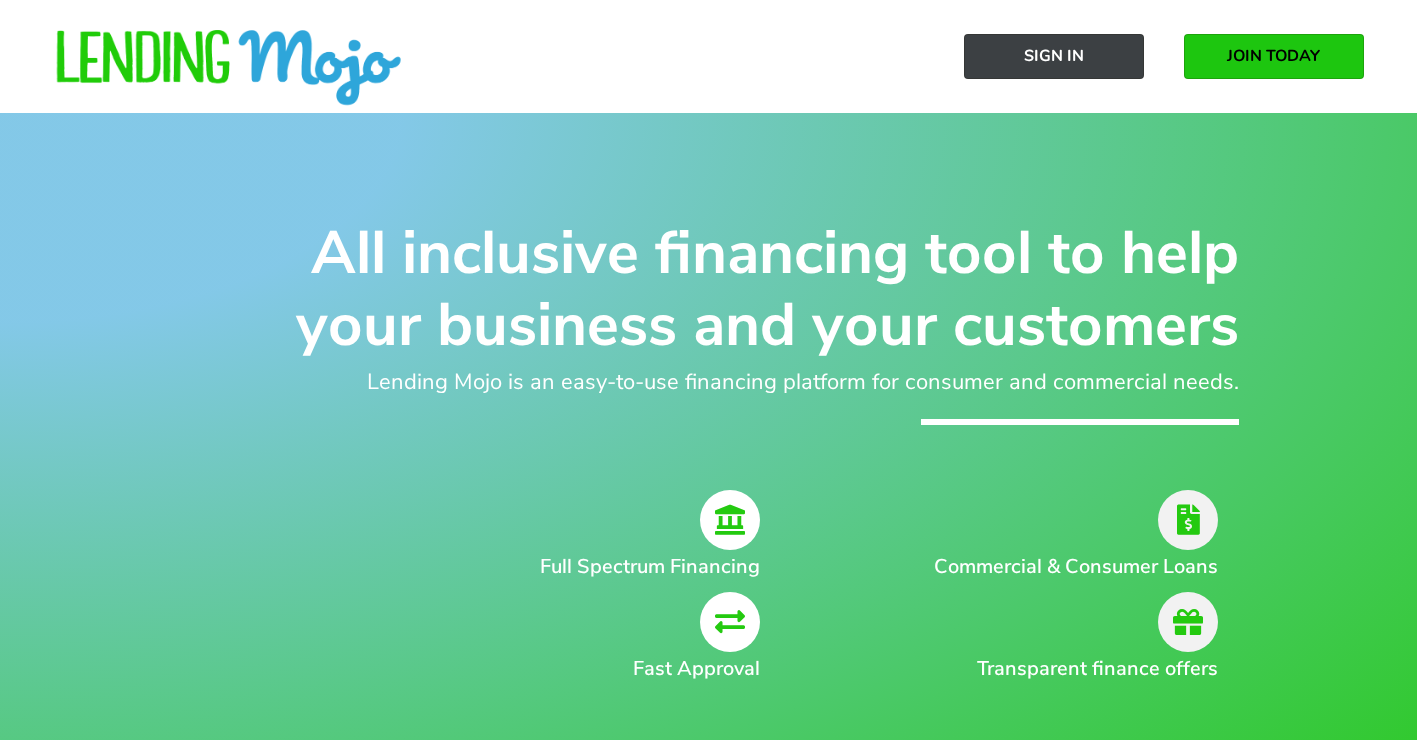 click on "Sign In" at bounding box center (1054, 56) 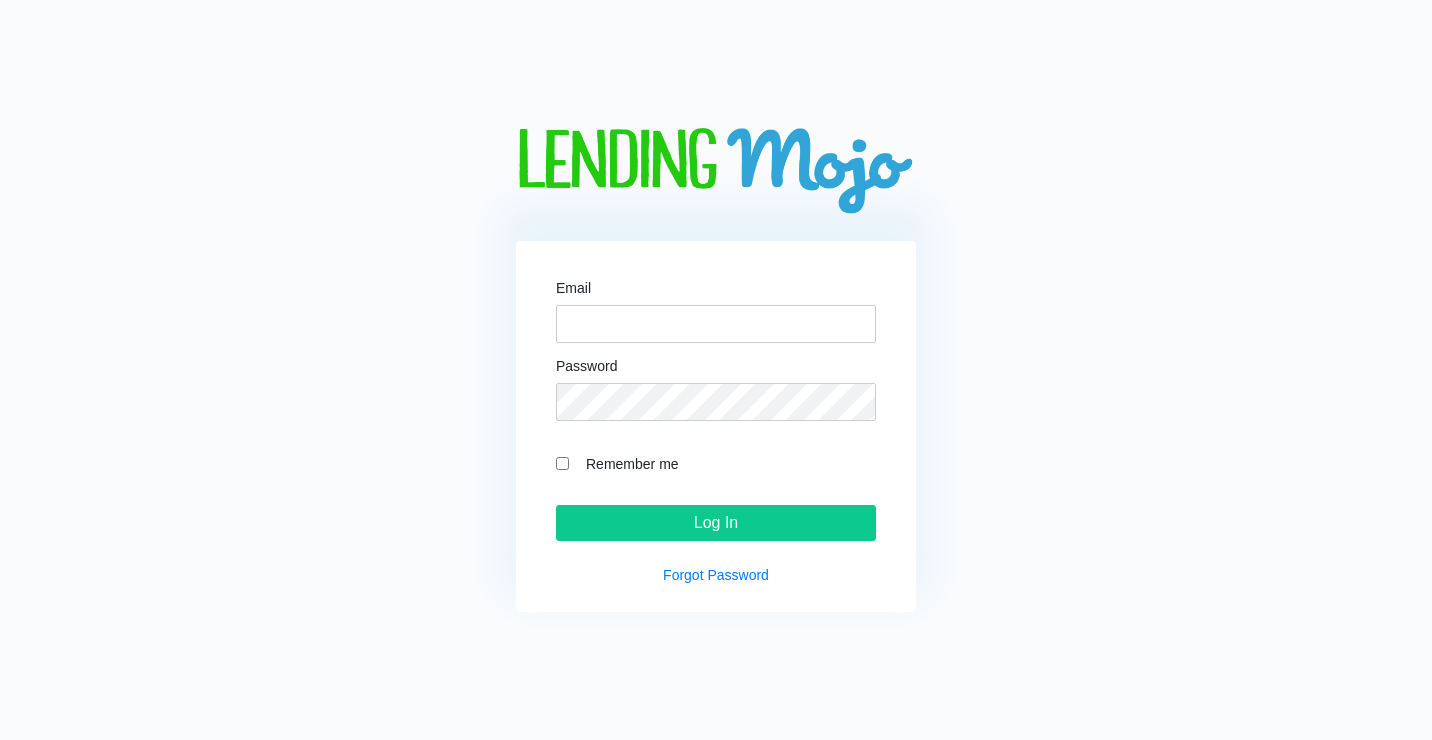 scroll, scrollTop: 0, scrollLeft: 0, axis: both 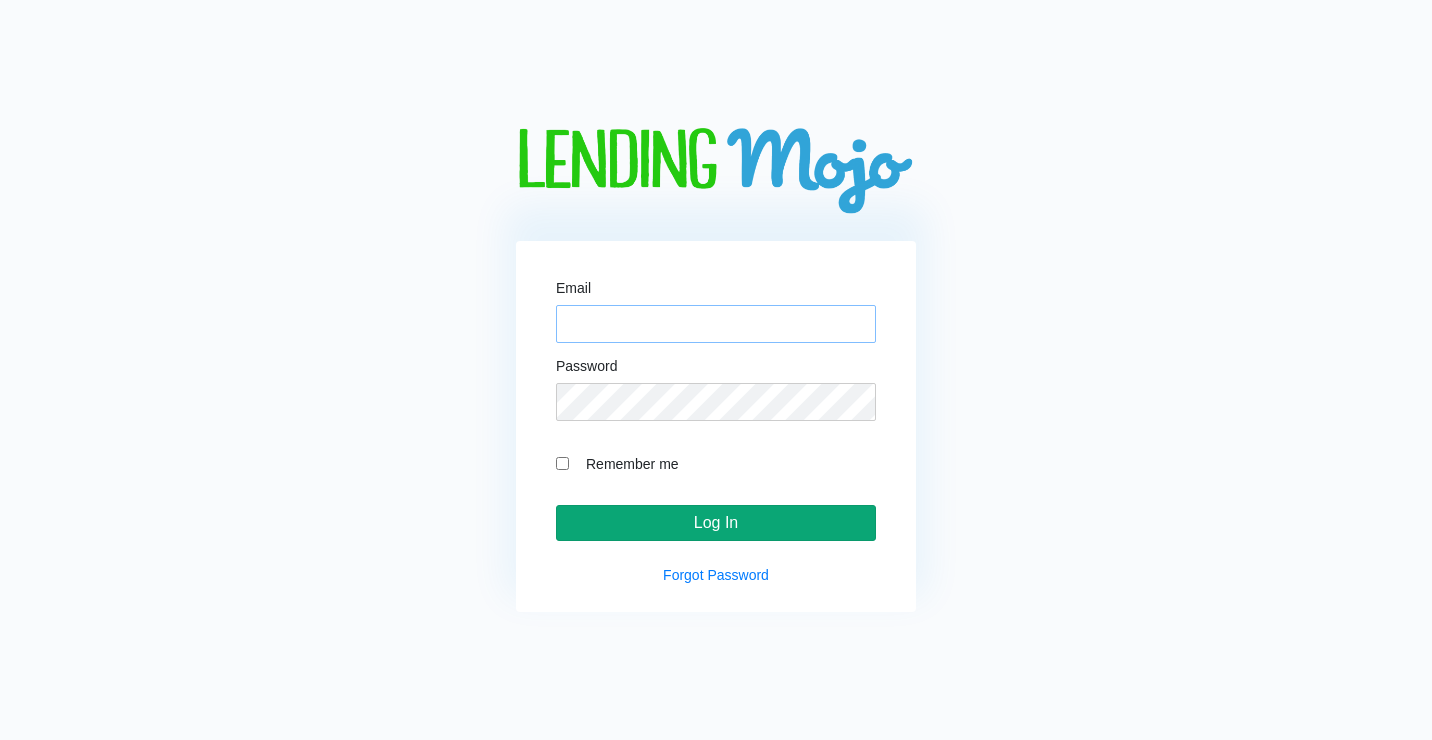 type on "[EMAIL]" 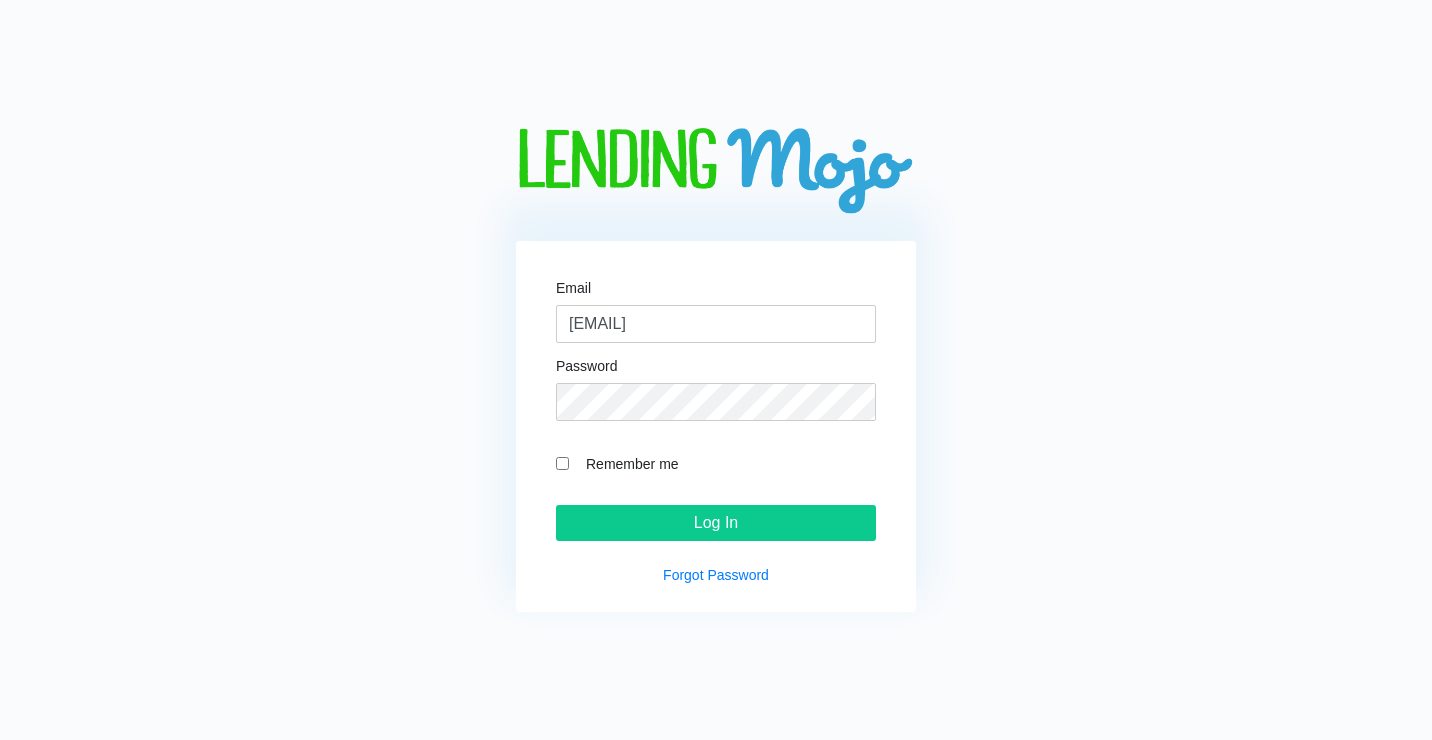 drag, startPoint x: 622, startPoint y: 511, endPoint x: 205, endPoint y: 350, distance: 447.00113 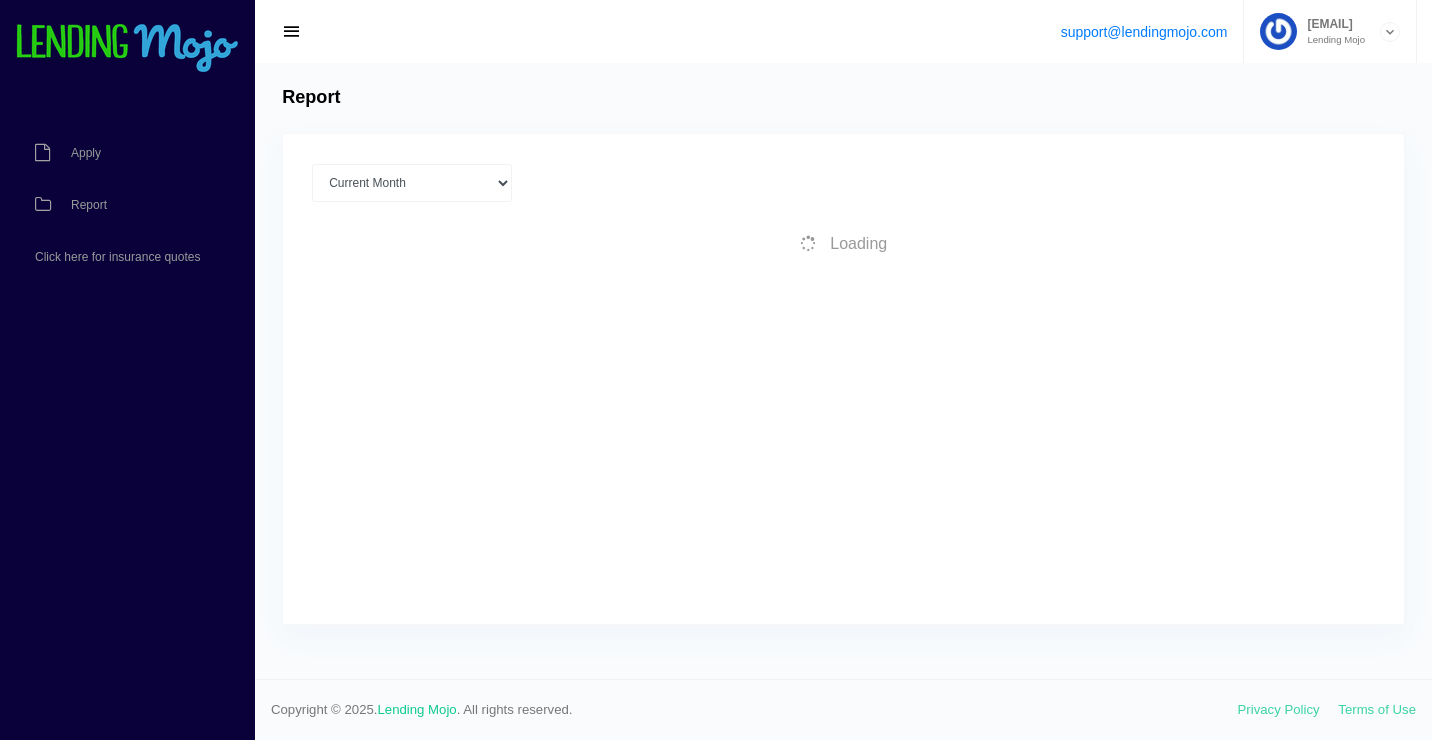 scroll, scrollTop: 0, scrollLeft: 0, axis: both 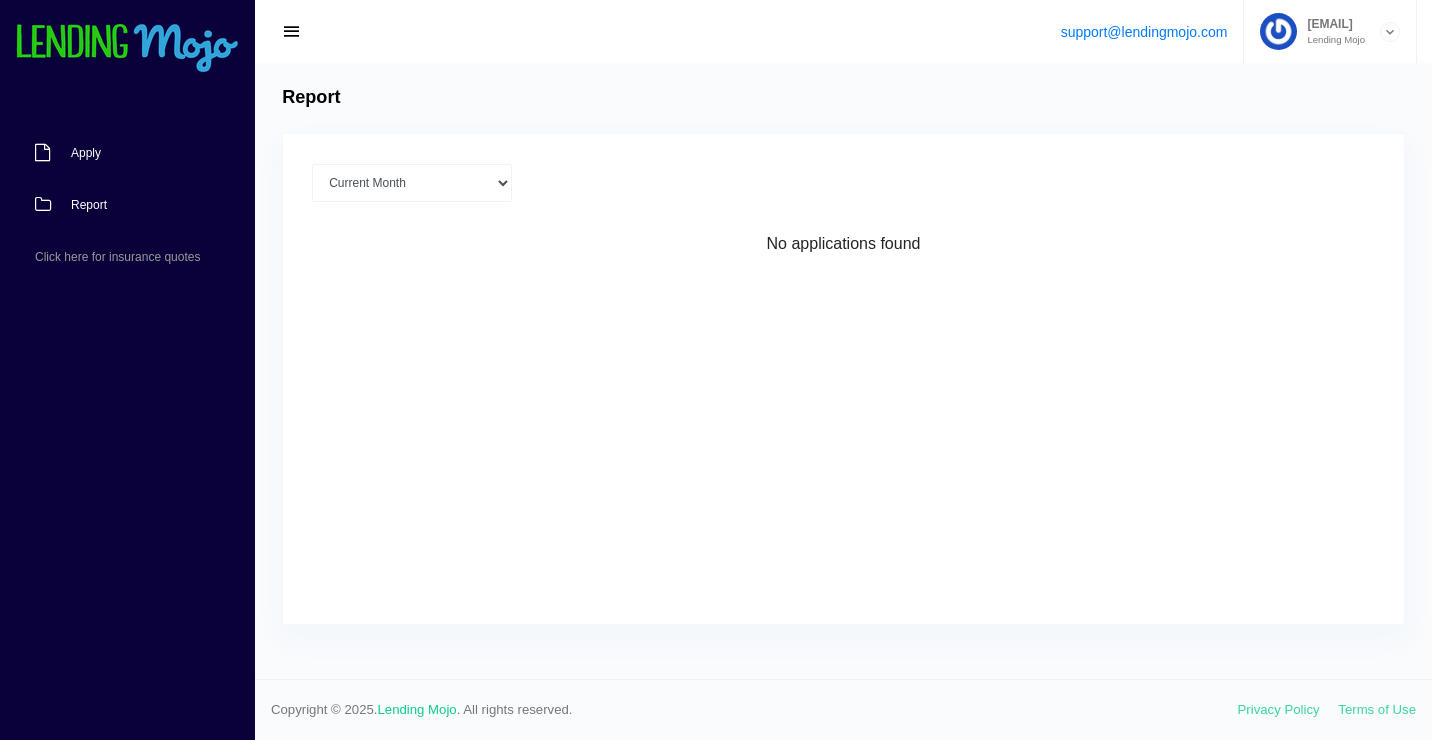click on "Apply" at bounding box center (117, 153) 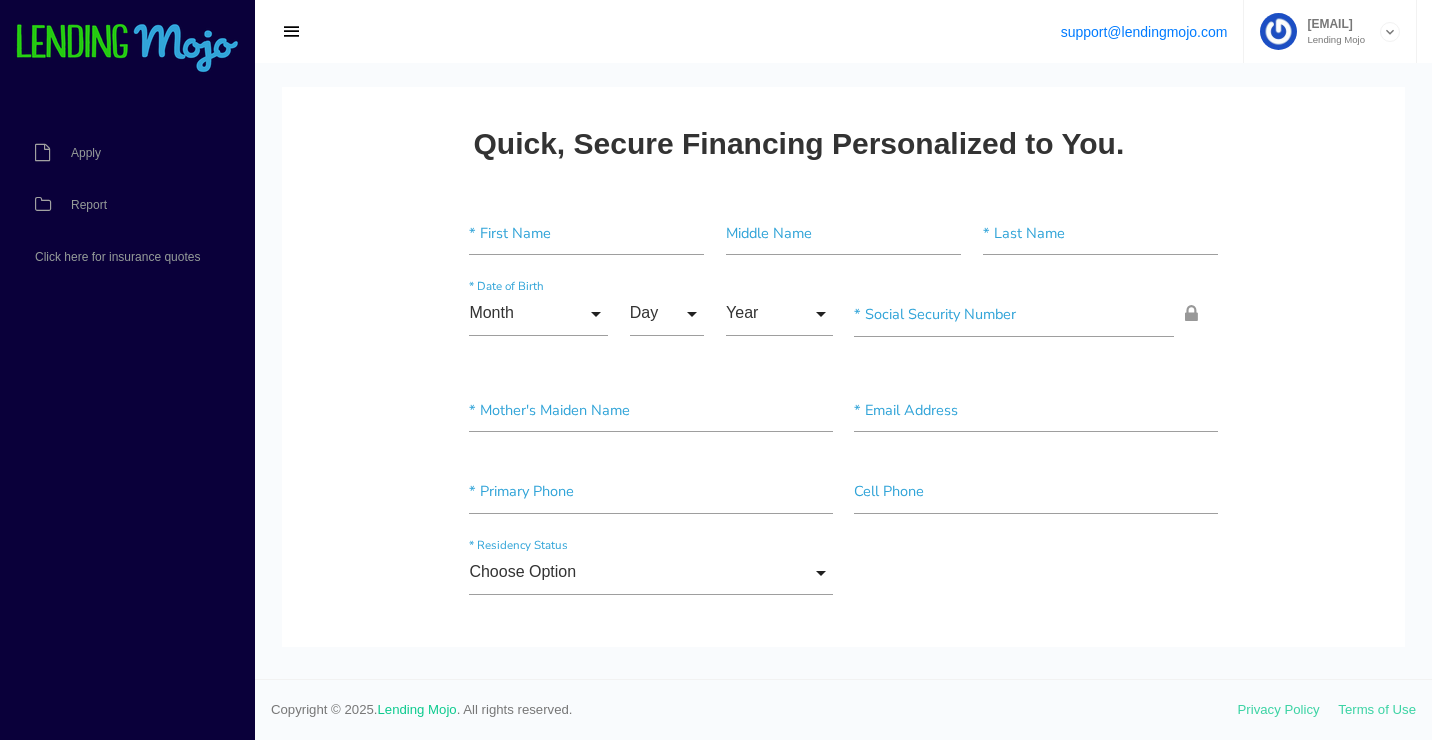 scroll, scrollTop: 0, scrollLeft: 0, axis: both 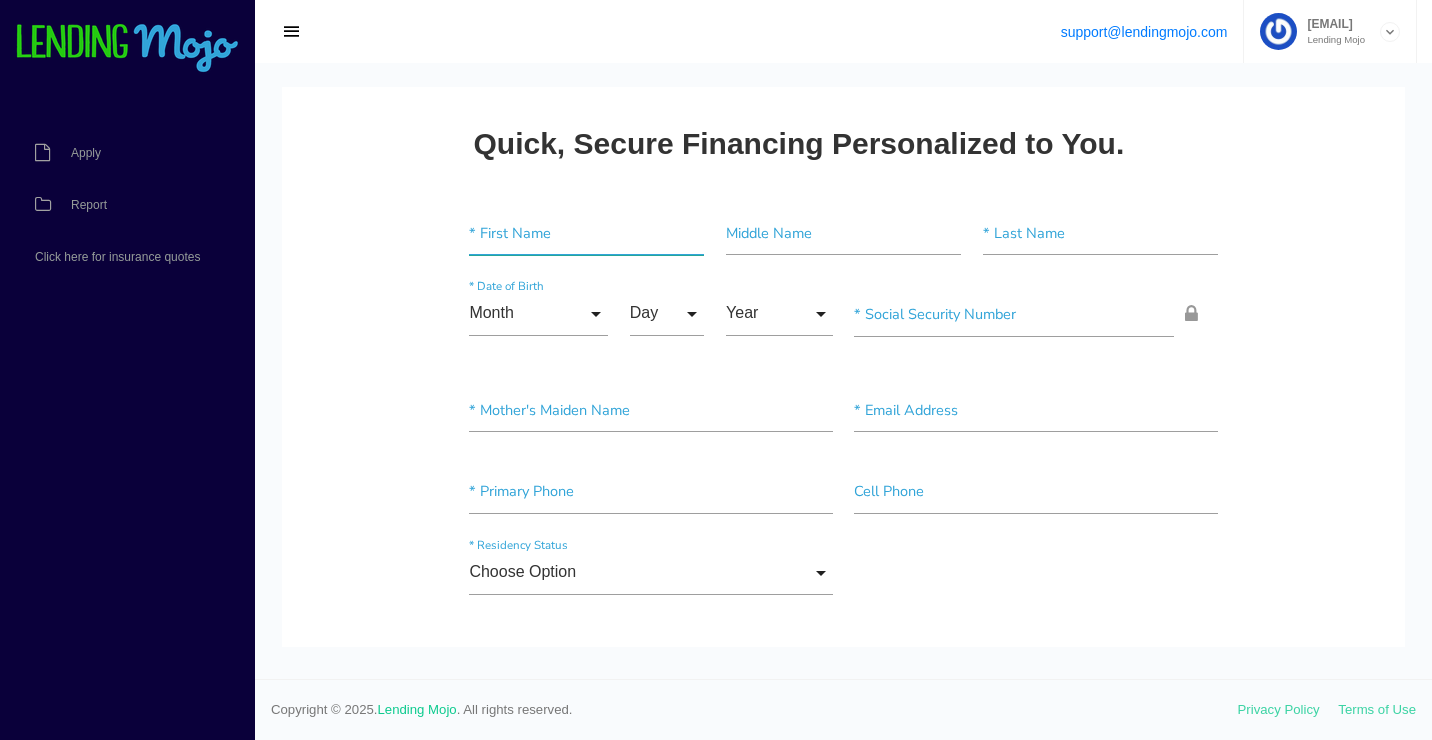 click at bounding box center [586, 233] 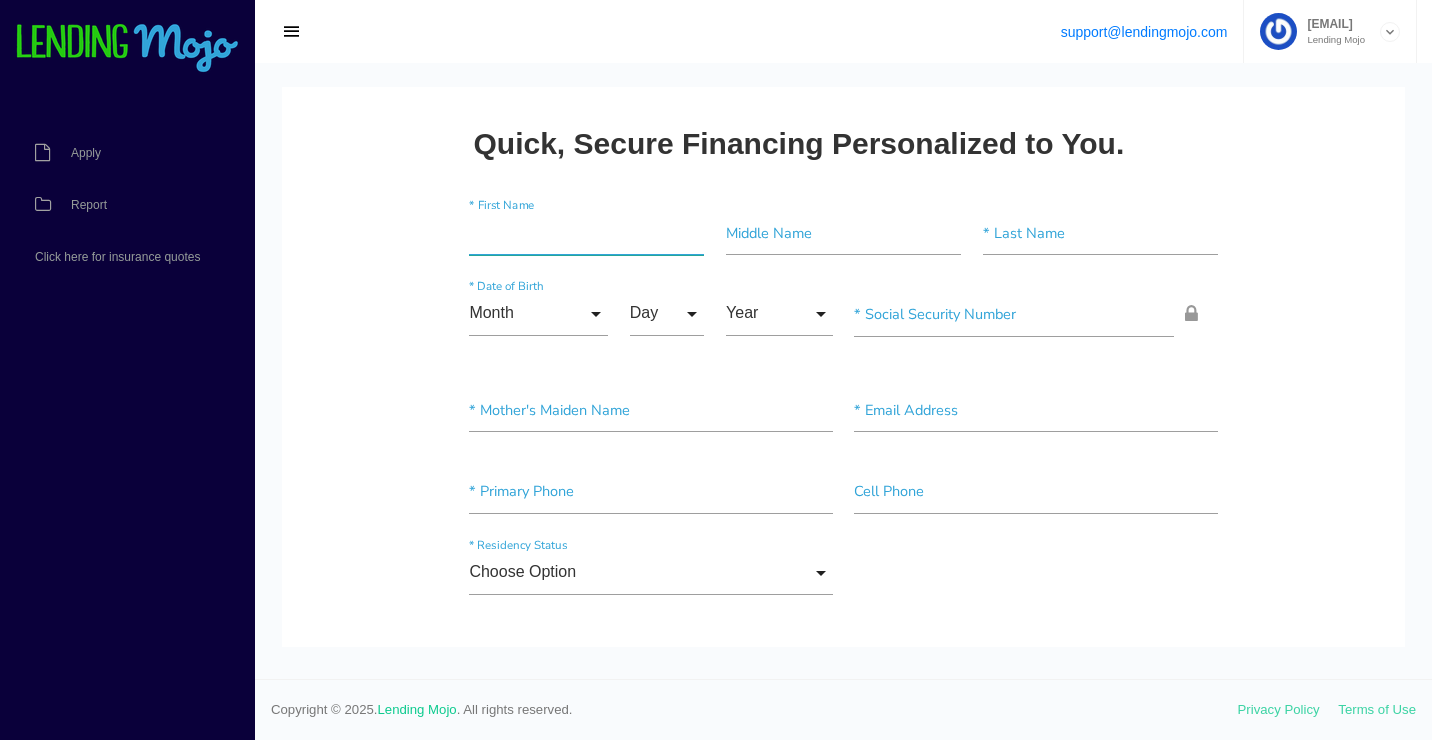 paste on "JENNIFER" 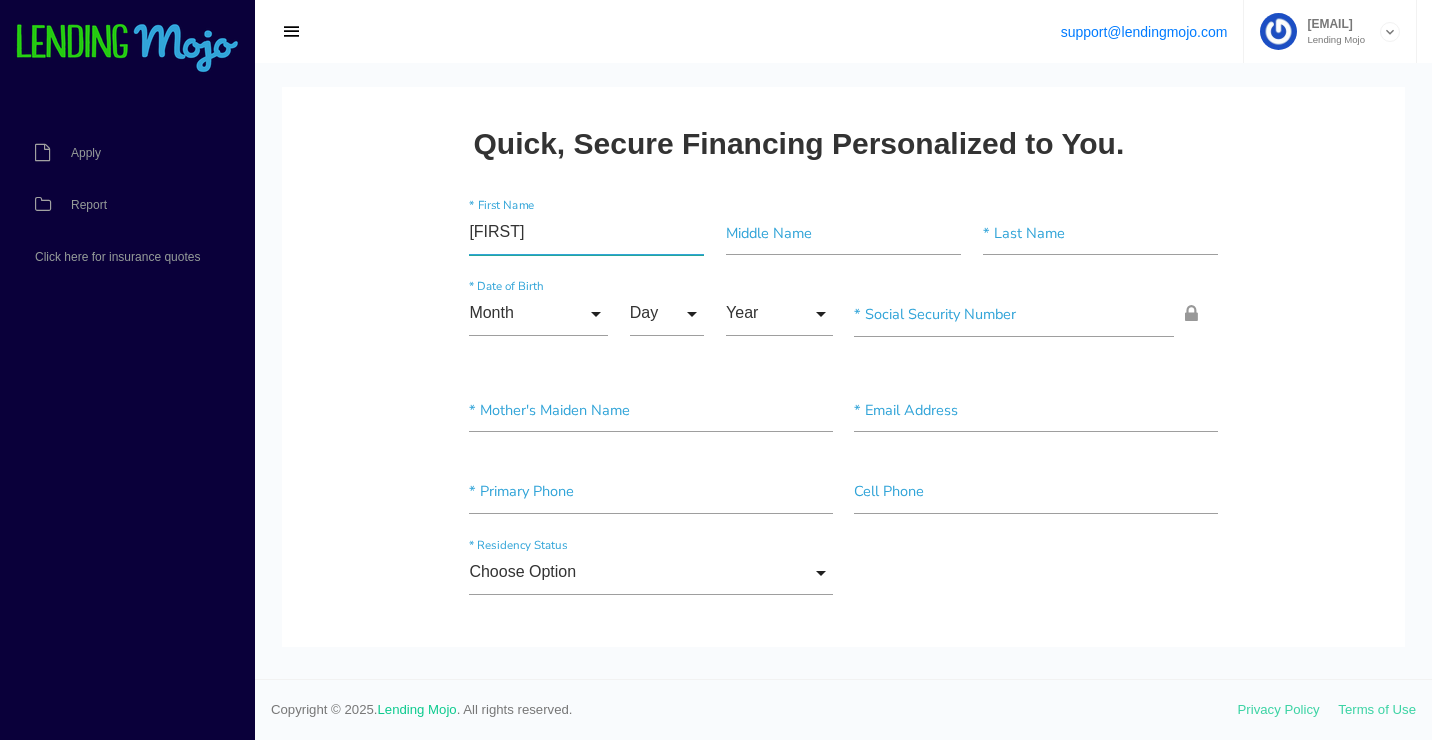type on "JENNIFER" 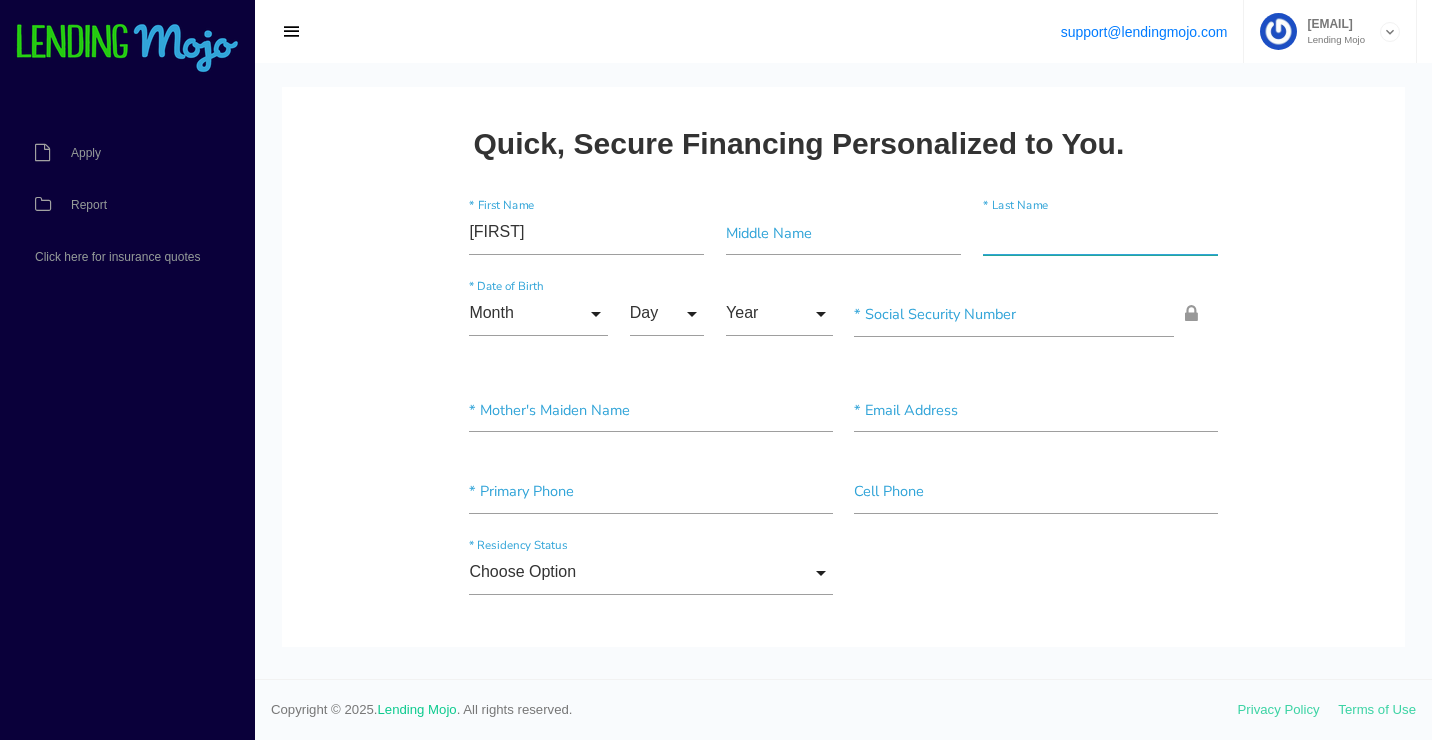 click at bounding box center (1100, 233) 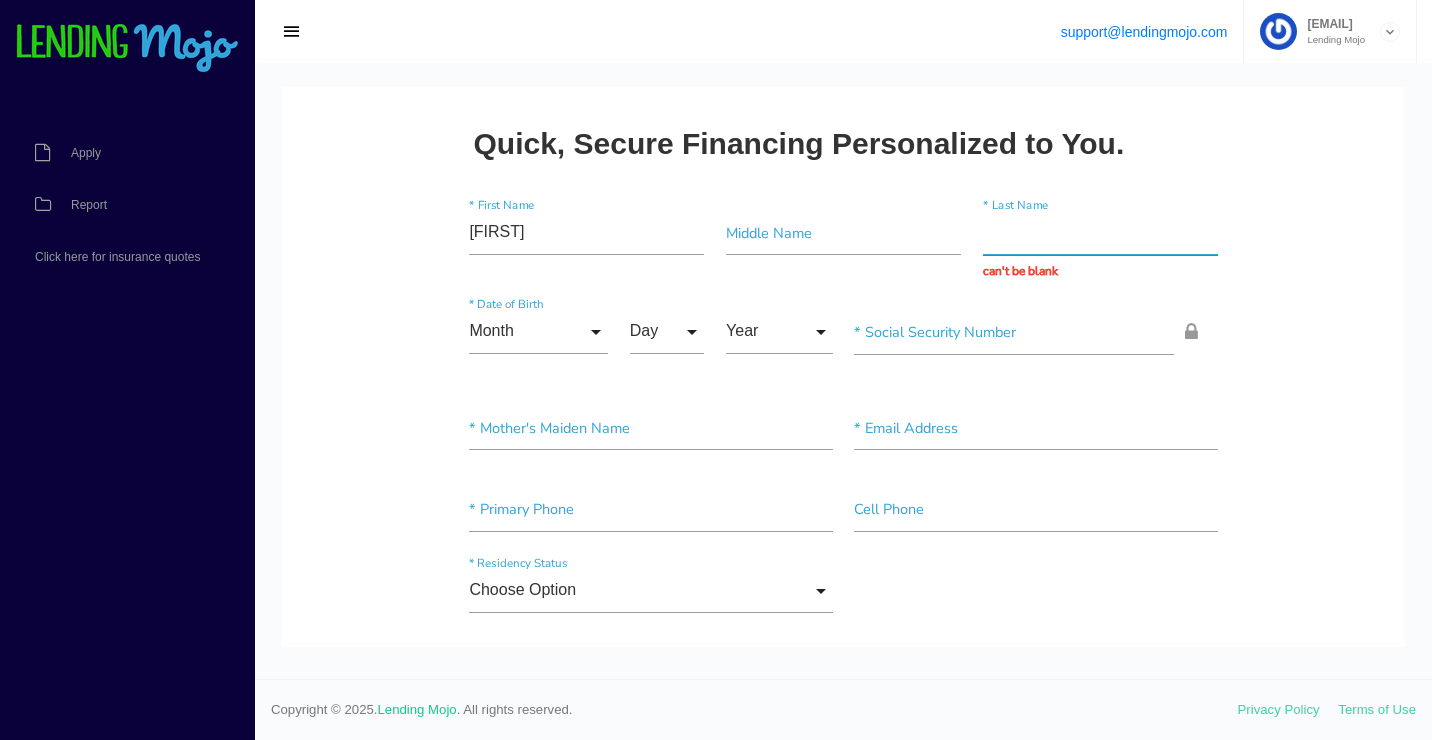 click at bounding box center (1100, 233) 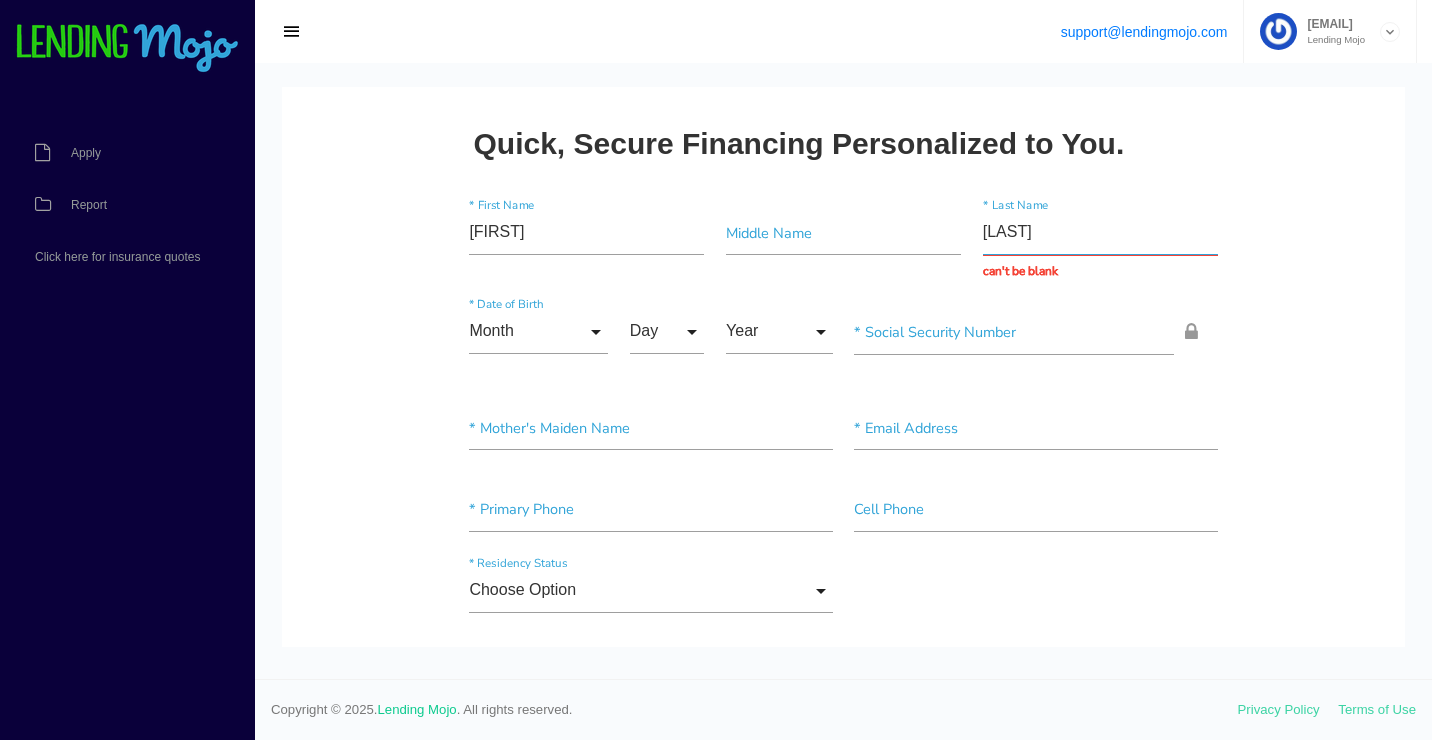 type on "URIVE" 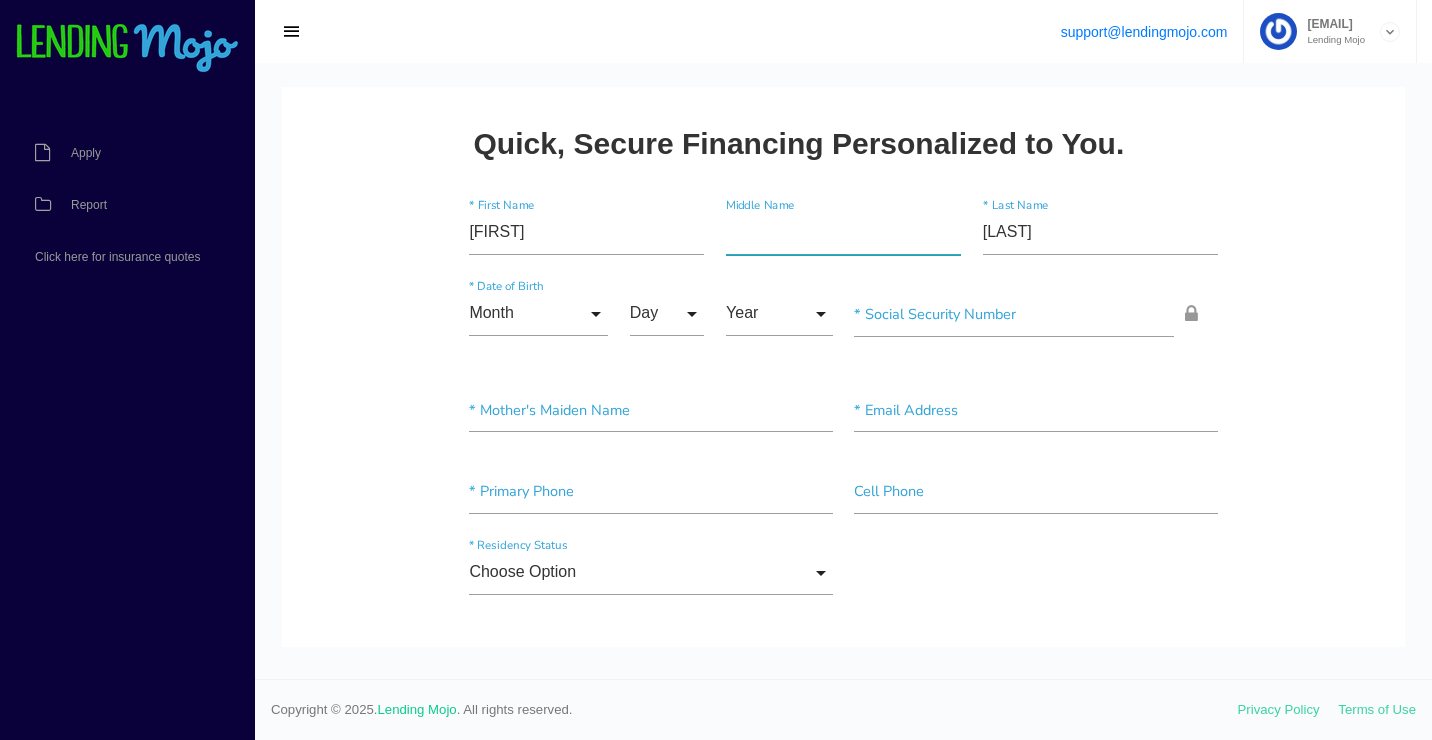 click at bounding box center (843, 233) 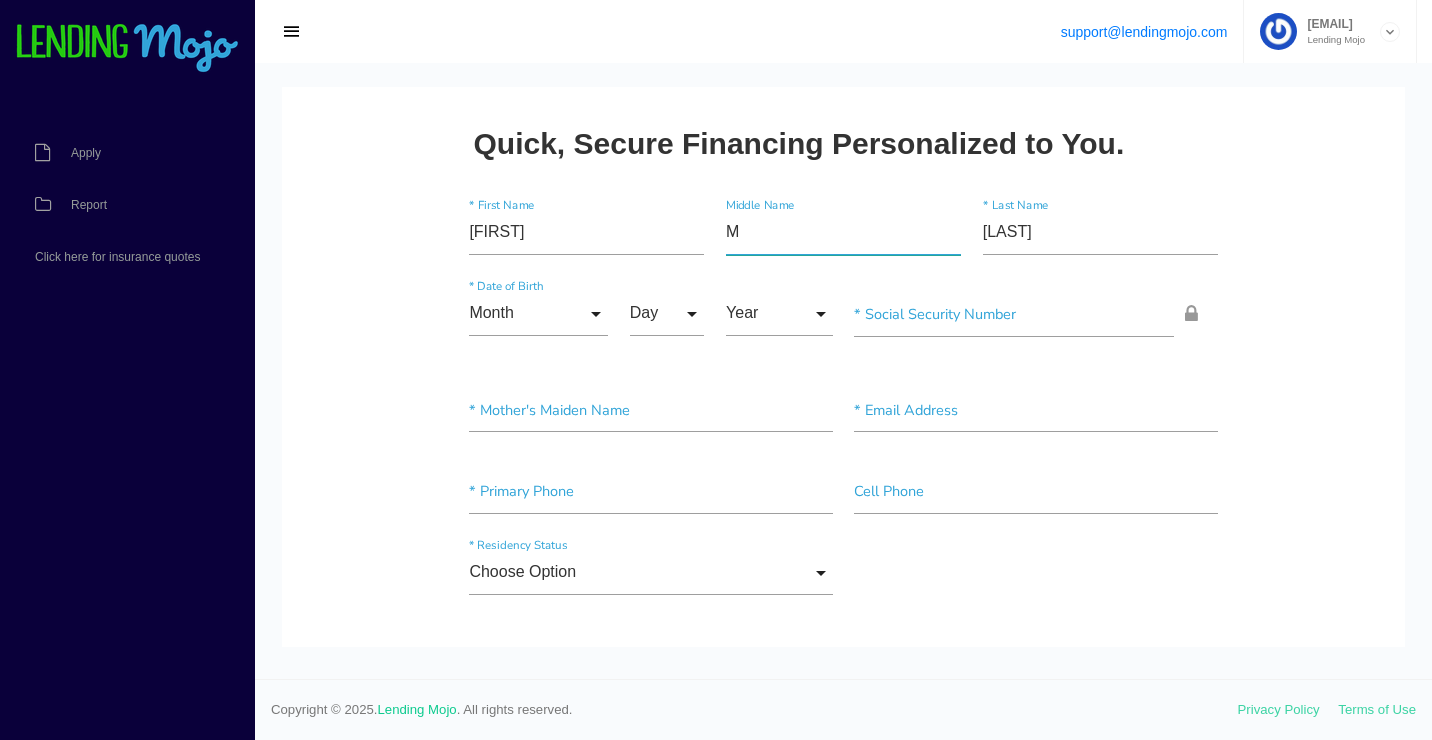 type on "M" 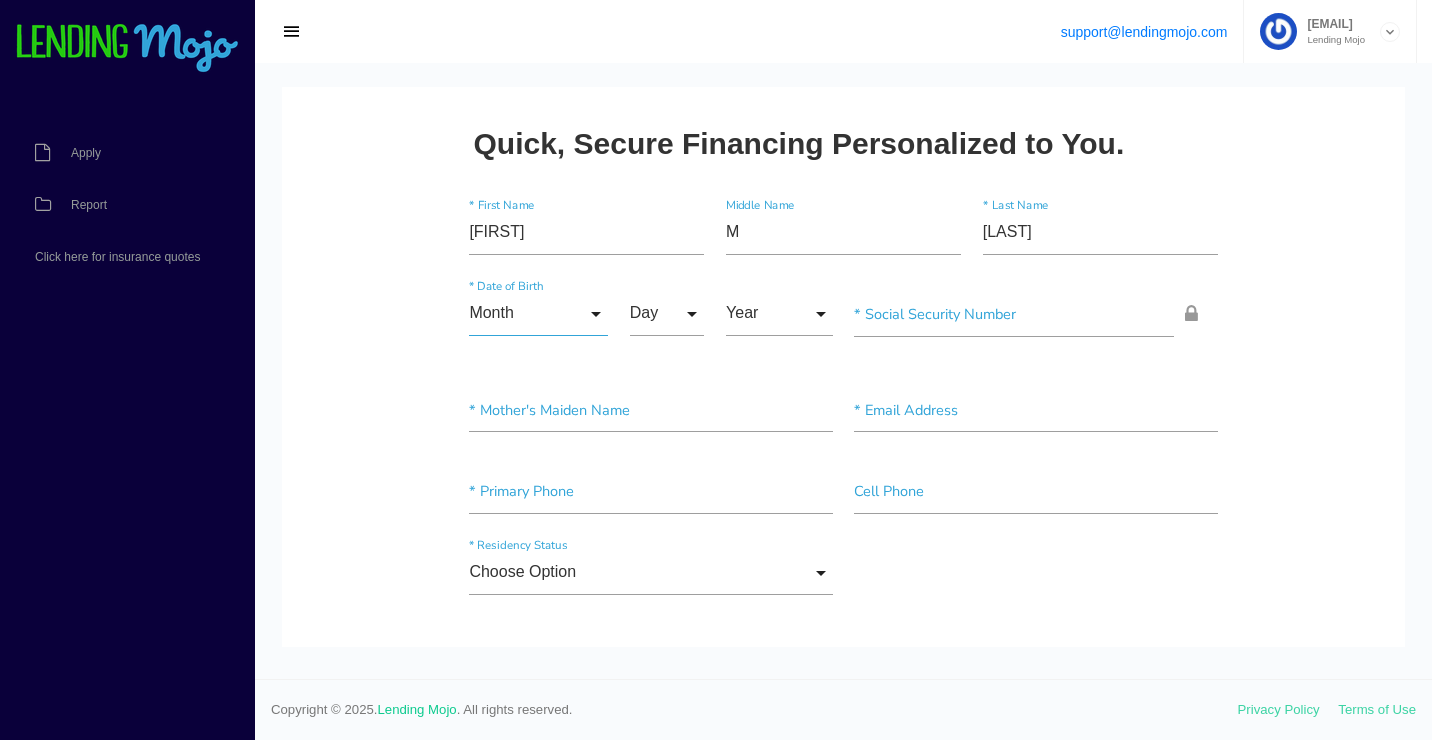 click on "Month" at bounding box center (538, 314) 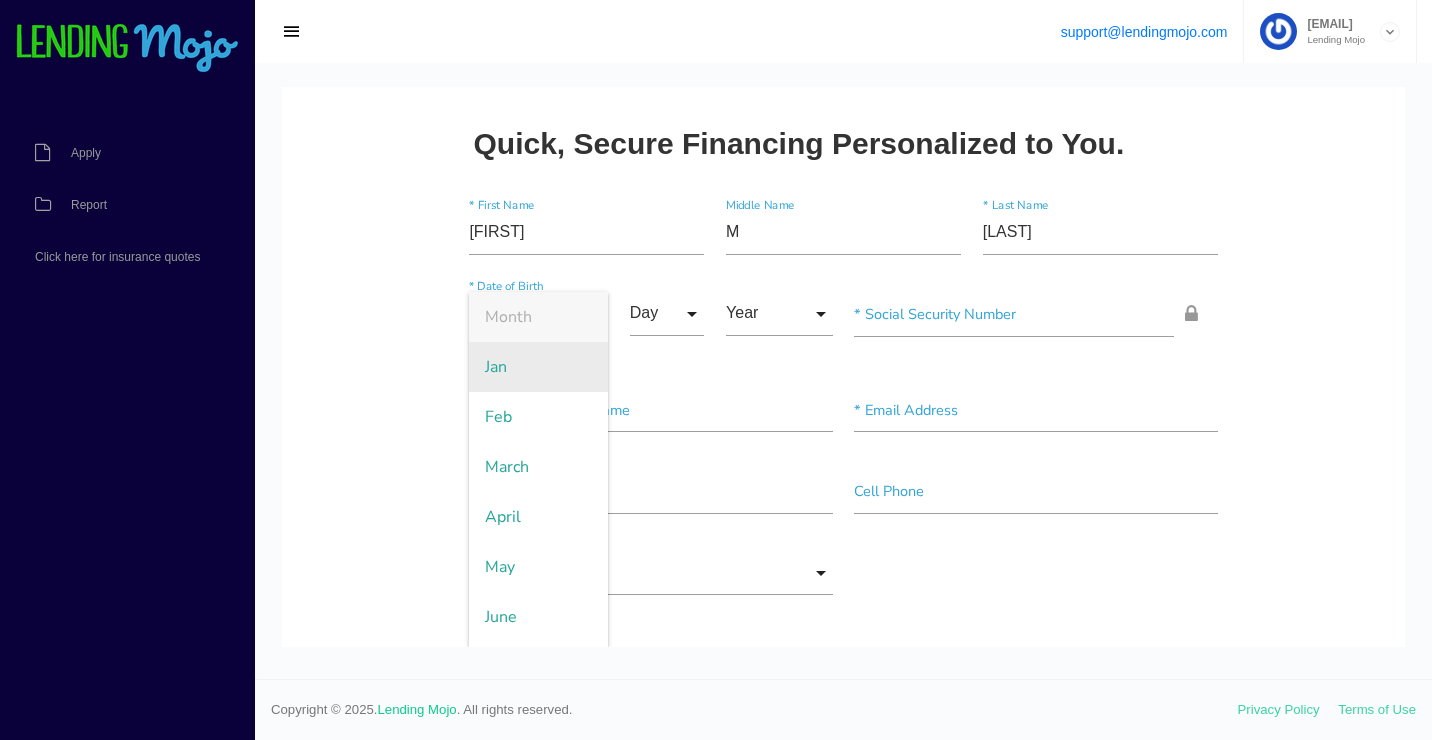 click on "Jan" at bounding box center (538, 367) 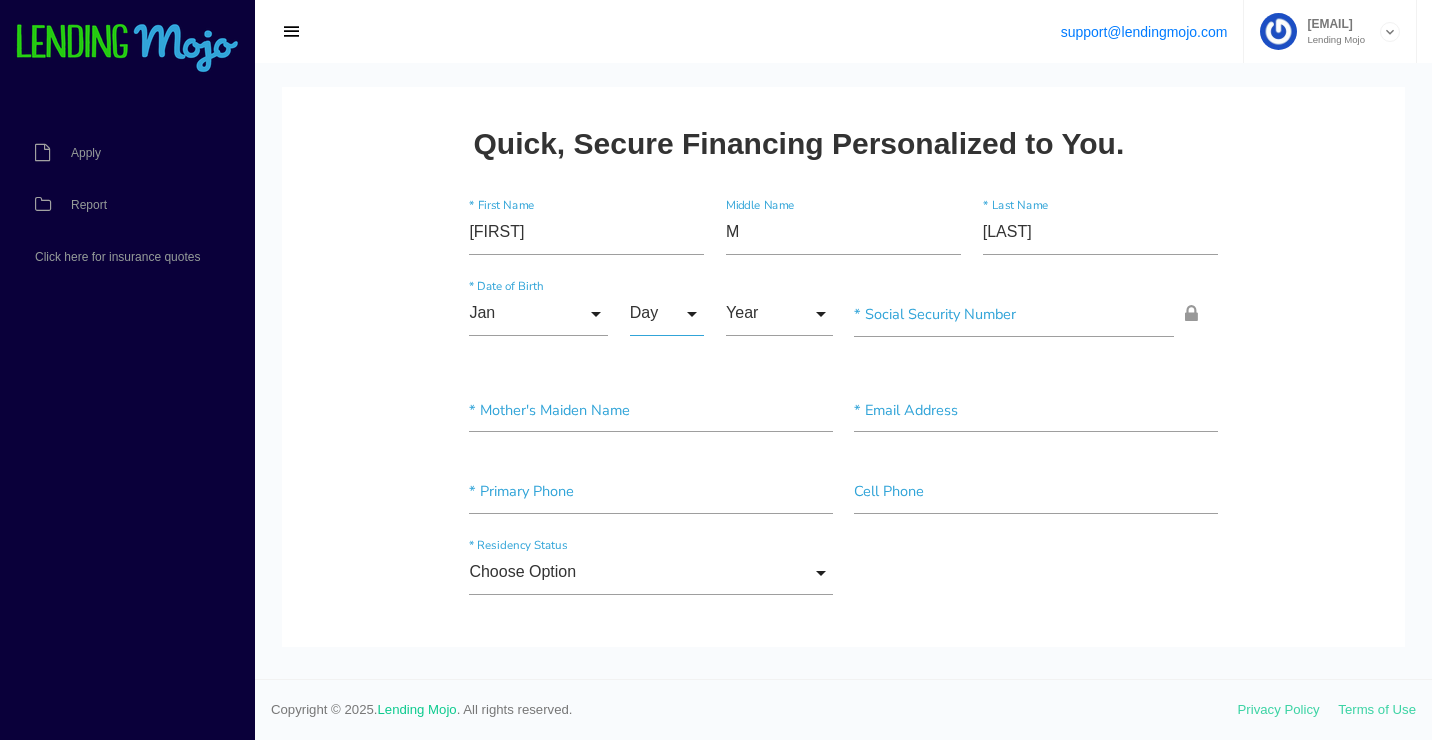click on "Day" at bounding box center [667, 314] 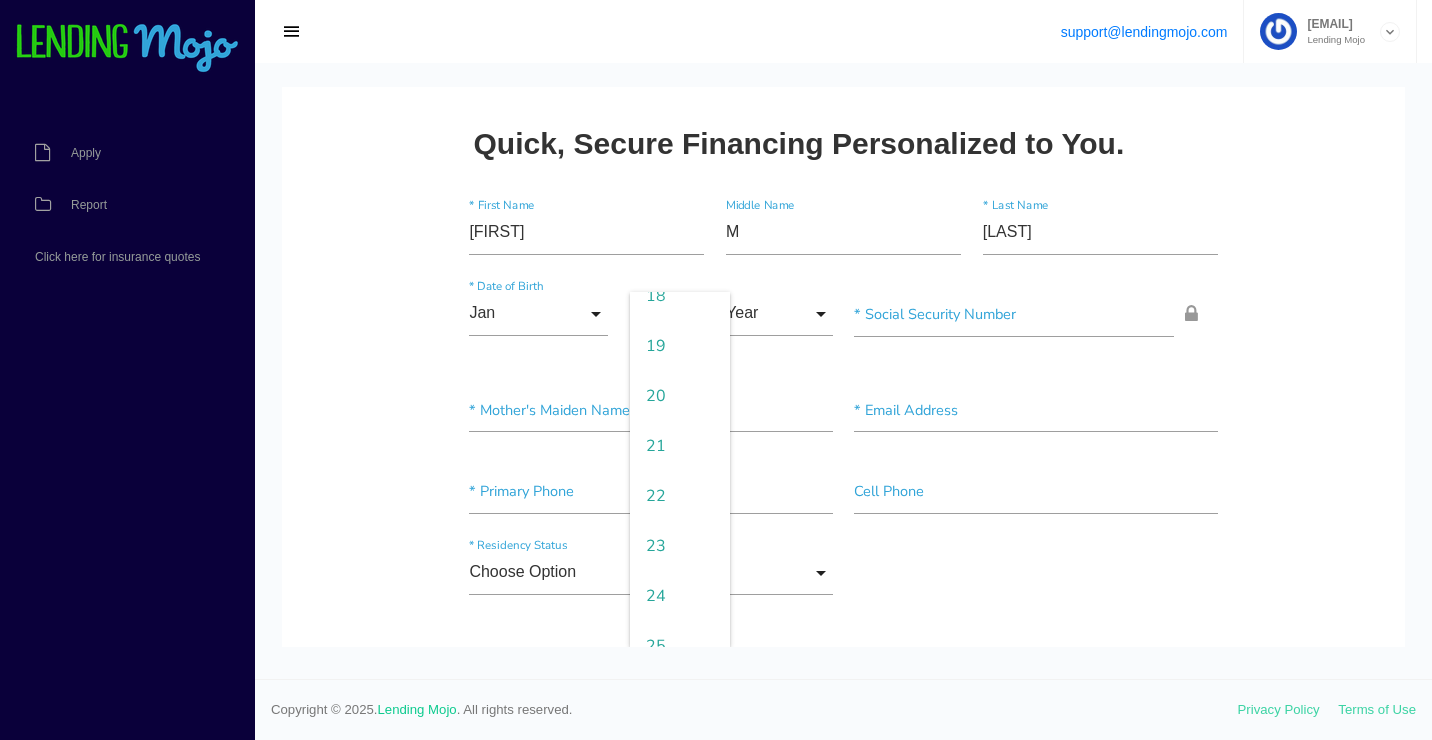 scroll, scrollTop: 1244, scrollLeft: 0, axis: vertical 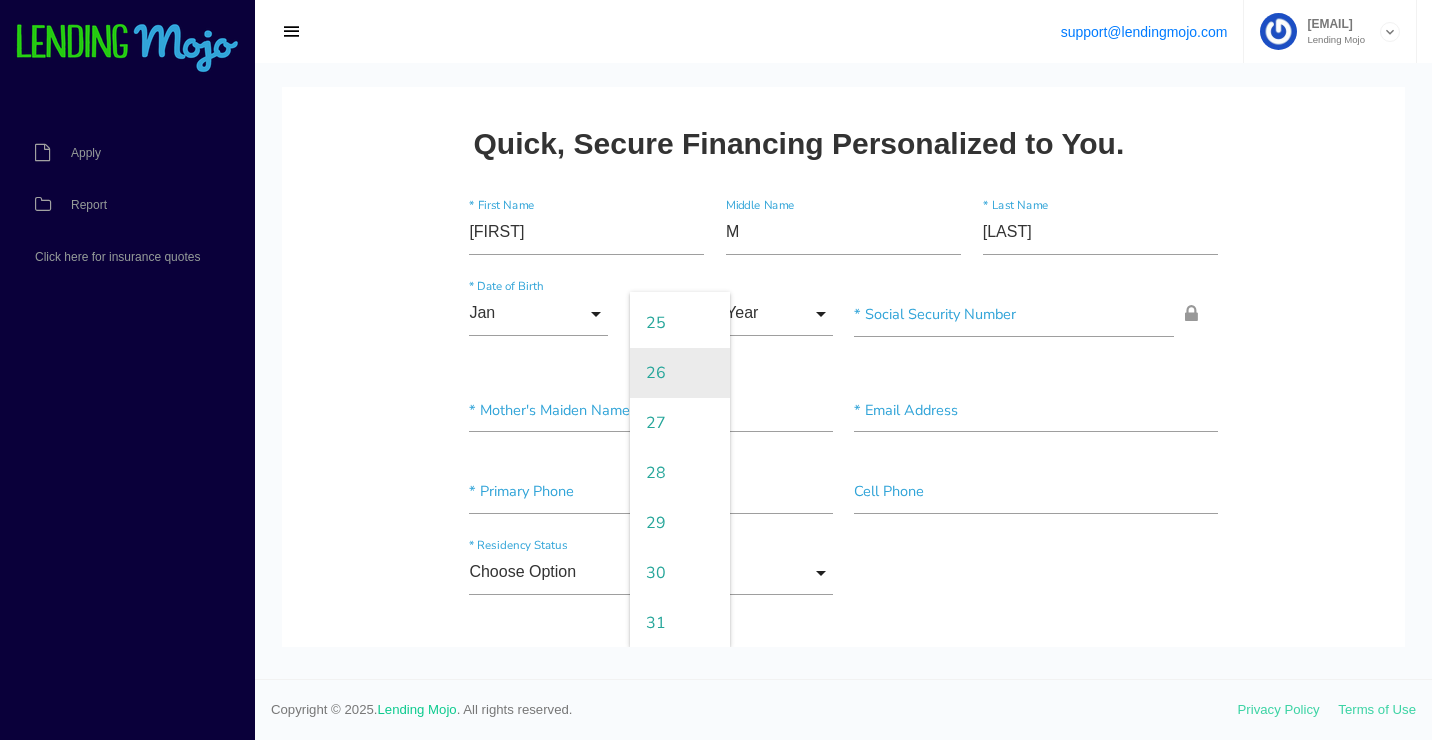 click on "26" at bounding box center [680, 373] 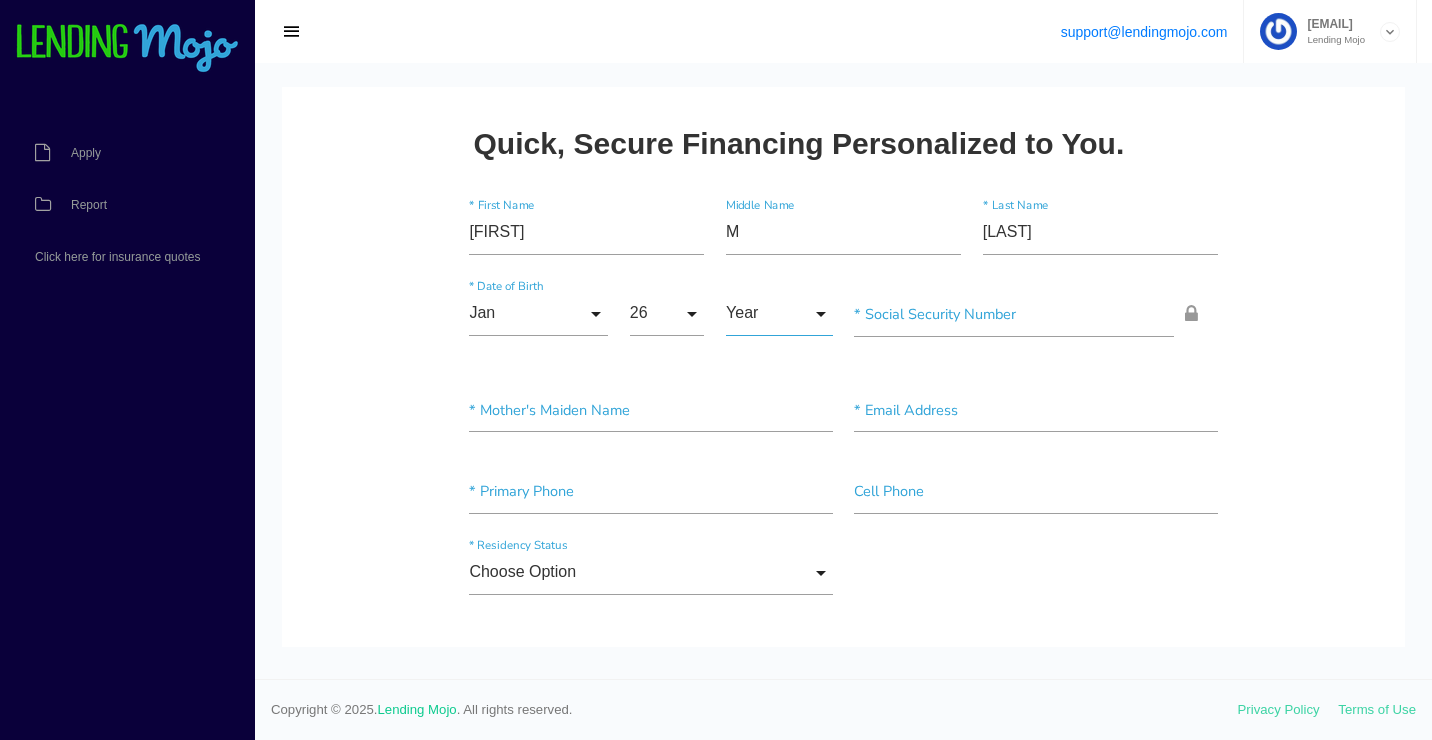 click on "Year" at bounding box center [779, 314] 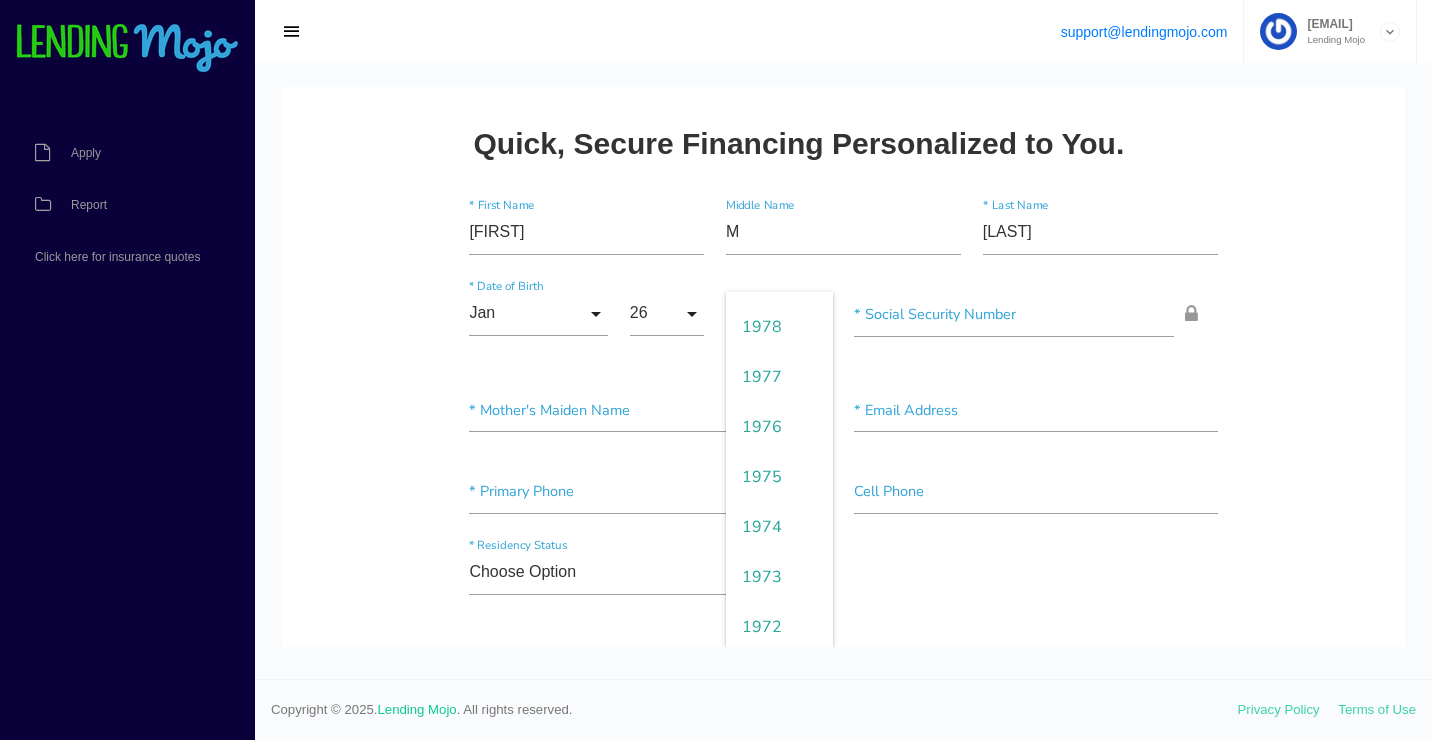 scroll, scrollTop: 1500, scrollLeft: 0, axis: vertical 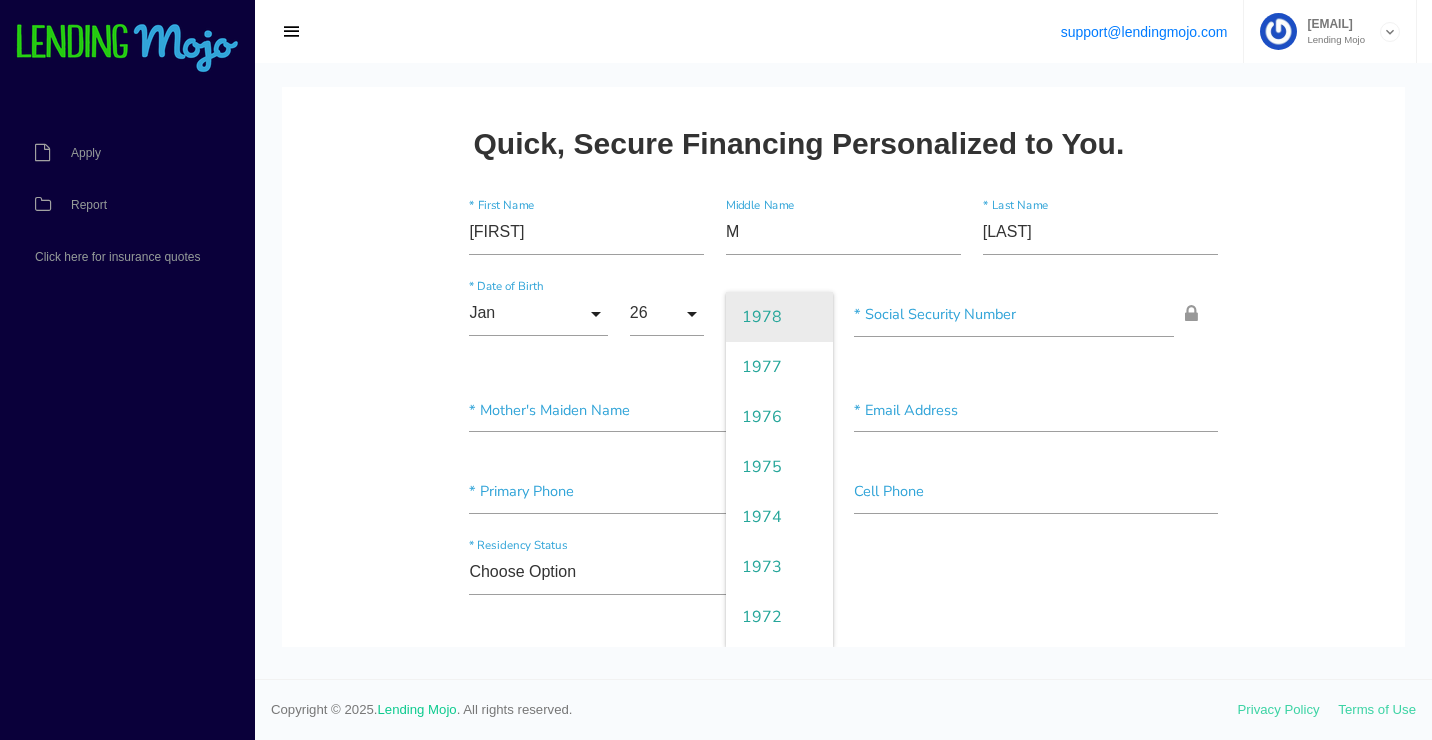 click on "1978" at bounding box center (779, 317) 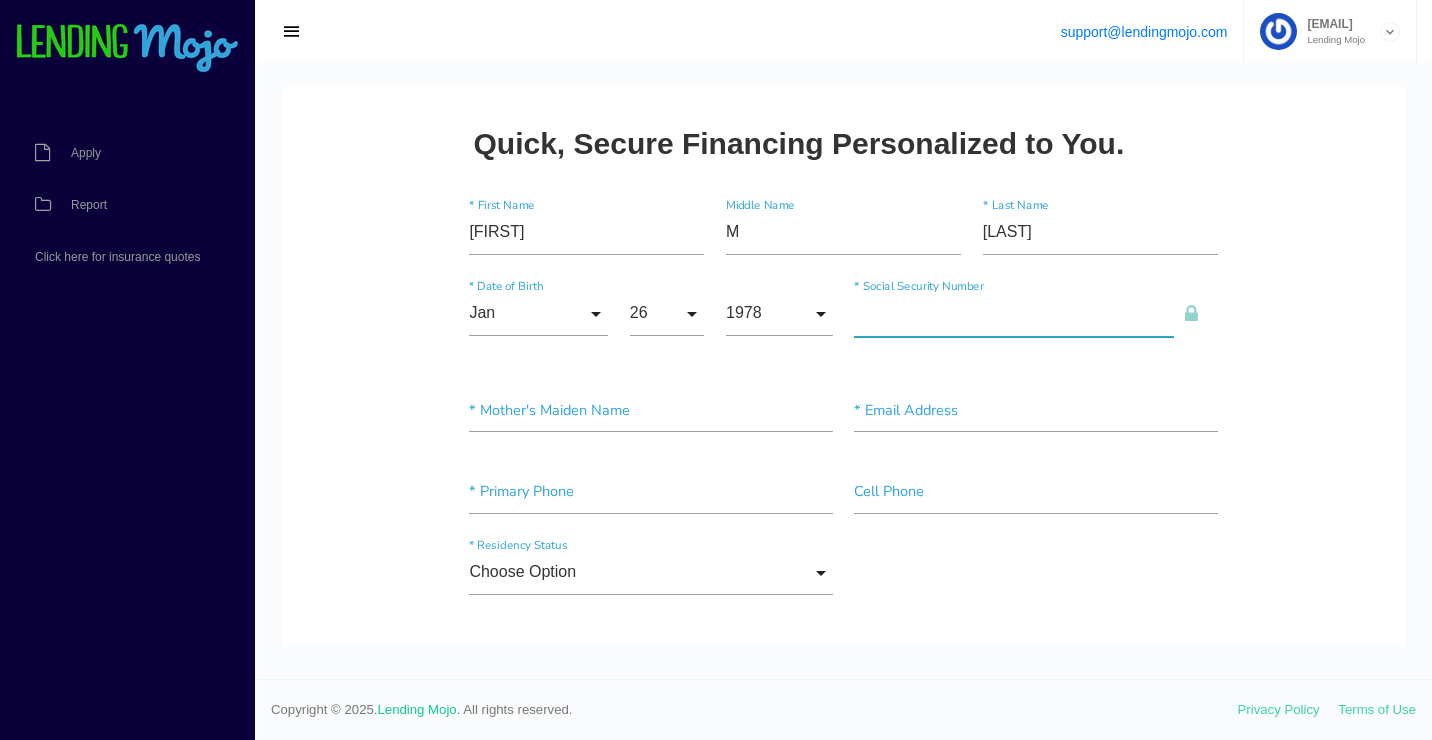 click at bounding box center [1014, 314] 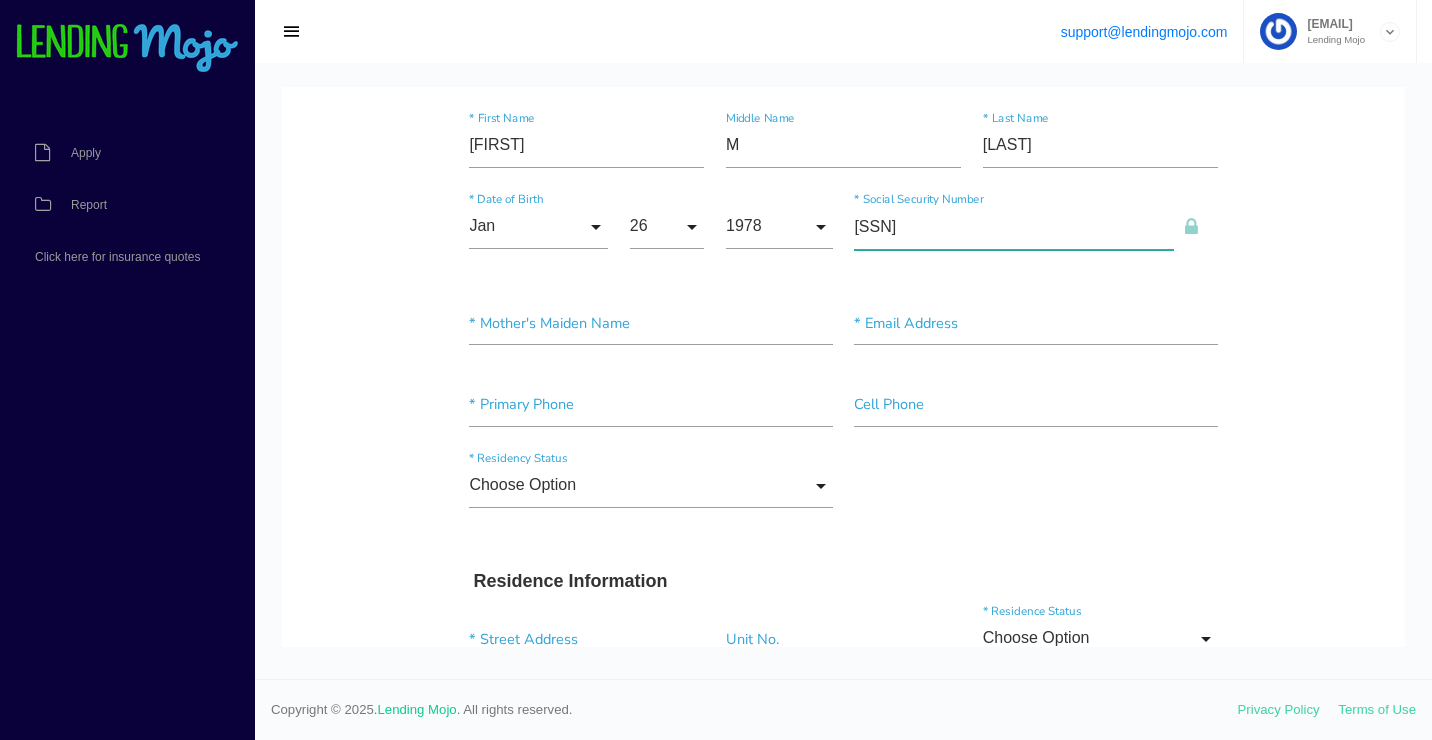scroll, scrollTop: 100, scrollLeft: 0, axis: vertical 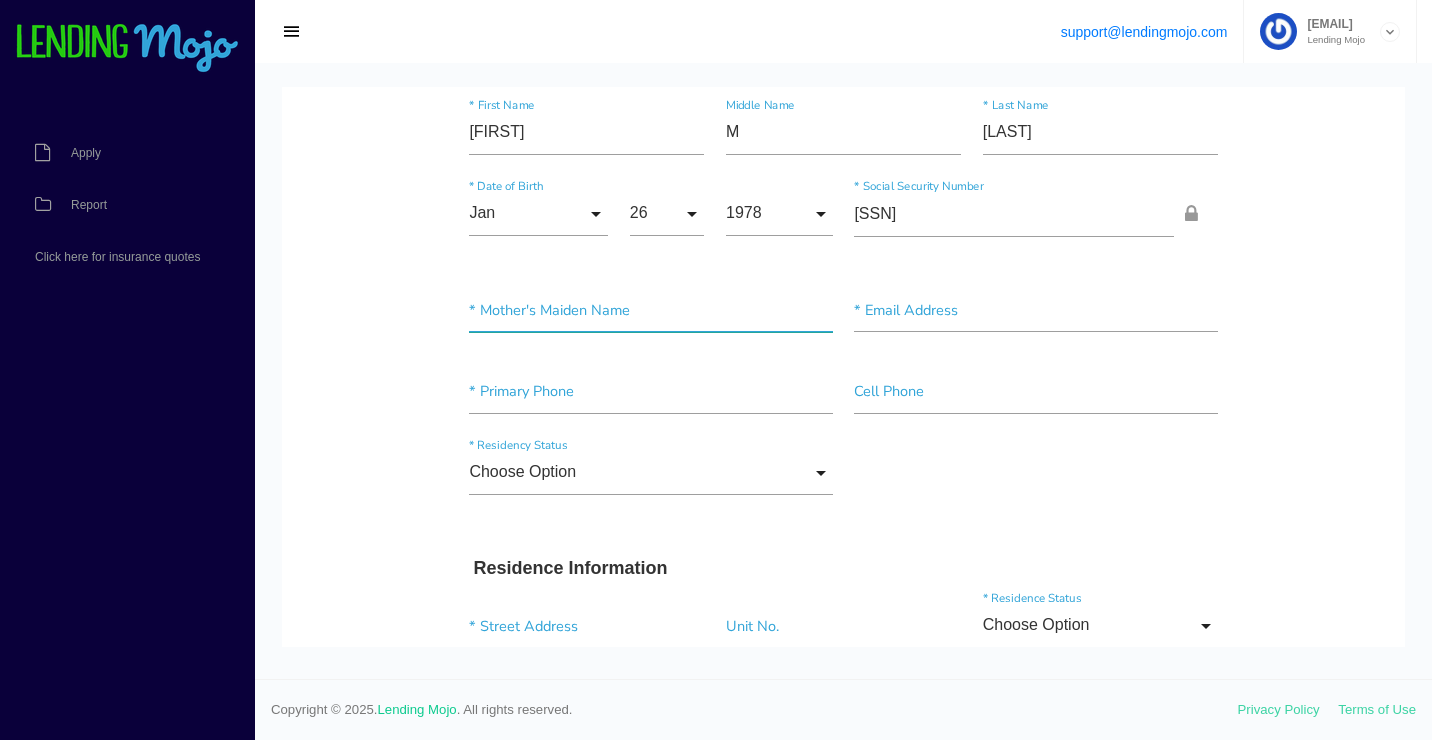 click at bounding box center [650, 310] 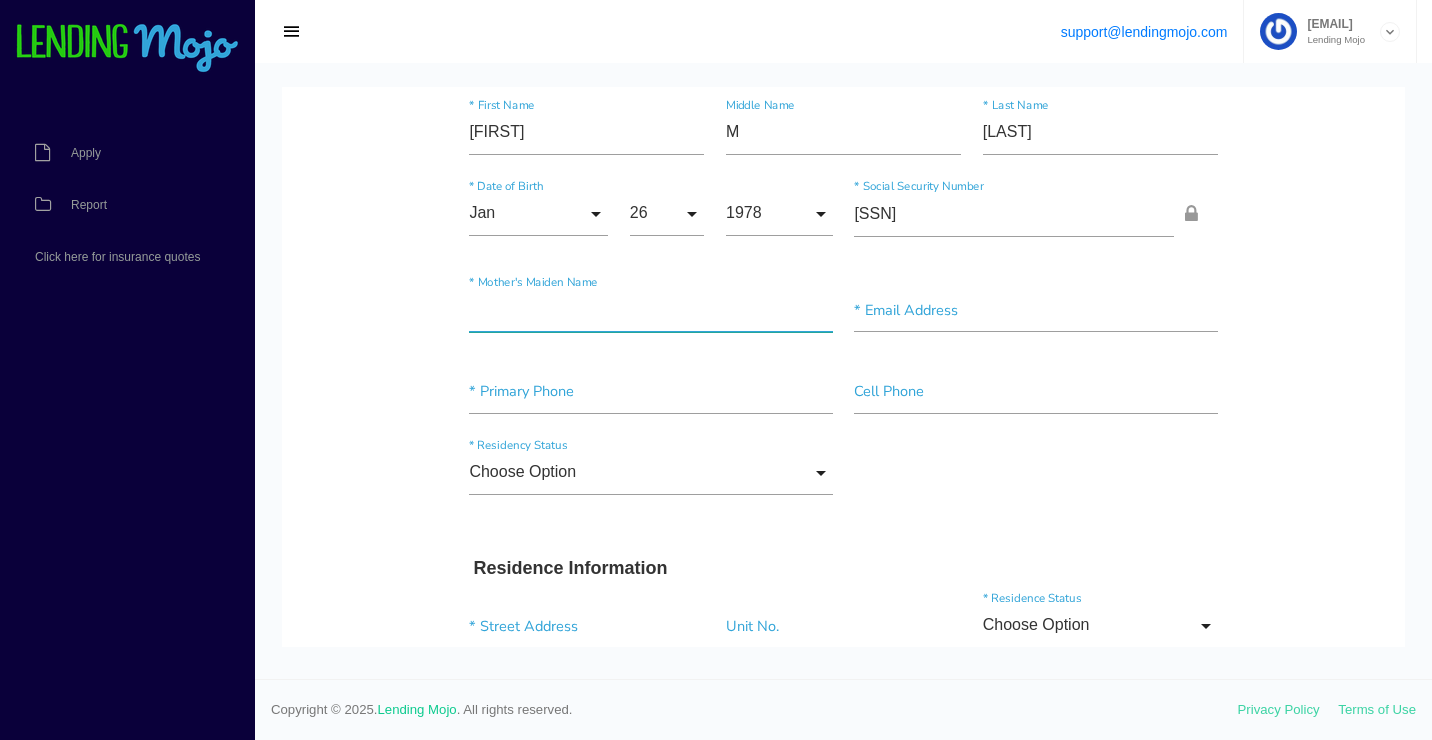 paste on "CASIANO" 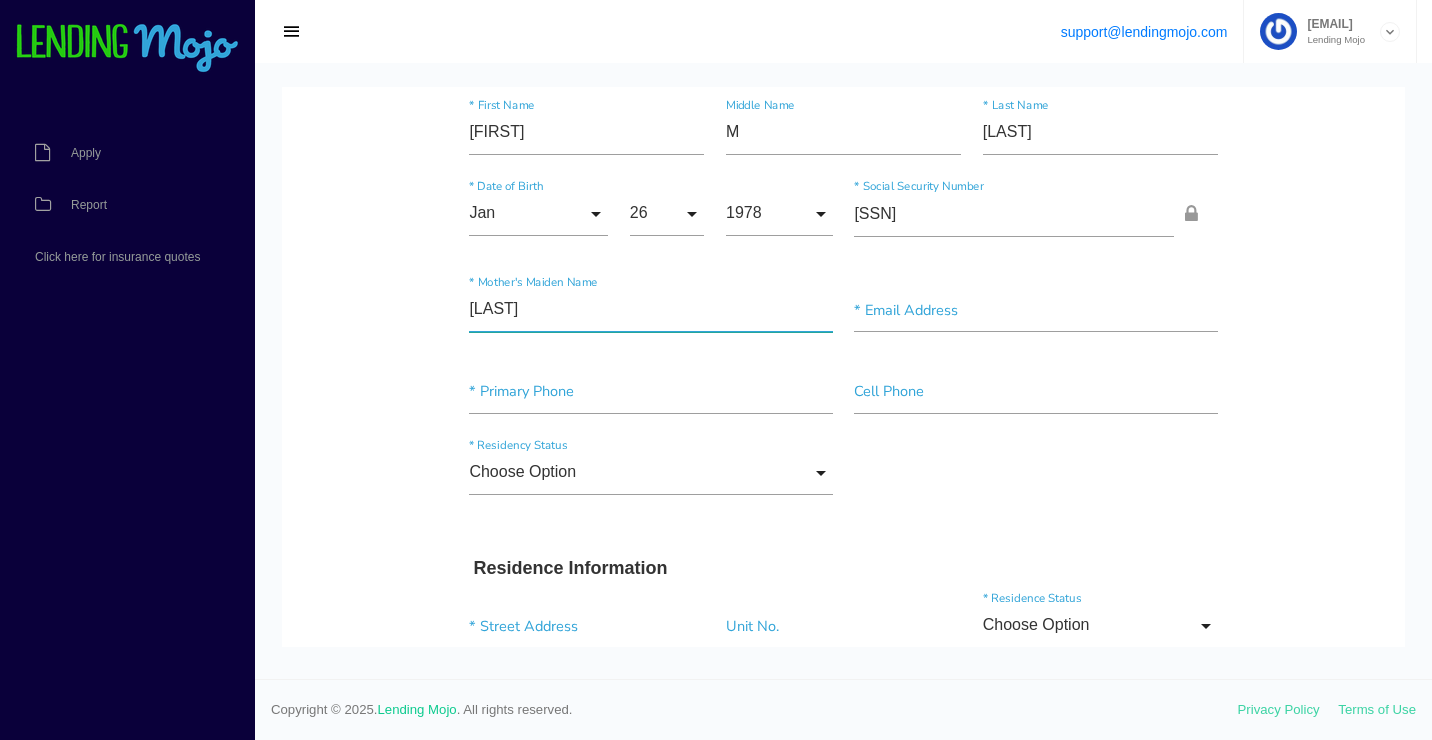 type on "CASIANO" 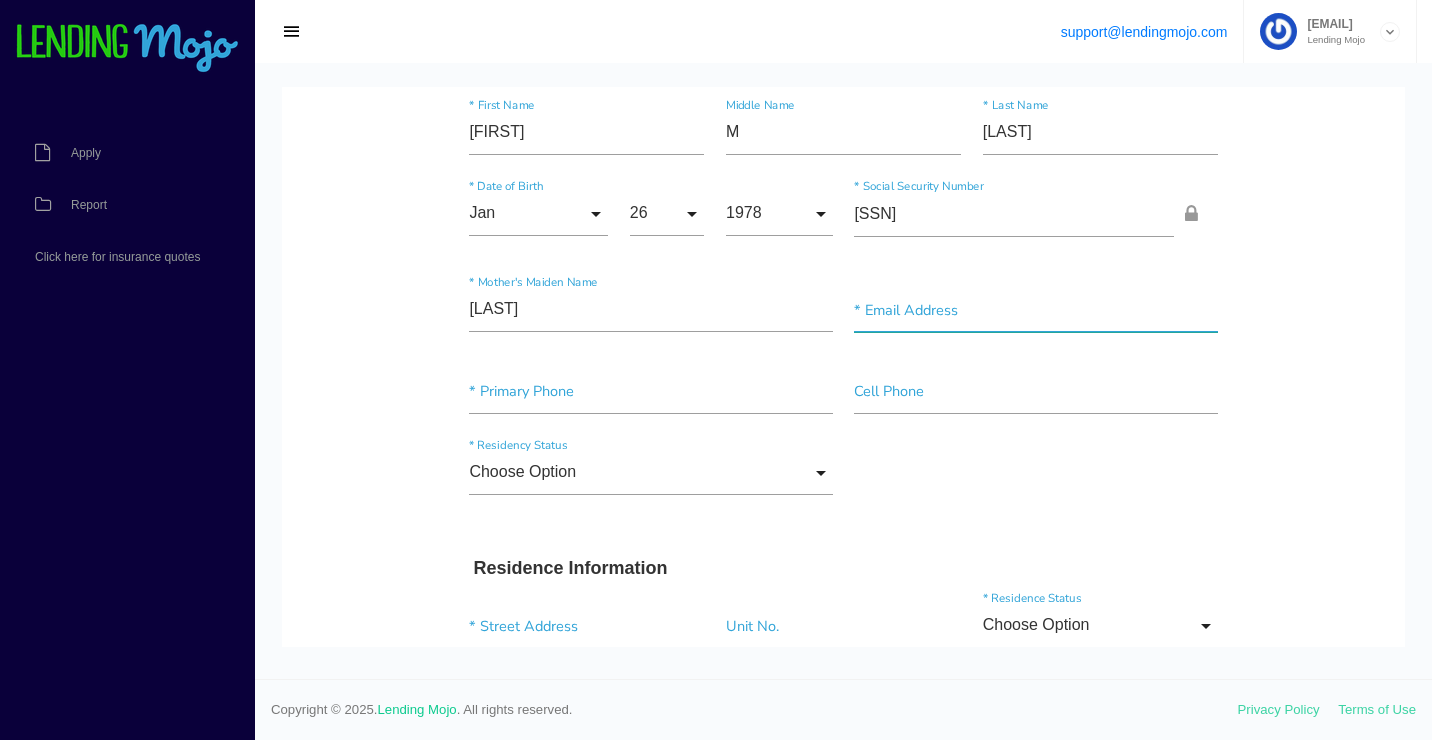click at bounding box center (1035, 310) 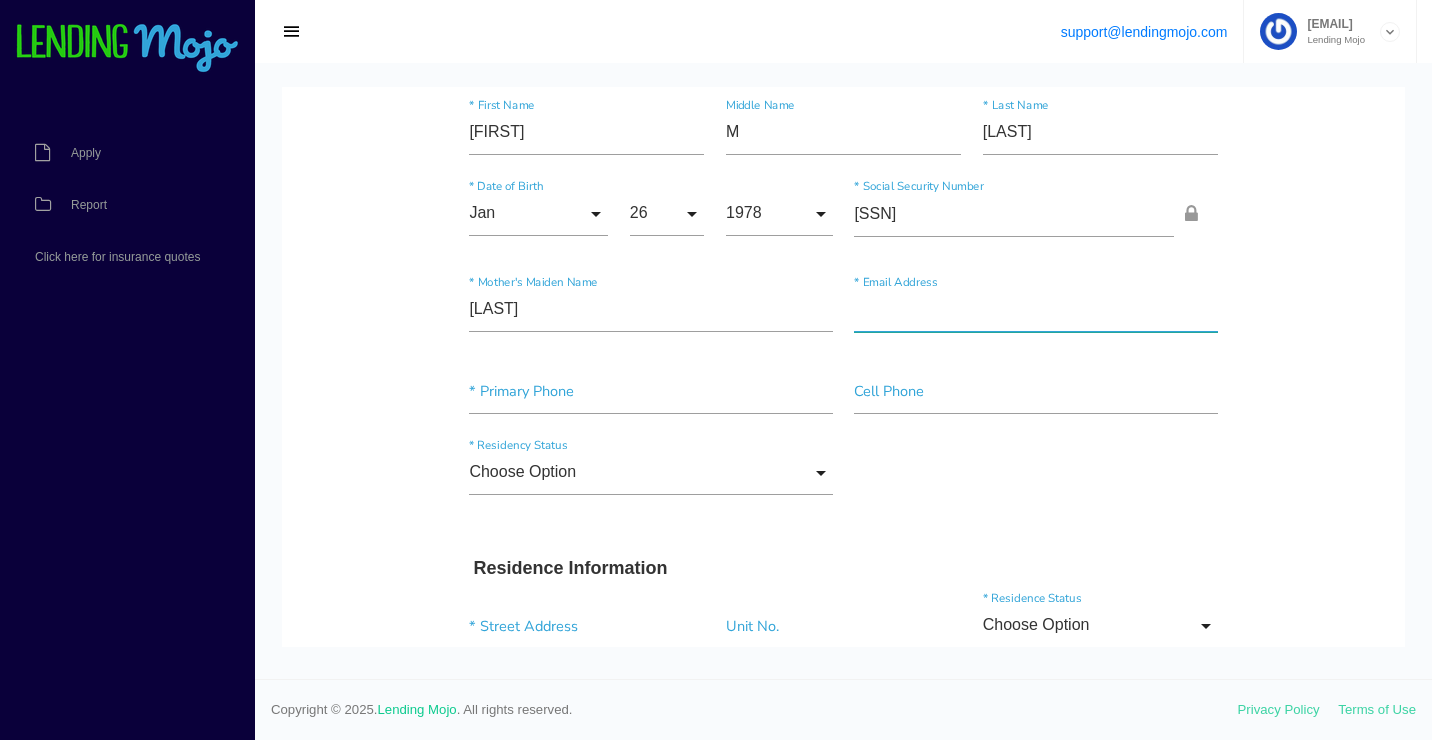 paste on "JENNHARRIS2007@YAHOO.COM" 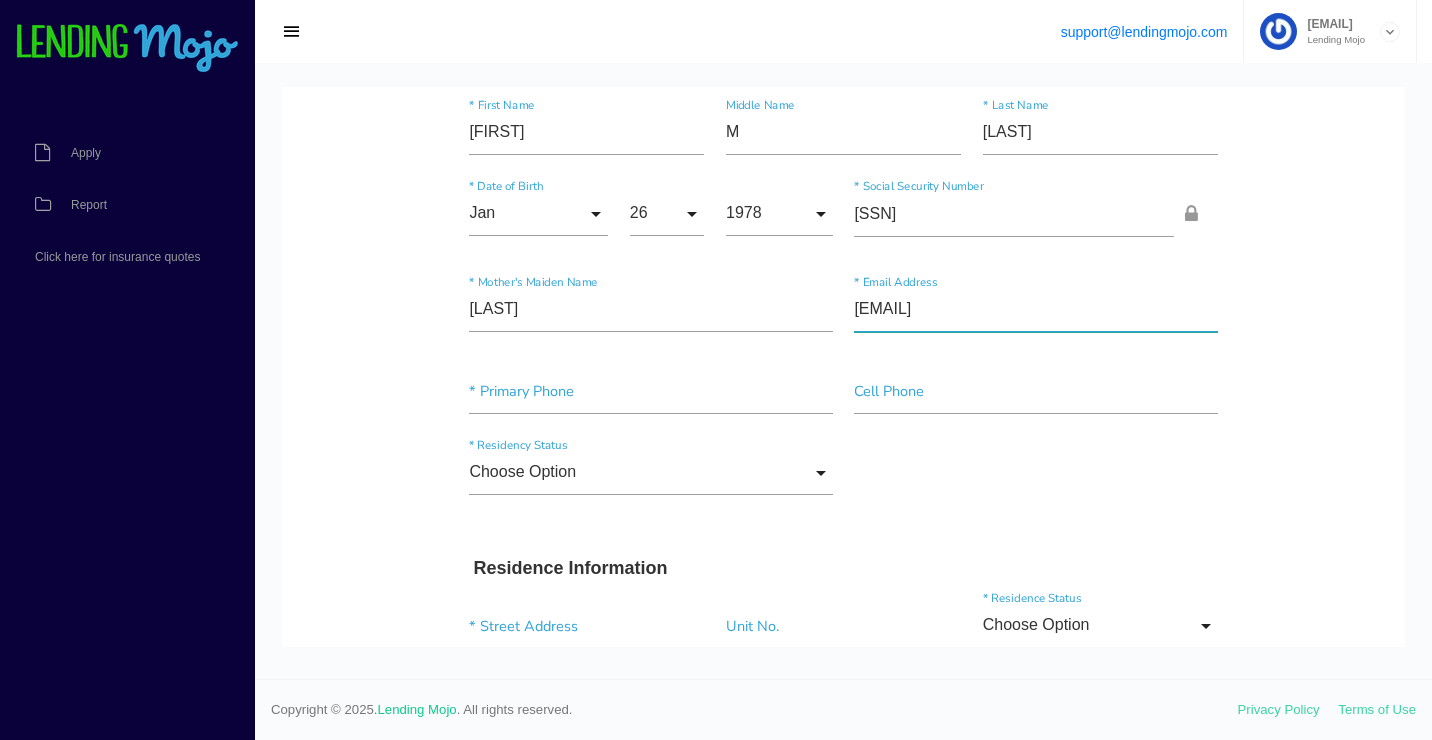 type on "JENNHARRIS2007@YAHOO.COM" 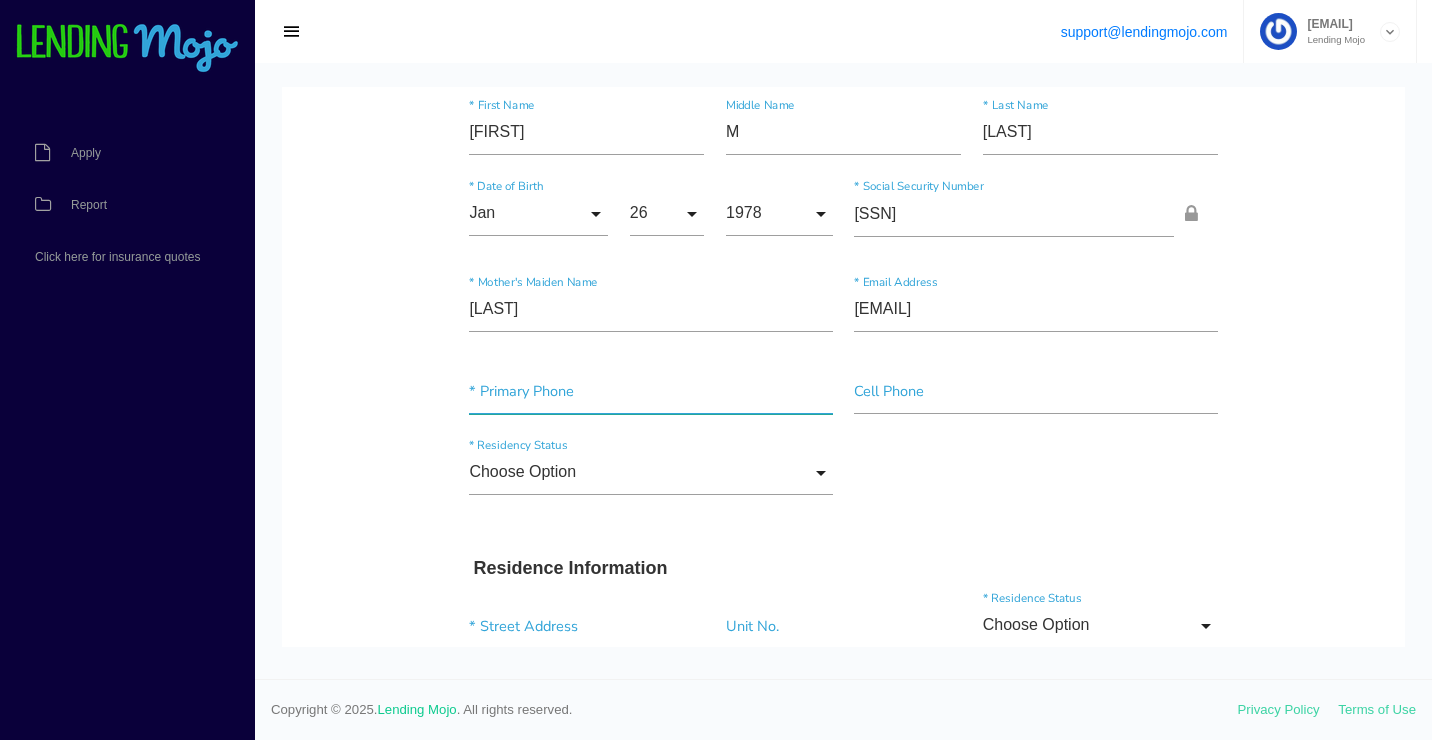 click at bounding box center [650, 391] 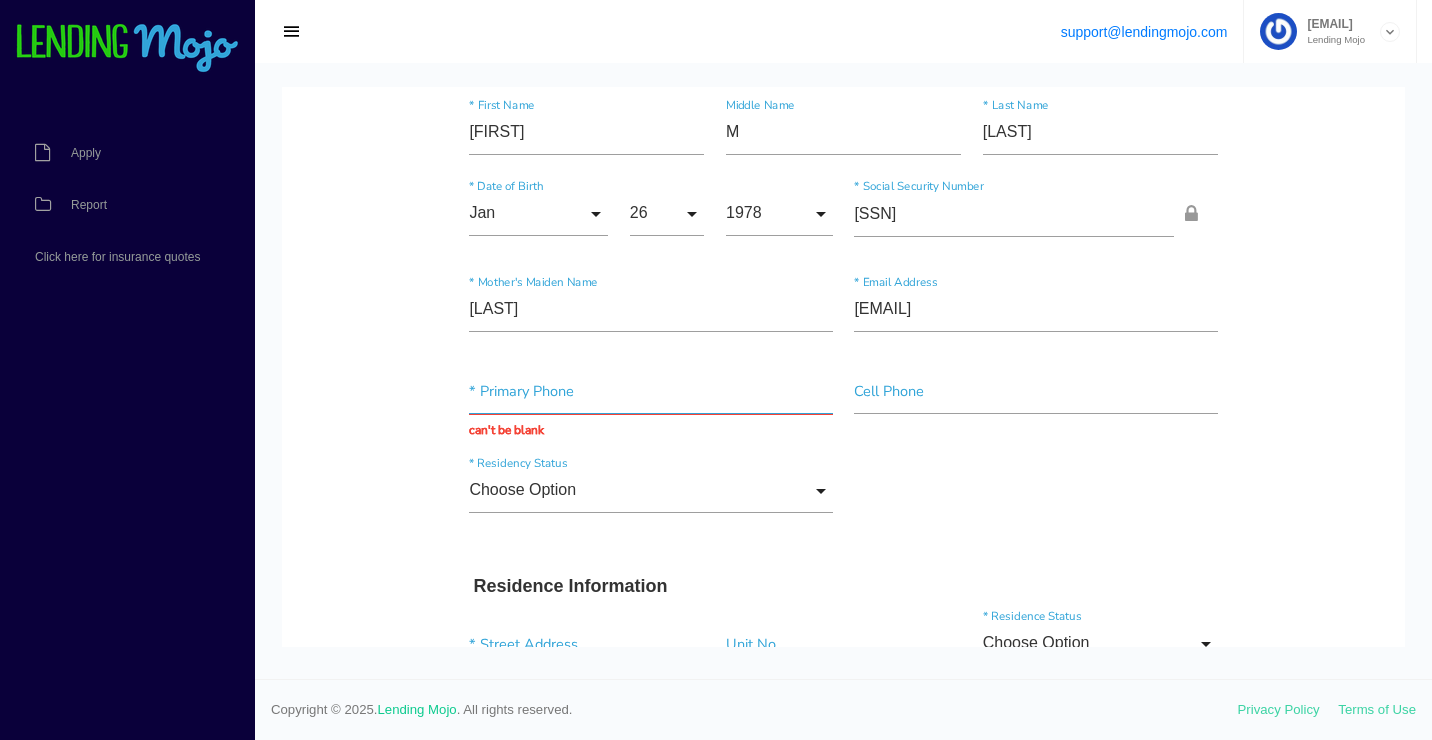 click at bounding box center (650, 391) 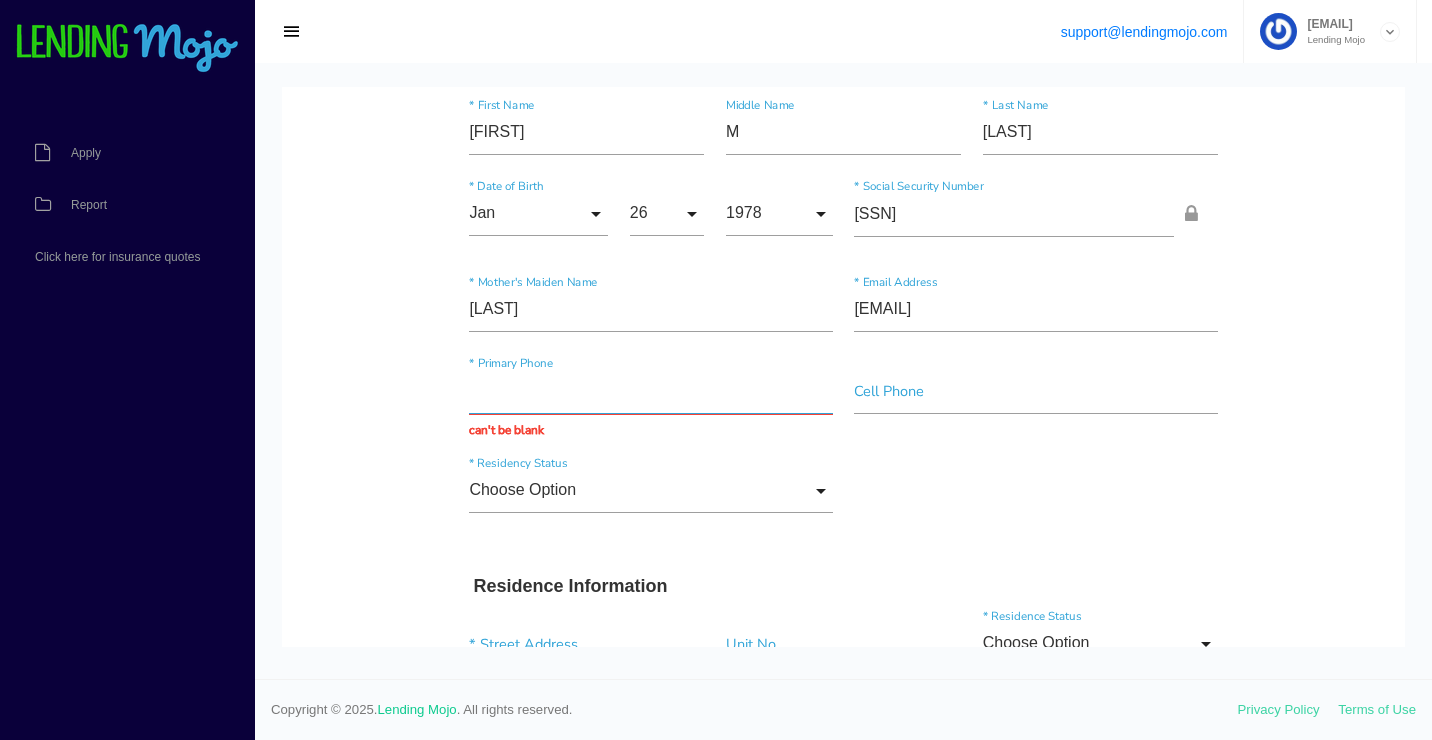 paste on "(254) 315-3411" 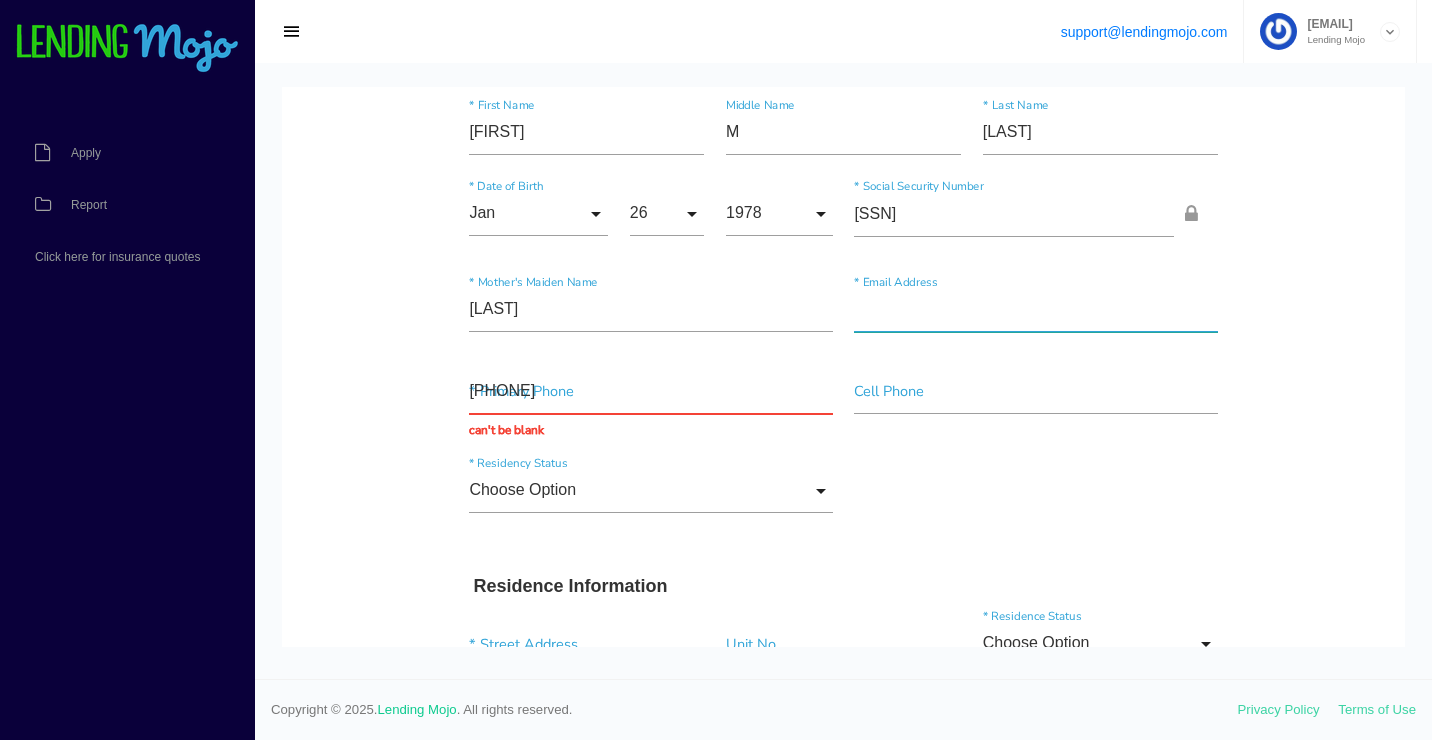 type 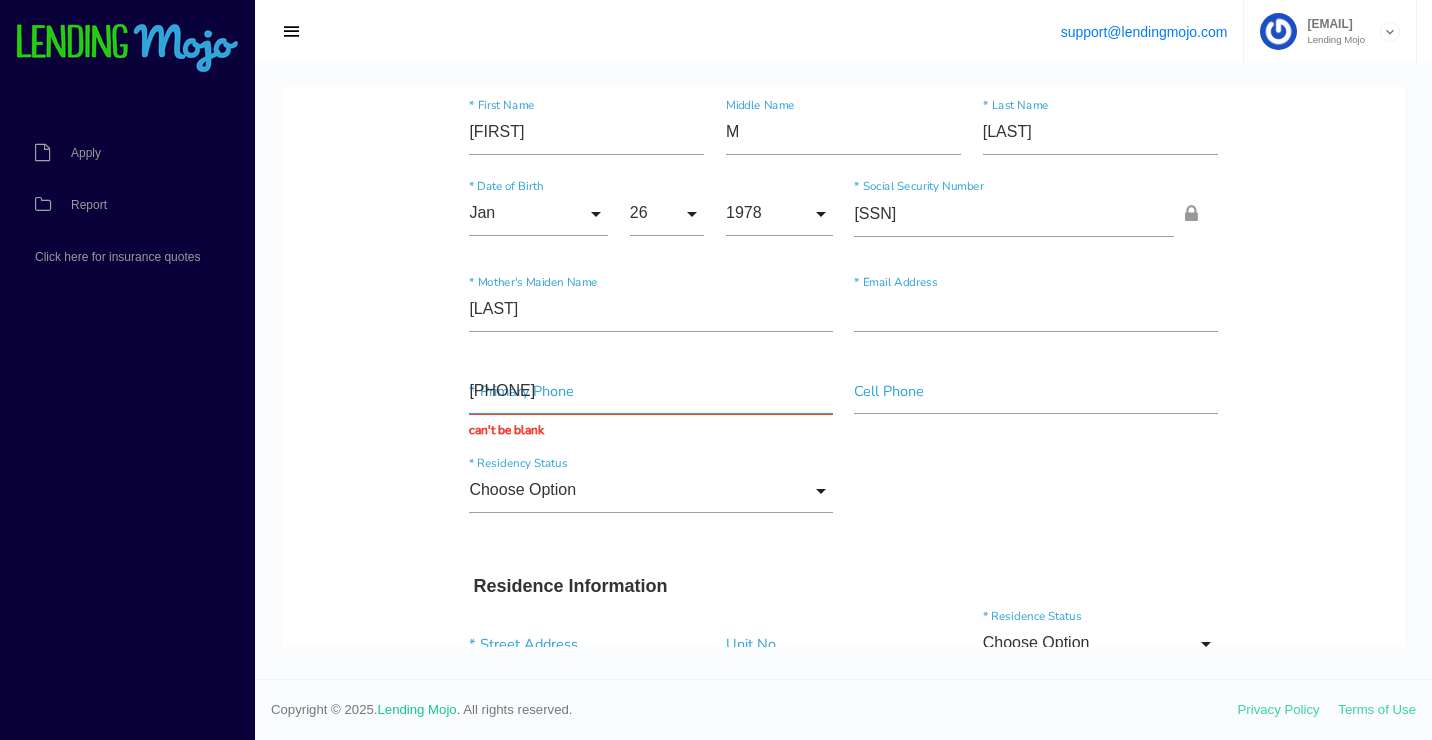 click on "(254) 315-3411" at bounding box center (650, 391) 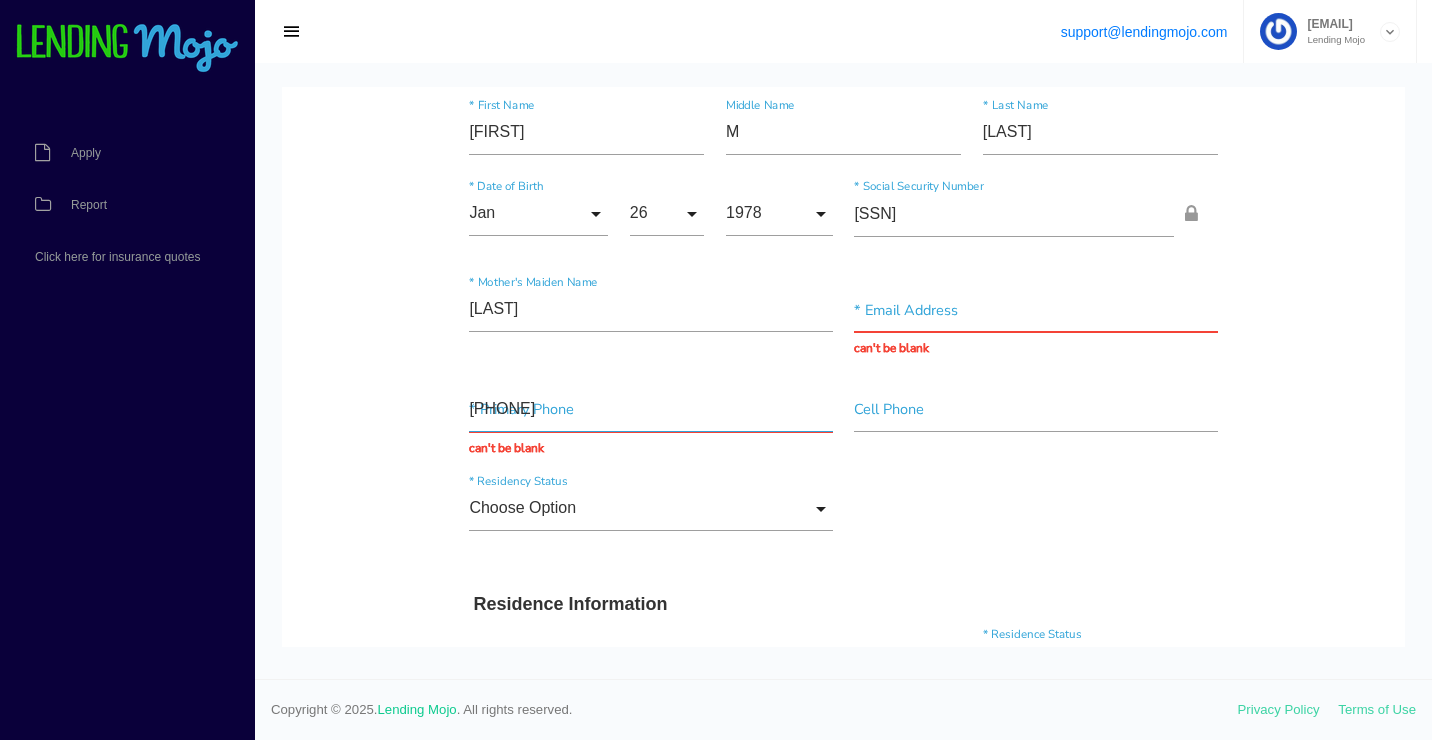 click on "(254) 315-3411" at bounding box center [650, 409] 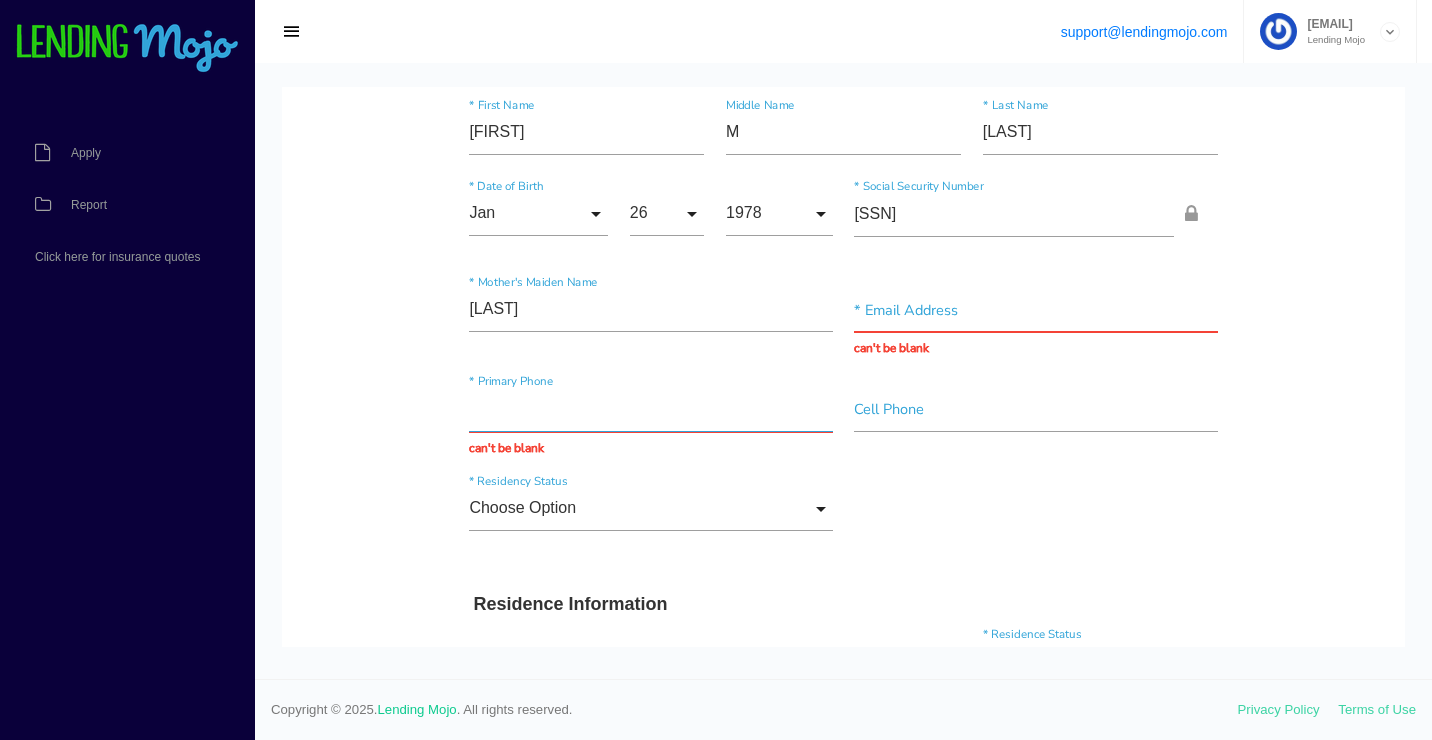 paste on "(254) 315-3411" 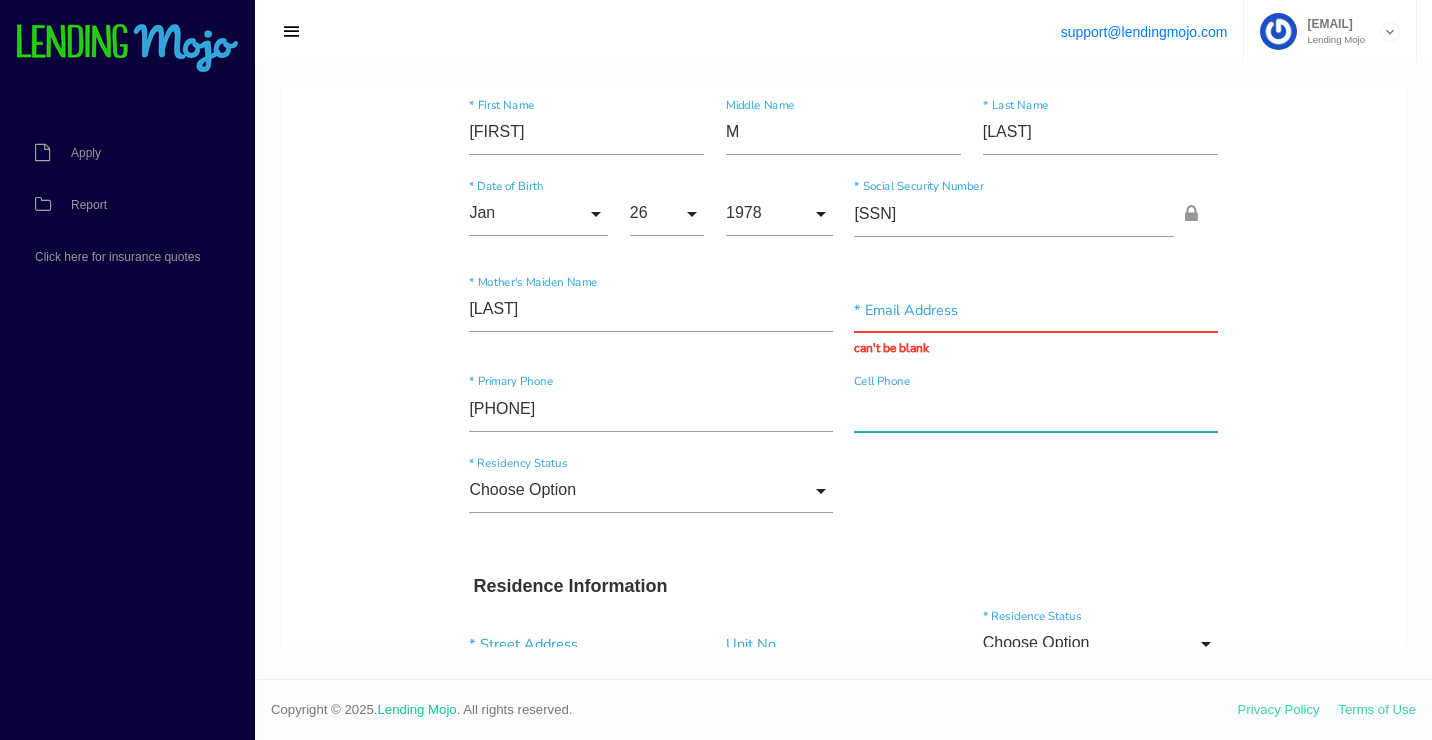 click at bounding box center [1035, 409] 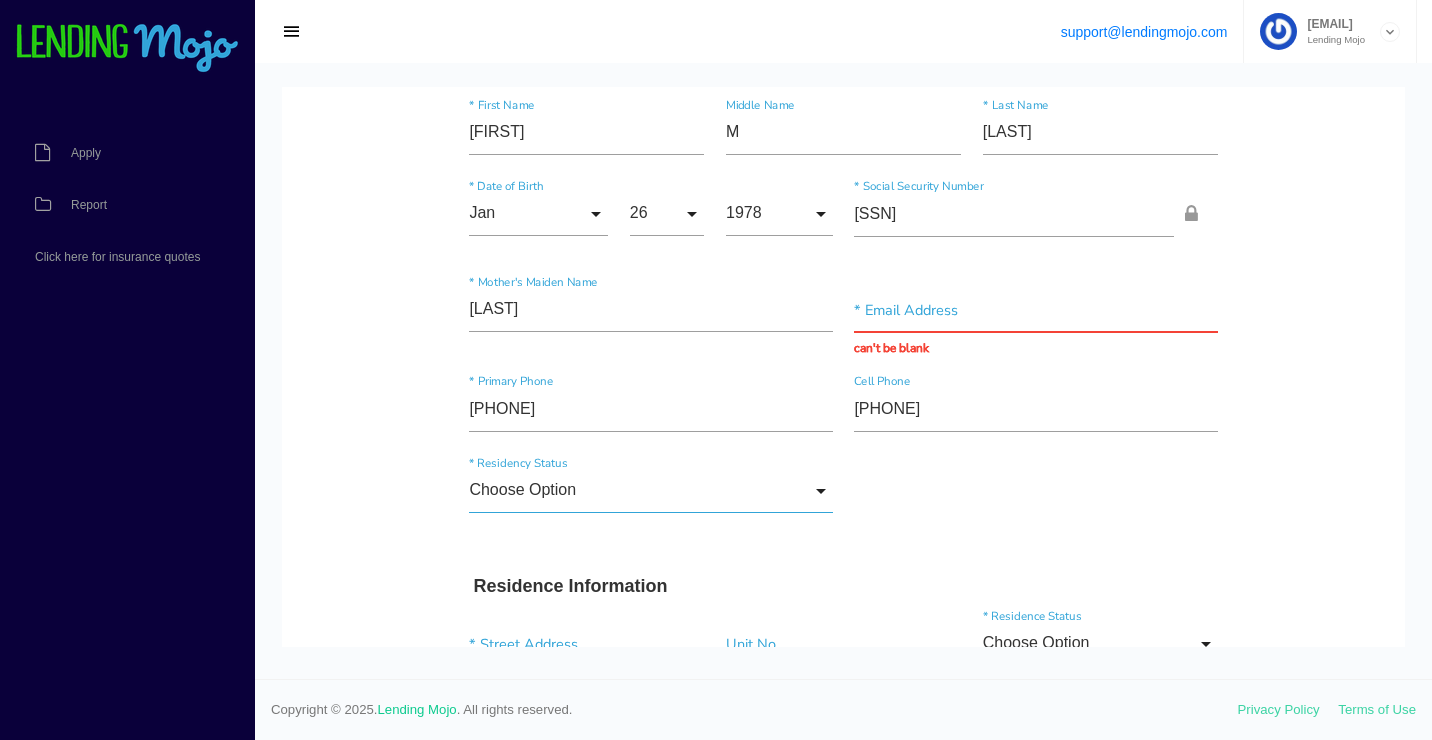 click on "Choose Option" at bounding box center [650, 491] 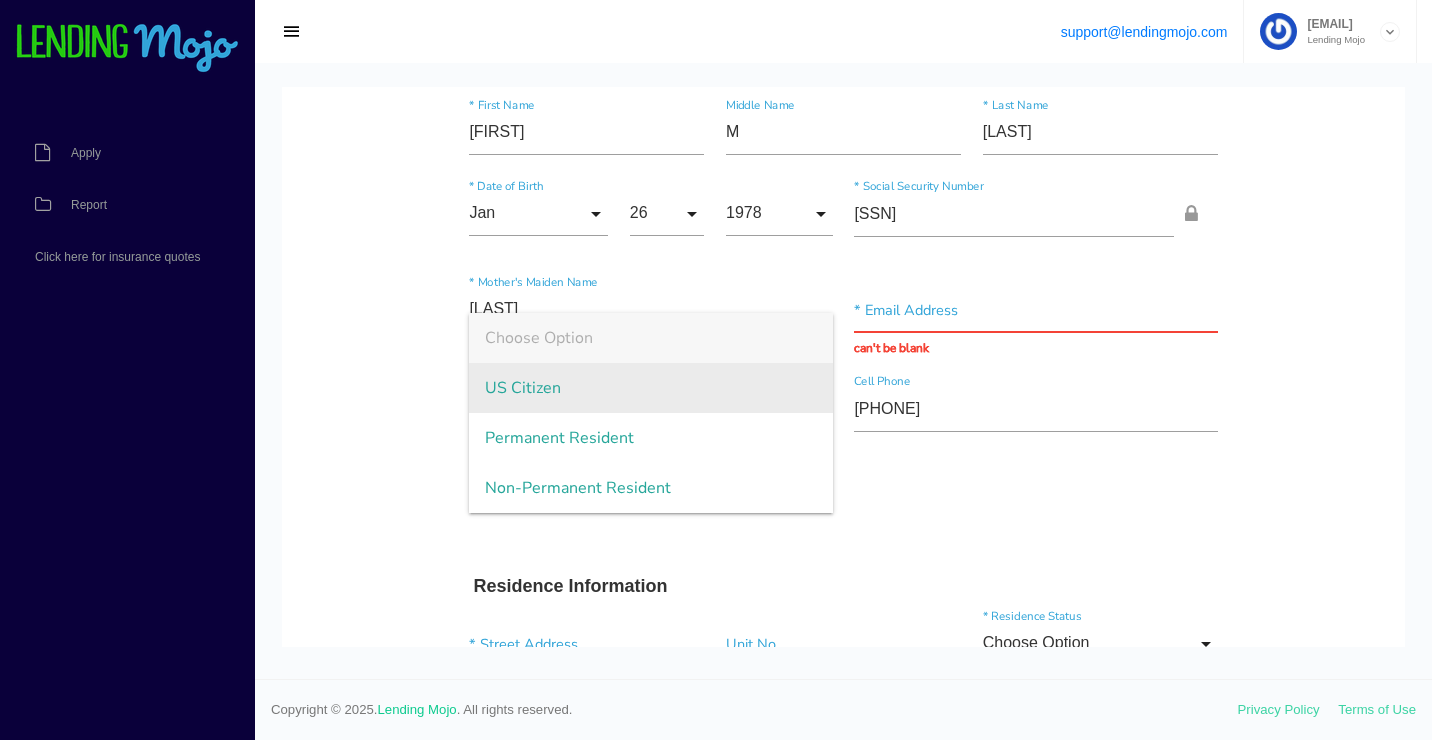 click on "US Citizen" at bounding box center [650, 388] 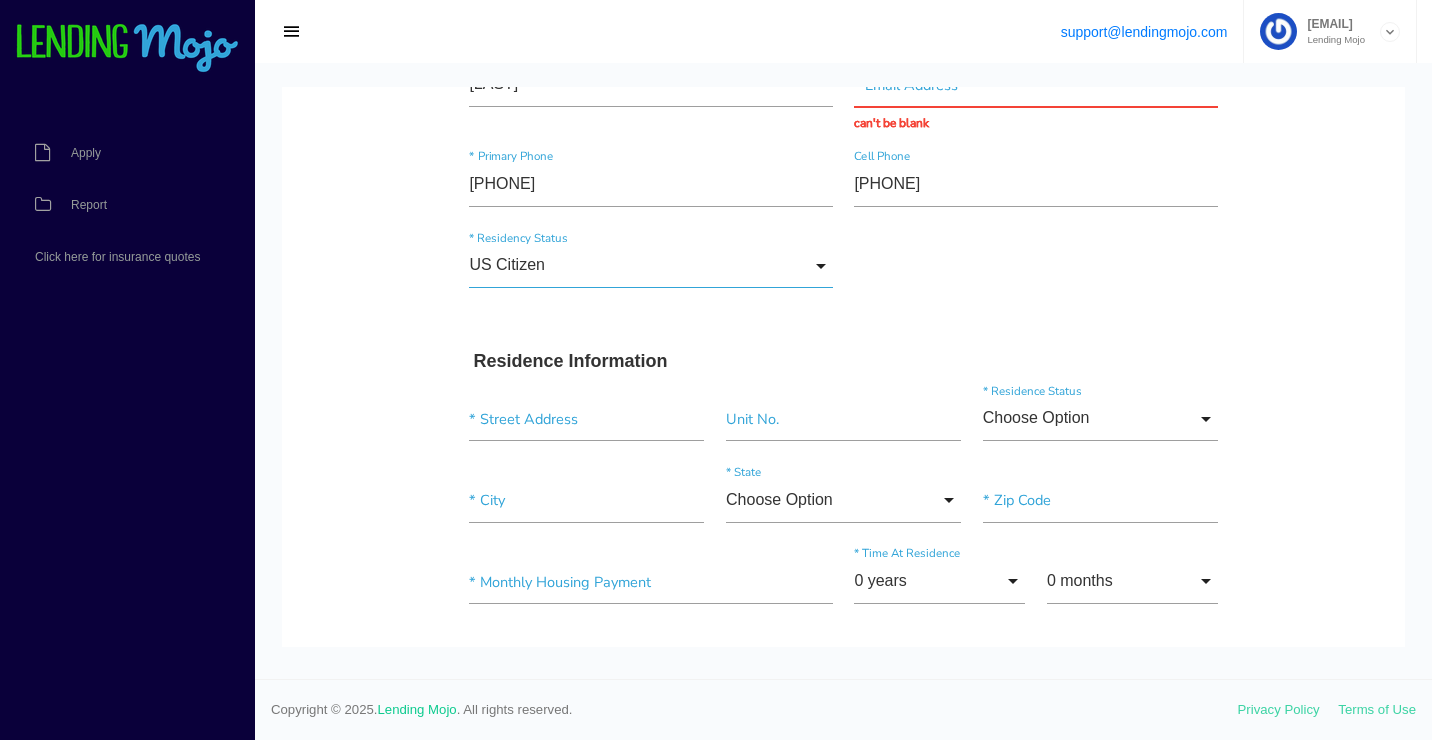 scroll, scrollTop: 400, scrollLeft: 0, axis: vertical 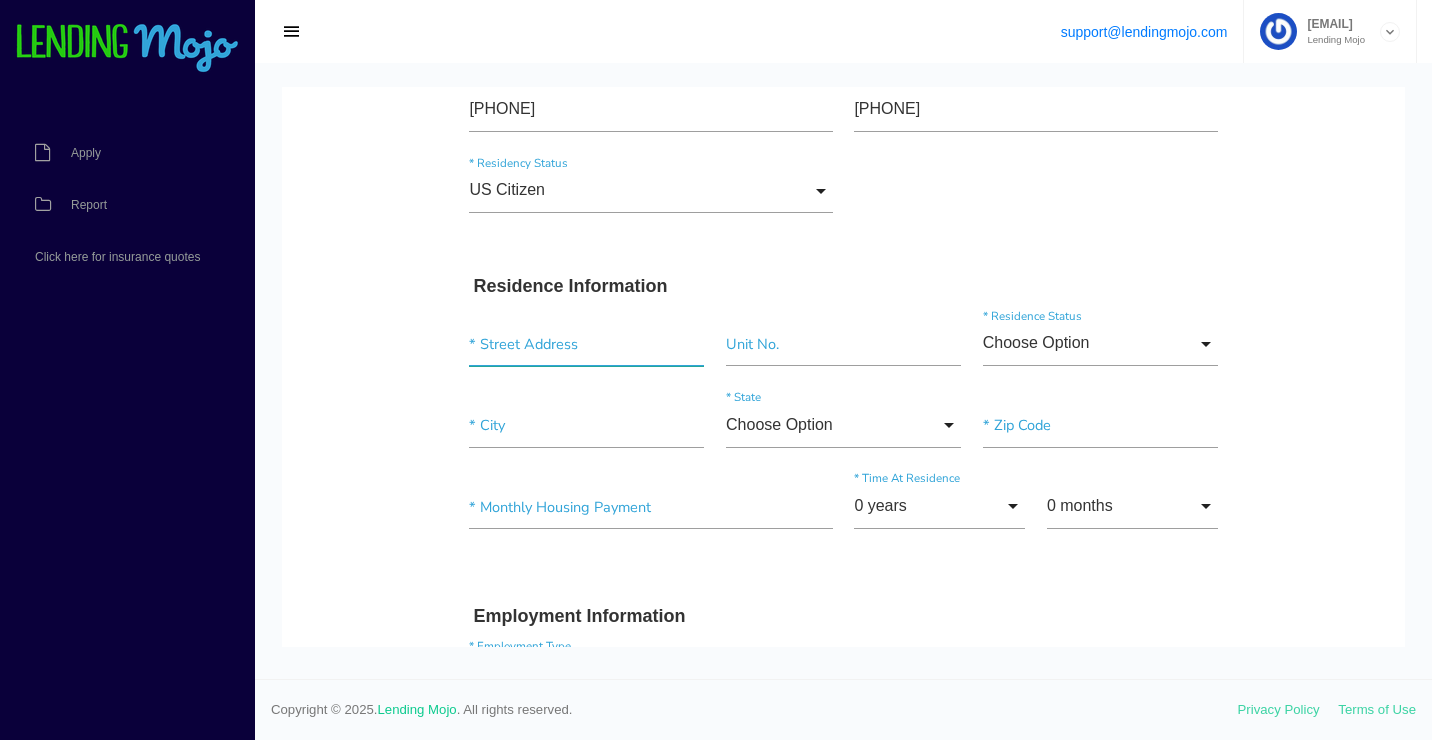 click at bounding box center (586, 344) 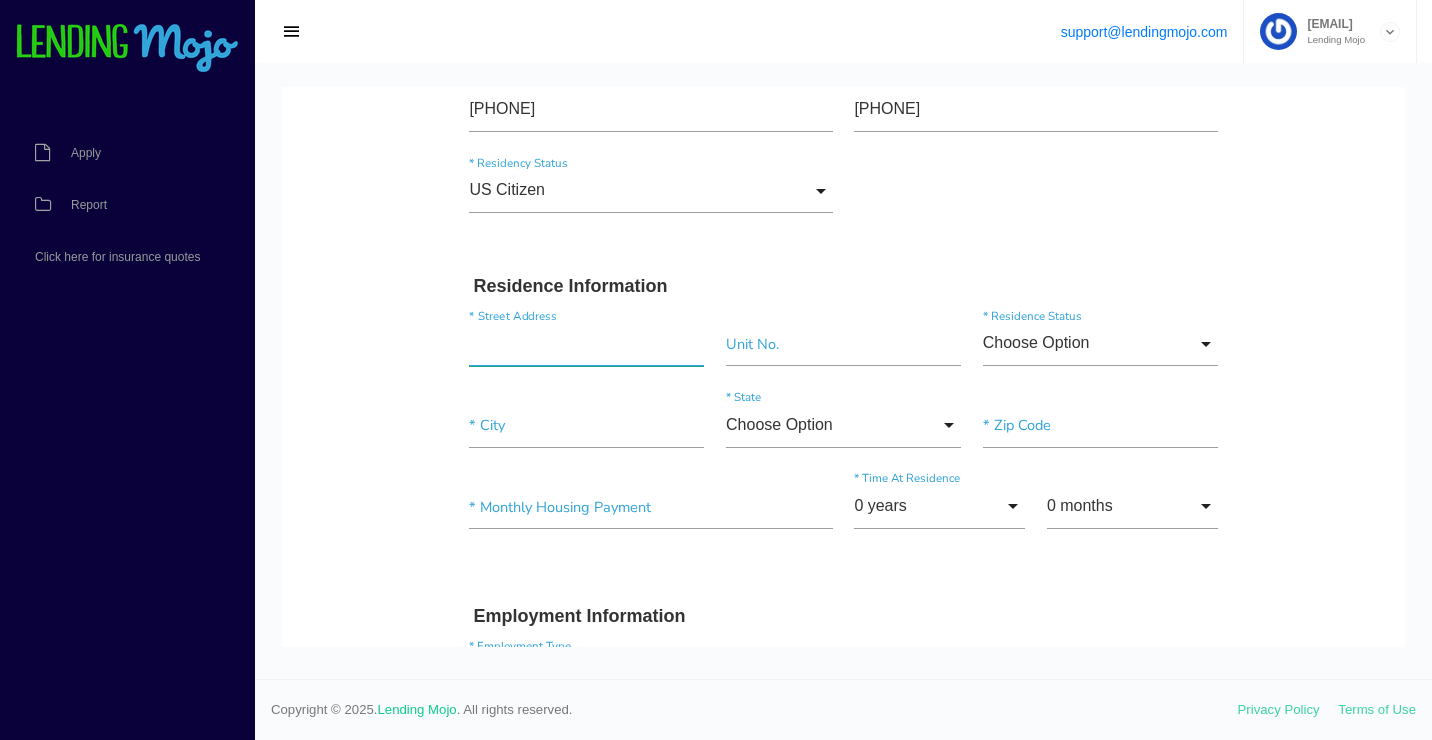 paste on "6103 HUDSONWOOD DR" 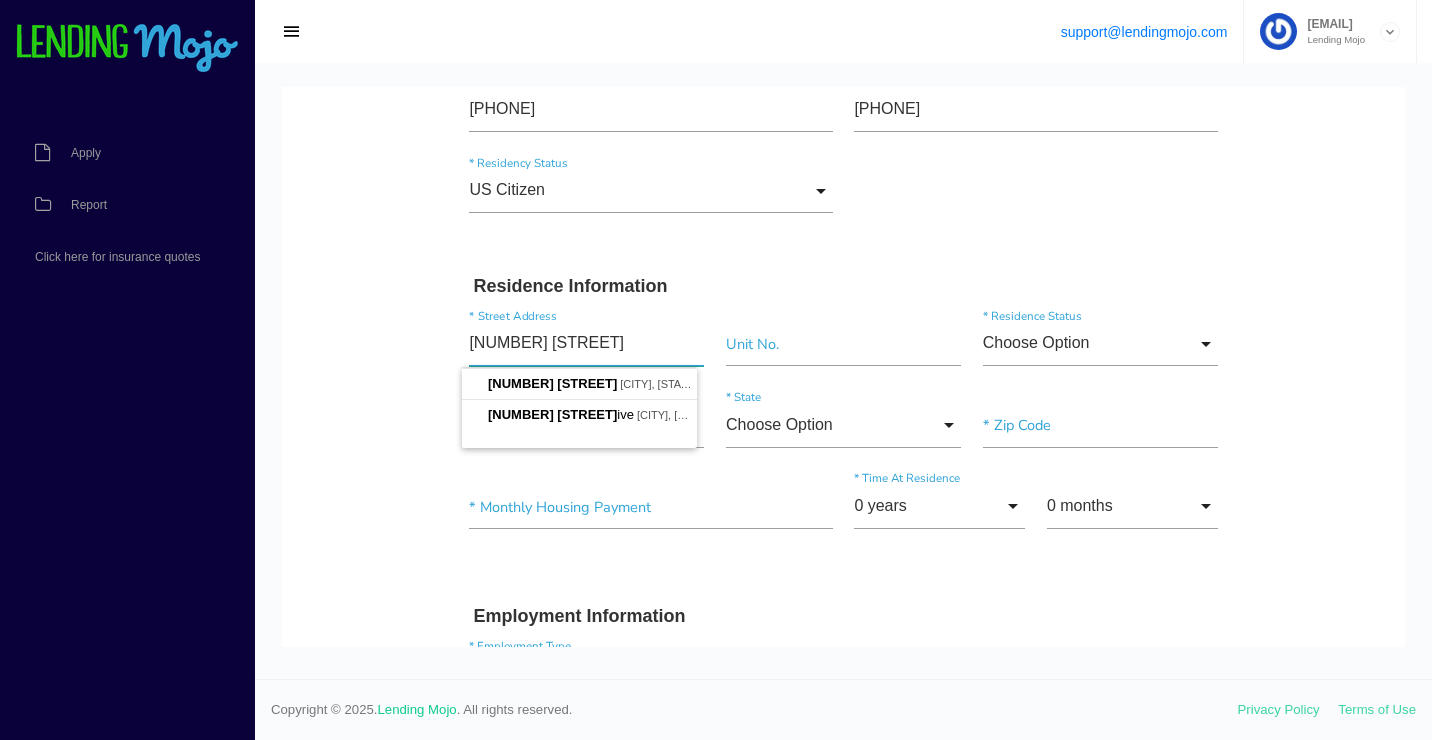 type on "6103 HUDSONWOOD DR" 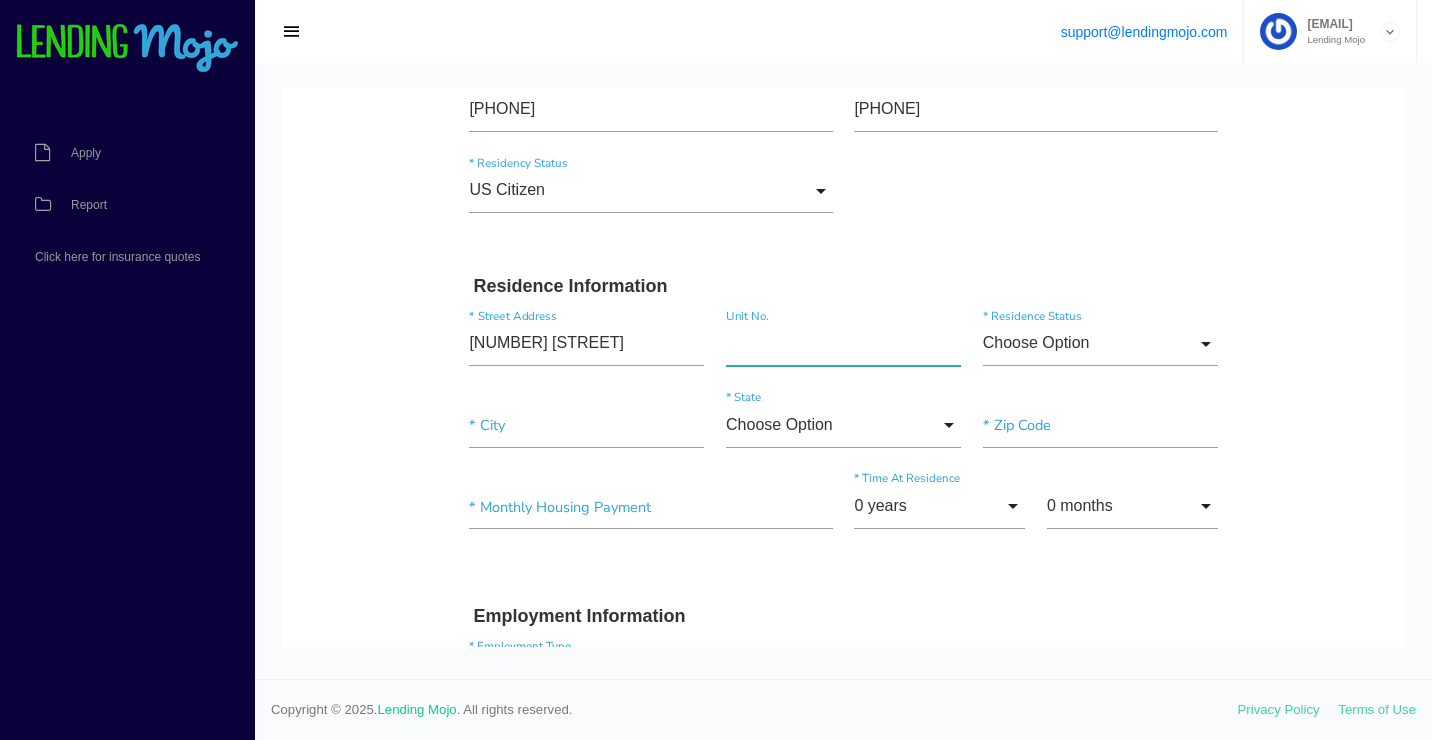 click at bounding box center (843, 344) 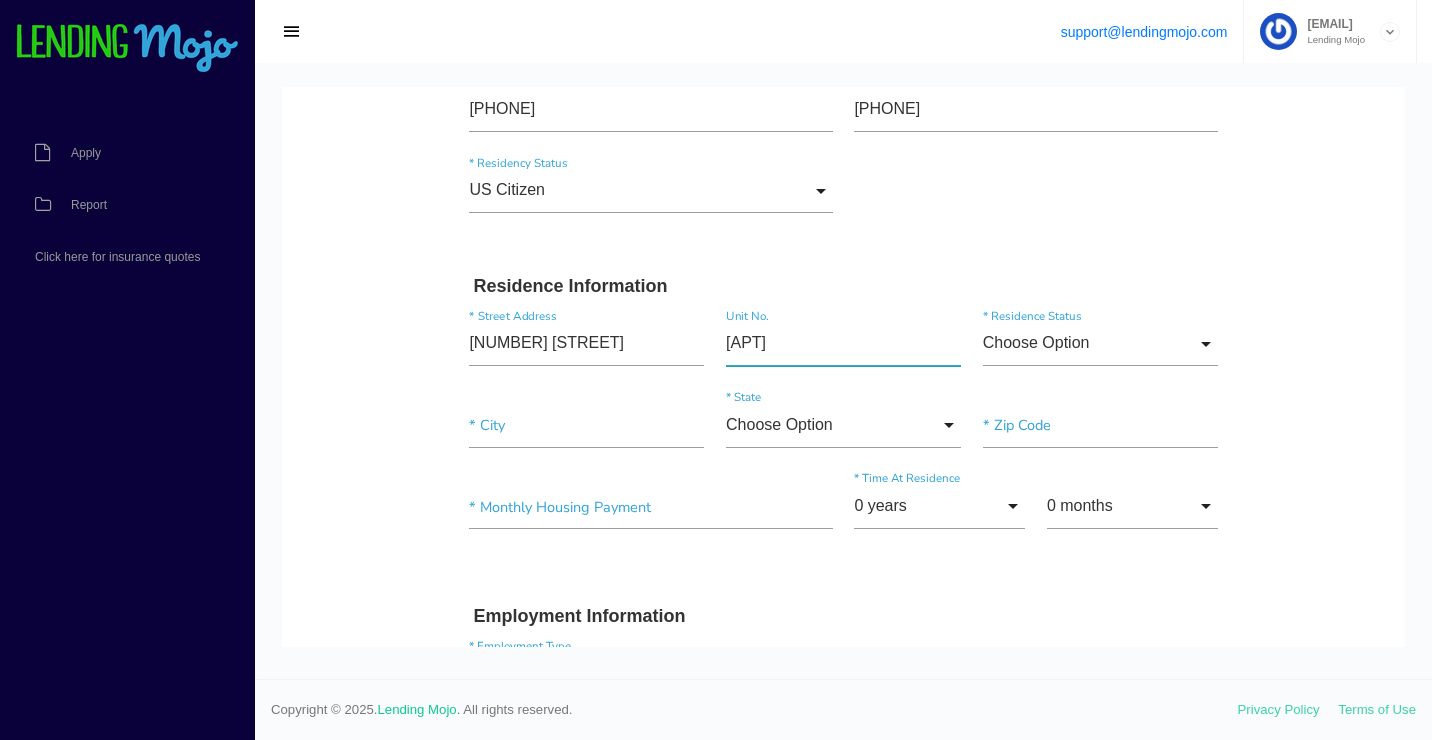 type on "APT 12302" 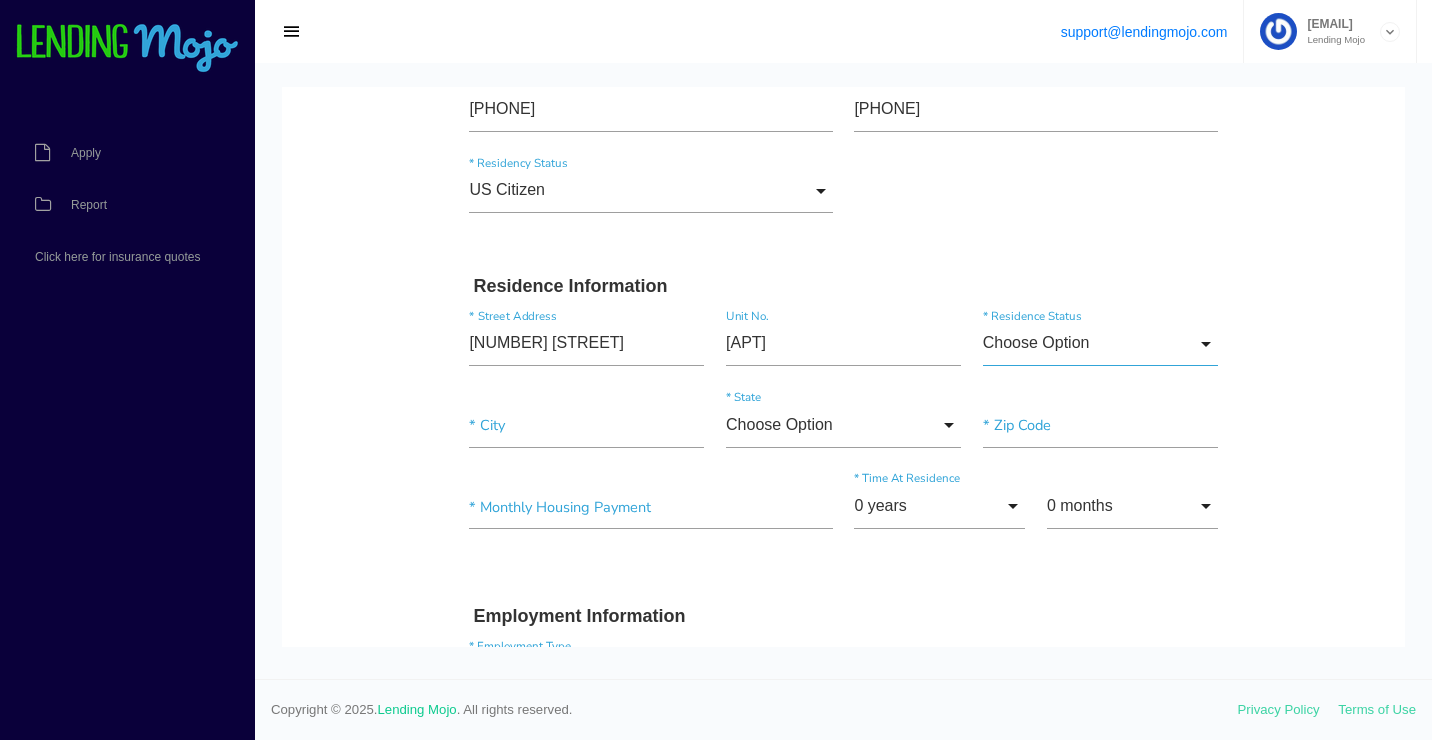 click on "Choose Option" at bounding box center [1100, 344] 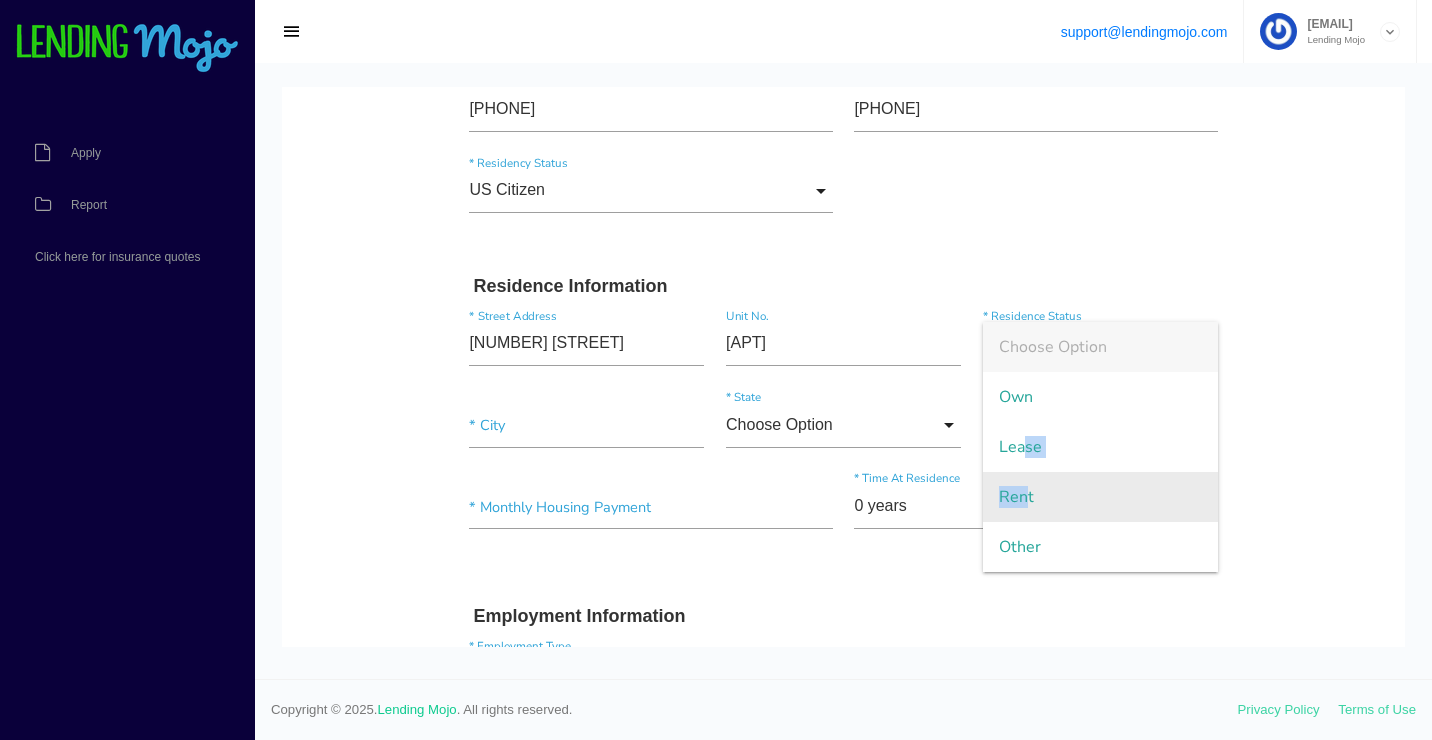 drag, startPoint x: 1017, startPoint y: 462, endPoint x: 1016, endPoint y: 487, distance: 25.019993 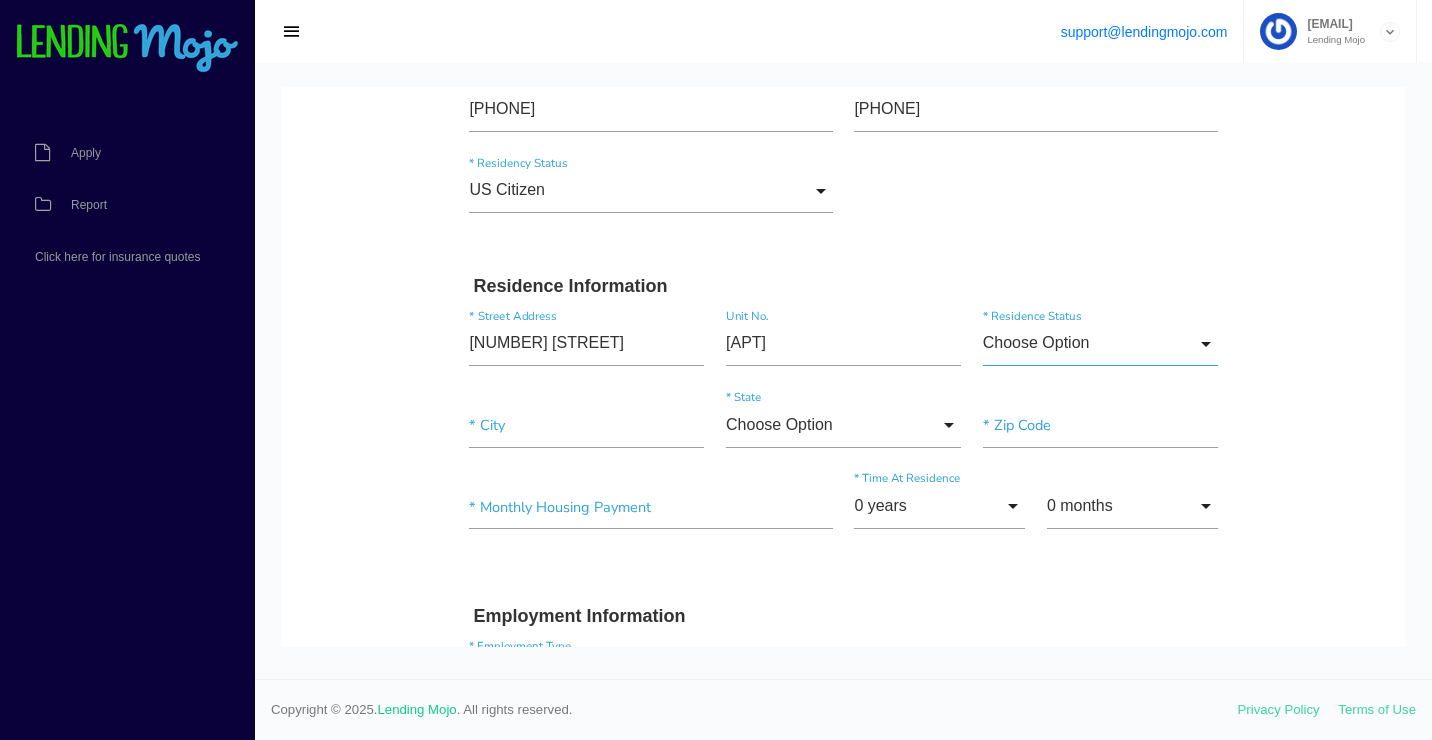 drag, startPoint x: 1016, startPoint y: 487, endPoint x: 997, endPoint y: 354, distance: 134.3503 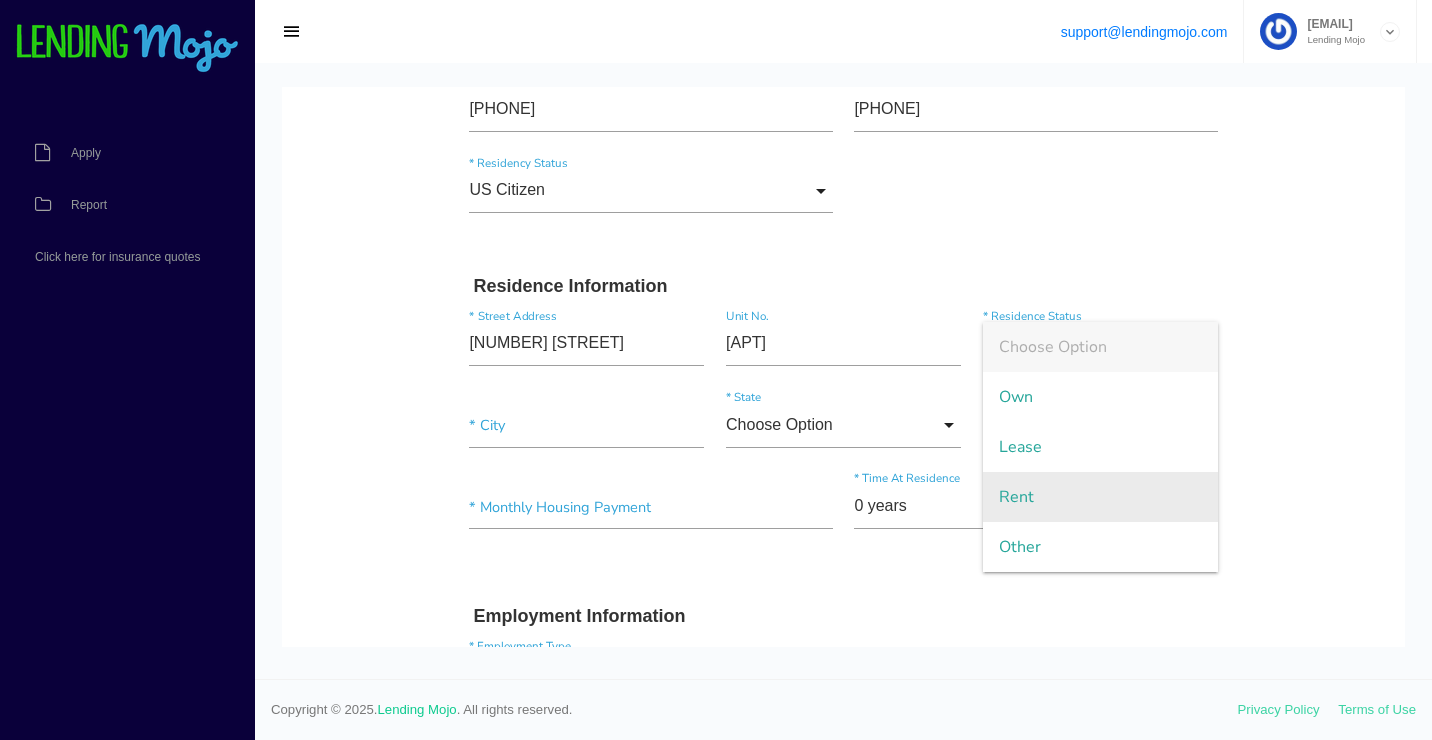 click on "Rent" at bounding box center (1100, 497) 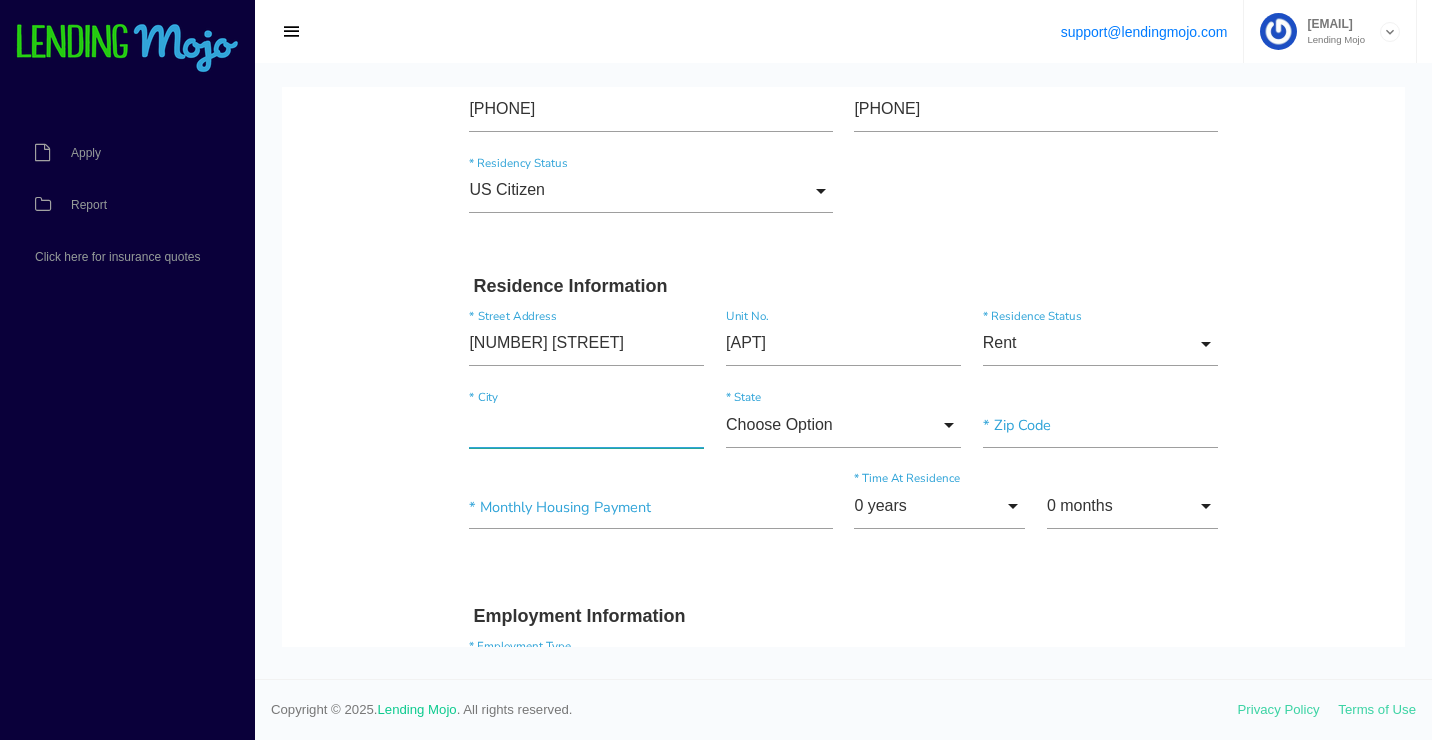 click at bounding box center (586, 425) 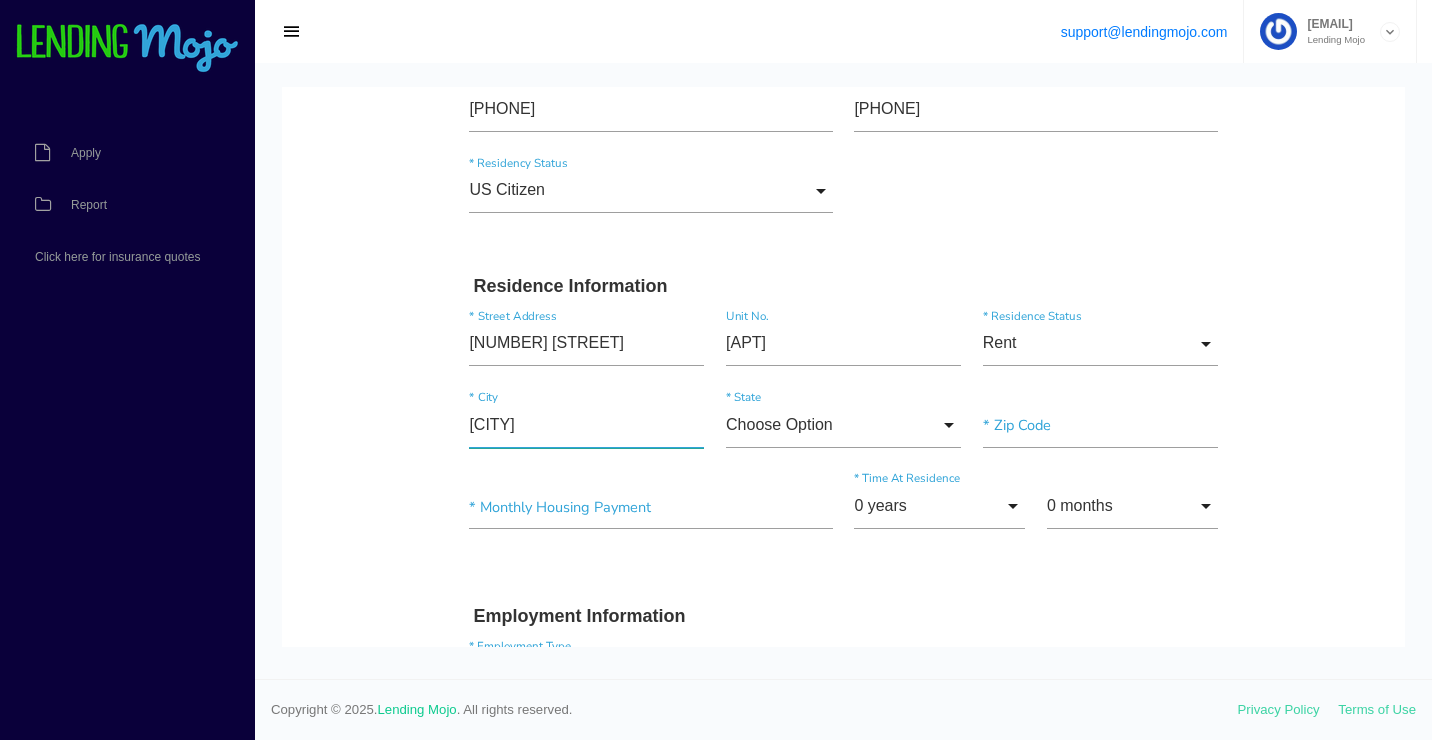 type on "ARLINGTON" 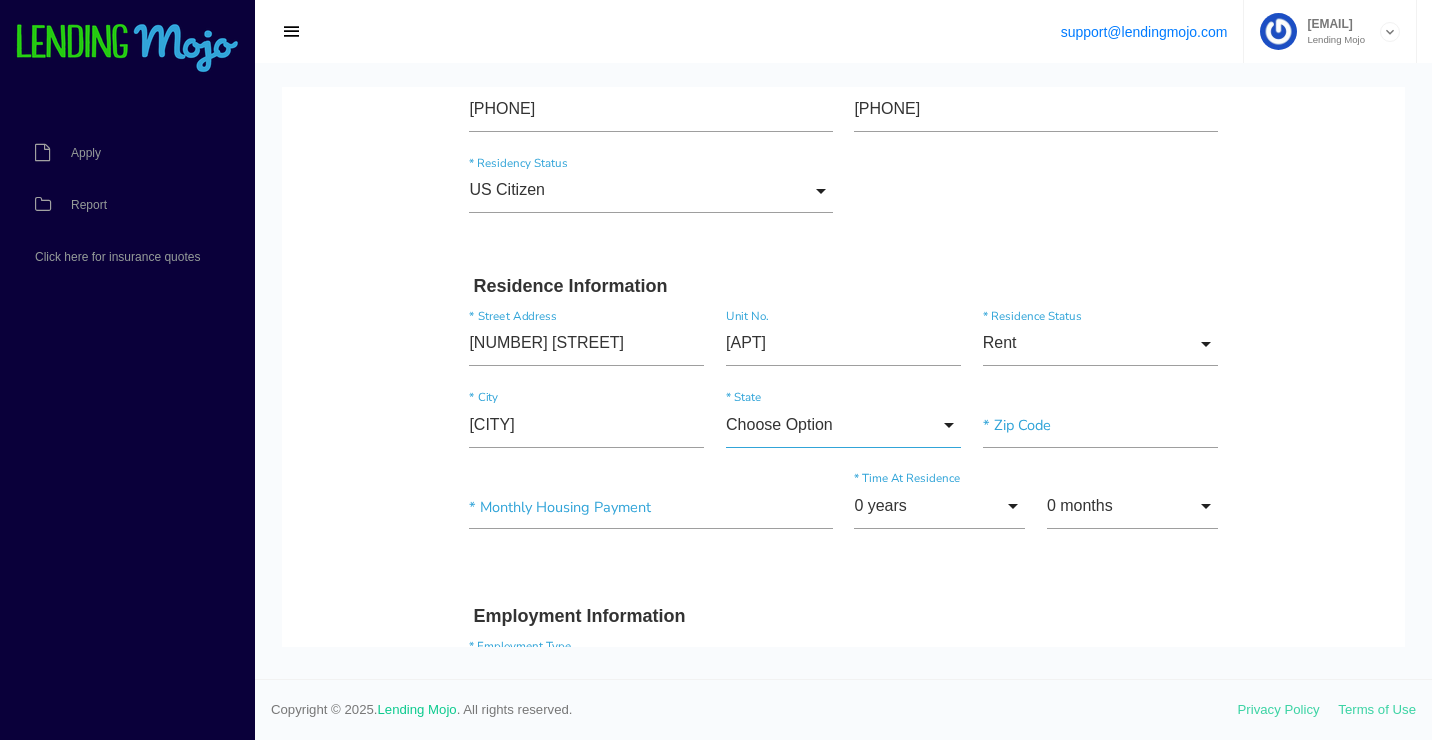 click on "Choose Option" at bounding box center (843, 425) 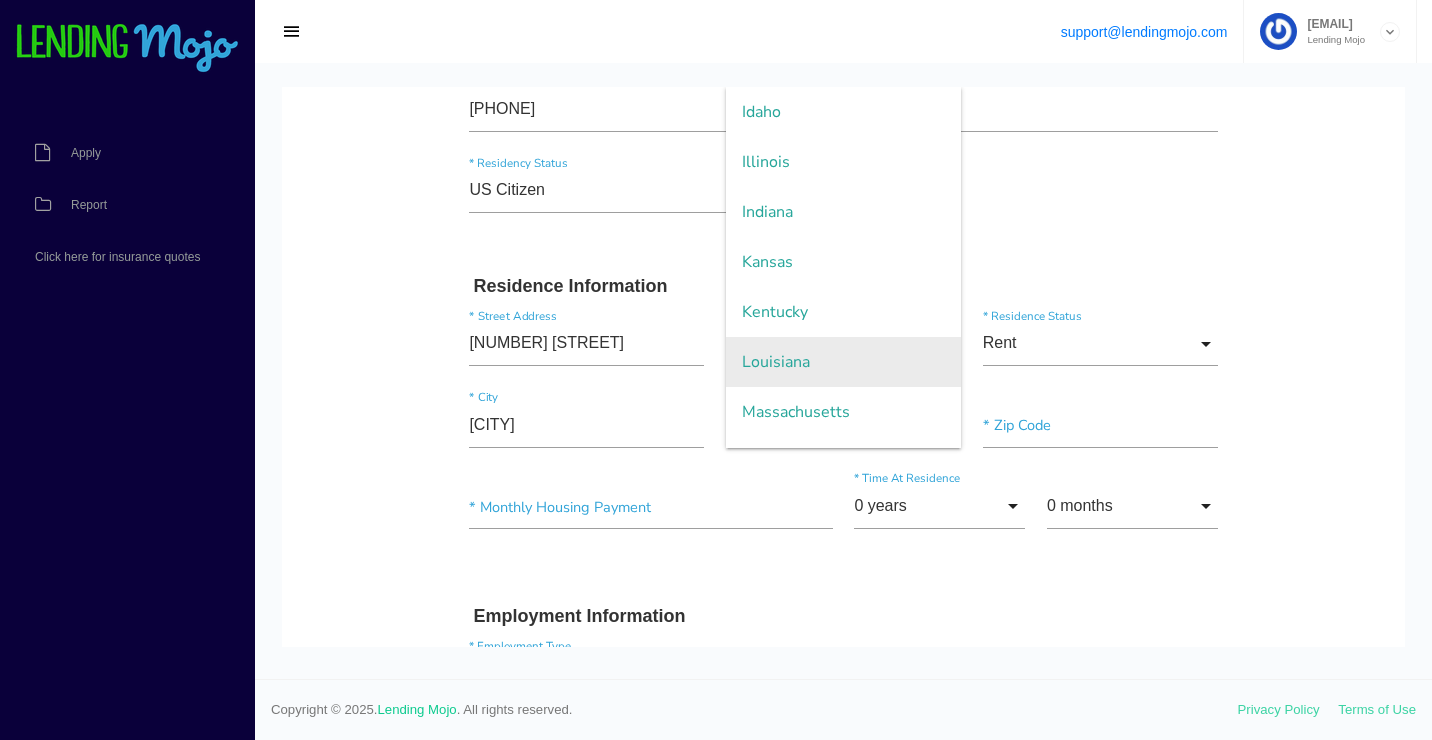 type 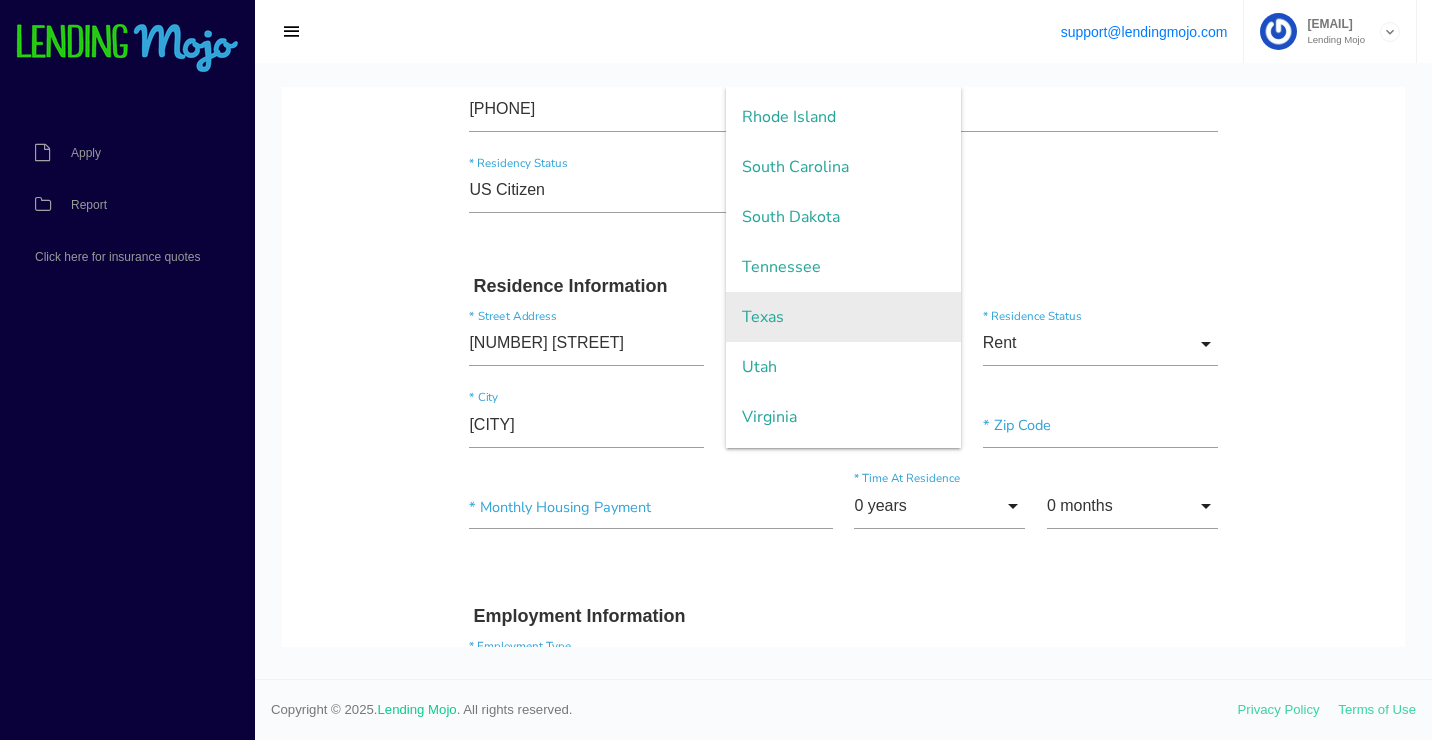 click on "Texas" at bounding box center (843, 317) 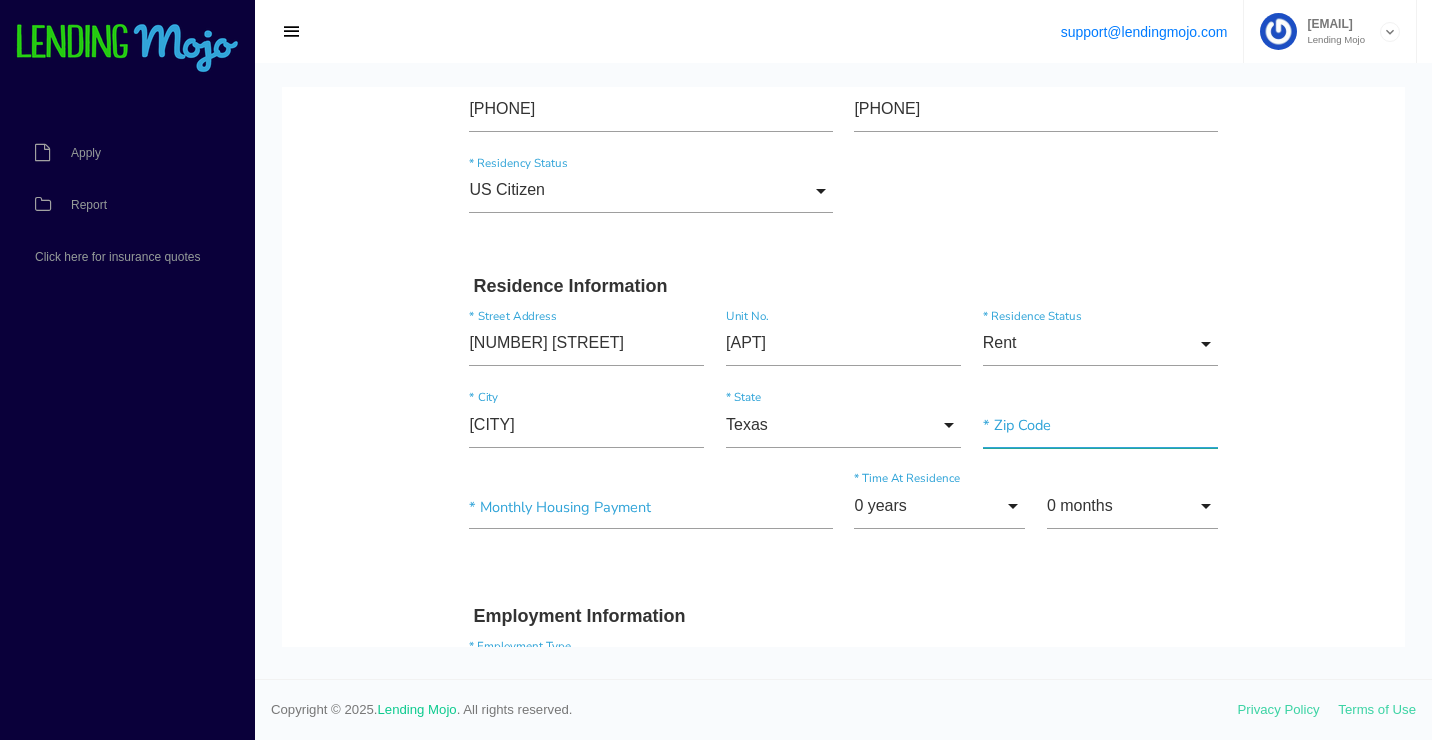 click at bounding box center [1100, 425] 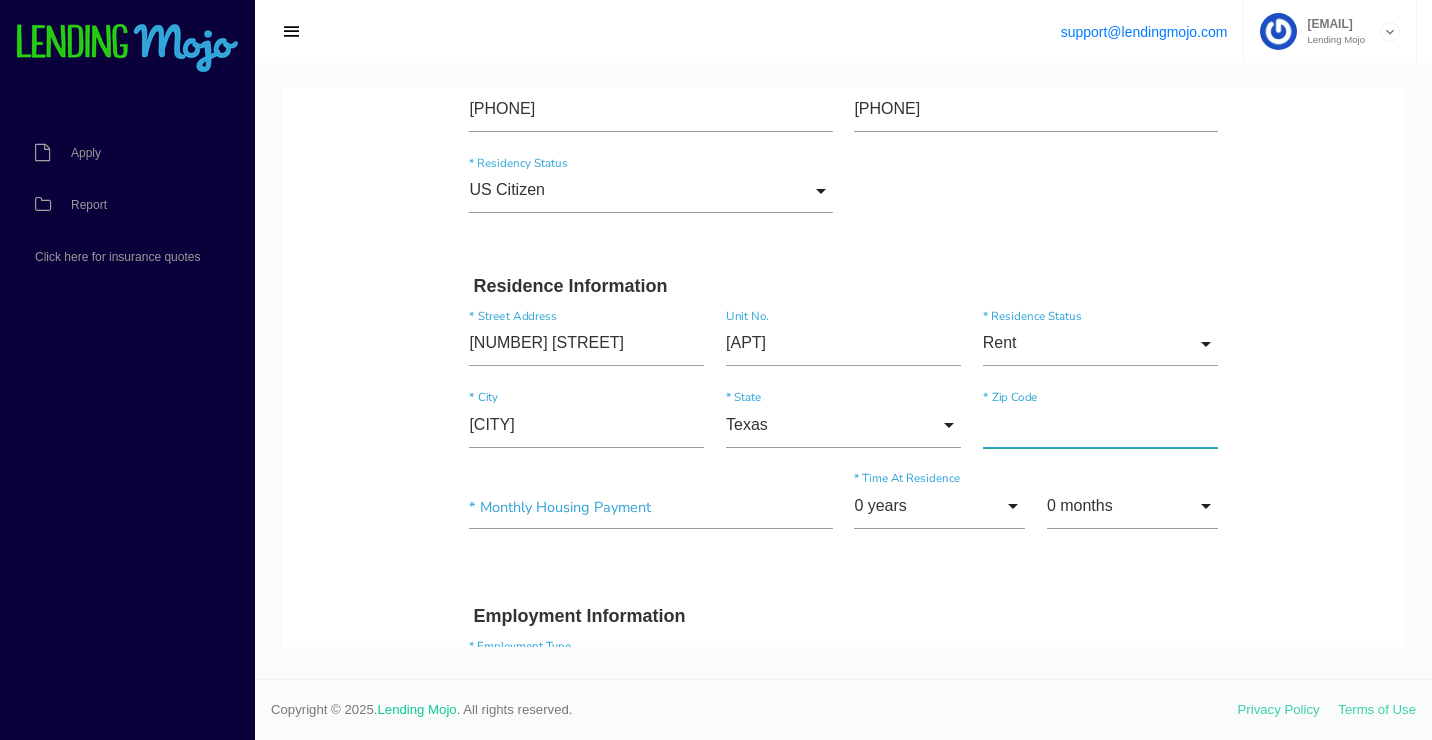 paste on "76001" 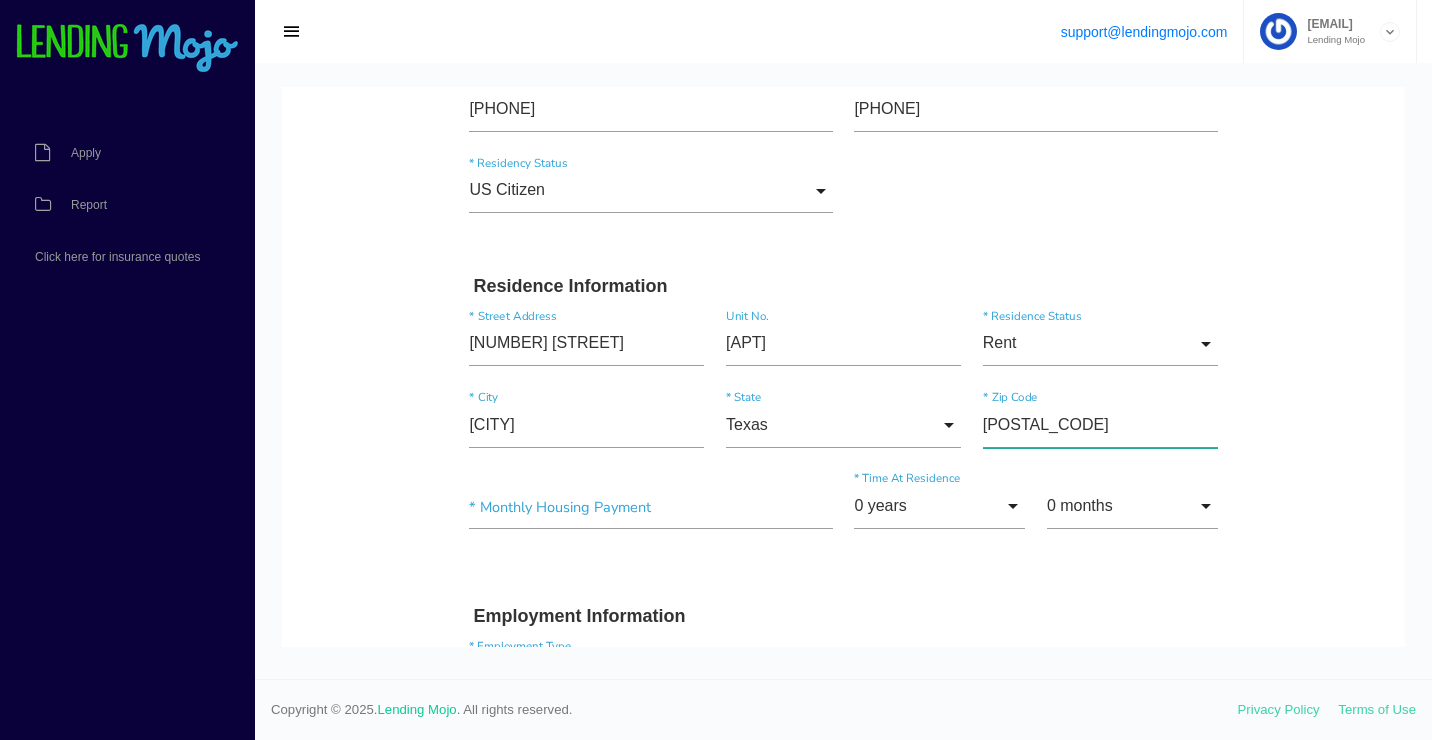 type on "76001" 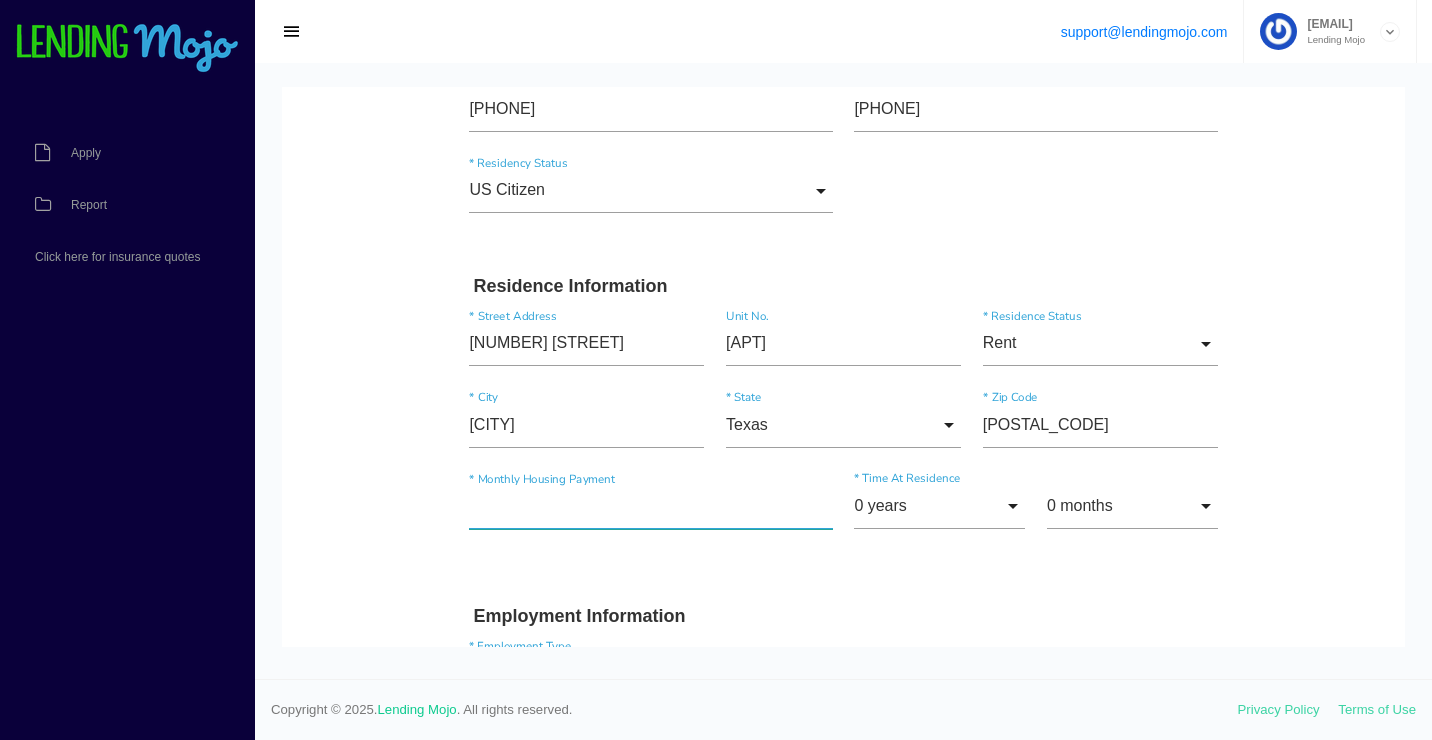 click at bounding box center [650, 507] 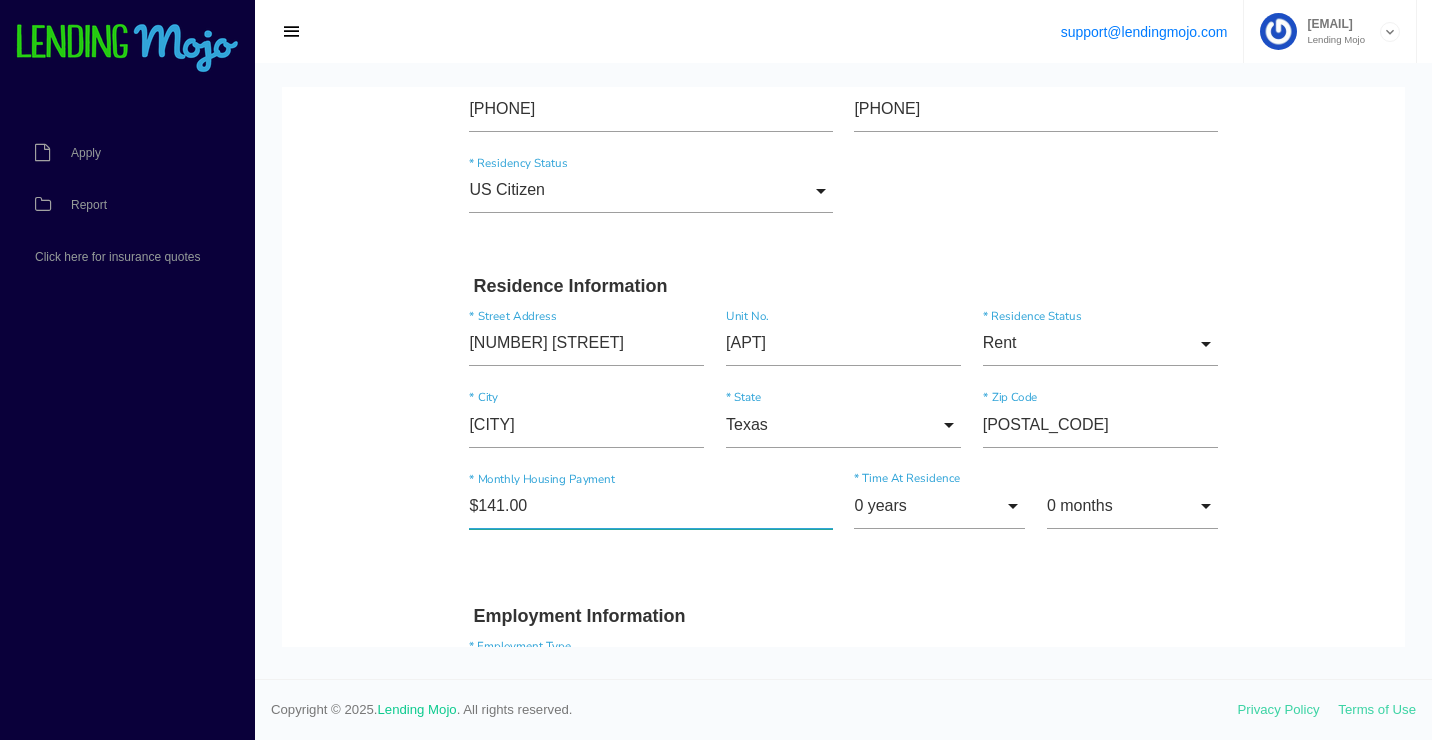 type on "$1,415.00" 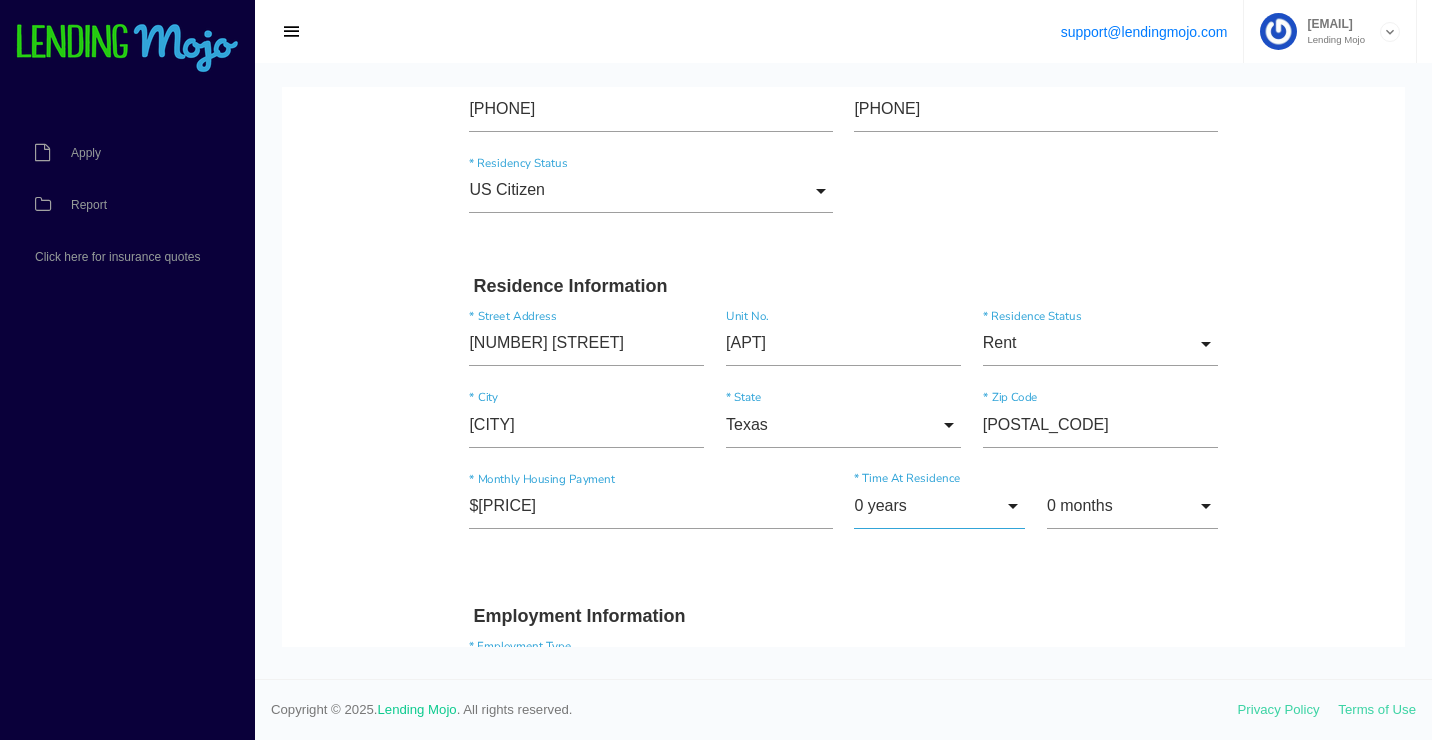 click on "0 years" at bounding box center (939, 506) 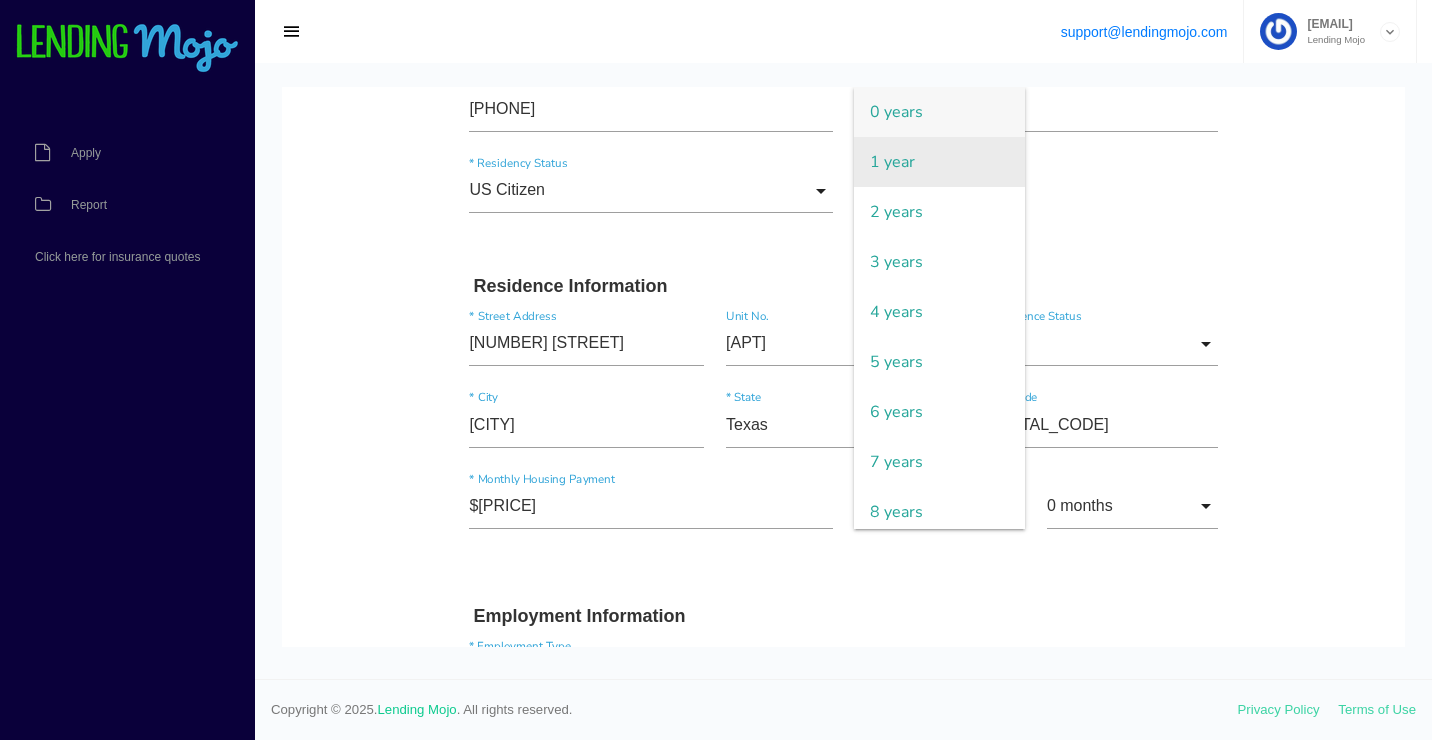 click on "1 year" at bounding box center (939, 162) 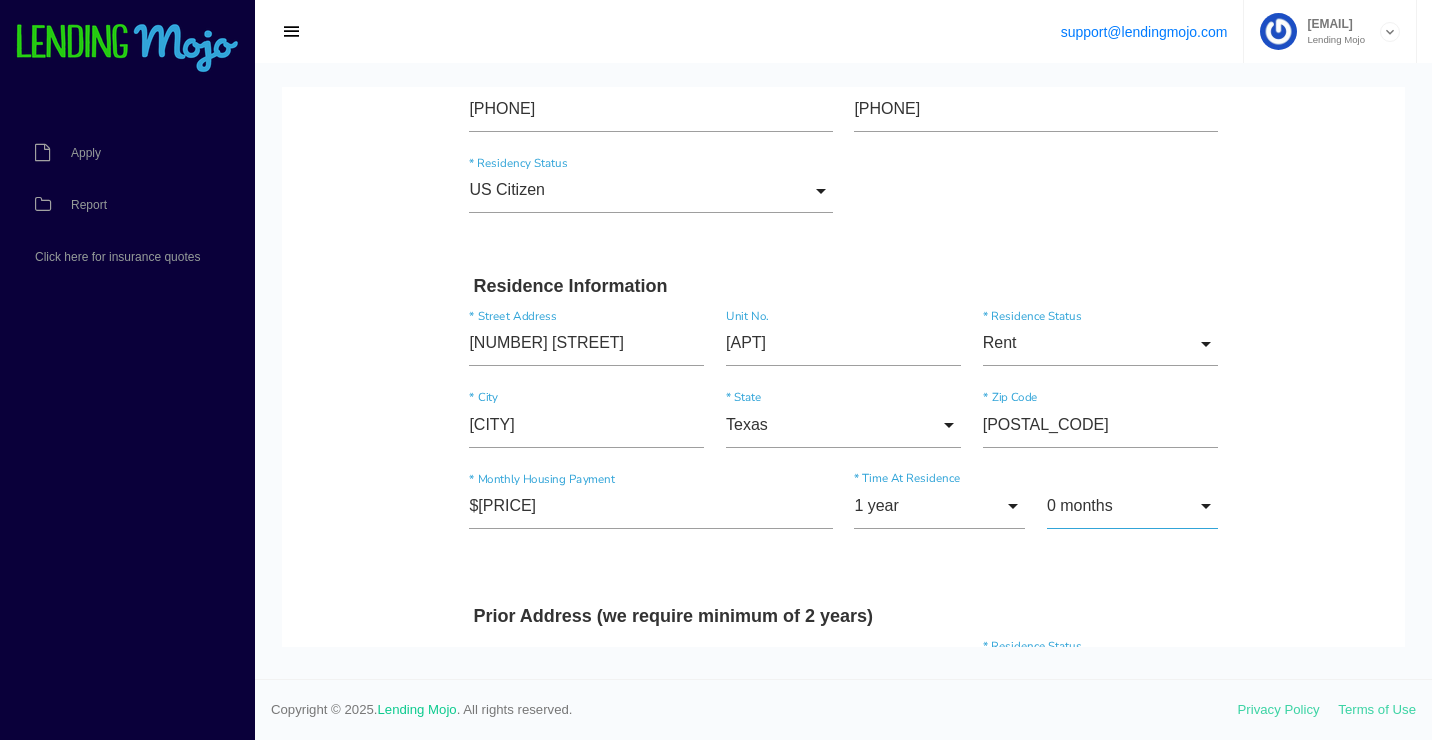 click on "0 months" at bounding box center [1132, 506] 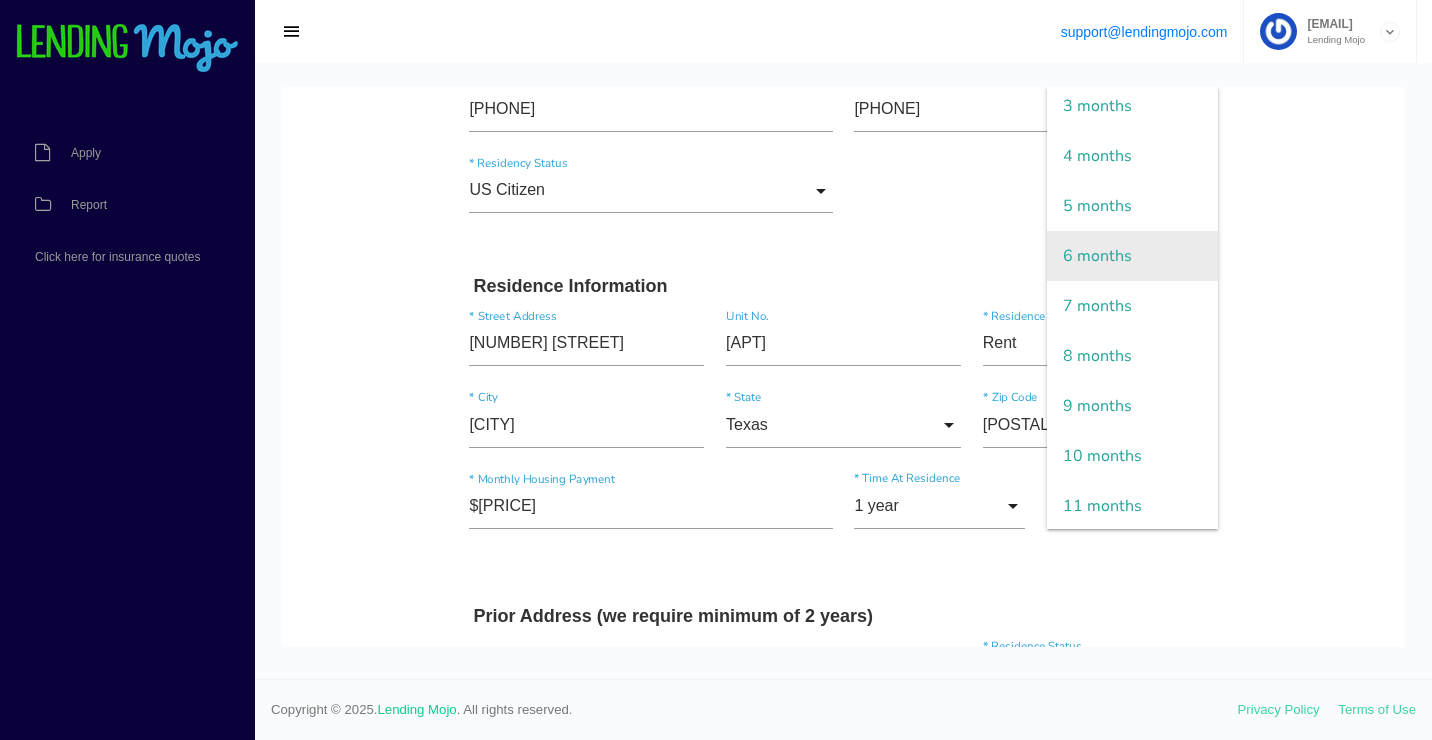 scroll, scrollTop: 158, scrollLeft: 0, axis: vertical 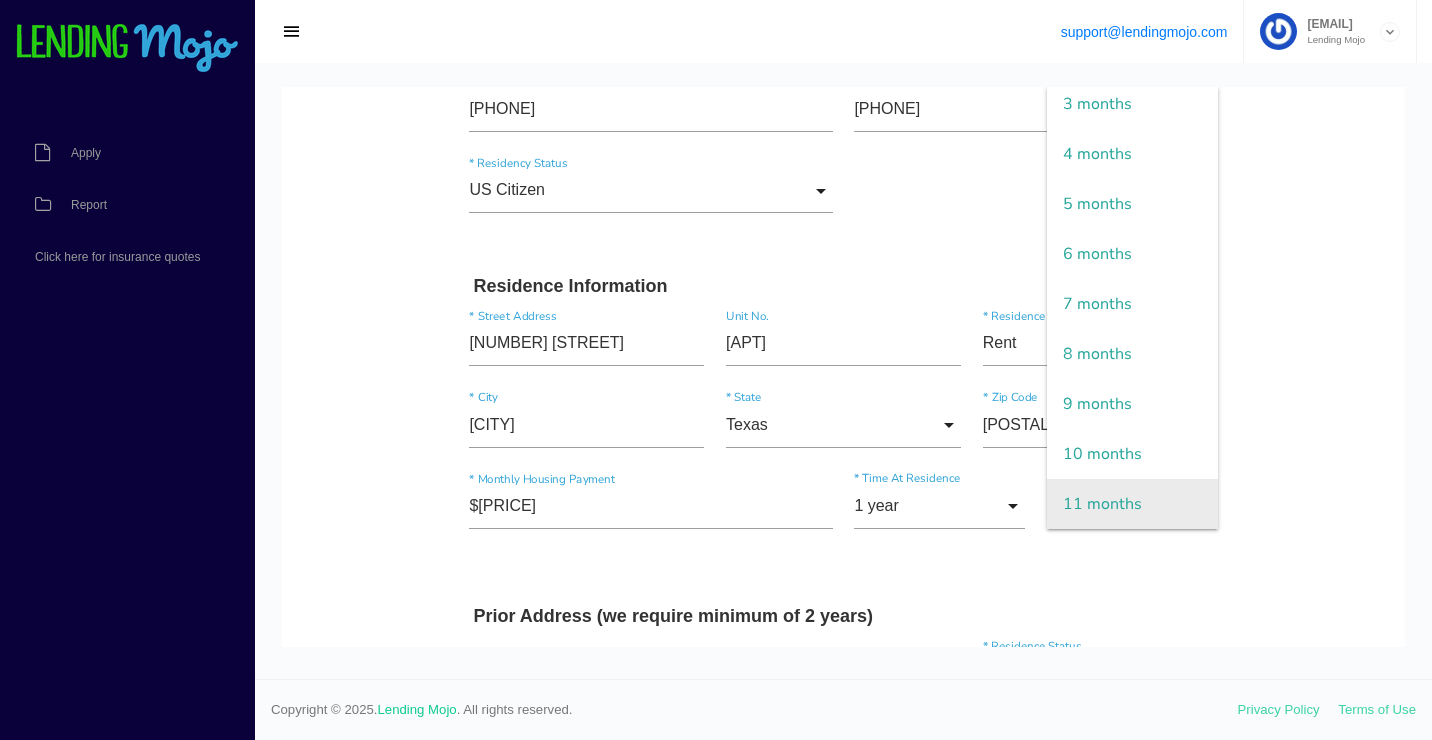 click on "11 months" at bounding box center [1132, 504] 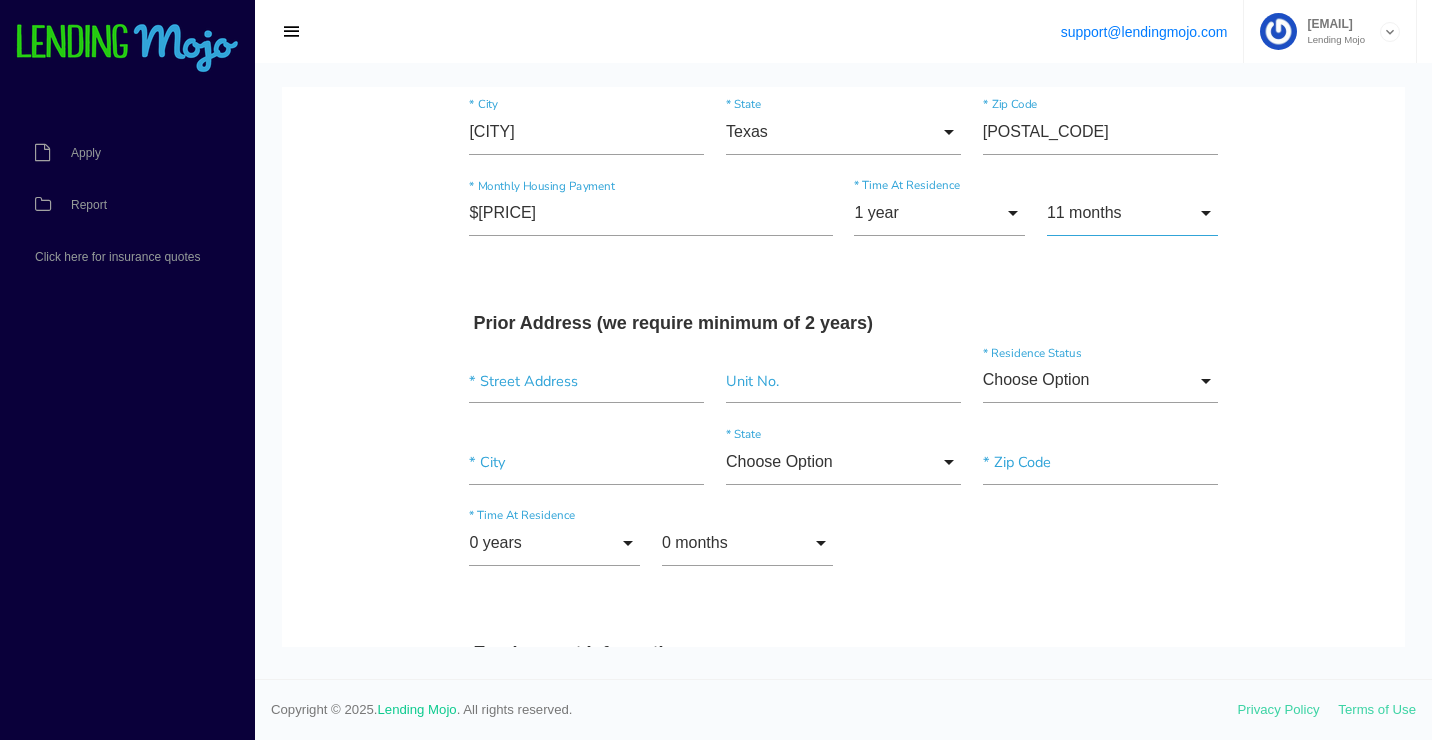 scroll, scrollTop: 700, scrollLeft: 0, axis: vertical 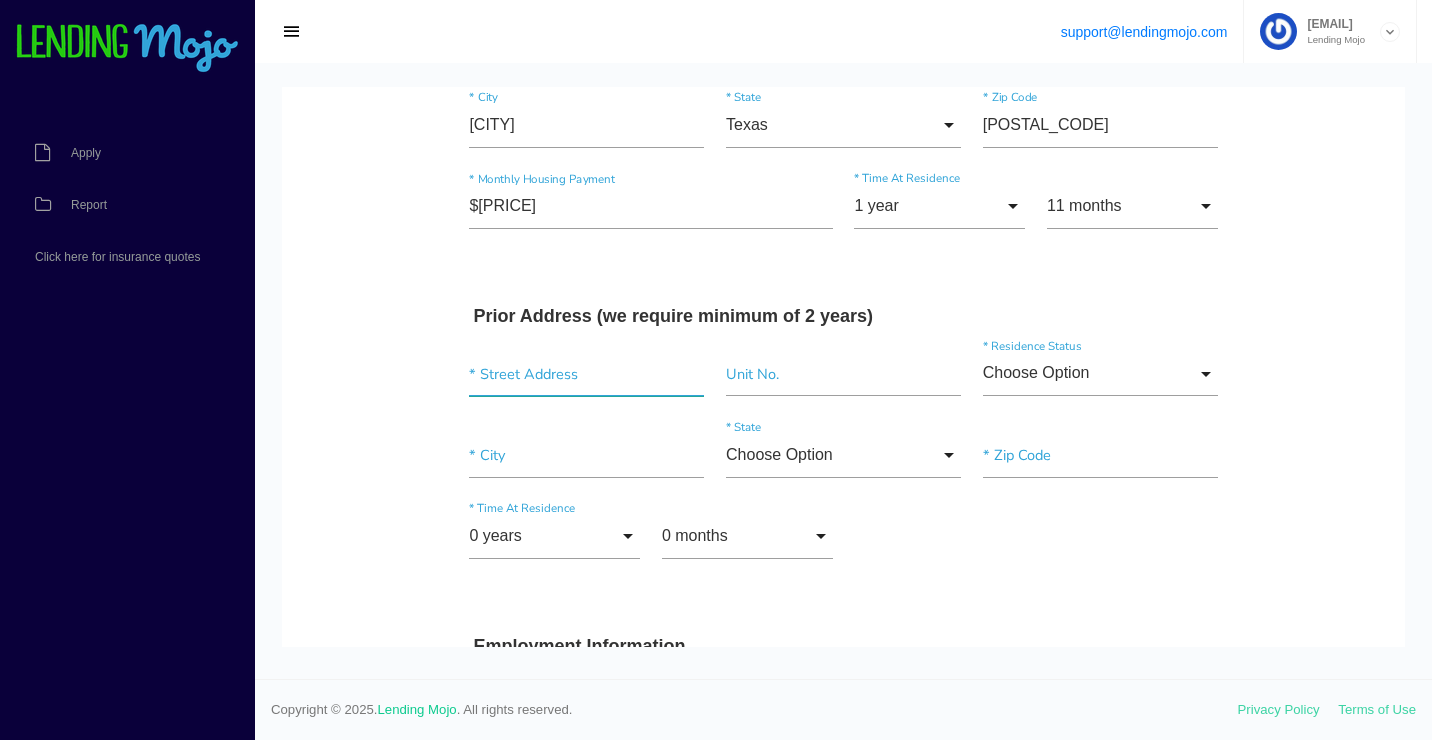 click at bounding box center (586, 374) 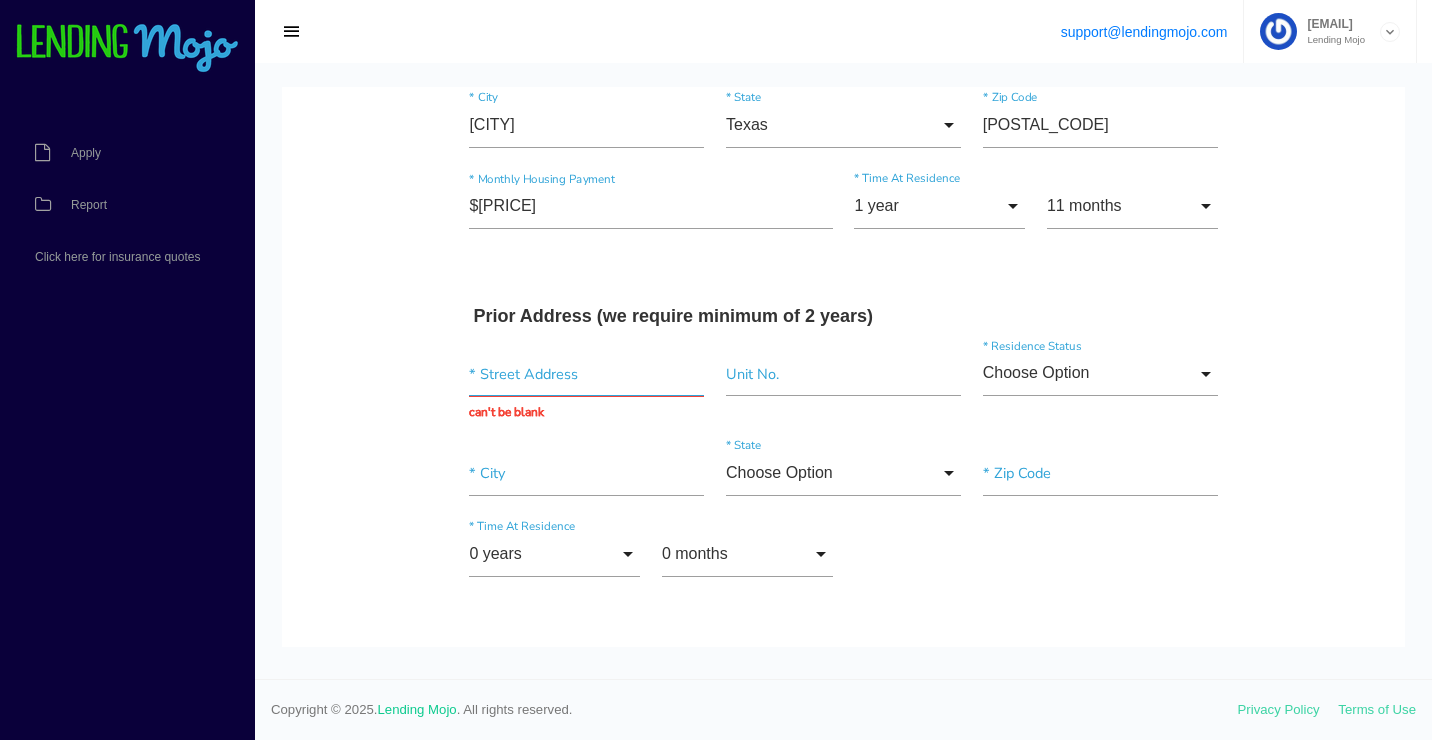 click at bounding box center (586, 374) 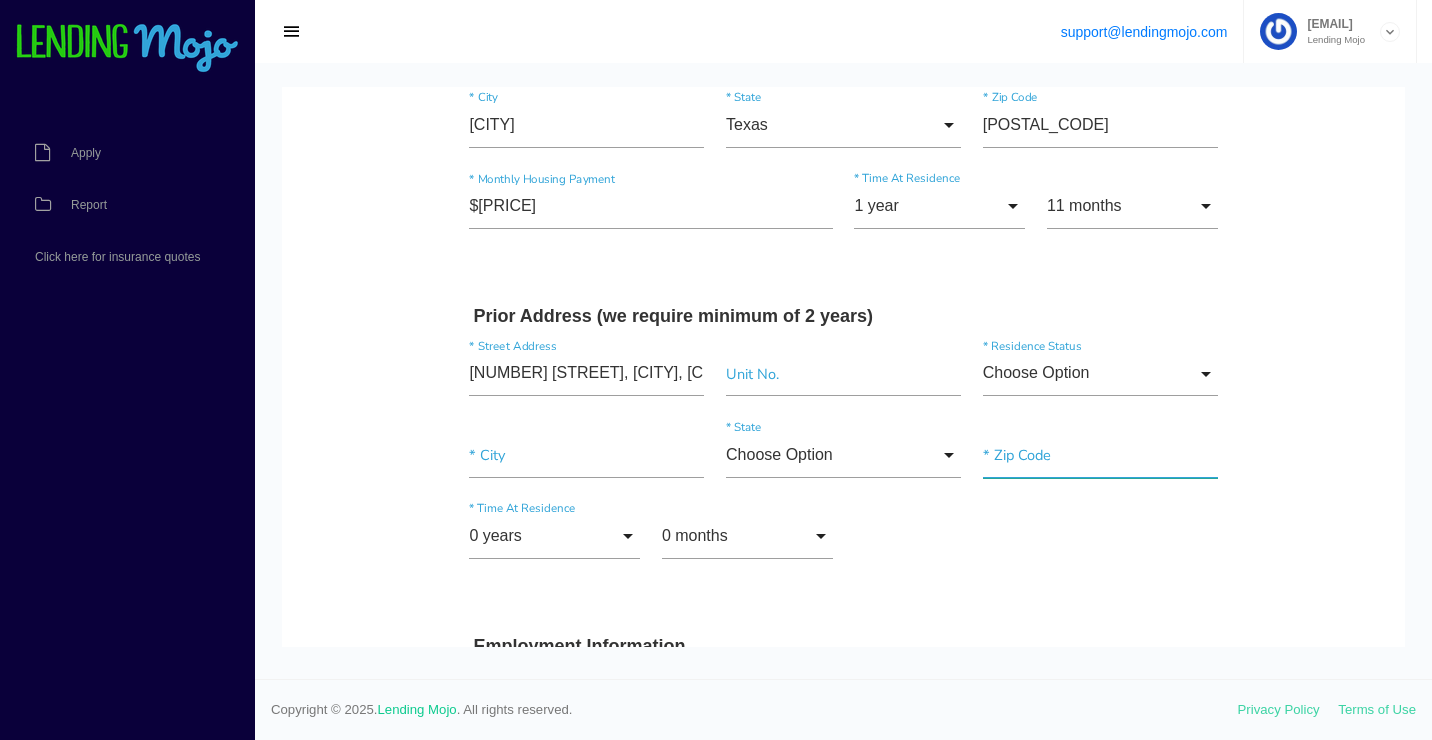 type on "Roman Way" 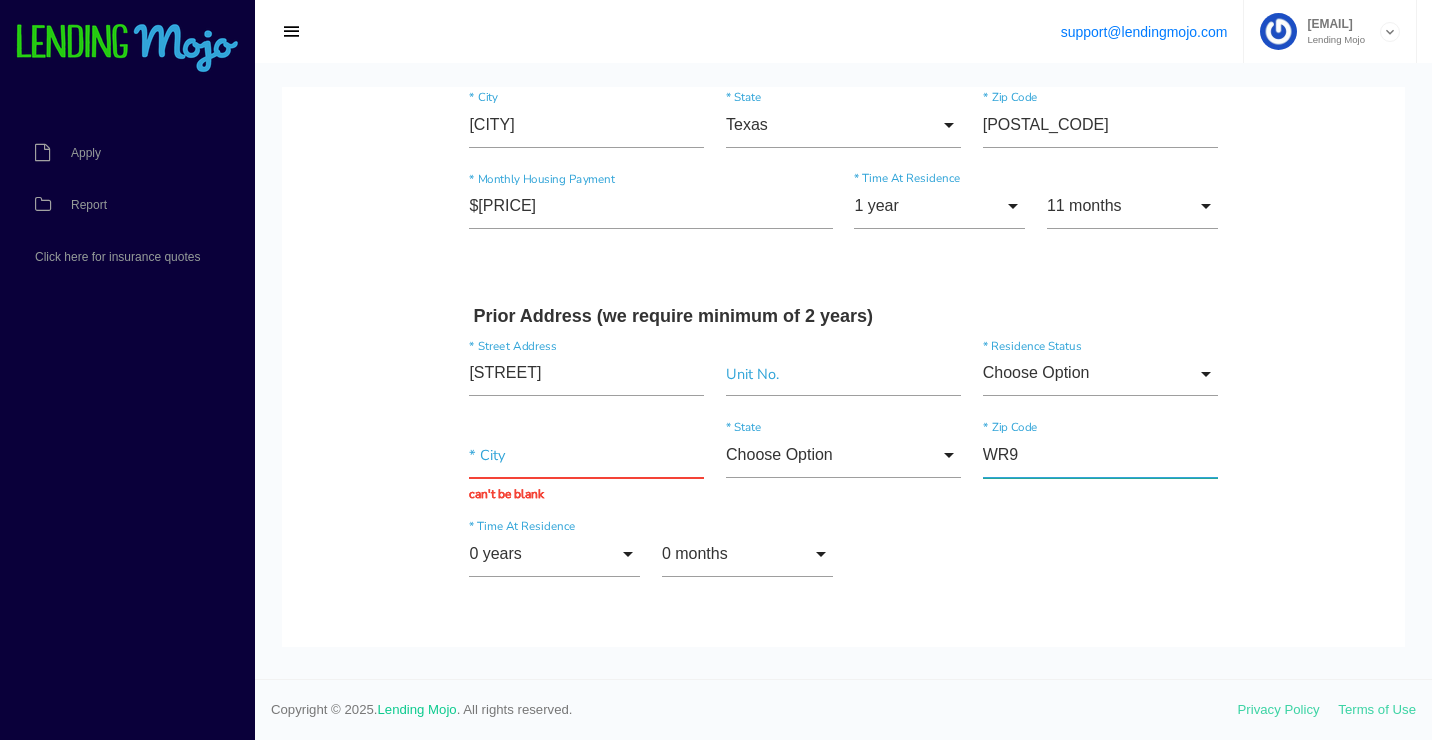 paste on "Dallas" 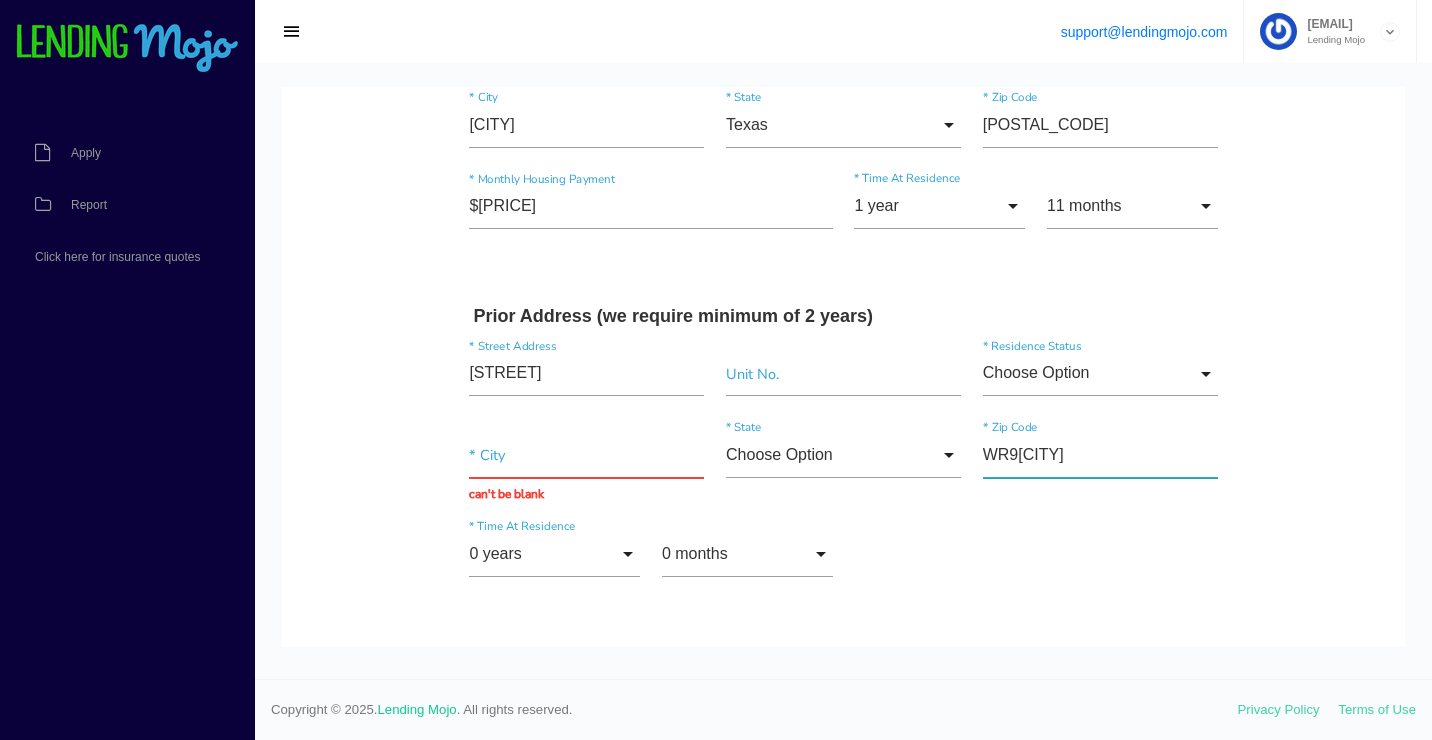 type on "WR9Dallas" 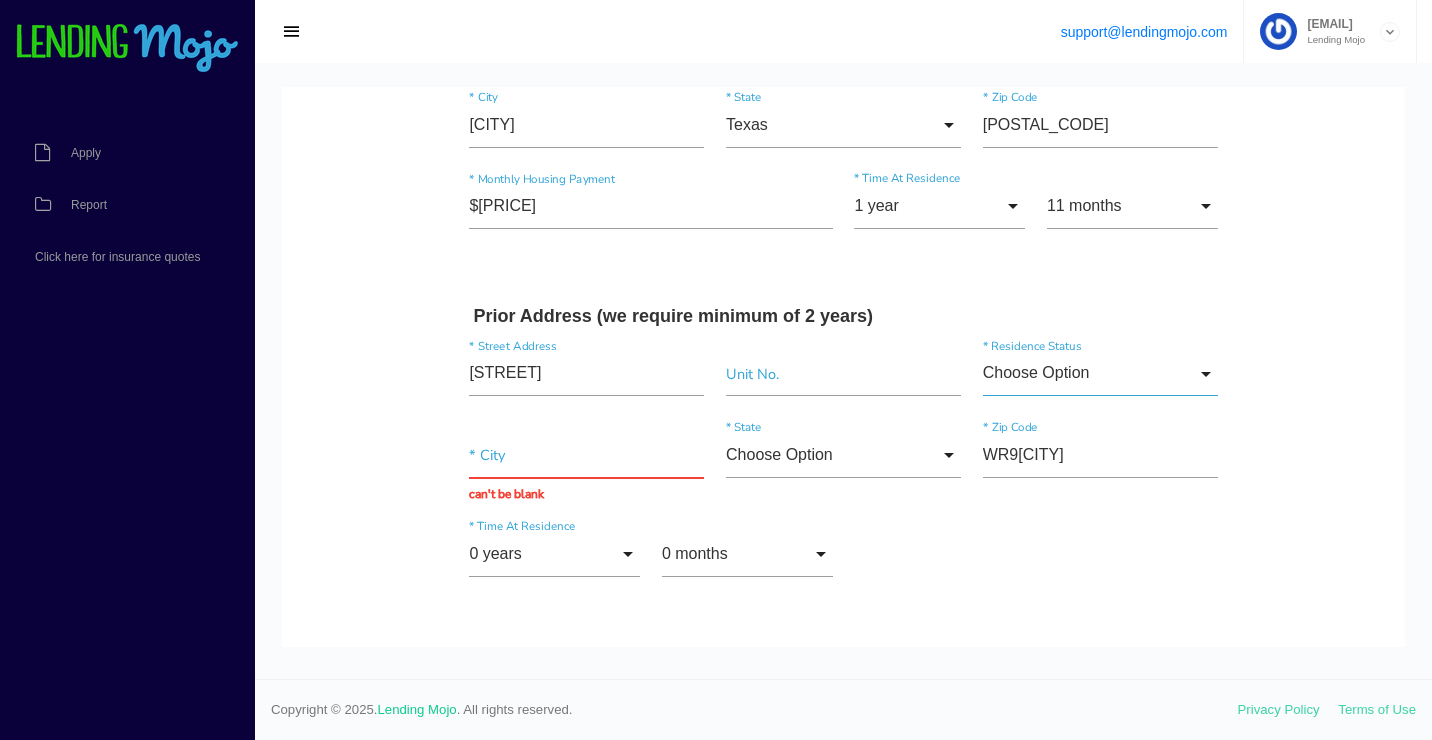 click on "Choose Option" at bounding box center [1100, 374] 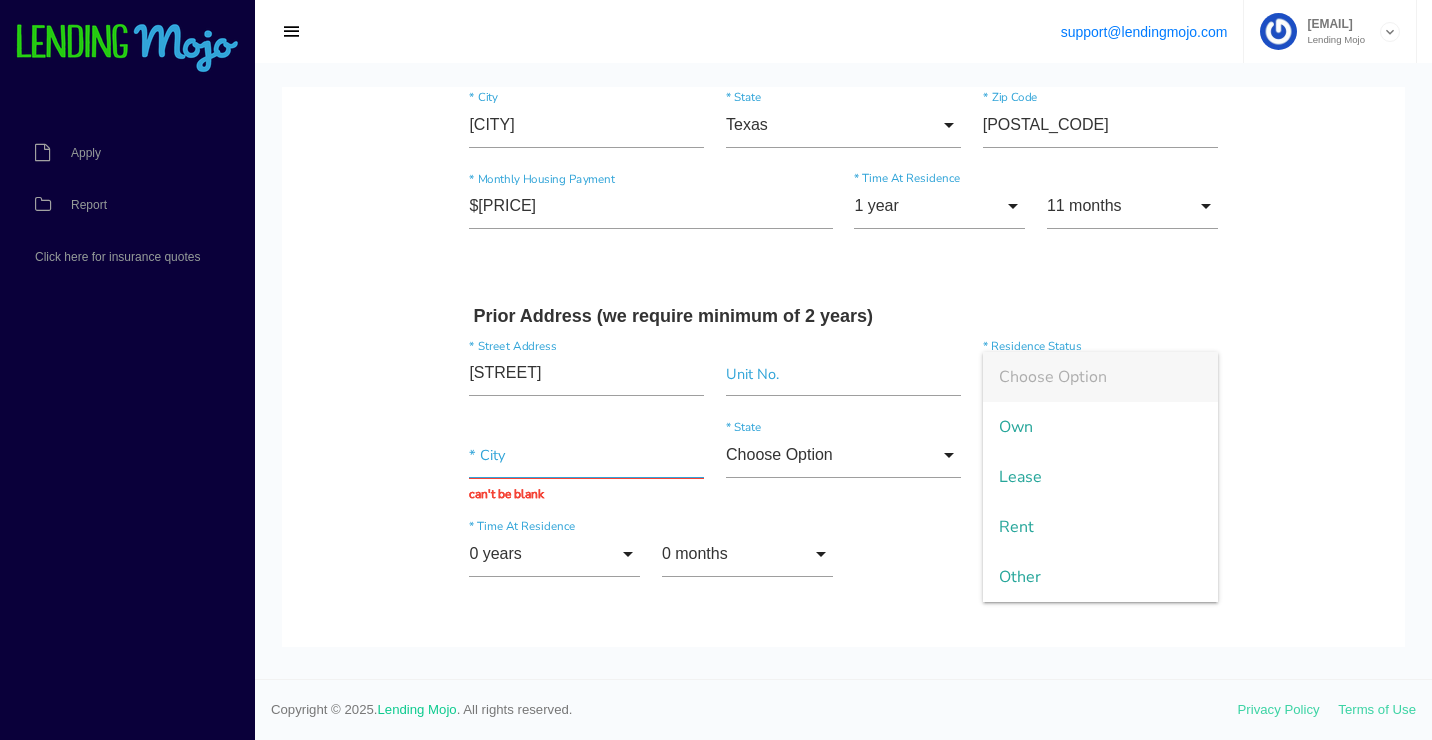 click at bounding box center [586, 455] 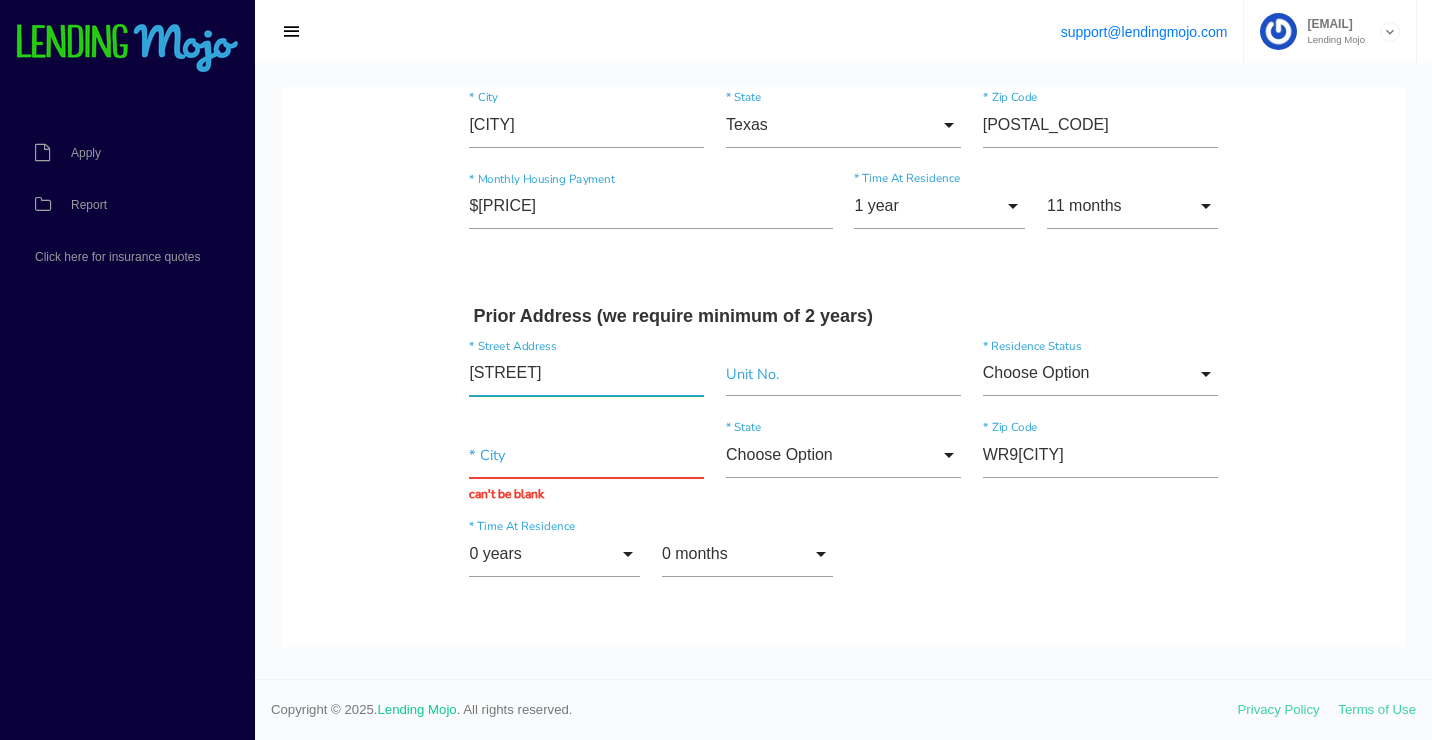 drag, startPoint x: 564, startPoint y: 374, endPoint x: 402, endPoint y: 391, distance: 162.88953 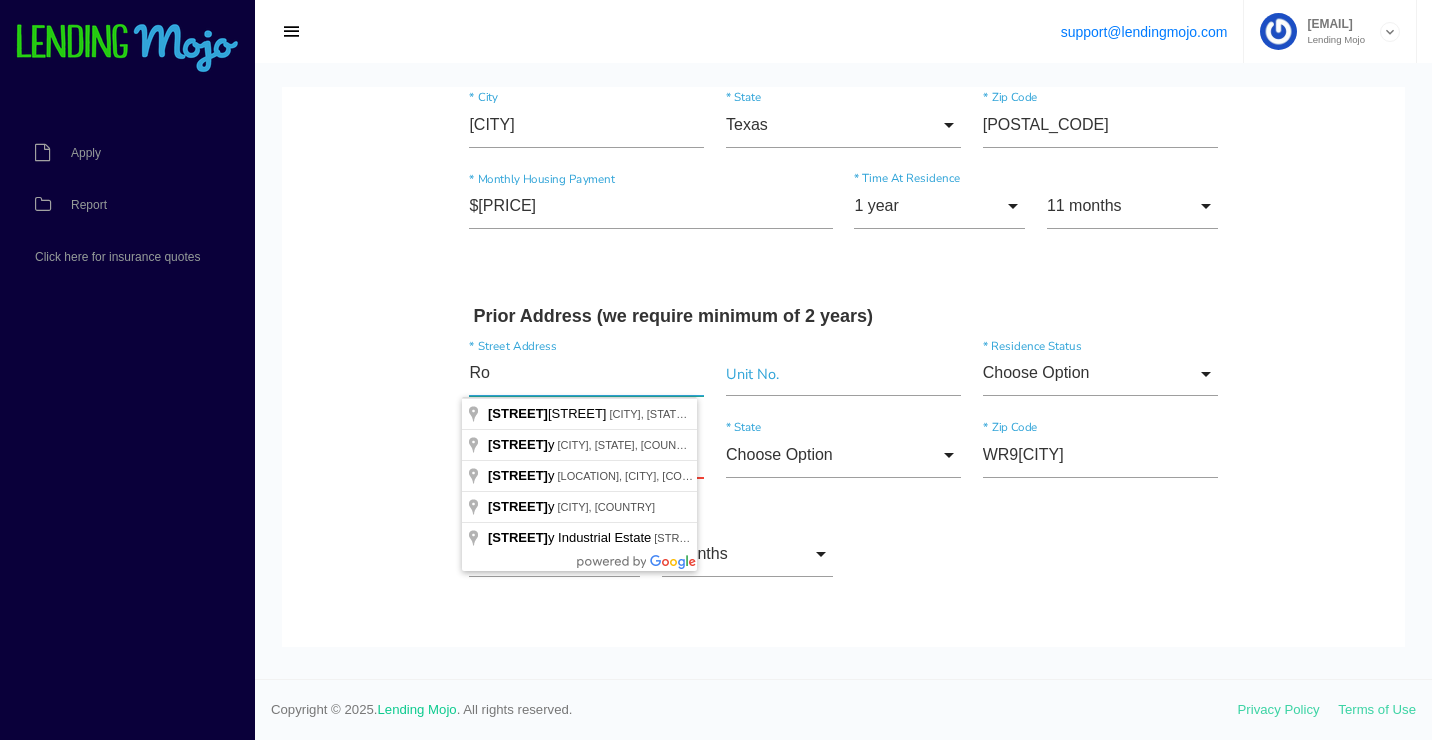 type on "R" 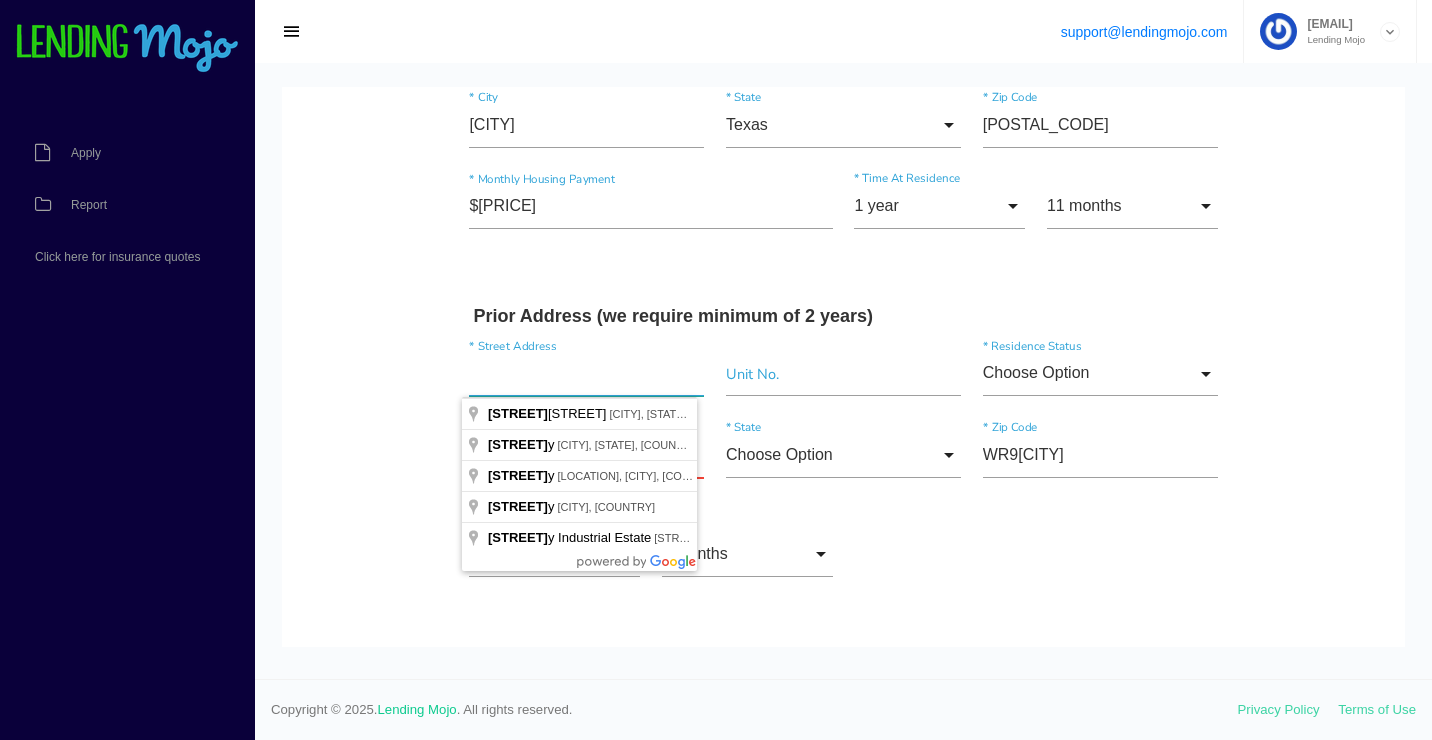 paste on "8426 Romanway Dr" 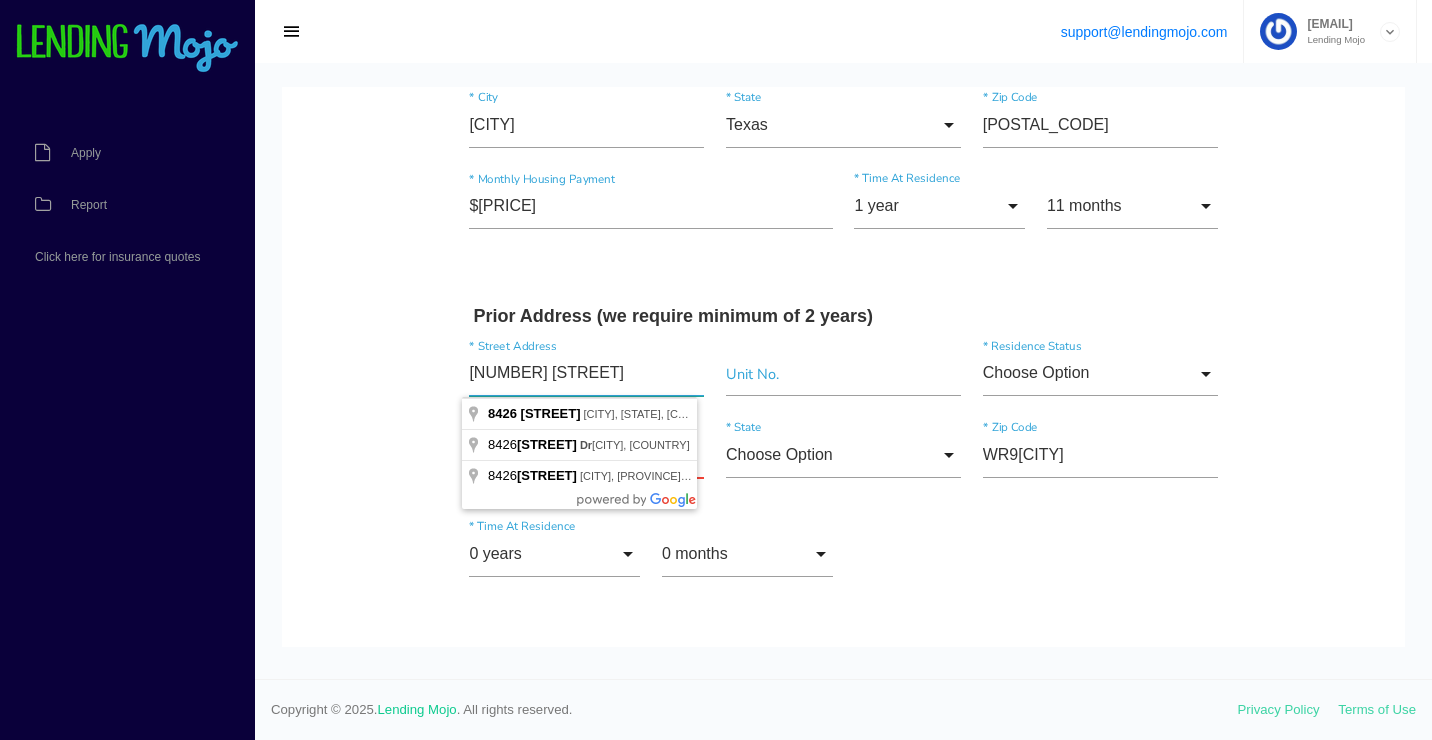 type on "8426 Romanway Dr" 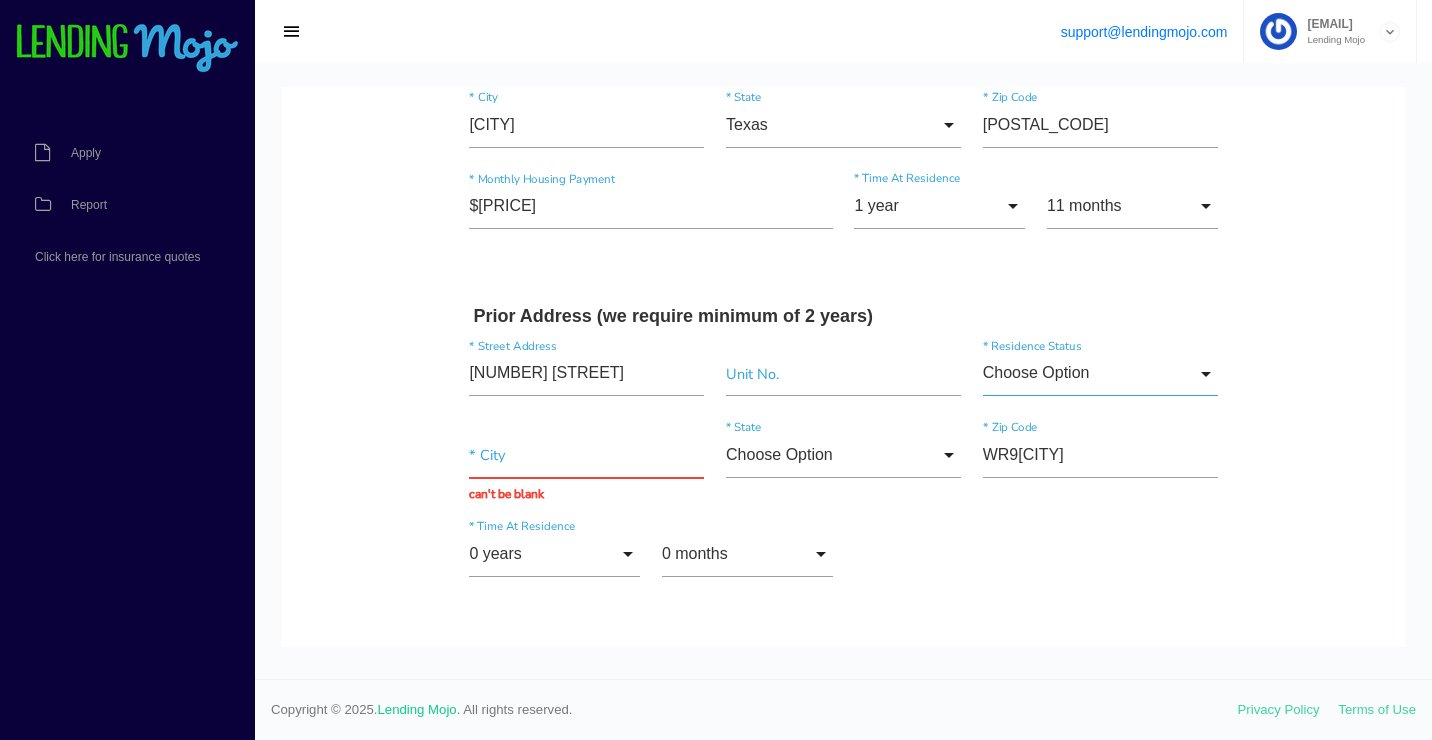 click on "Choose Option" at bounding box center [1100, 374] 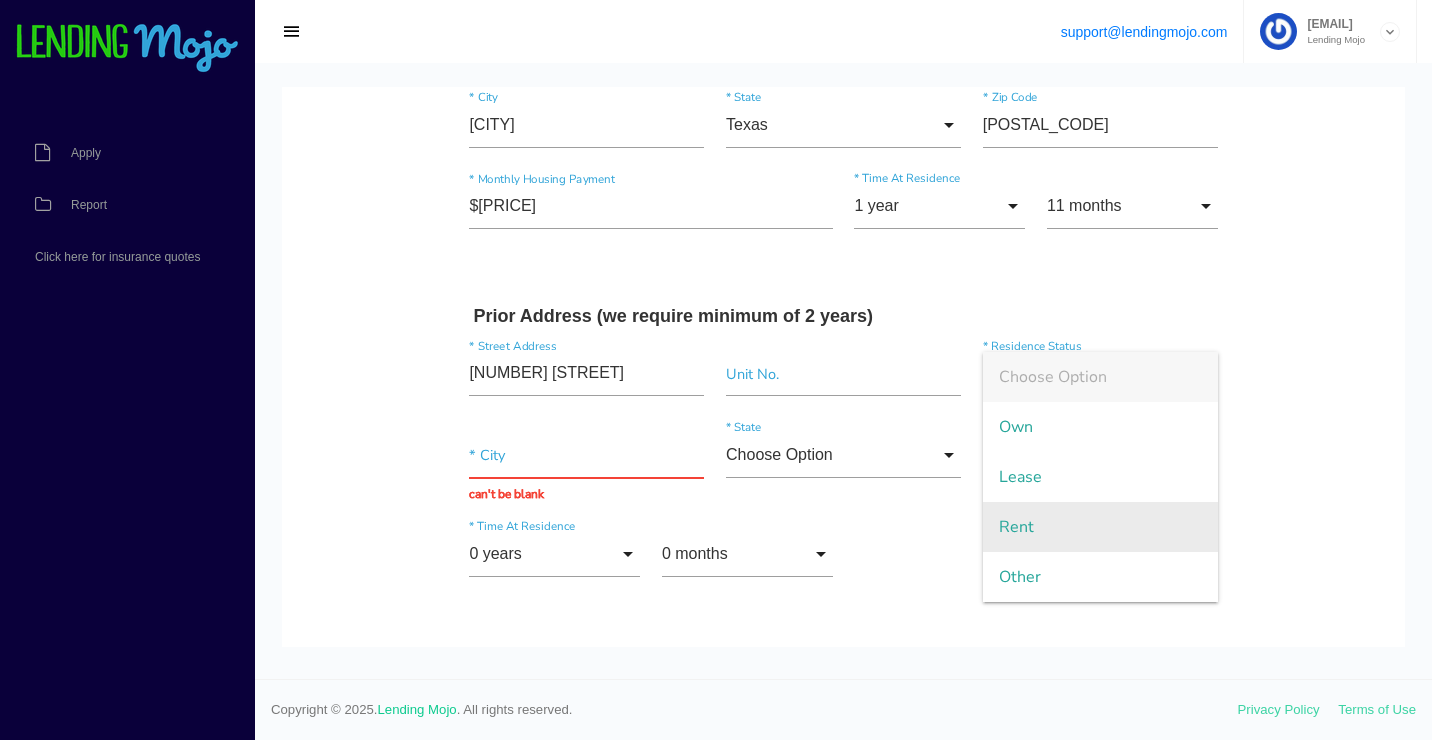 click on "Rent" at bounding box center (1100, 527) 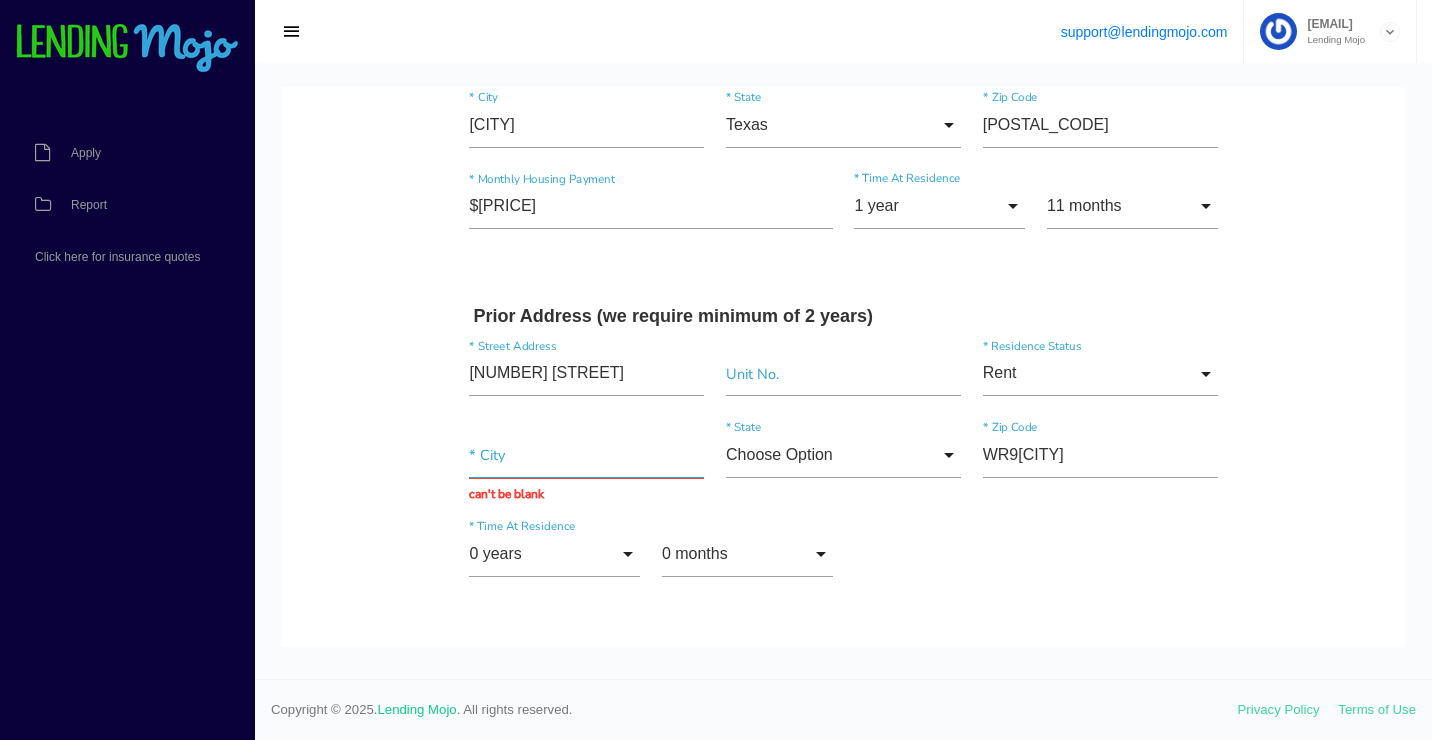 click at bounding box center (586, 455) 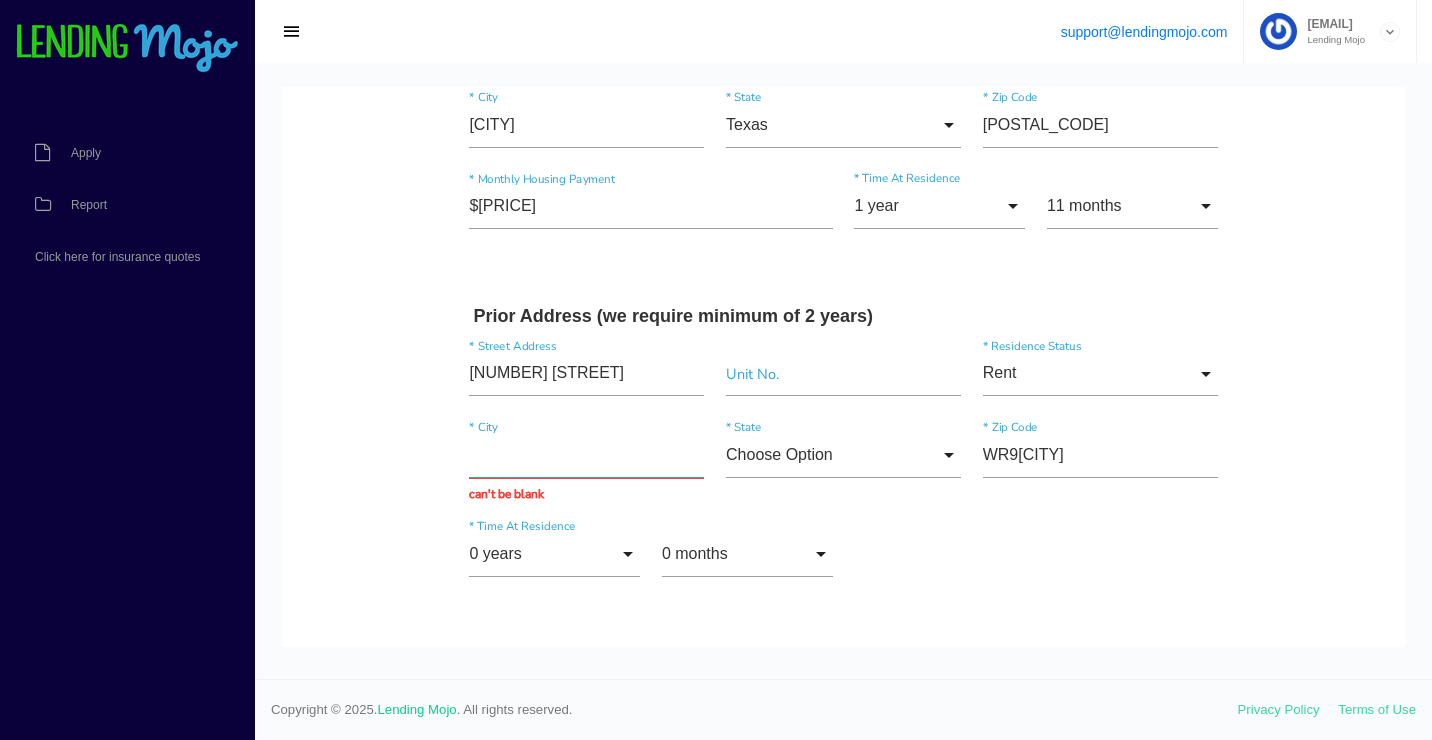 paste on "Dallas" 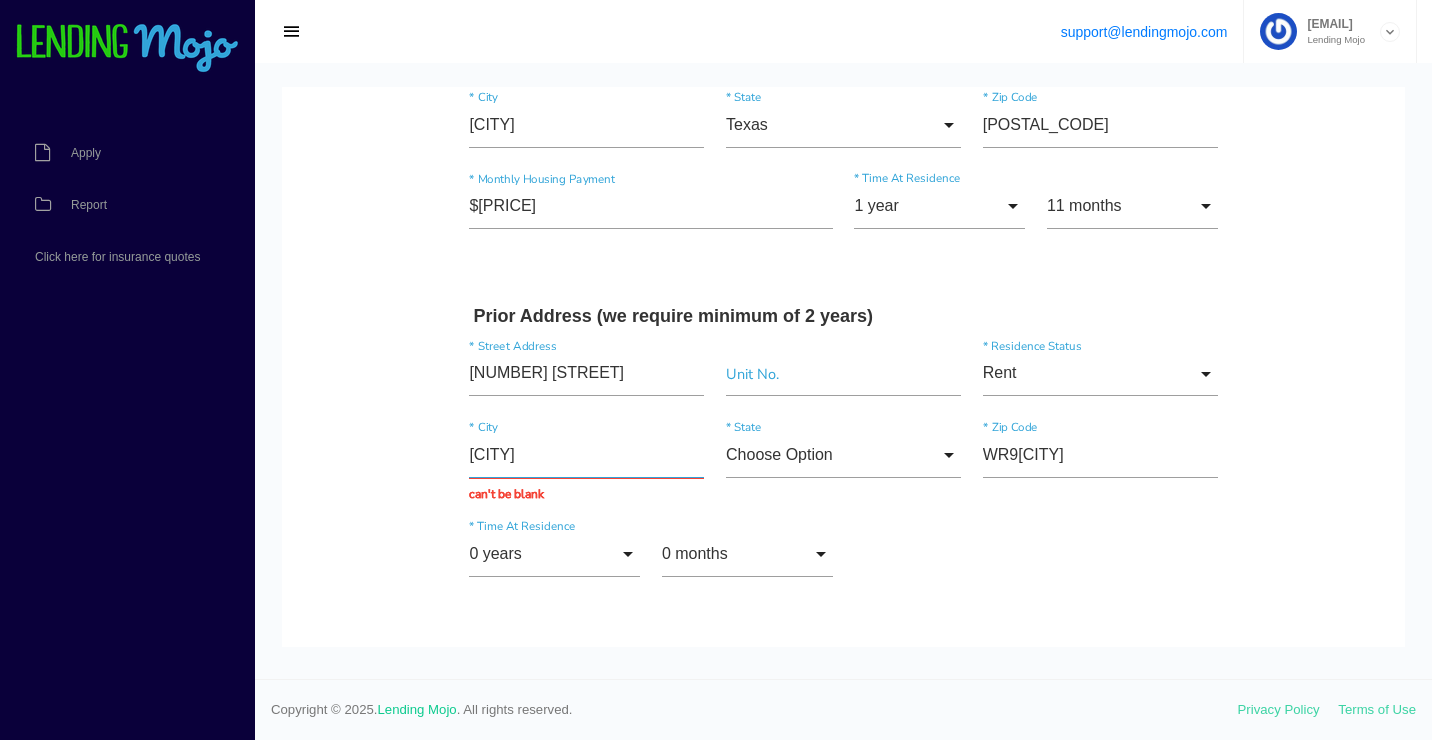 type on "Dallas" 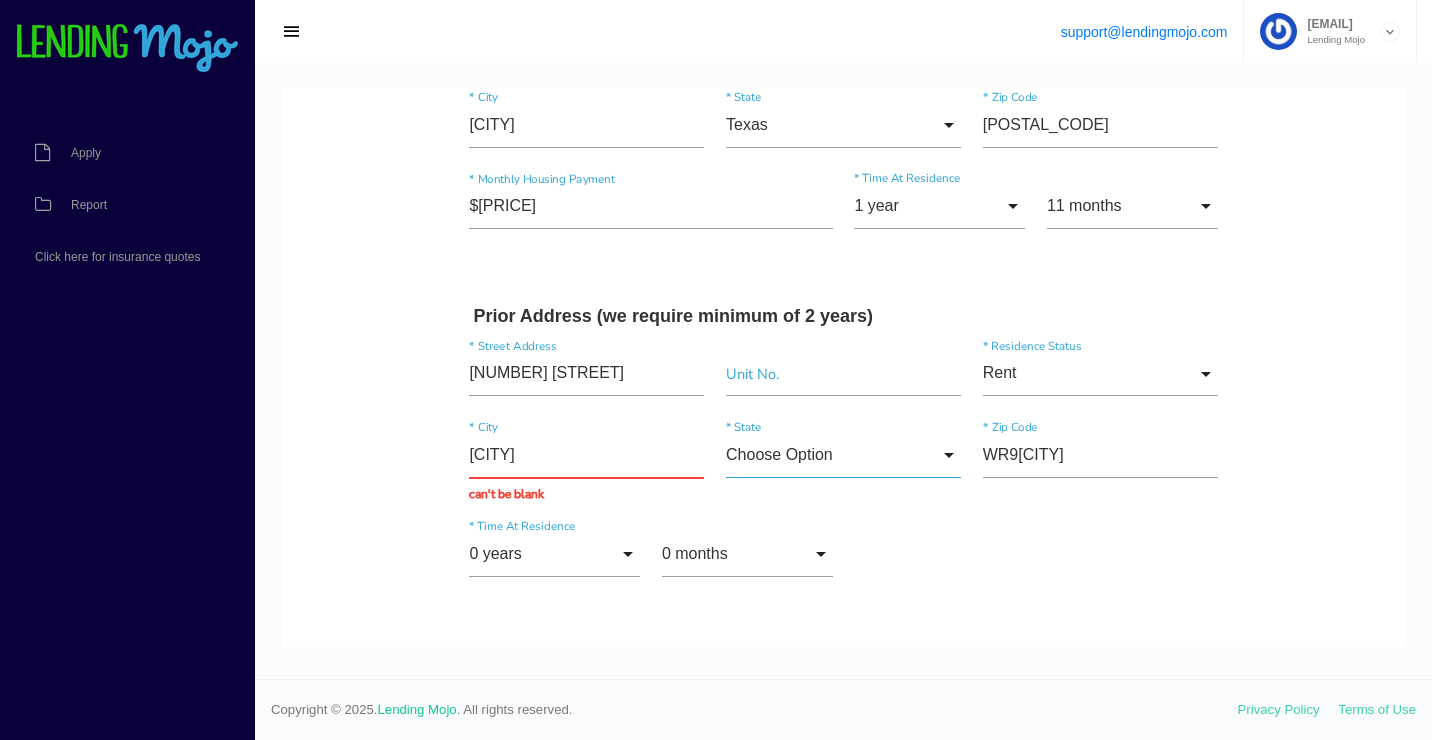 click on "Choose Option" at bounding box center [843, 455] 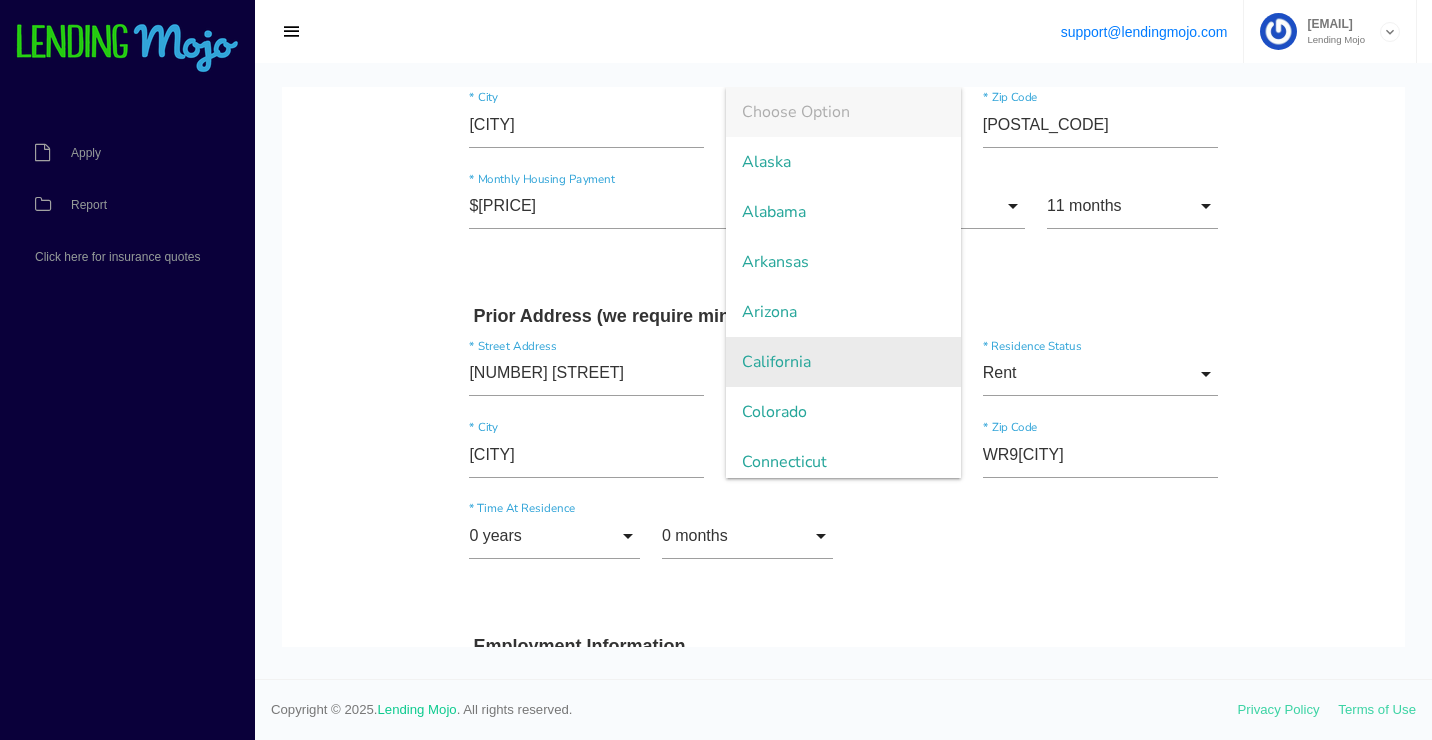 scroll, scrollTop: 1980, scrollLeft: 0, axis: vertical 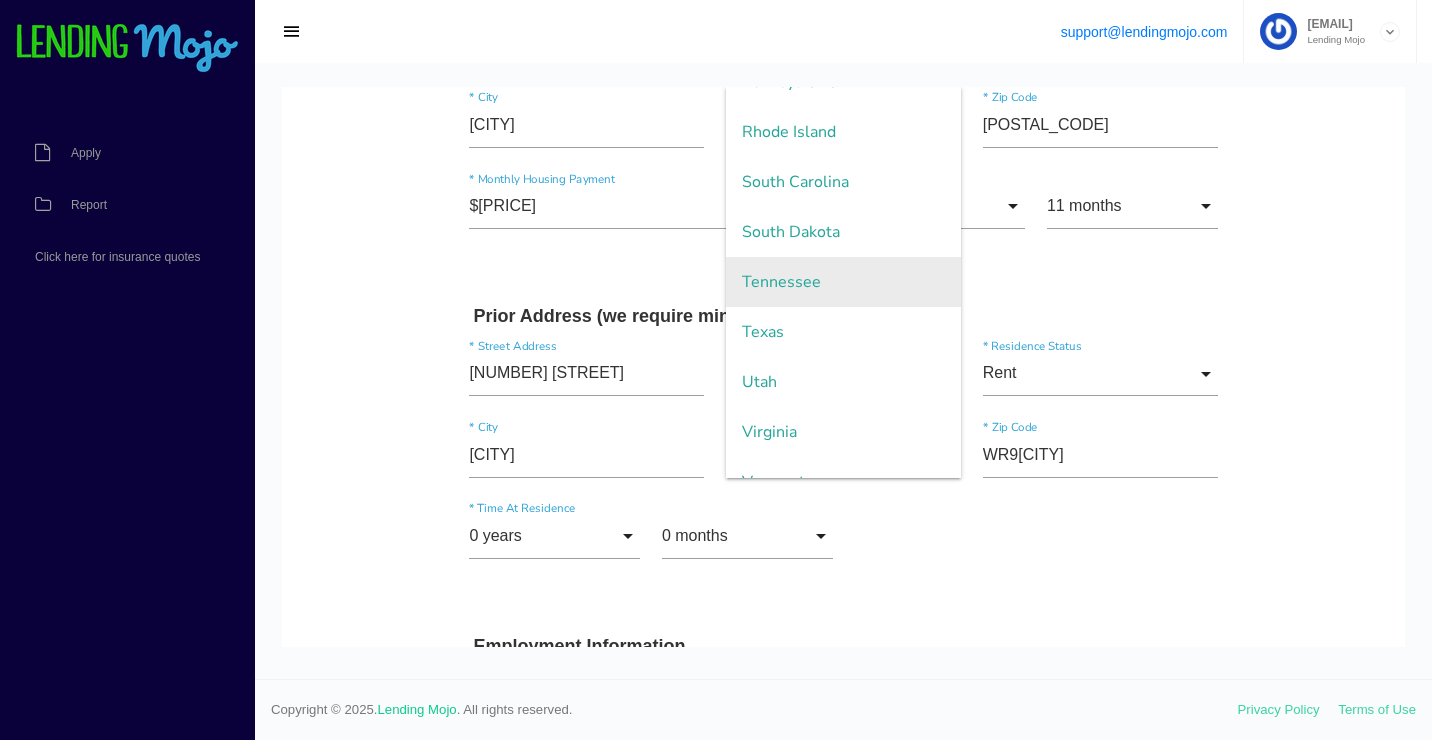 type 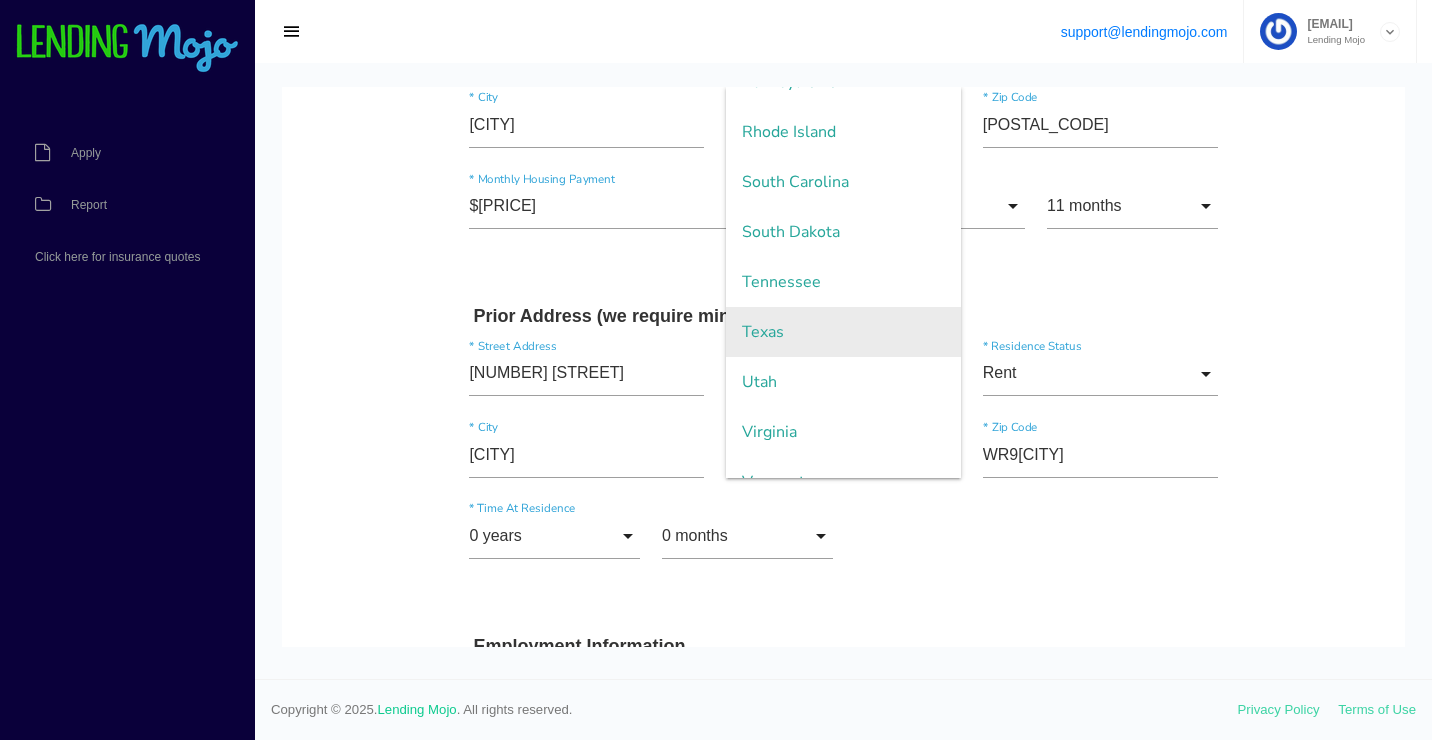 click on "Texas" at bounding box center [843, 332] 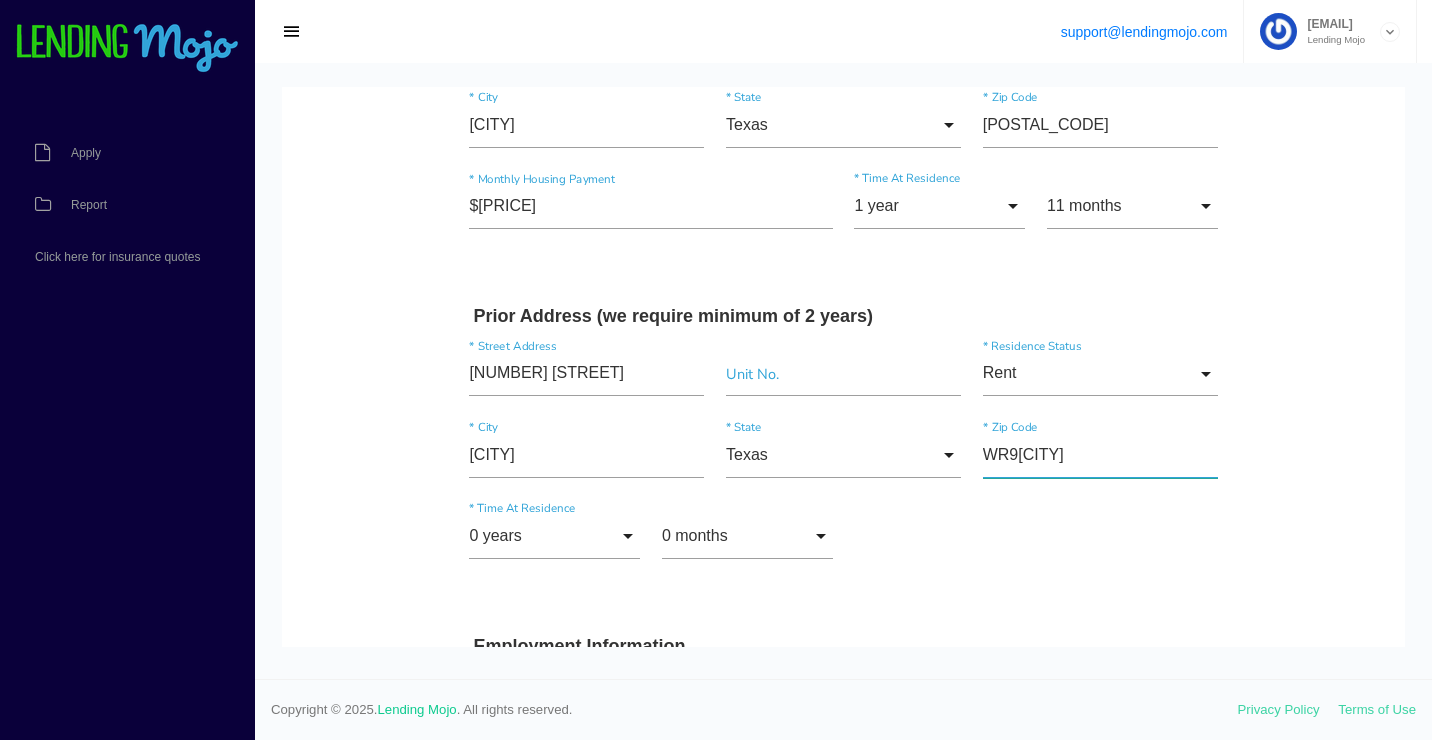 drag, startPoint x: 1081, startPoint y: 456, endPoint x: 905, endPoint y: 486, distance: 178.53851 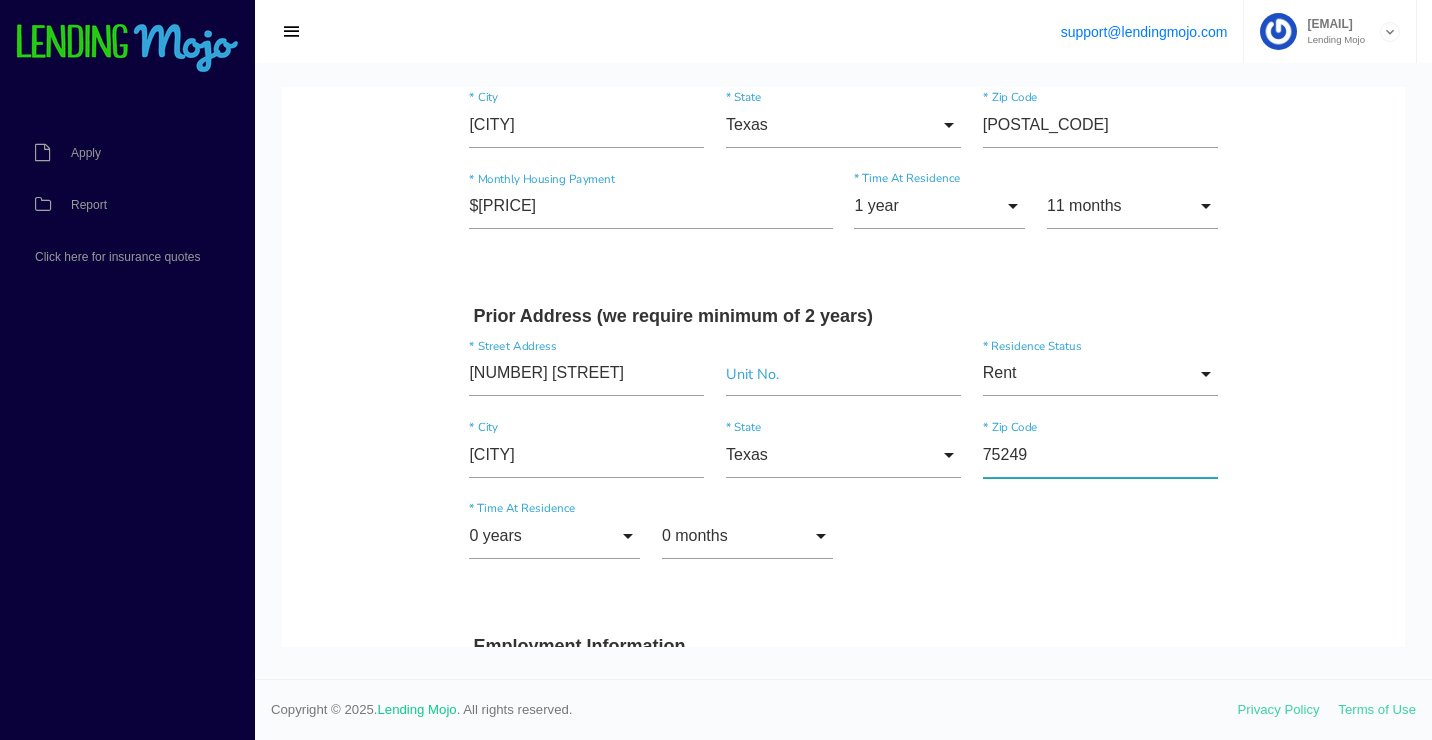 type on "75249" 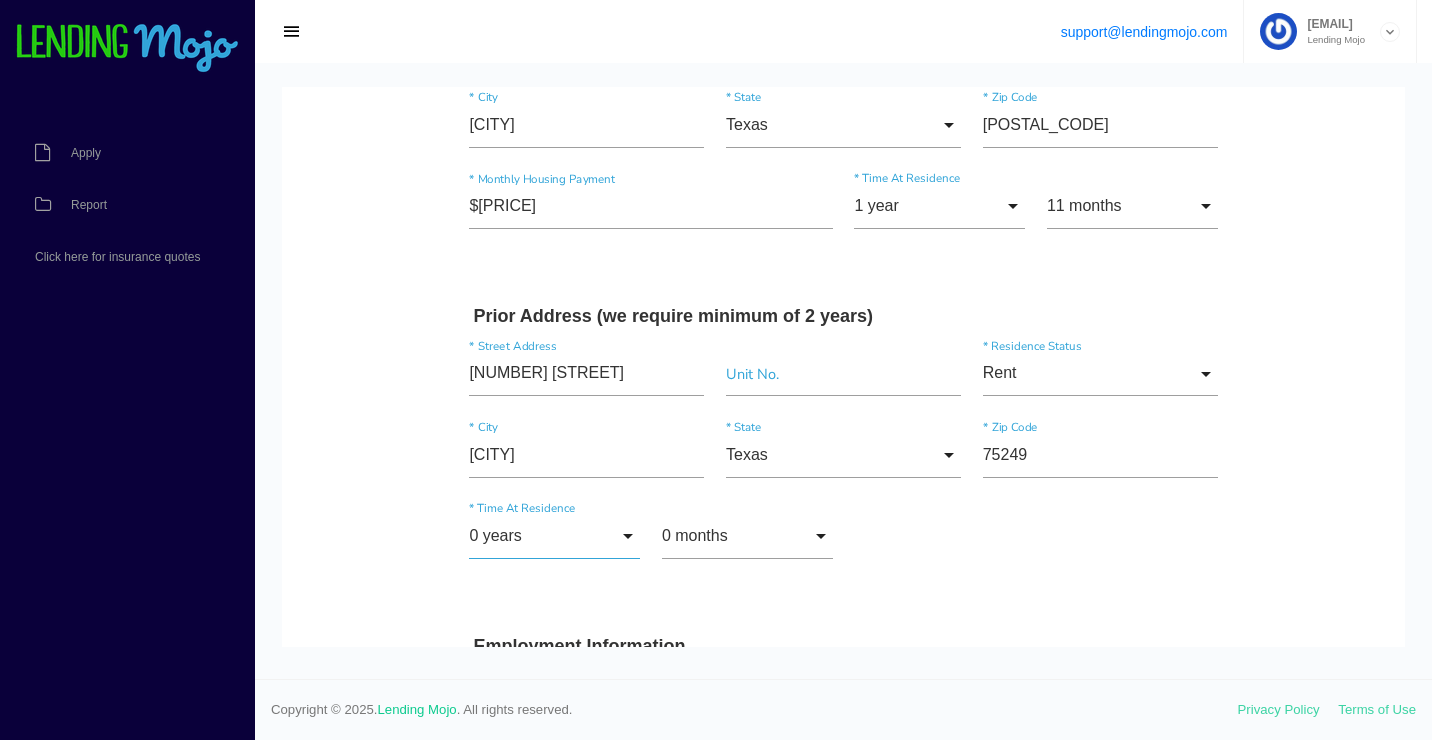 click on "0 years" at bounding box center [554, 536] 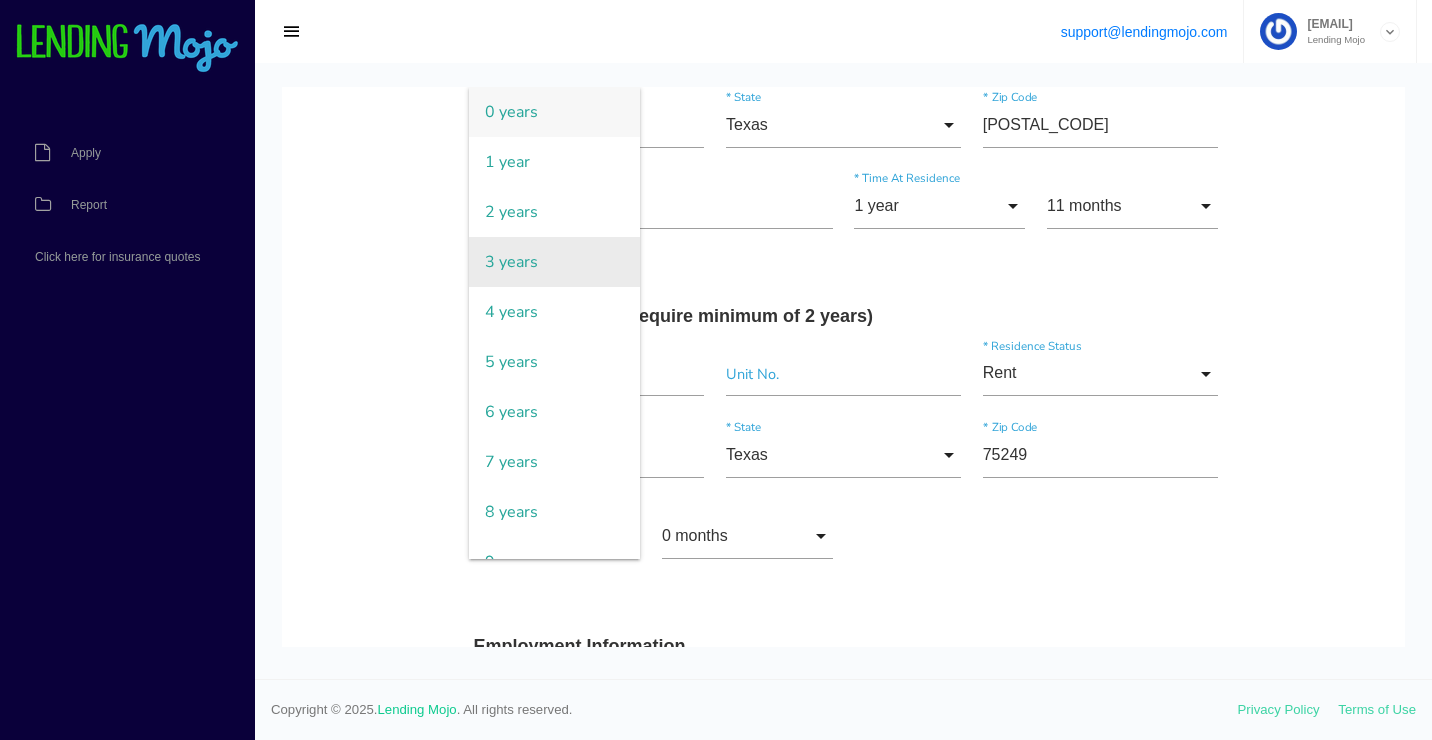 click on "3 years" at bounding box center [554, 262] 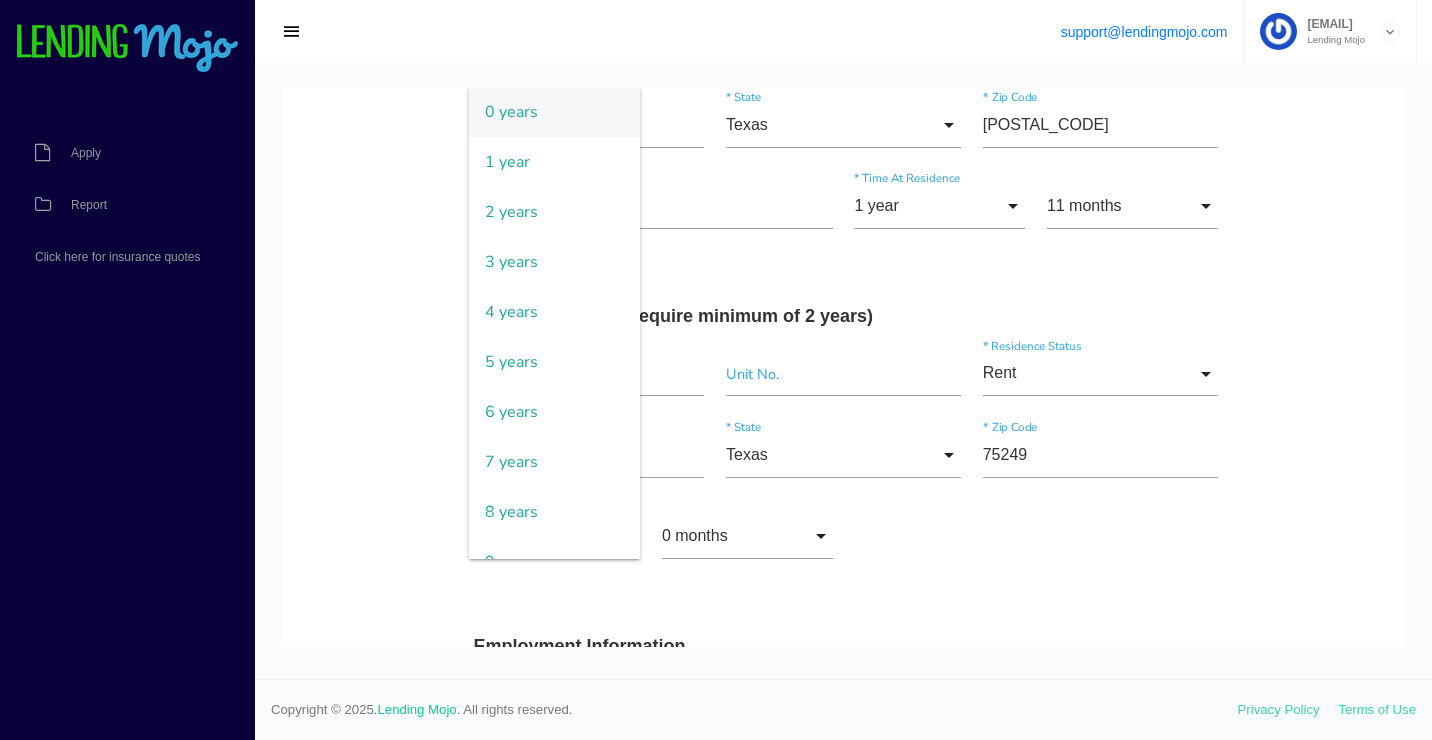 type on "3 years" 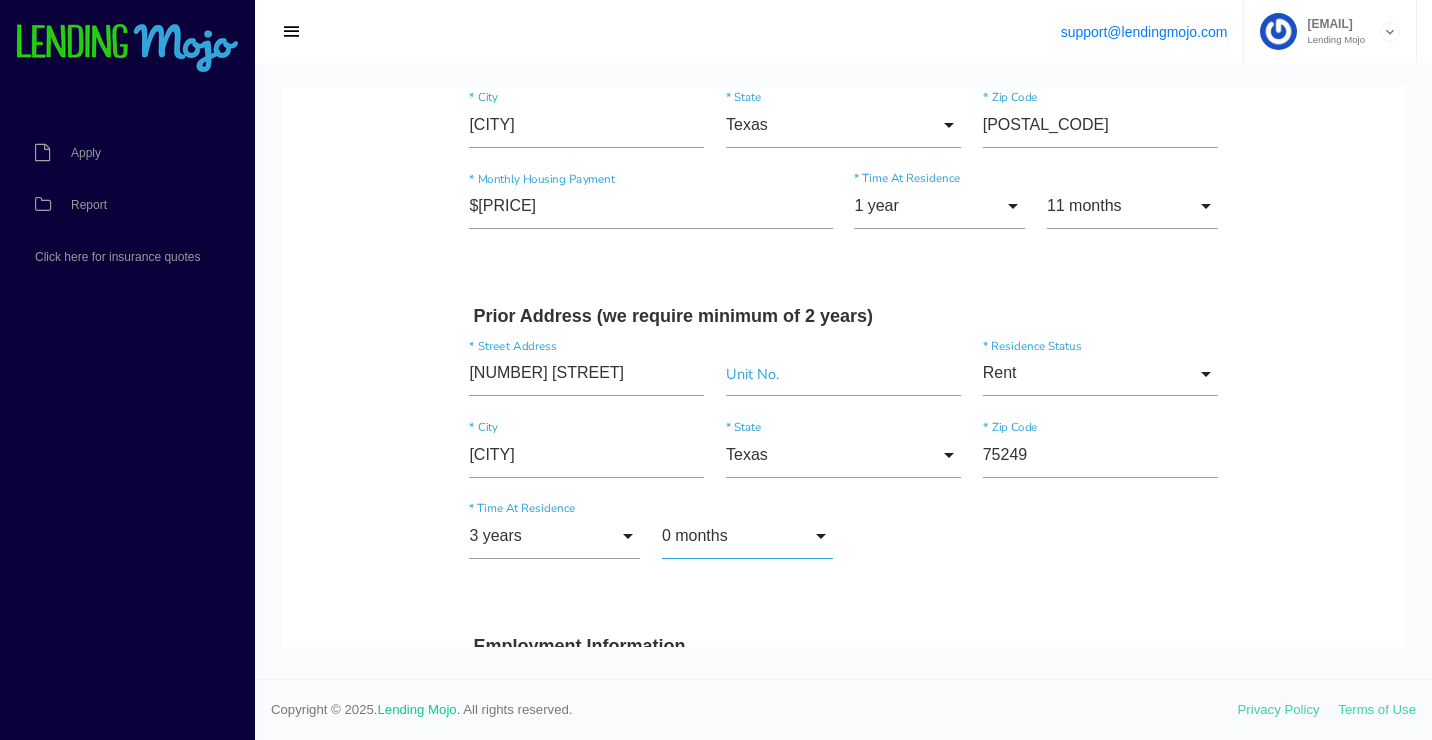 click on "0 months" at bounding box center [747, 536] 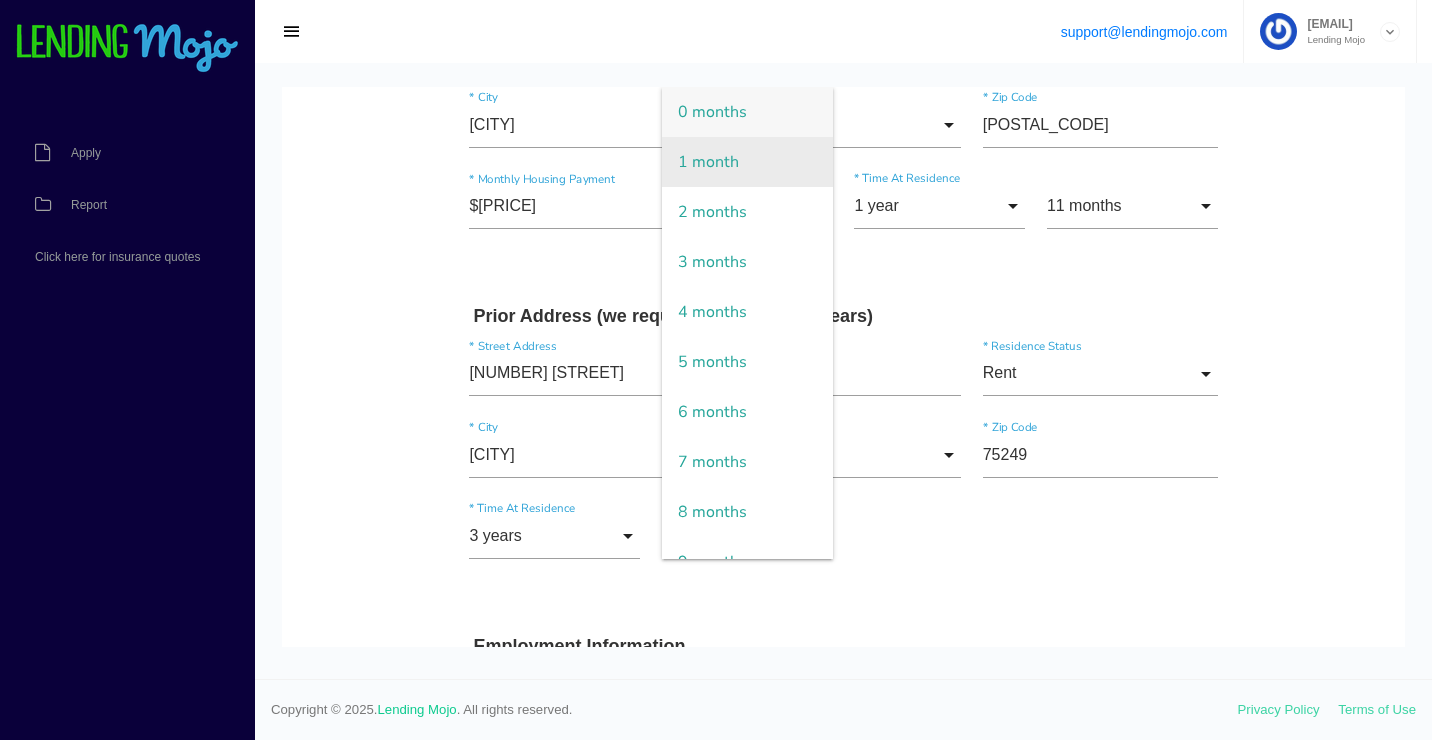 click on "1 month" at bounding box center (747, 162) 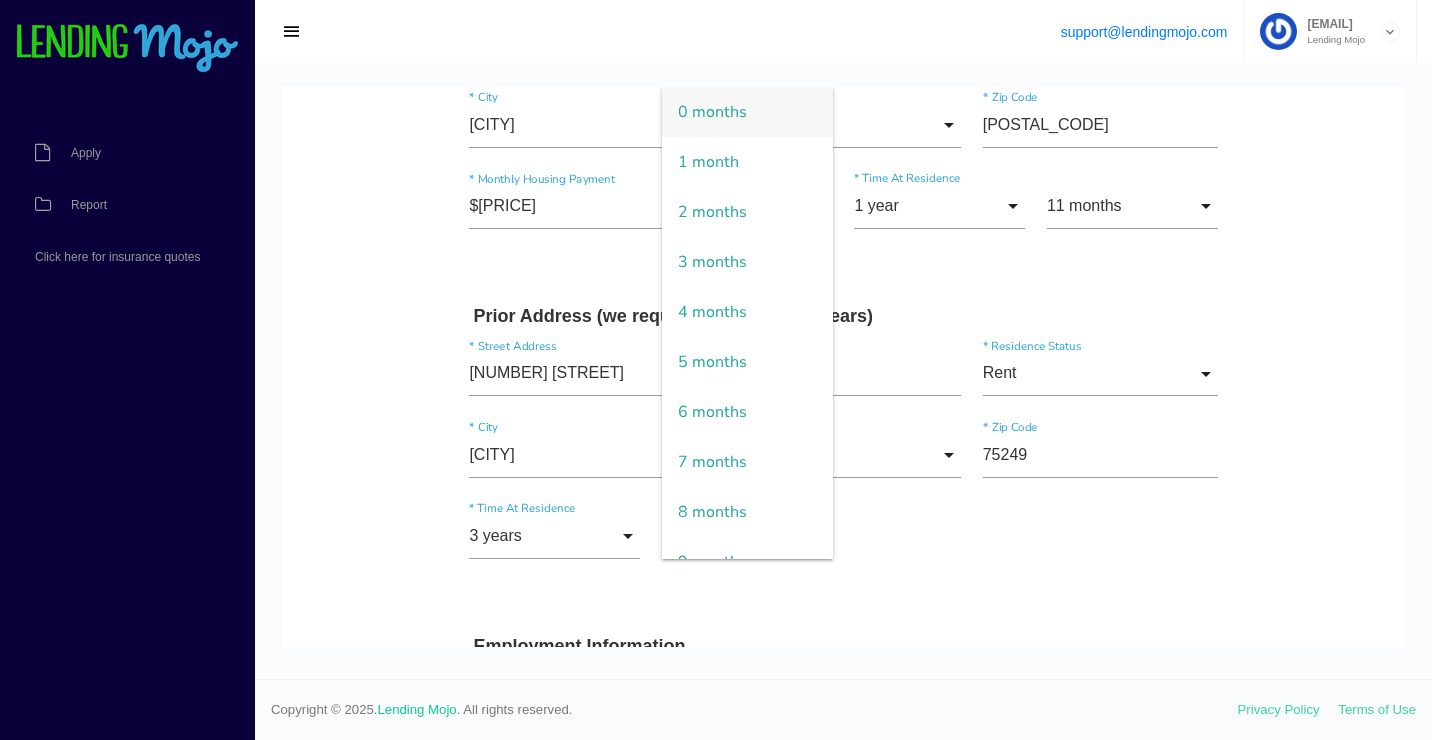 type on "1 month" 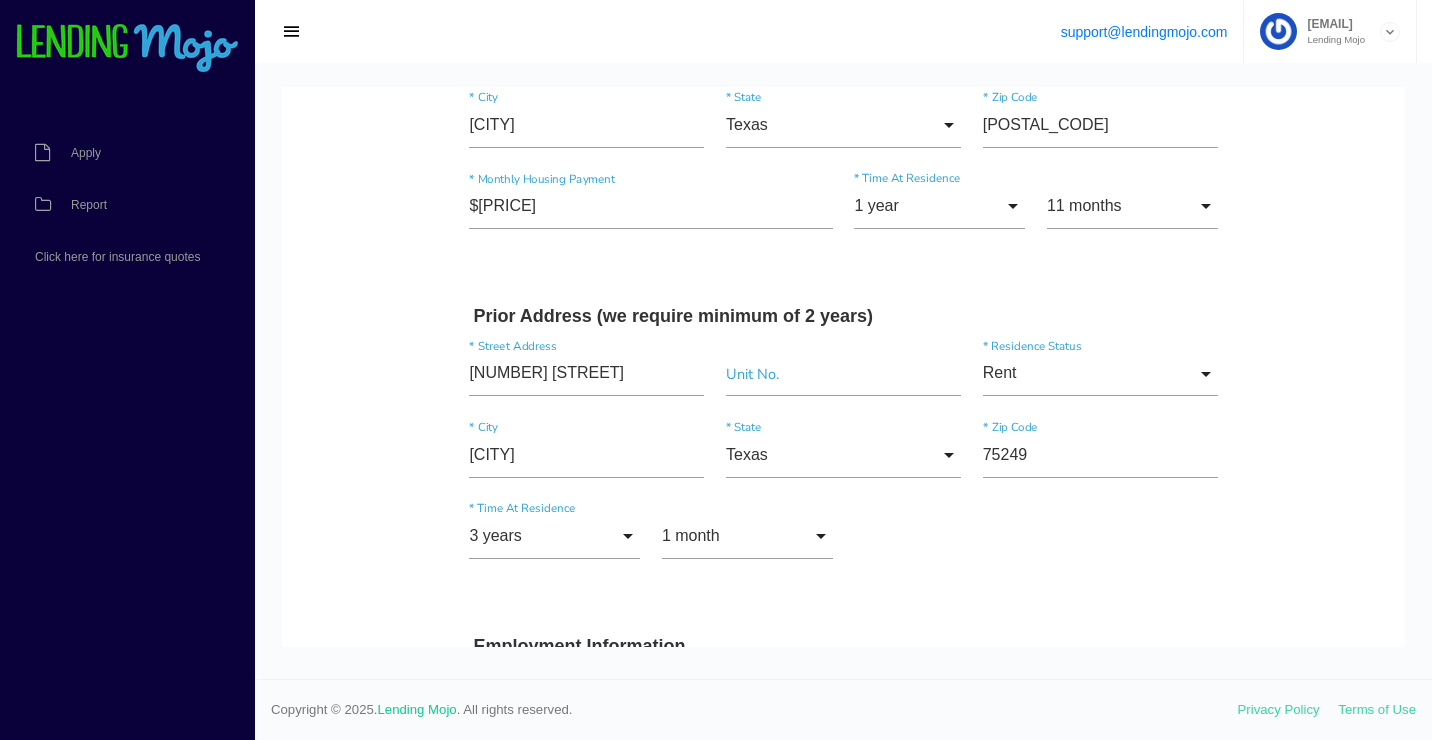click on "3 years 0 years 1 year 2 years 3 years 4 years 5 years 6 years 7 years 8 years 9 years 10 years 11 years 12 years 13 years 14 years 15 years 16 years 17 years 18 years 19 years 20 years 21 years 22 years 23 years 24 years 25 years 26 years 27 years 28 years 29 years 30 years 31 years 32 years 33 years 34 years 35 years 36 years 37 years 38 years 39 years 40 years 41 years 42 years 43 years 44 years 45 years 46 years 47 years 48 years 49 years 50 years 51 years 52 years 53 years 54 years 55 years 56 years 57 years 58 years 59 years 60 years 61 years 62 years 63 years 64 years 65 years 66 years 67 years 68 years 69 years 70 years 71 years 72 years 73 years 74 years 75 years 76 years 77 years 78 years 79 years 80 years 81 years 82 years 83 years 84 years 85 years 86 years 87 years 88 years 89 years 90 years 91 years 92 years 93 years 94 years 95 years 96 years 97 years 98 years 99 years
0 years
1 year
2 years
3 years" at bounding box center [844, 548] 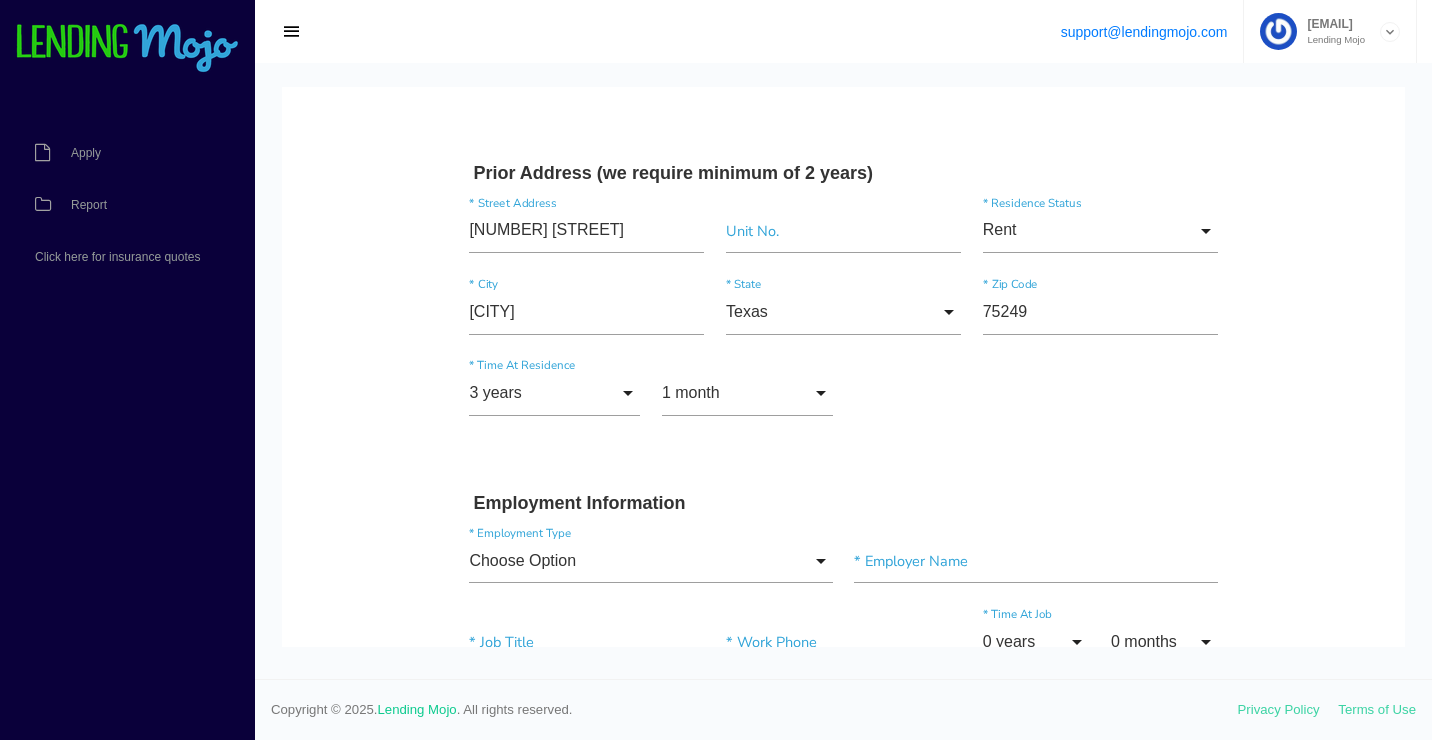 scroll, scrollTop: 1100, scrollLeft: 0, axis: vertical 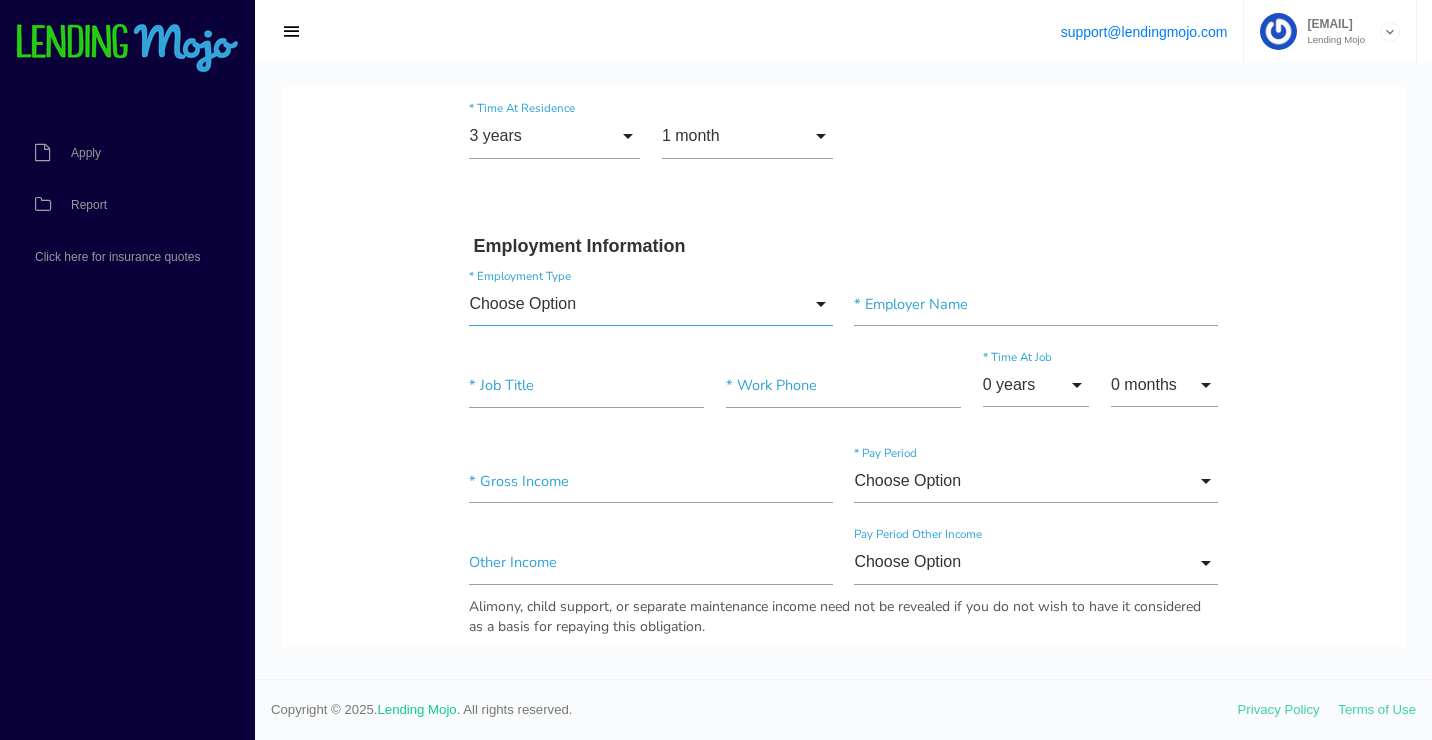 click on "Choose Option" at bounding box center [650, 304] 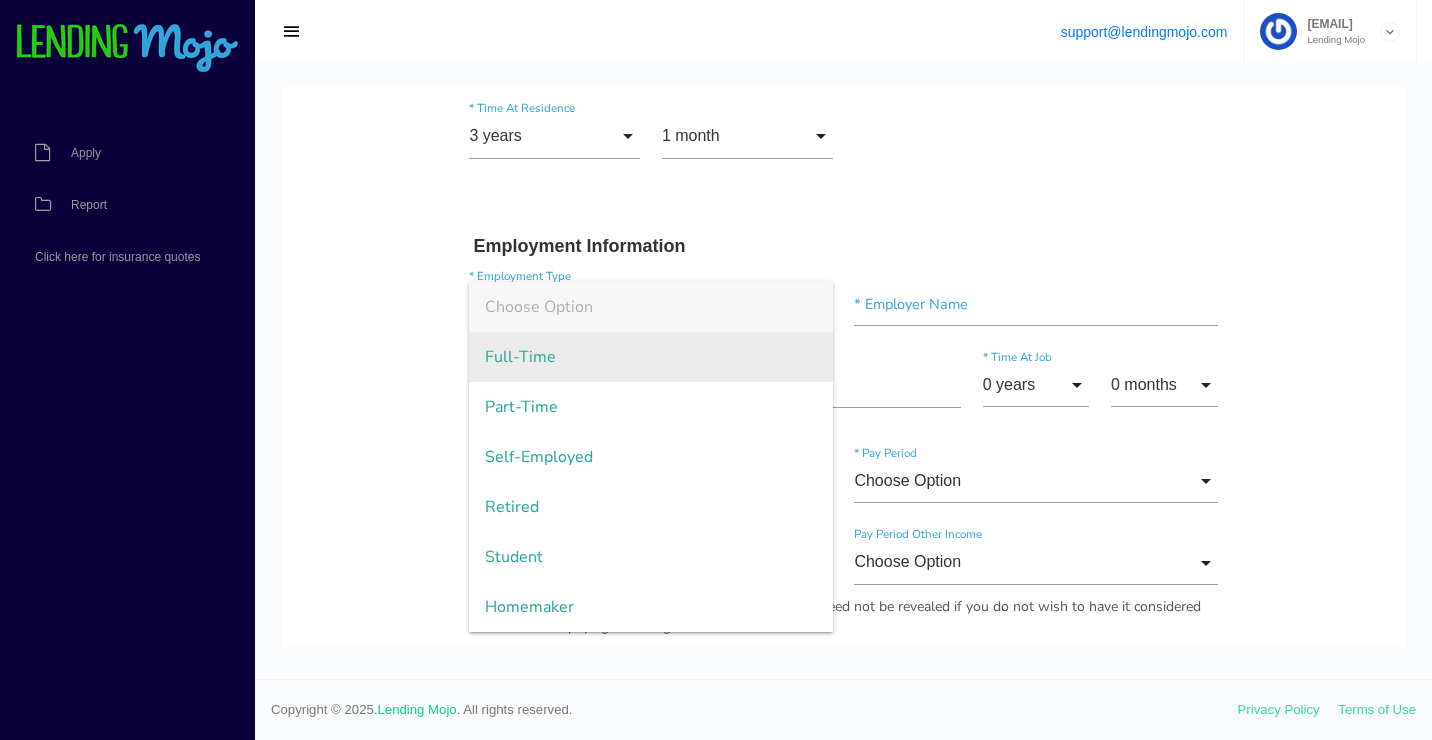 click on "Full-Time" at bounding box center [650, 357] 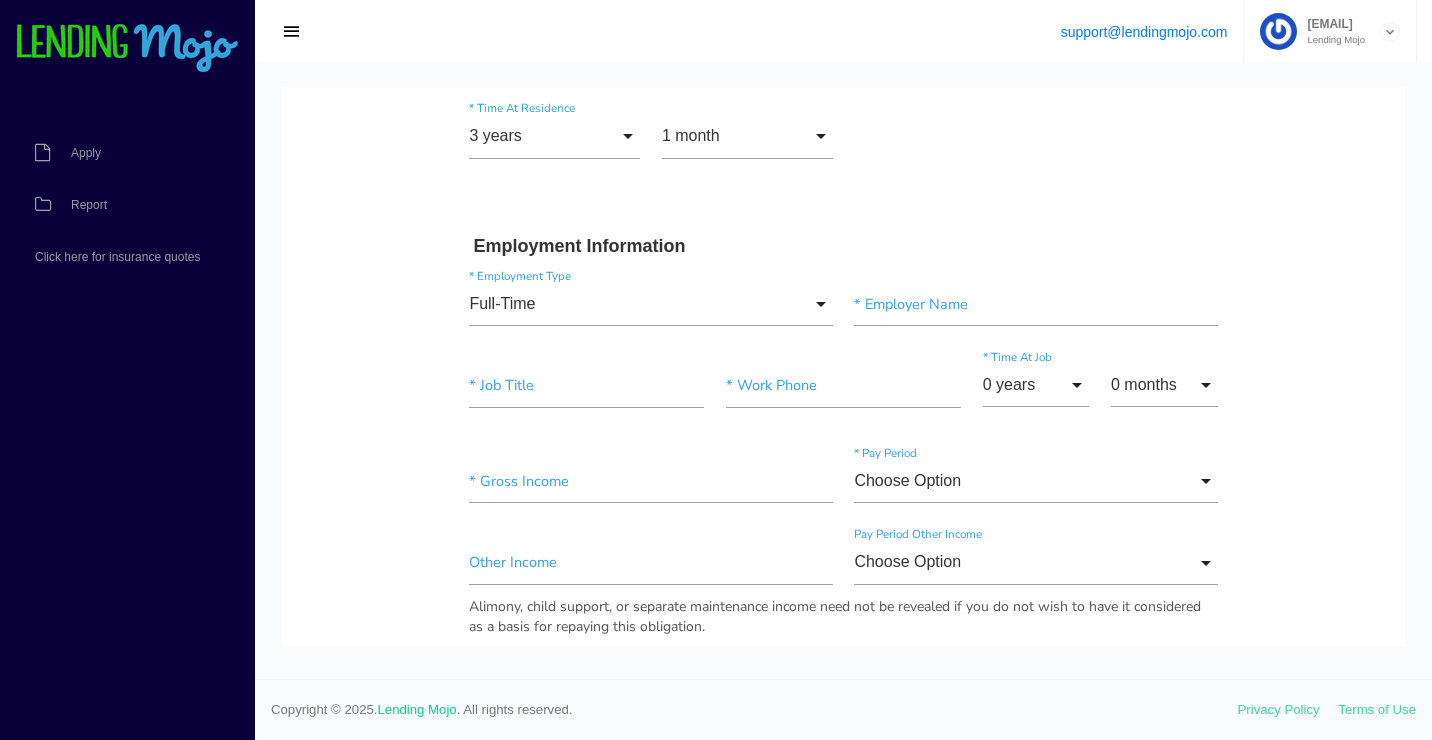 click on "*
Job Title" at bounding box center (587, 389) 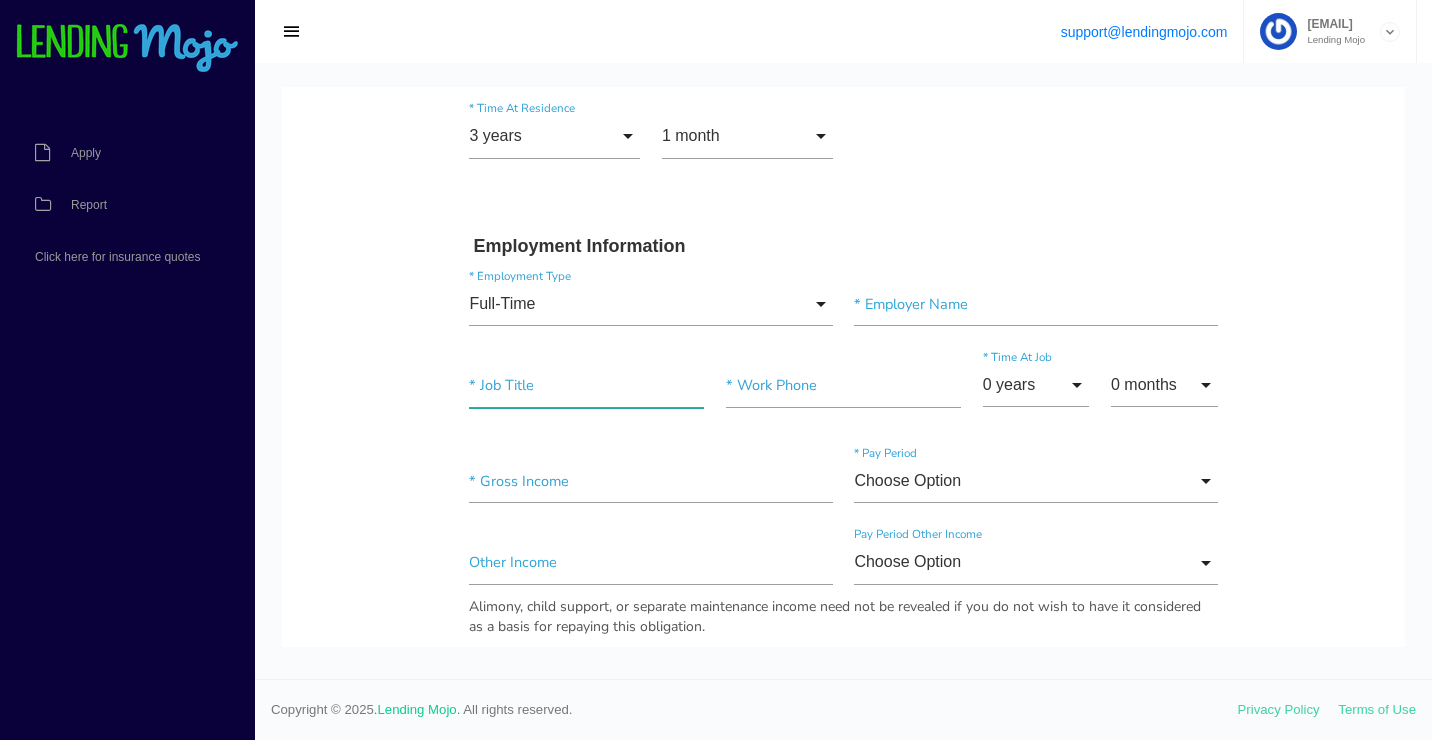 click at bounding box center (586, 385) 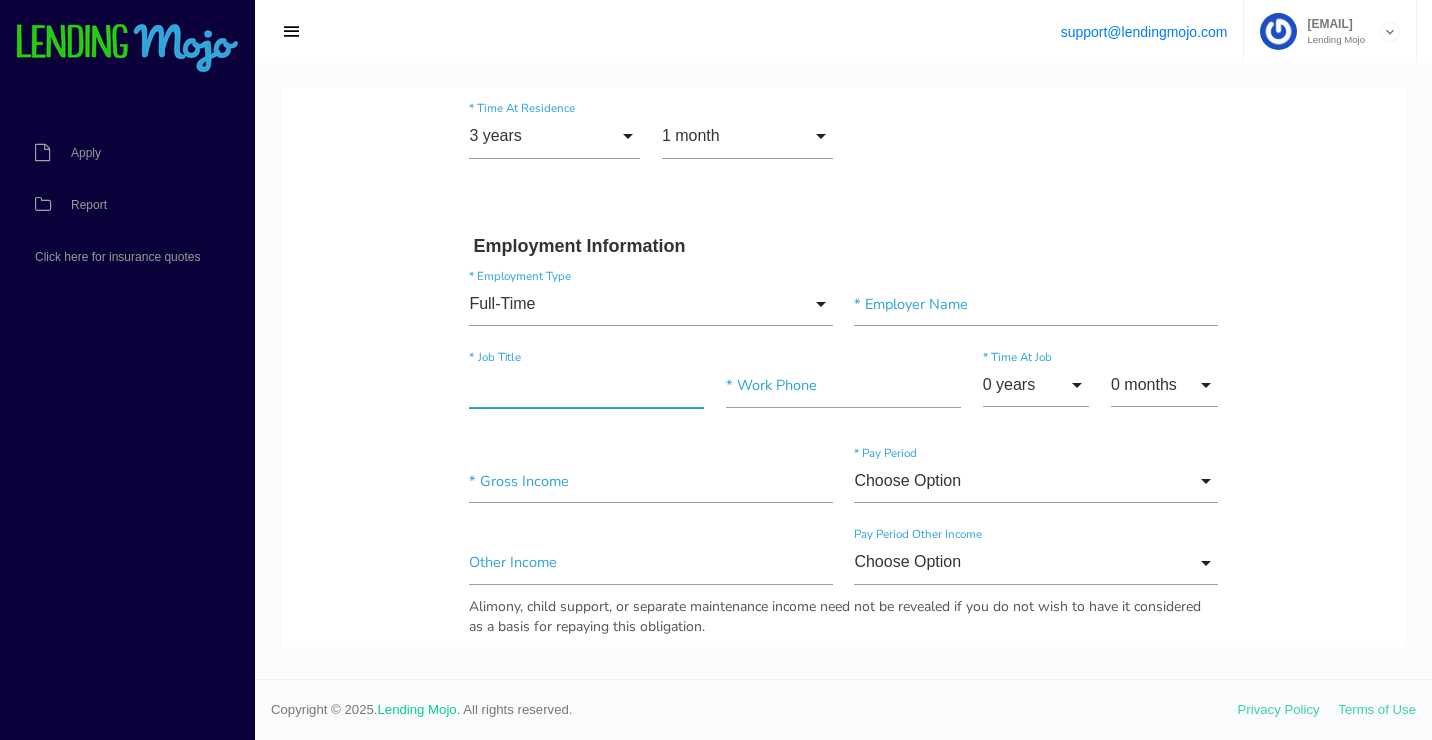 paste on "SENIOR OPERATIONS ADMIN" 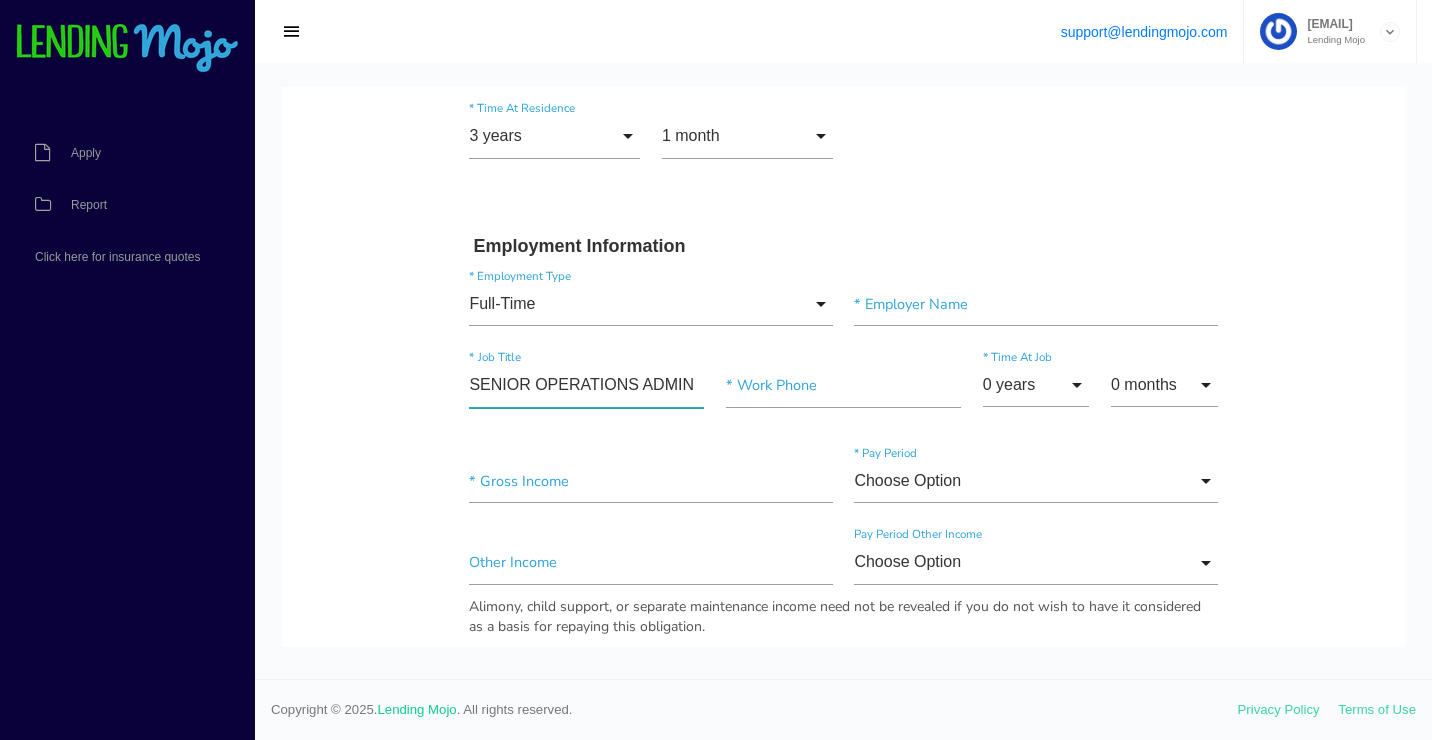 type on "SENIOR OPERATIONS ADMIN" 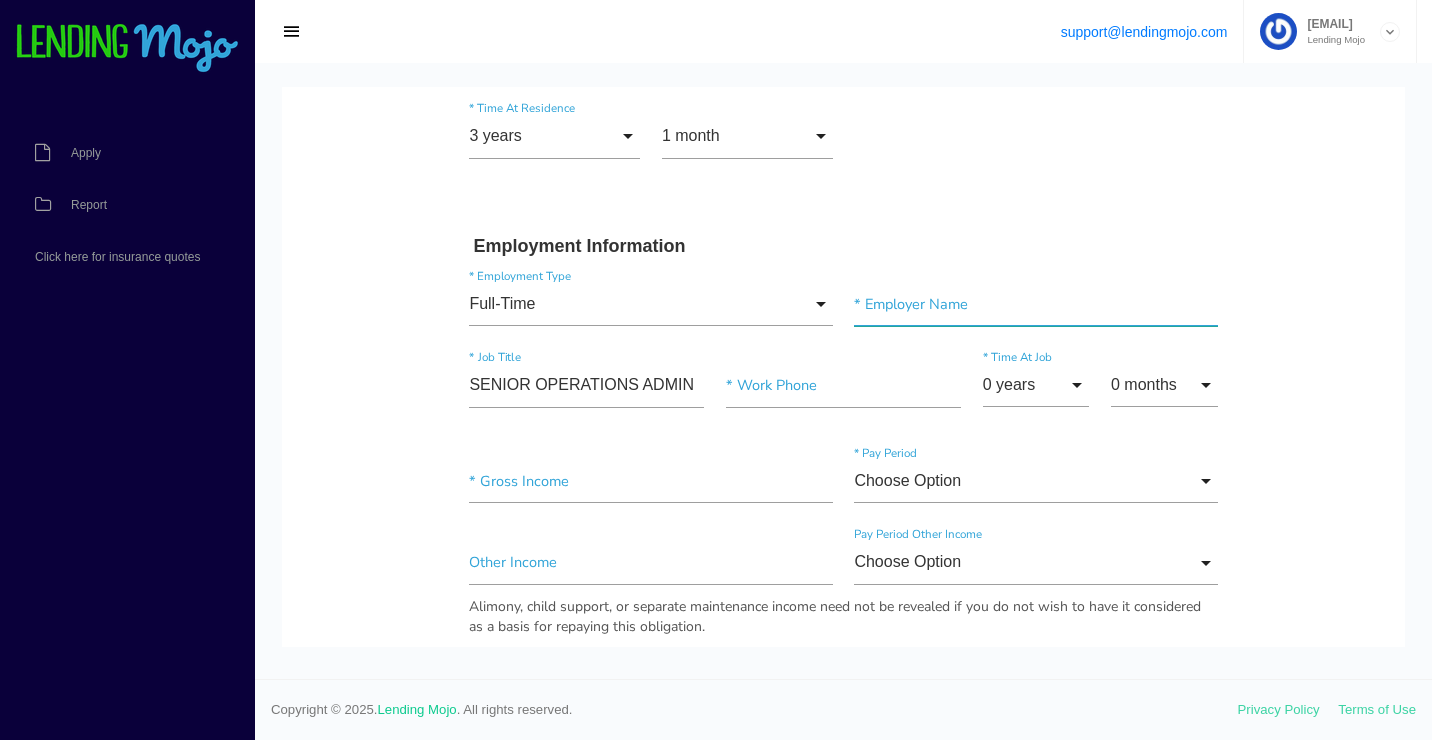 click at bounding box center (1035, 304) 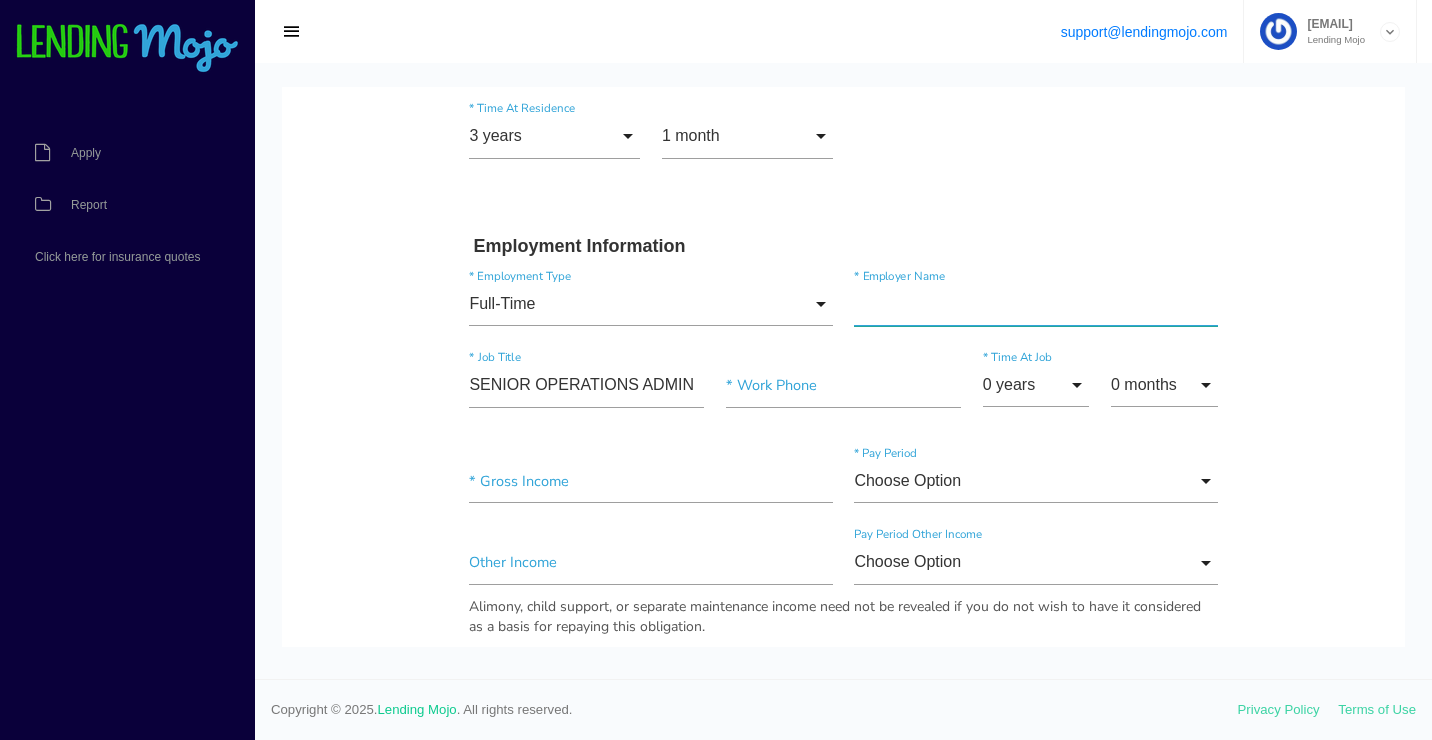 paste on "FedEx Ground" 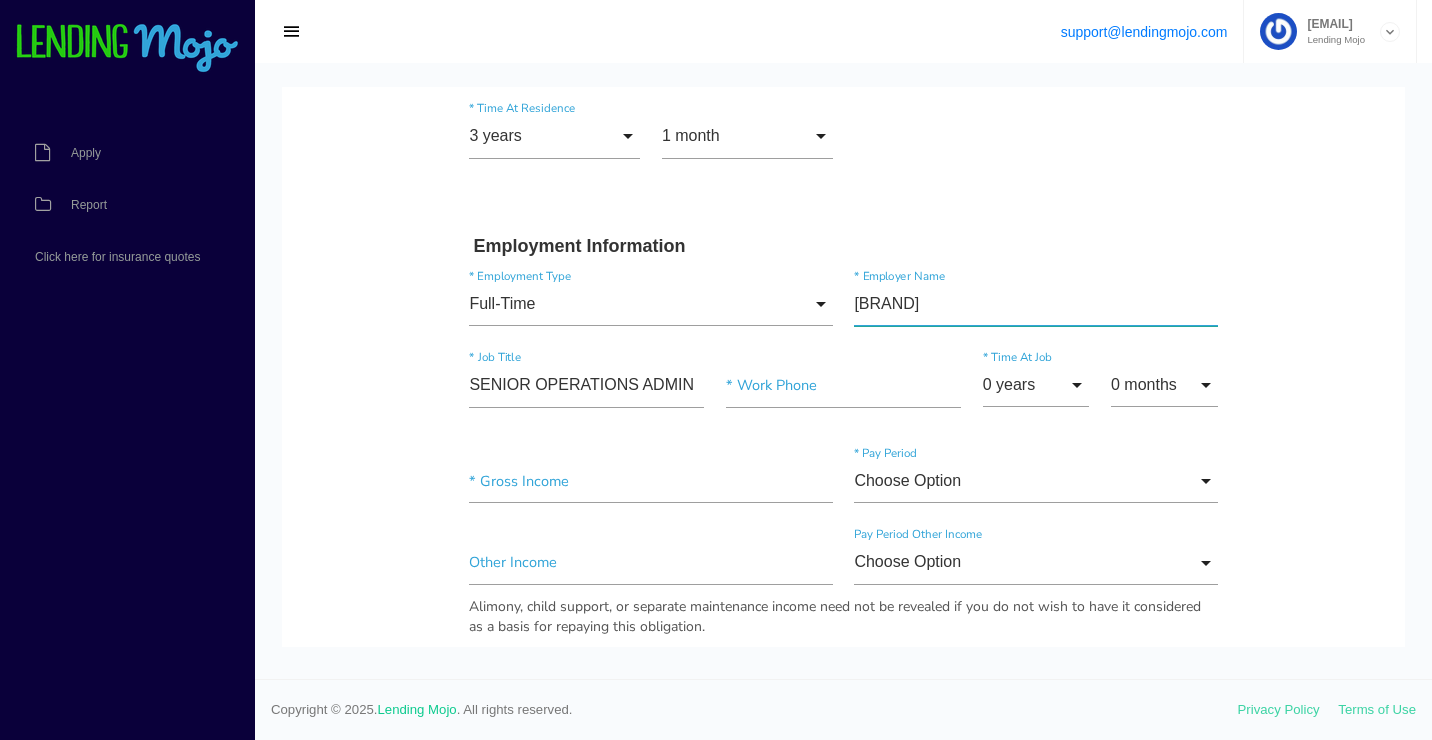 type on "FedEx Ground" 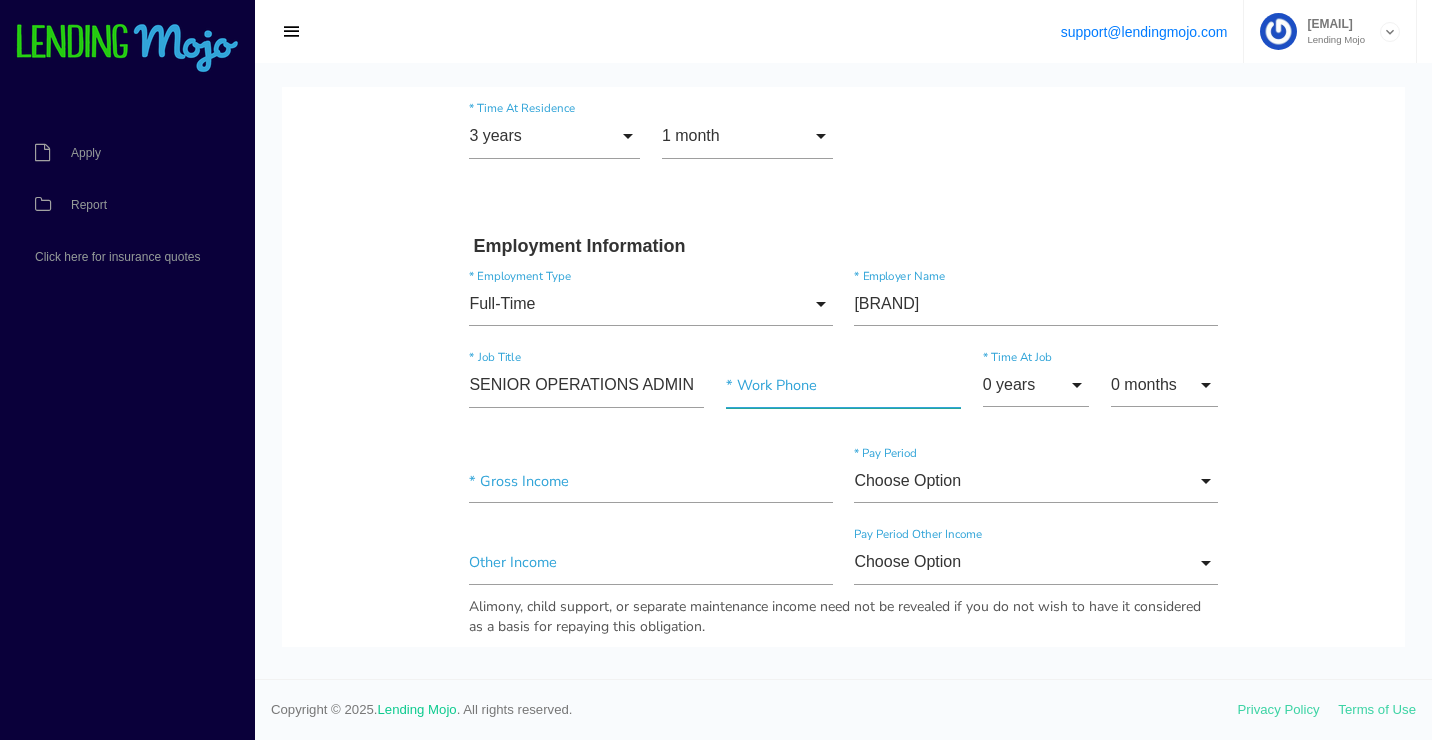 click at bounding box center [843, 385] 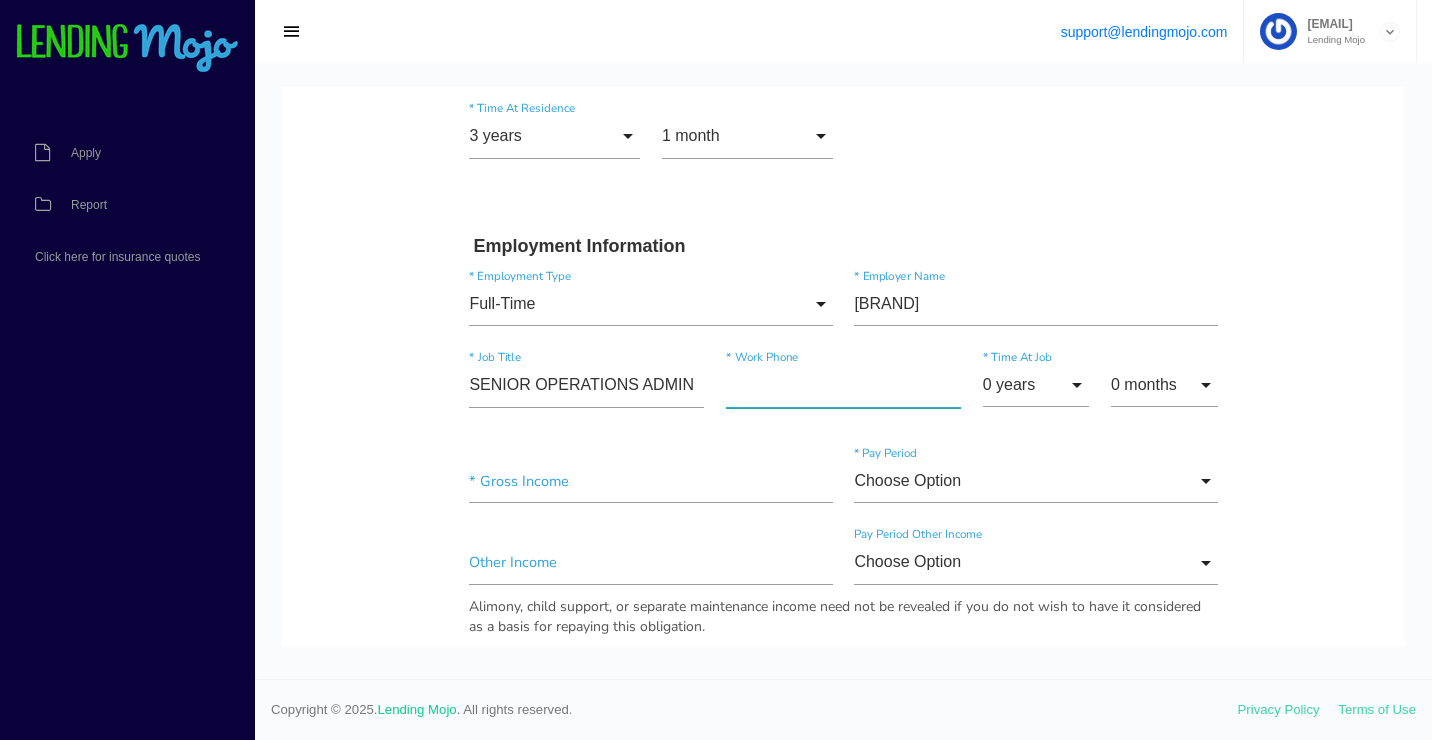 paste on "(800) 463-3339" 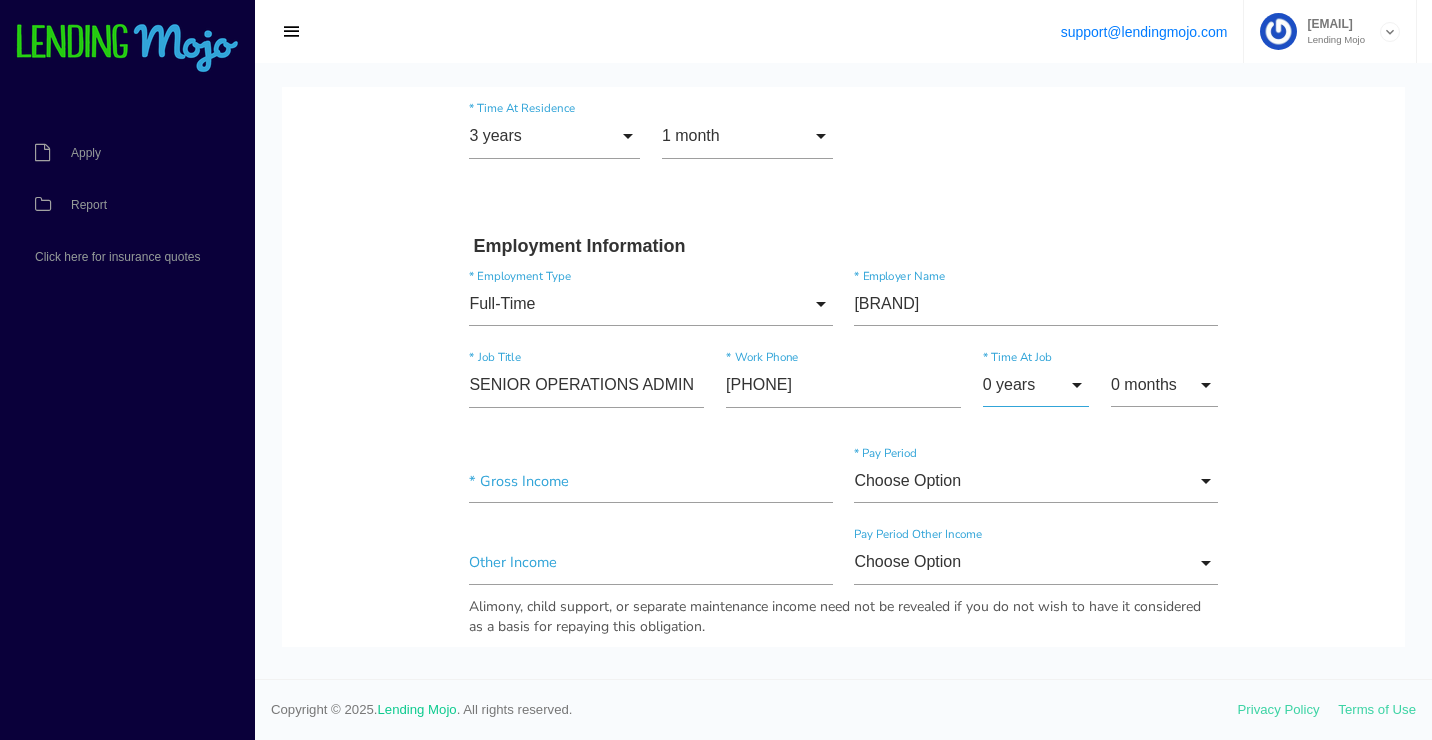 click on "0 years" at bounding box center [1036, 385] 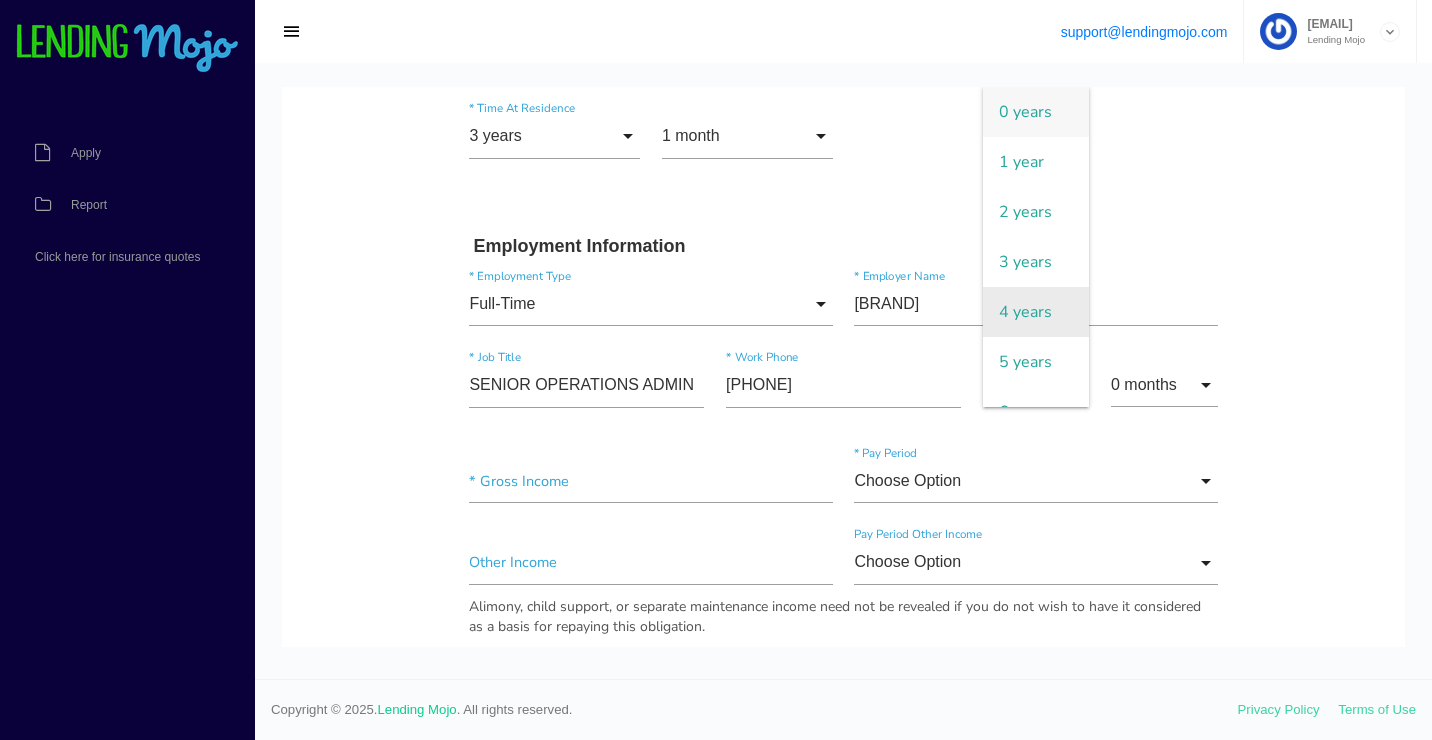 click on "4 years" at bounding box center [1036, 312] 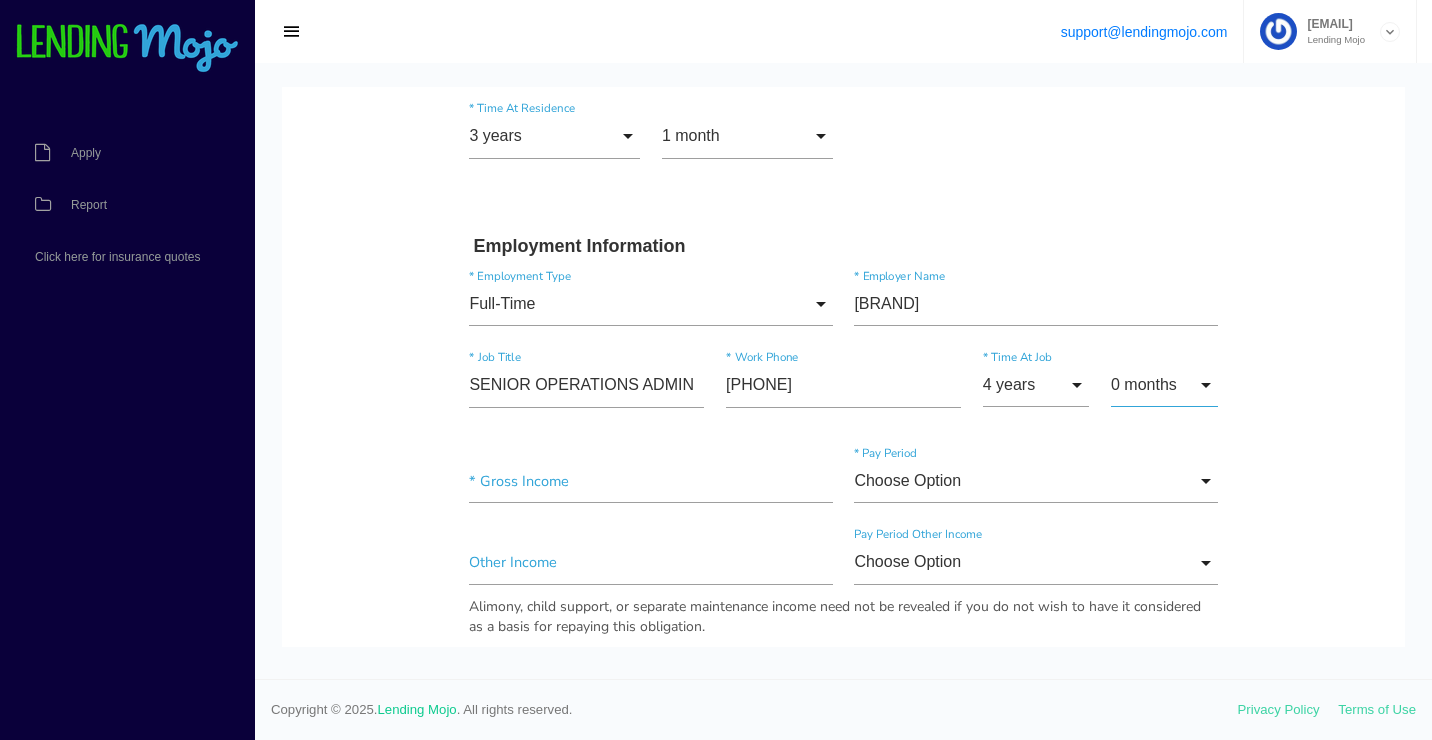 click on "0 months" at bounding box center [1164, 385] 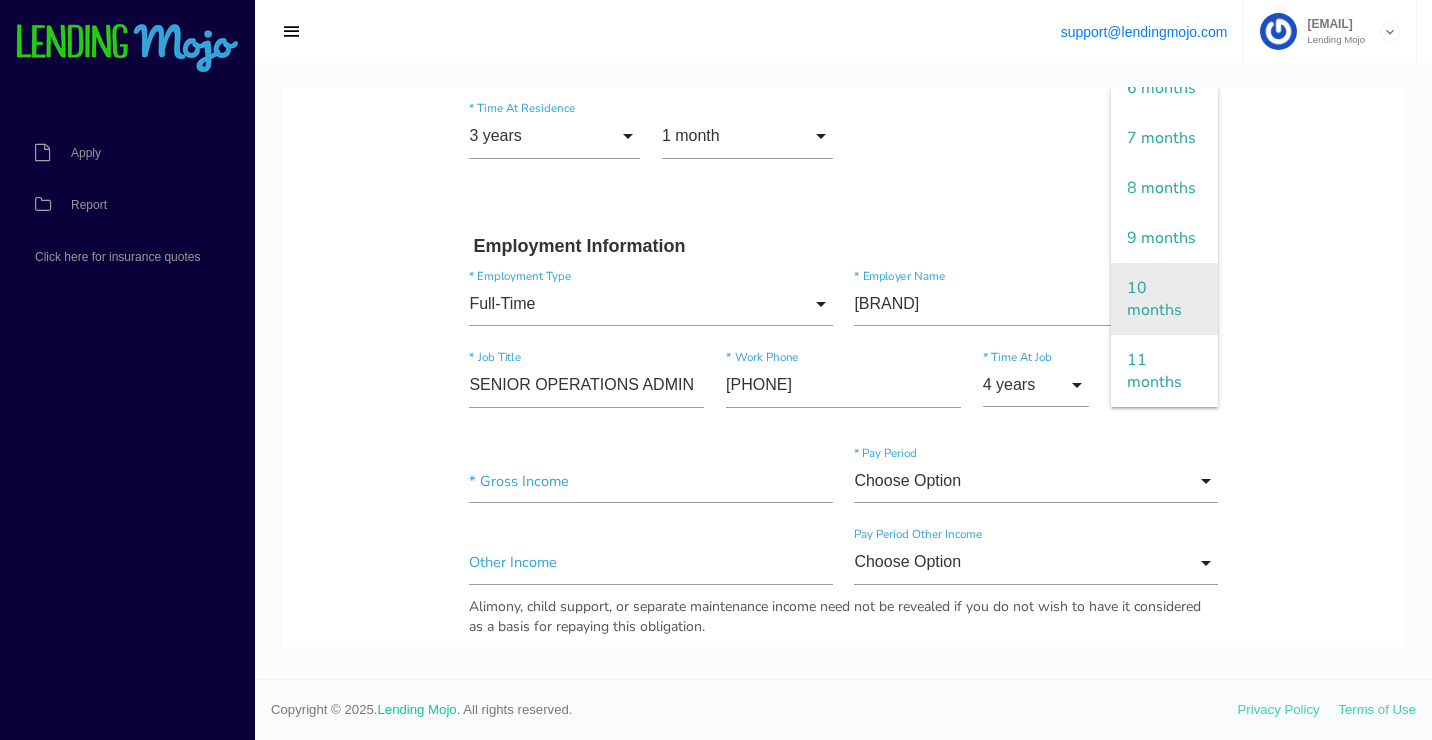 scroll, scrollTop: 544, scrollLeft: 0, axis: vertical 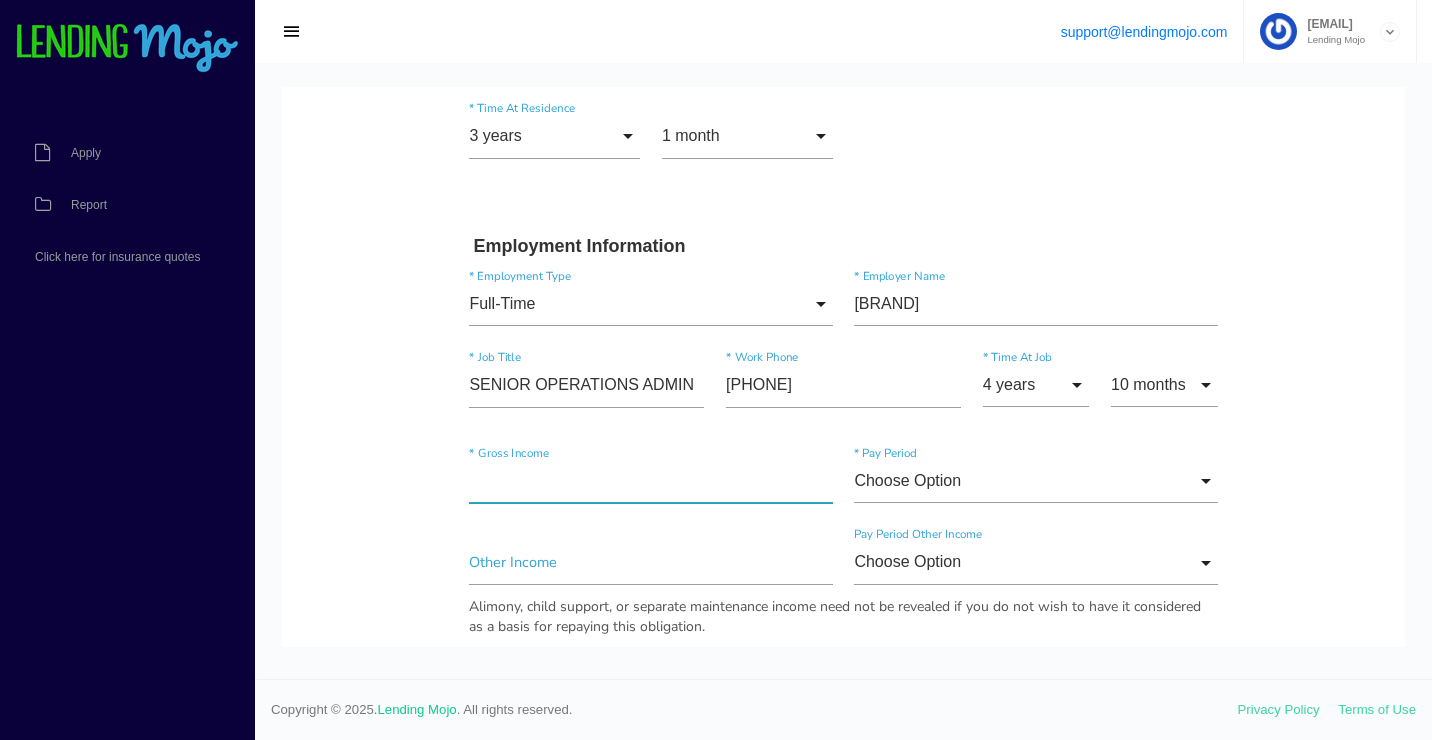 click at bounding box center (650, 481) 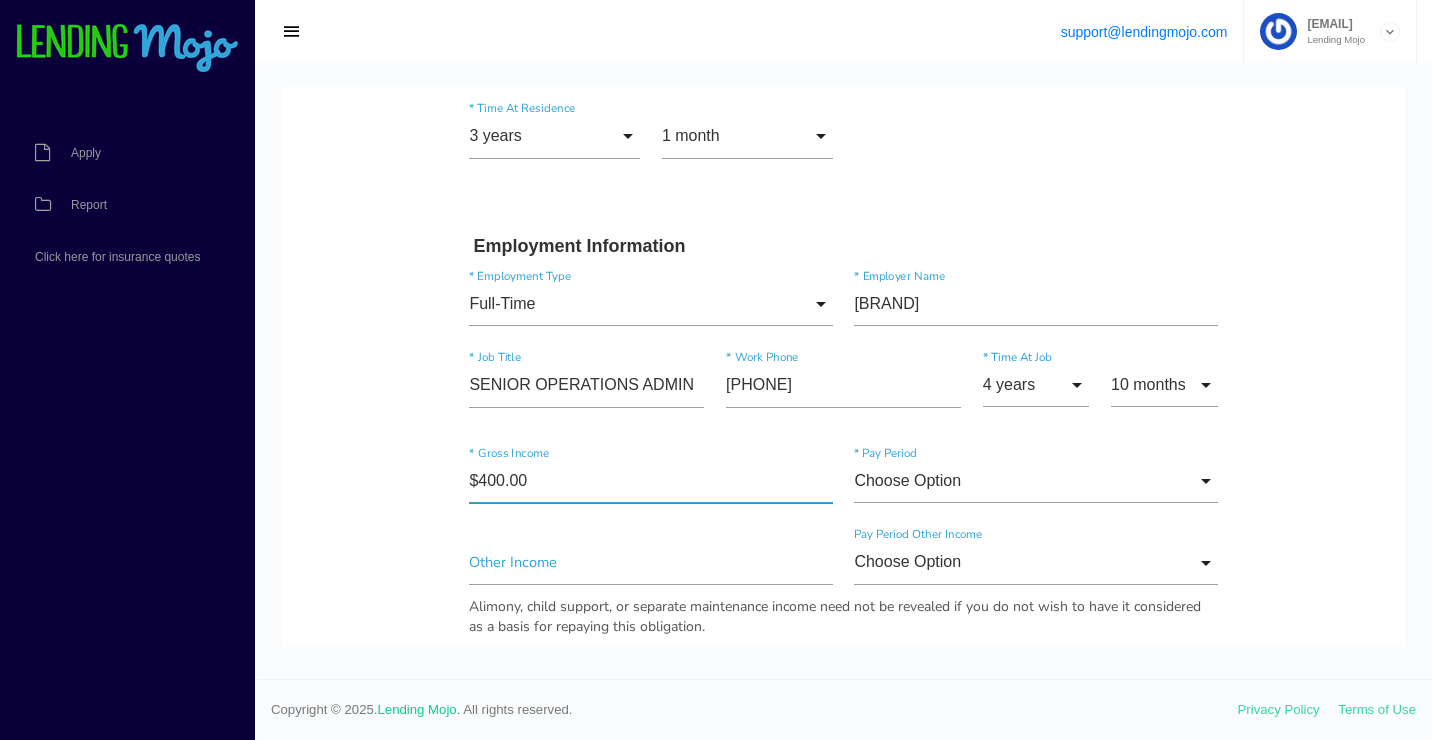 type on "$4,000.00" 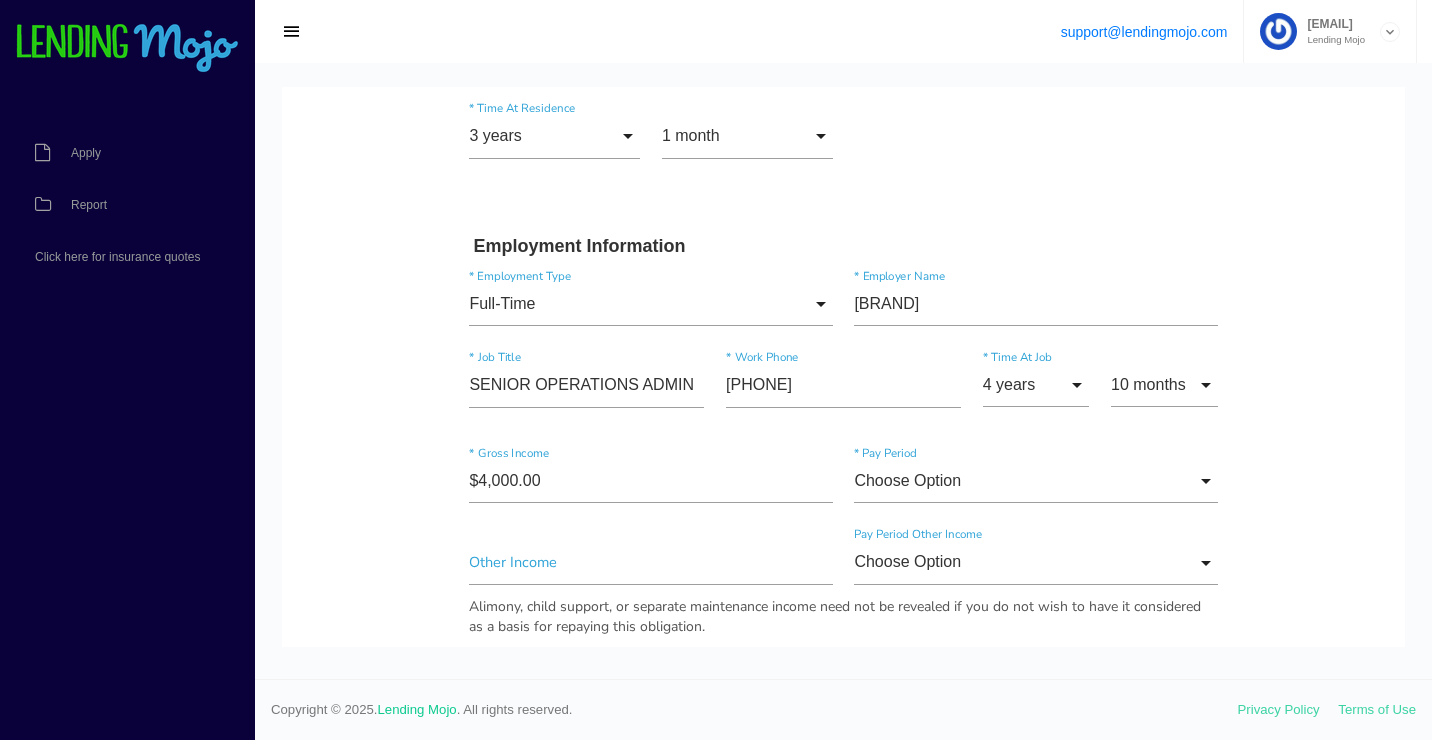 click on "Choose Option Choose Option Annually Monthly Weekly
Choose Option
Annually
Monthly
Weekly
*
Pay Period" at bounding box center (1036, 485) 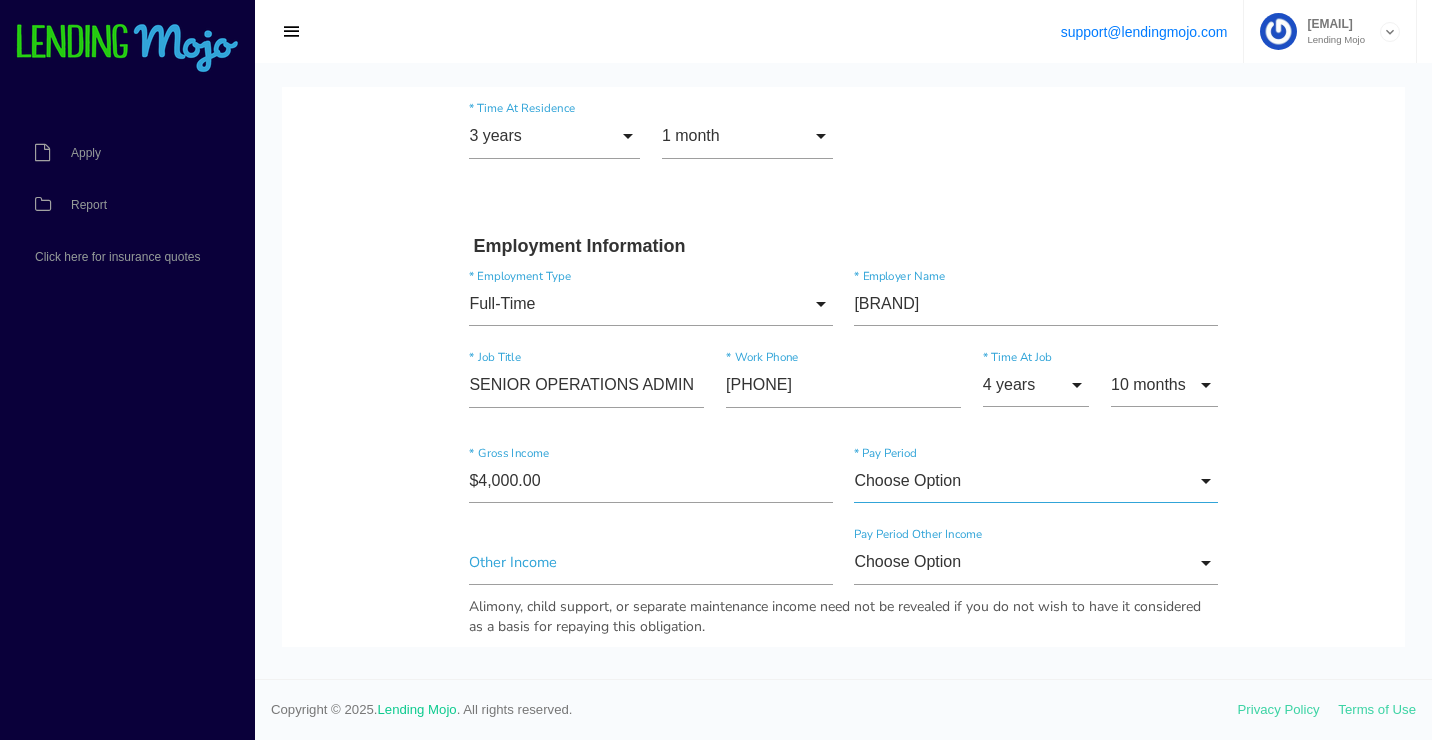 click on "Choose Option" at bounding box center [1035, 481] 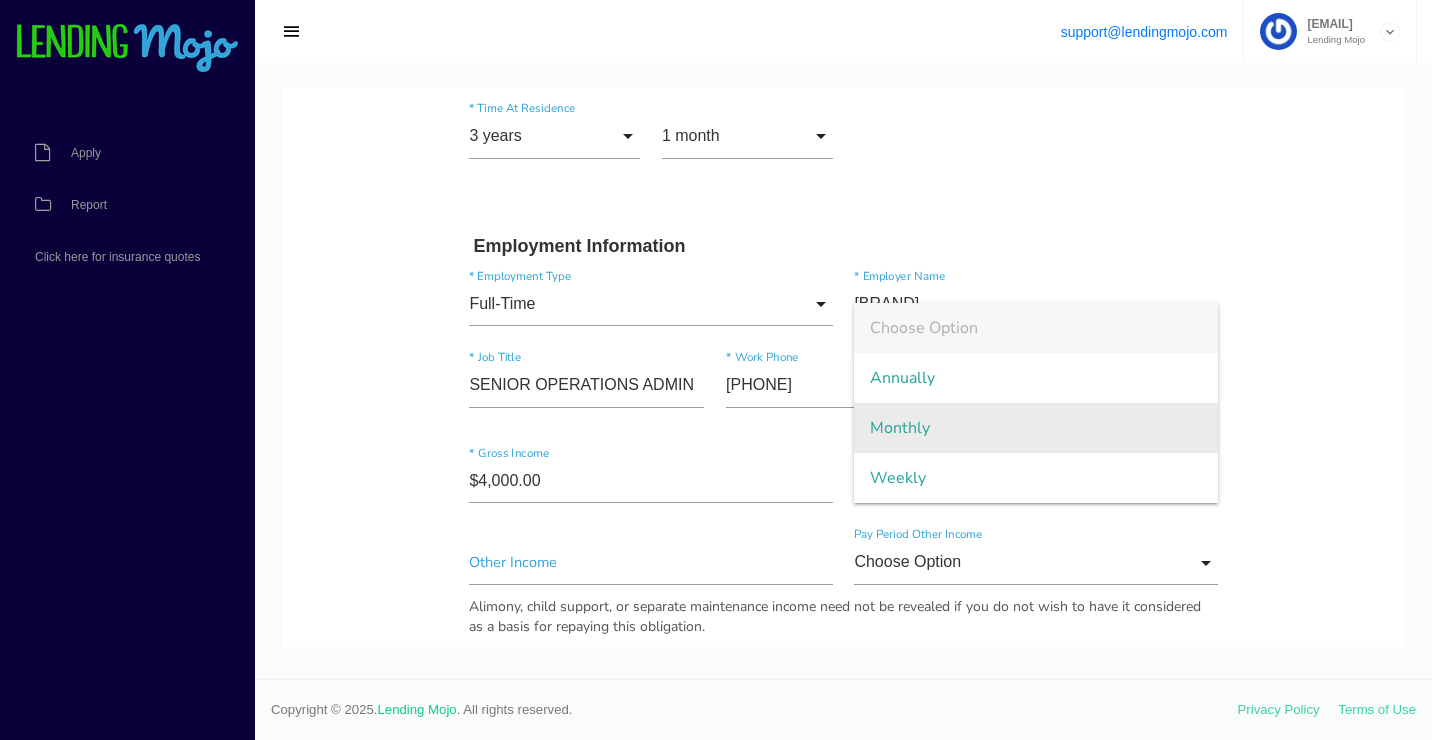 click on "Monthly" at bounding box center (1035, 428) 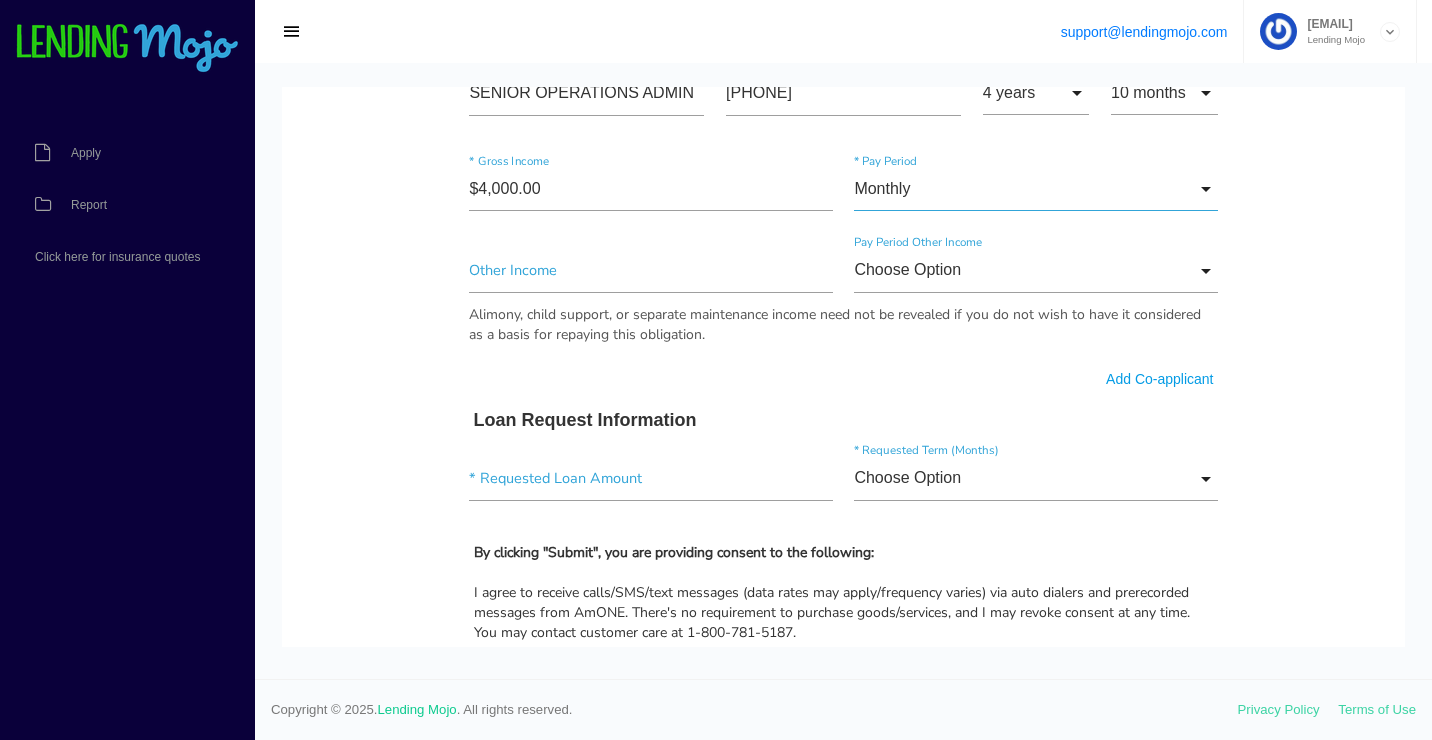 scroll, scrollTop: 1400, scrollLeft: 0, axis: vertical 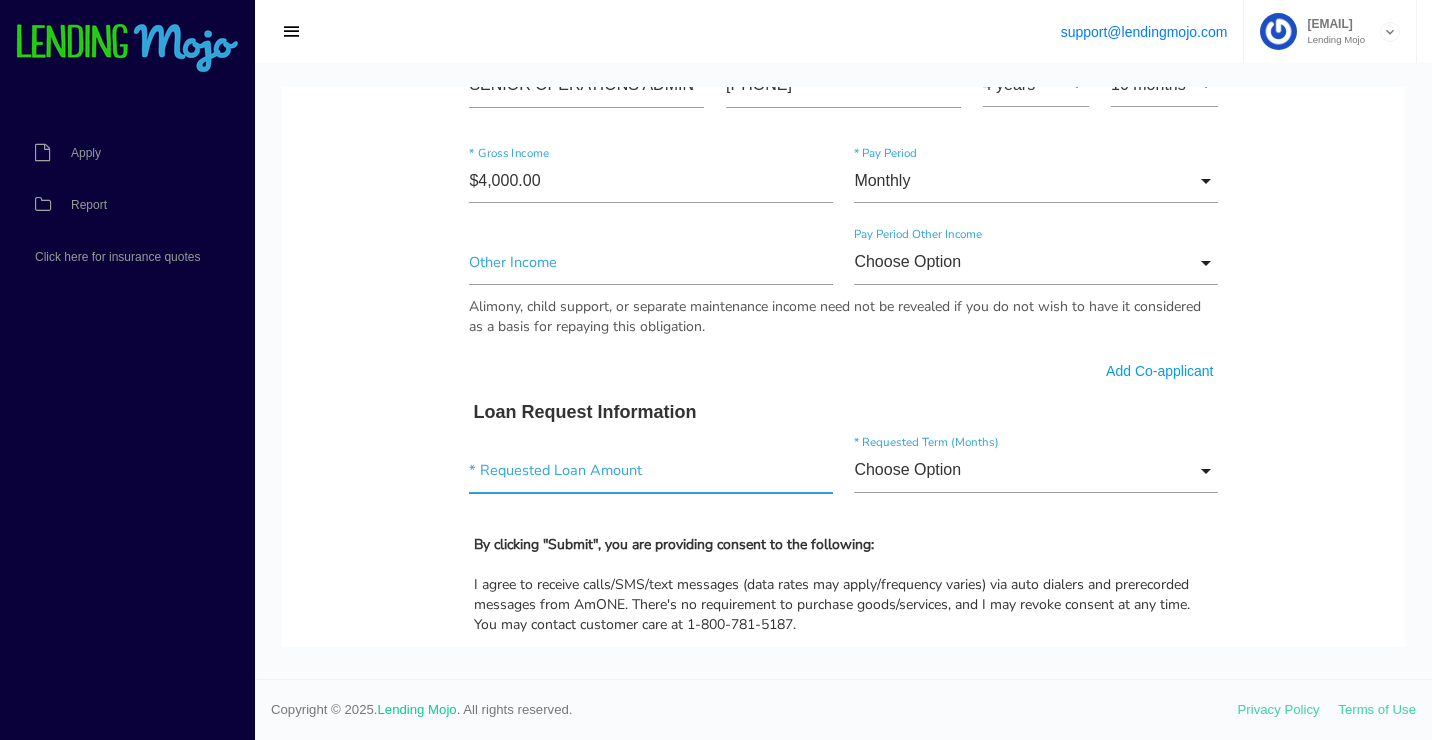 type 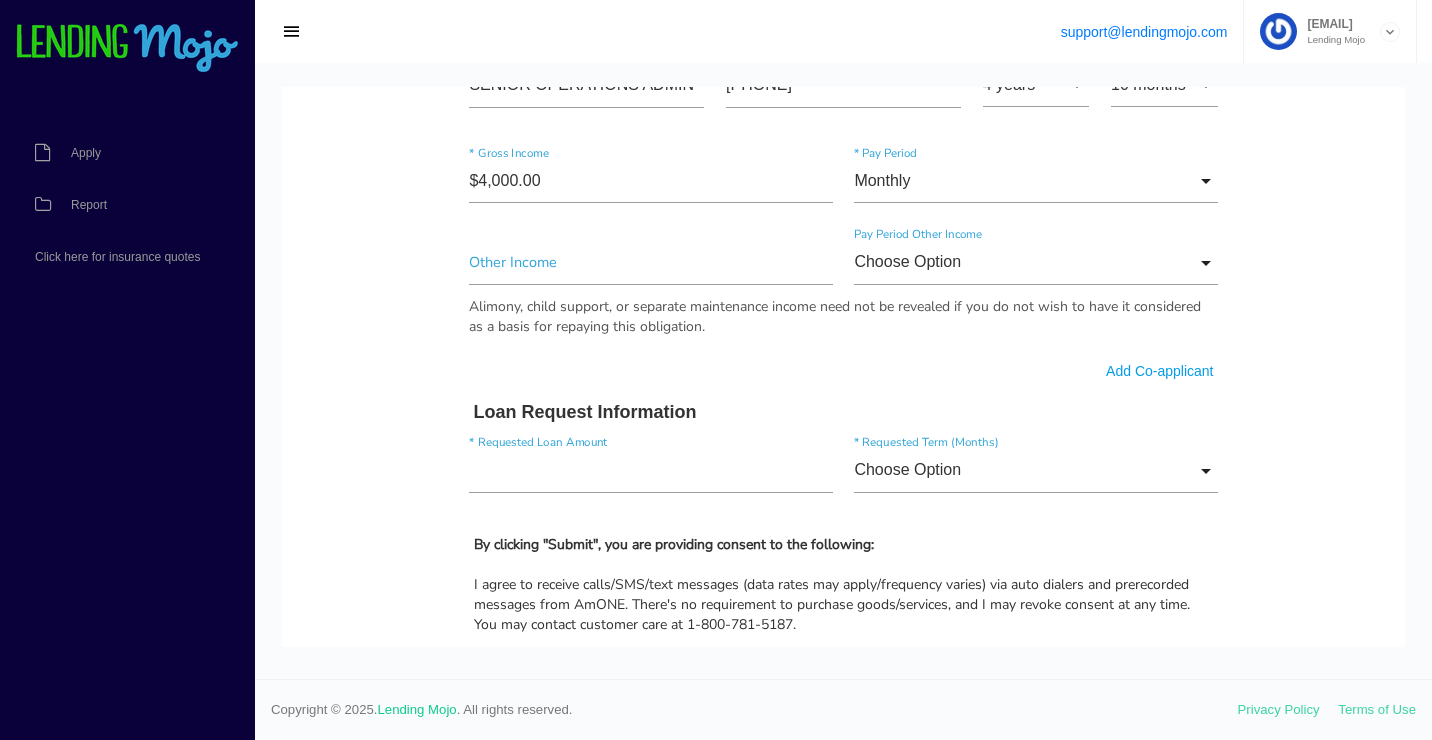 click on "Add Co-applicant" at bounding box center (1159, 371) 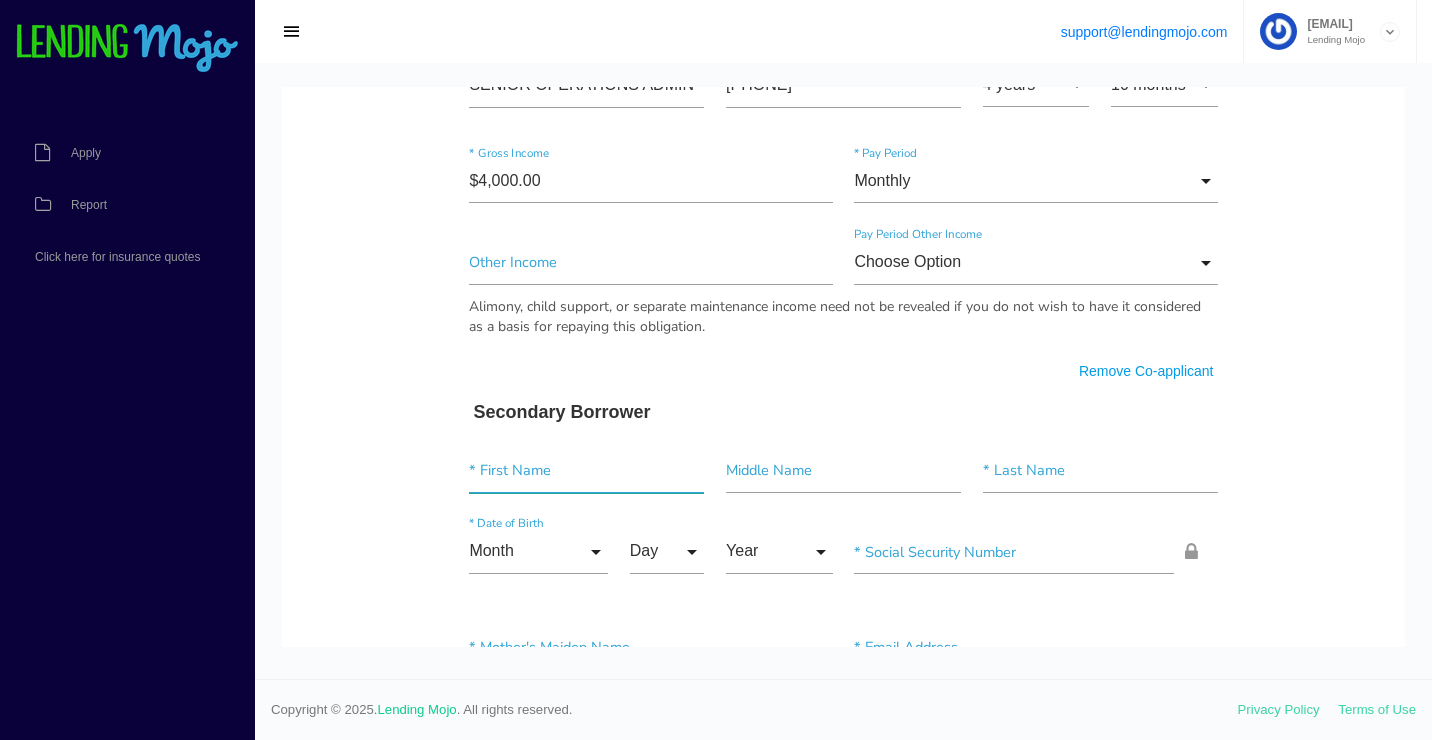 click at bounding box center [586, 470] 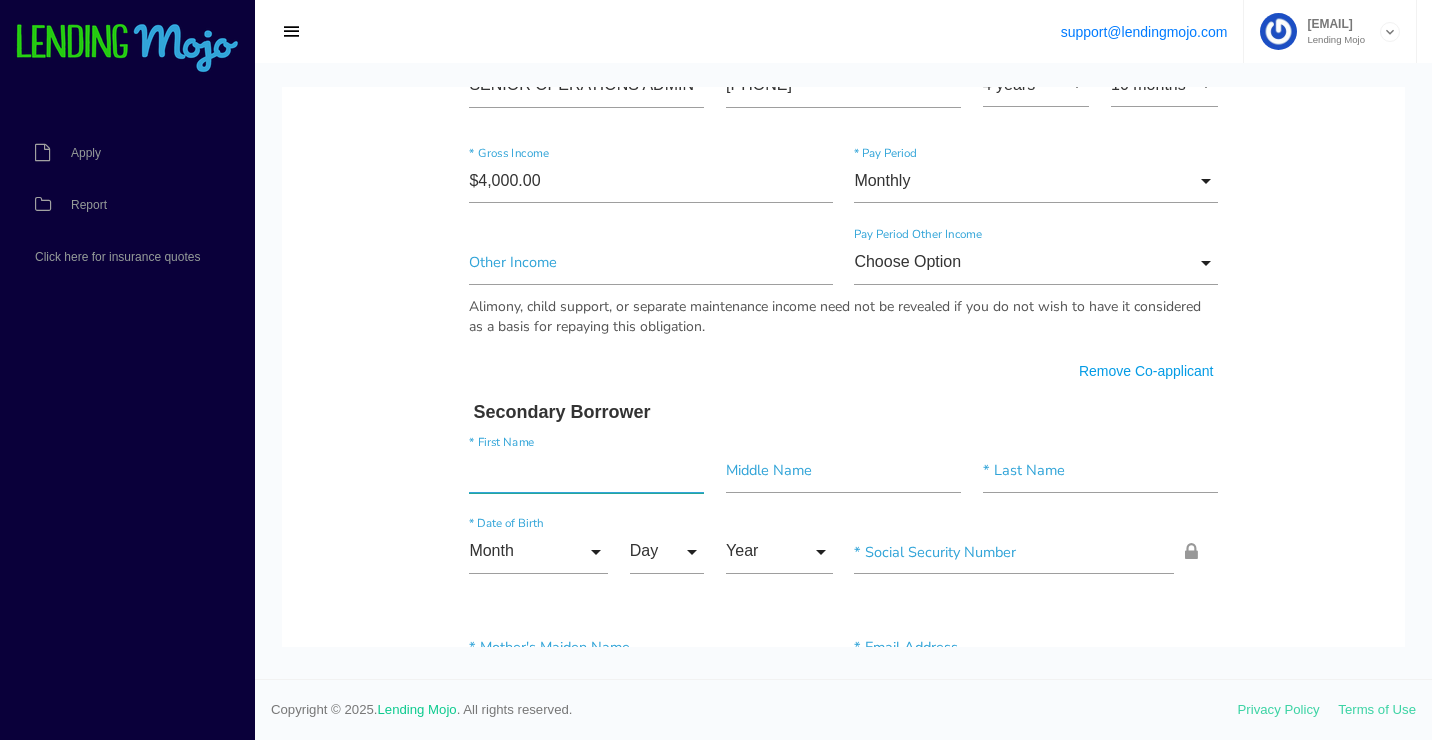 paste on "[LAST]" 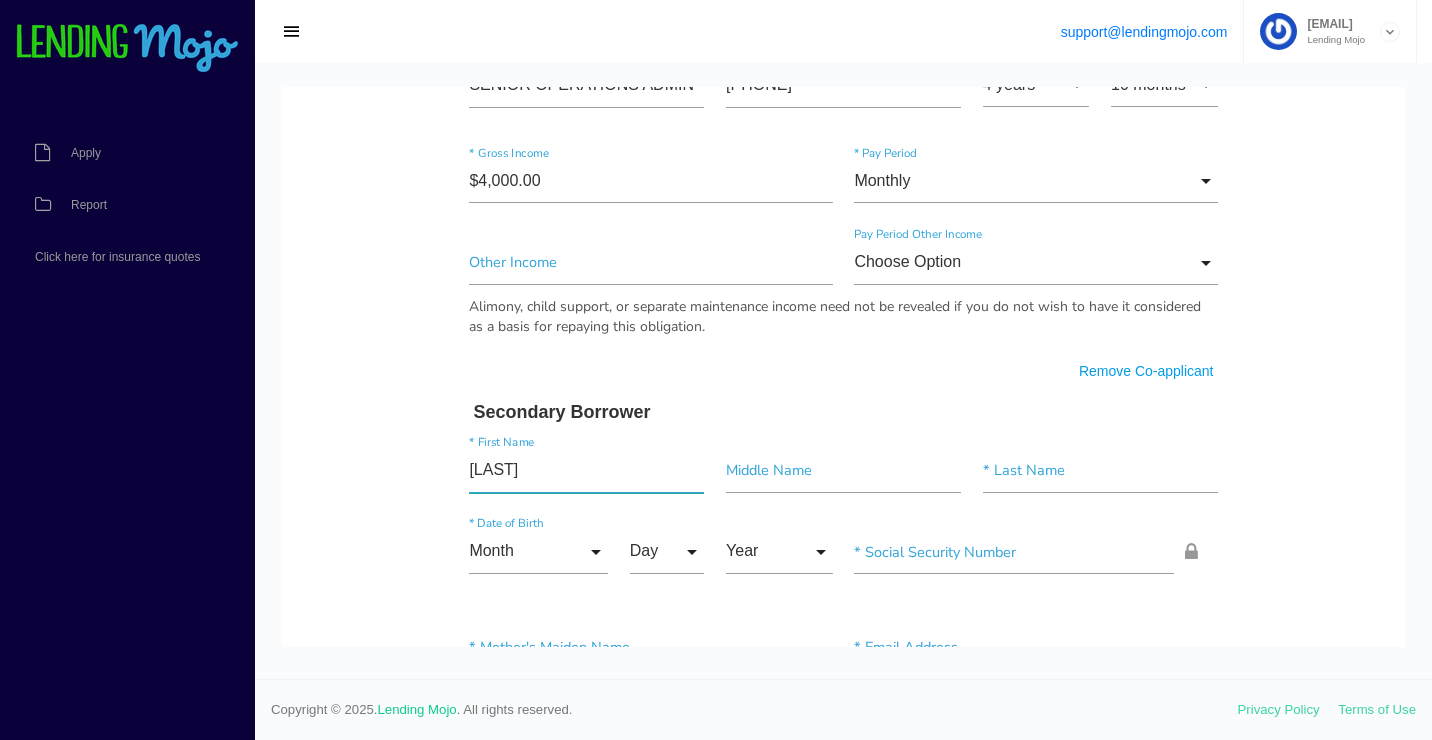 type on "[LAST]" 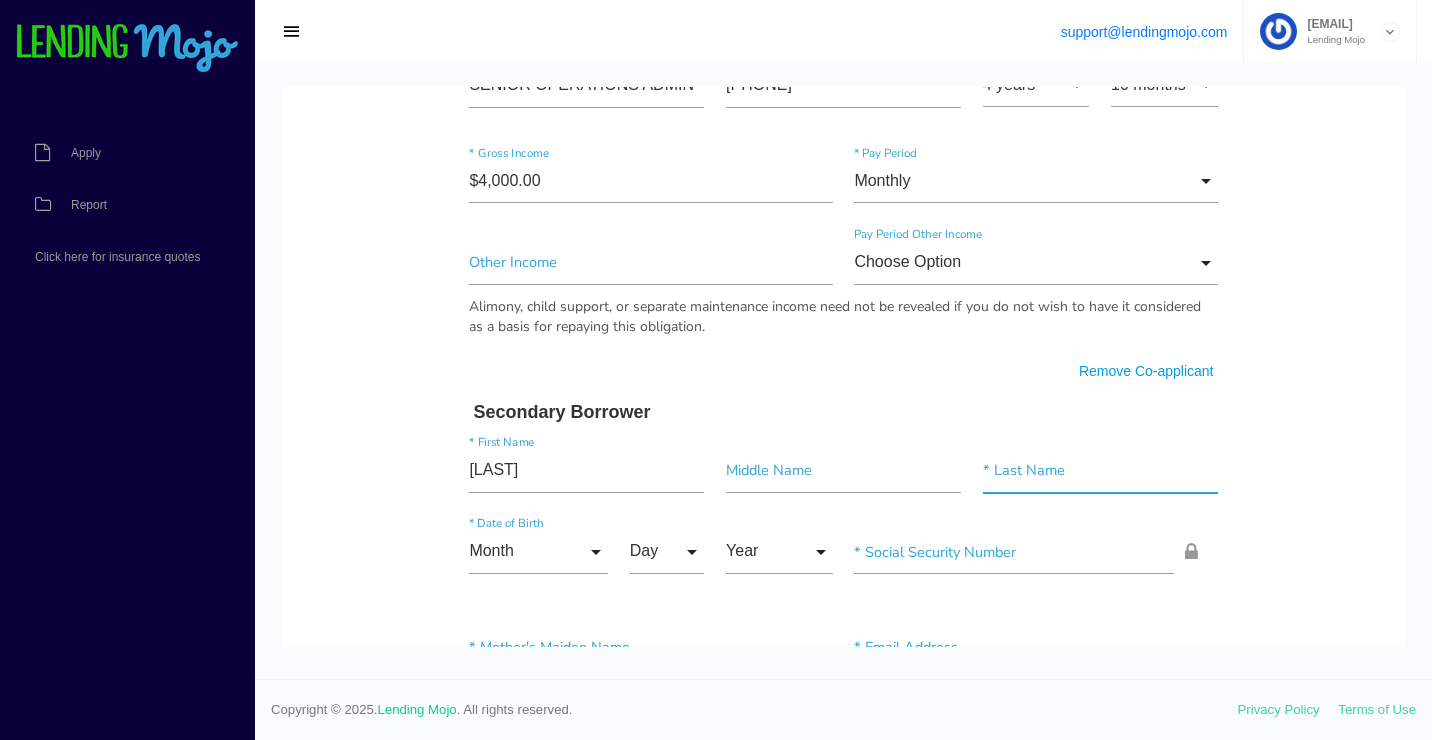 click at bounding box center (1100, 470) 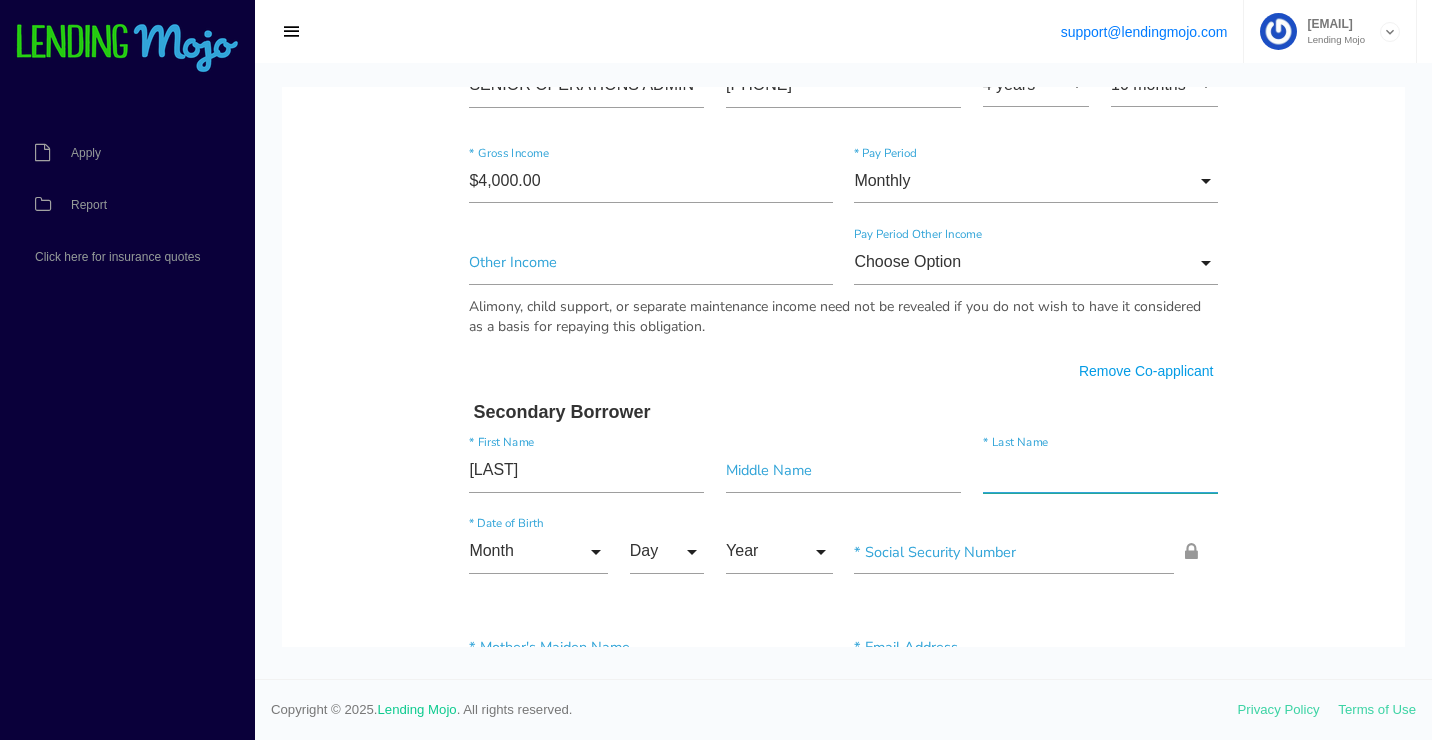 paste on "URIVE" 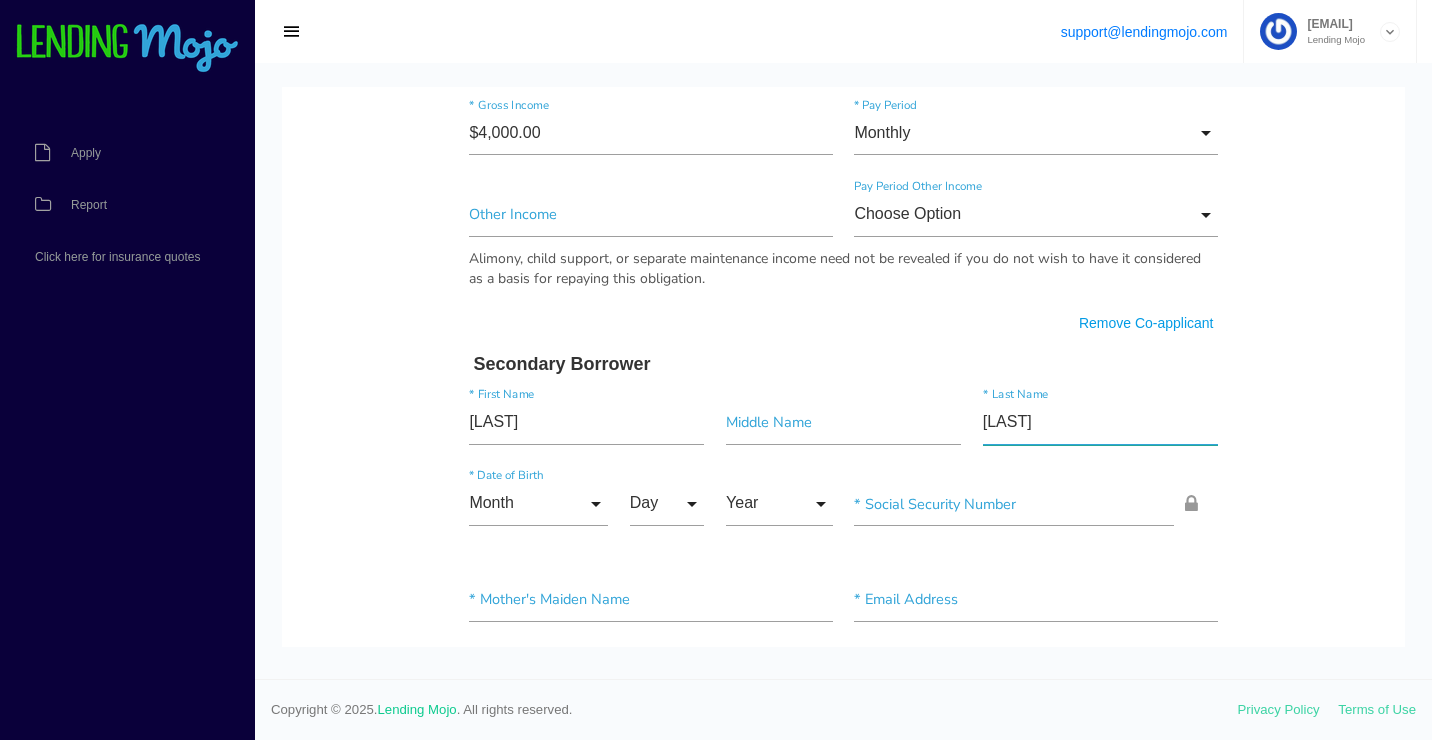 scroll, scrollTop: 1500, scrollLeft: 0, axis: vertical 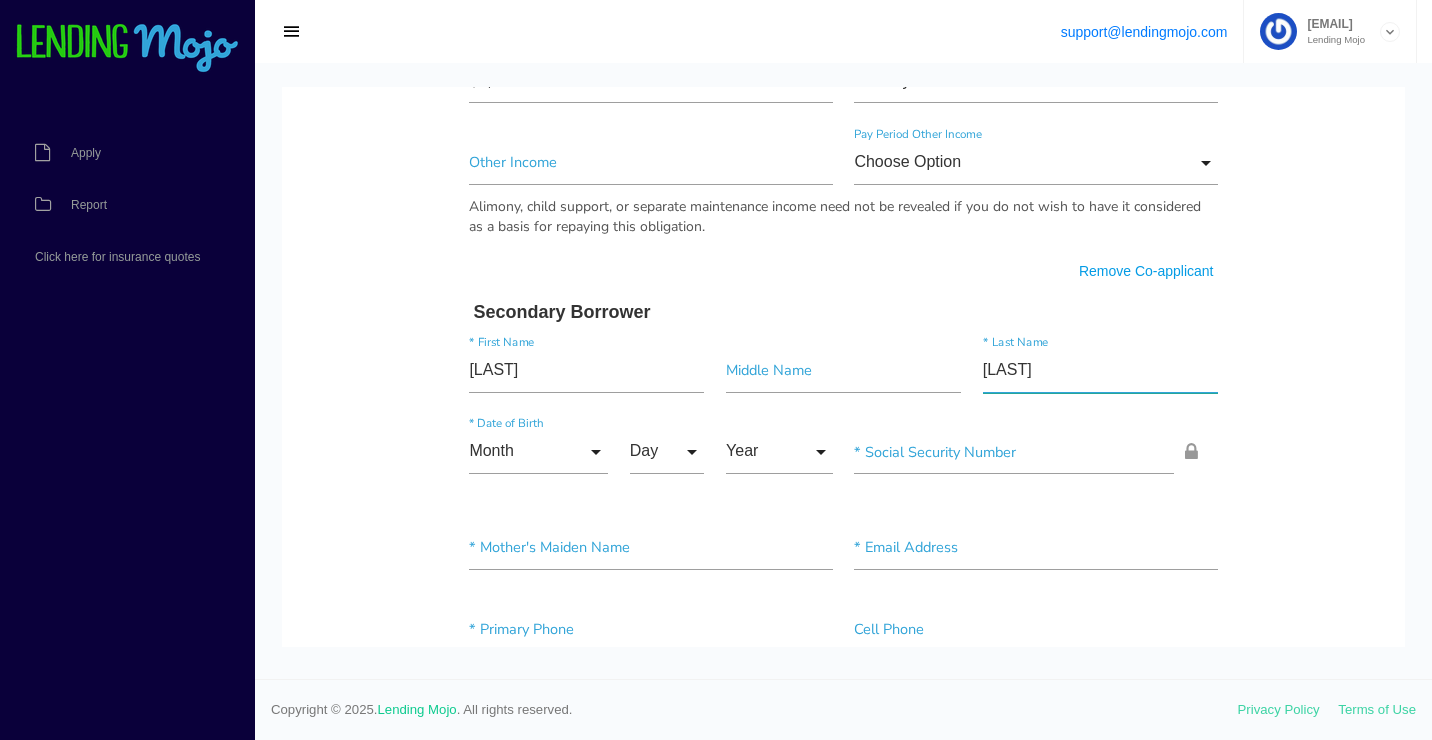 type on "URIVE" 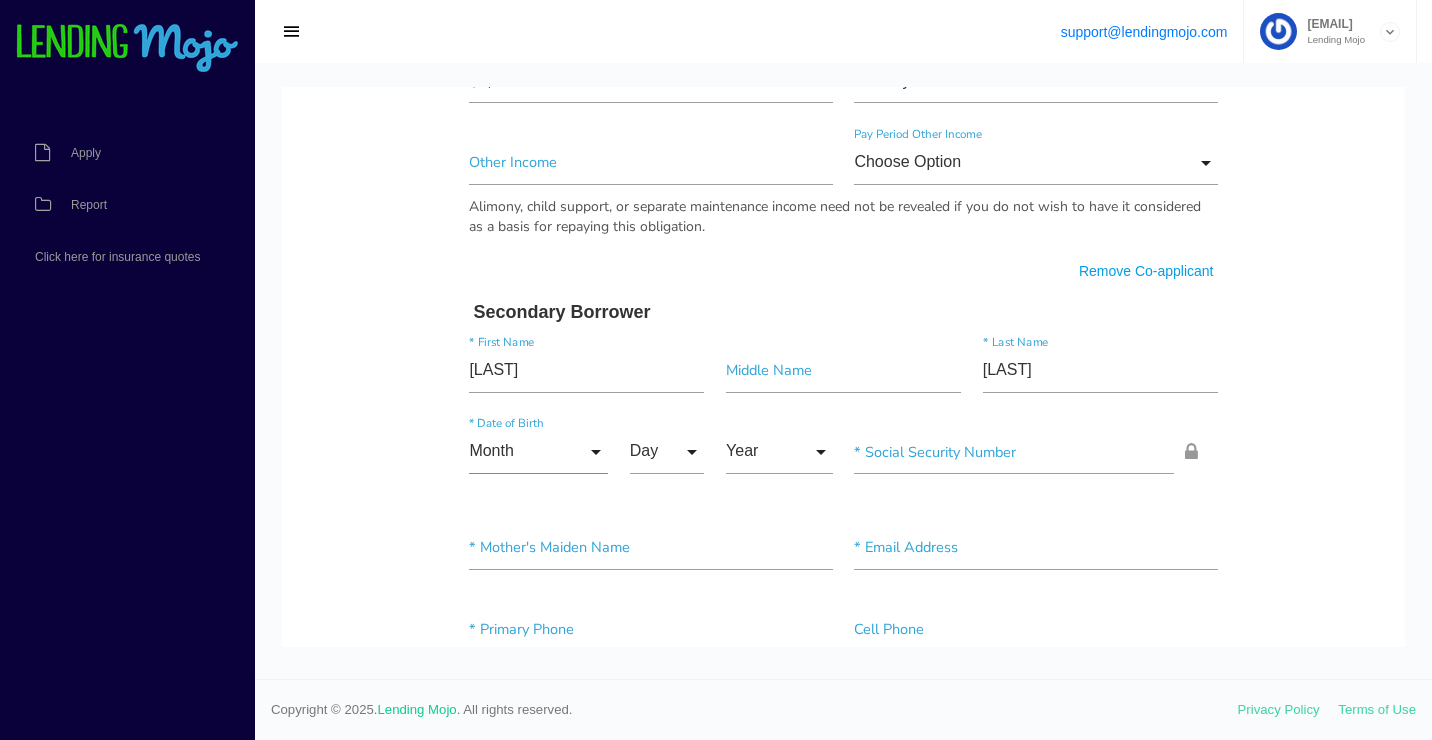 click on "Month" at bounding box center [538, 451] 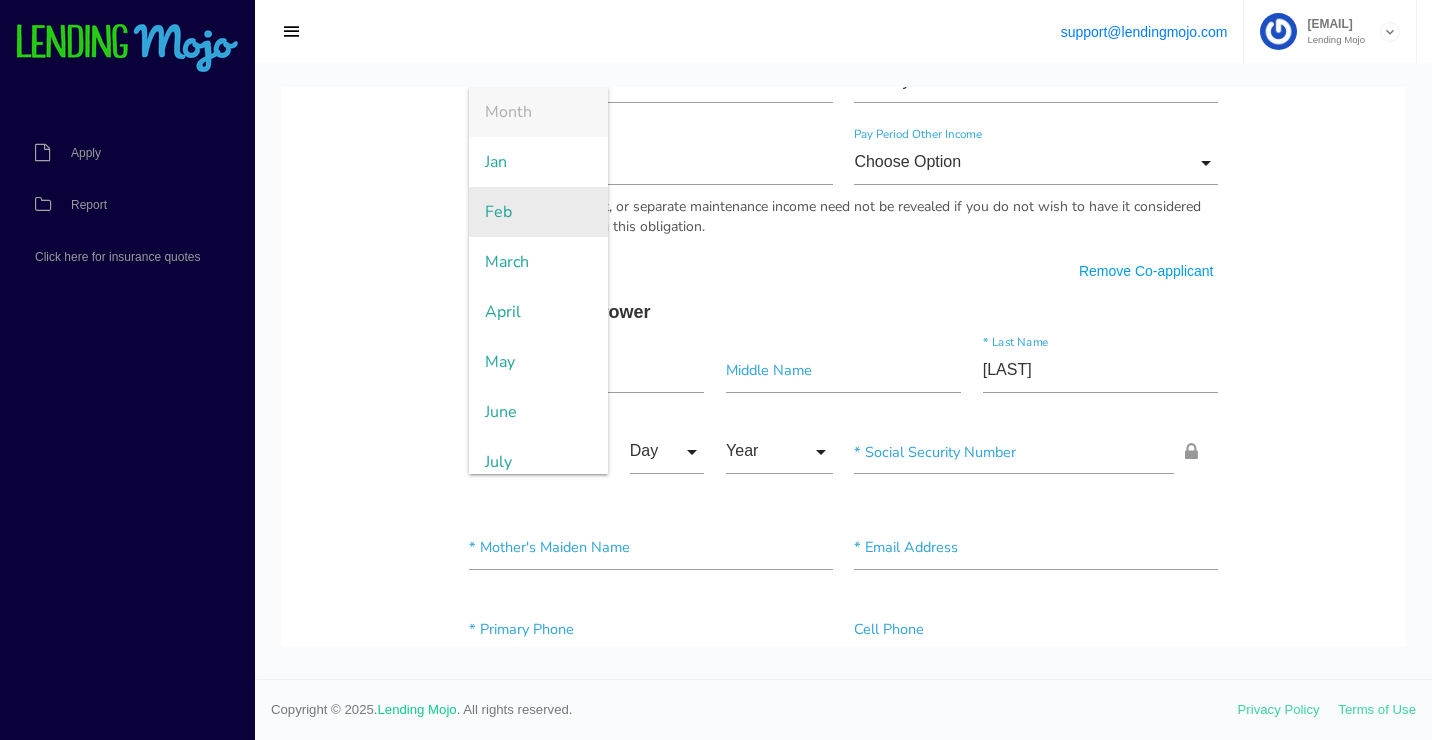 click on "Jan" at bounding box center (538, 162) 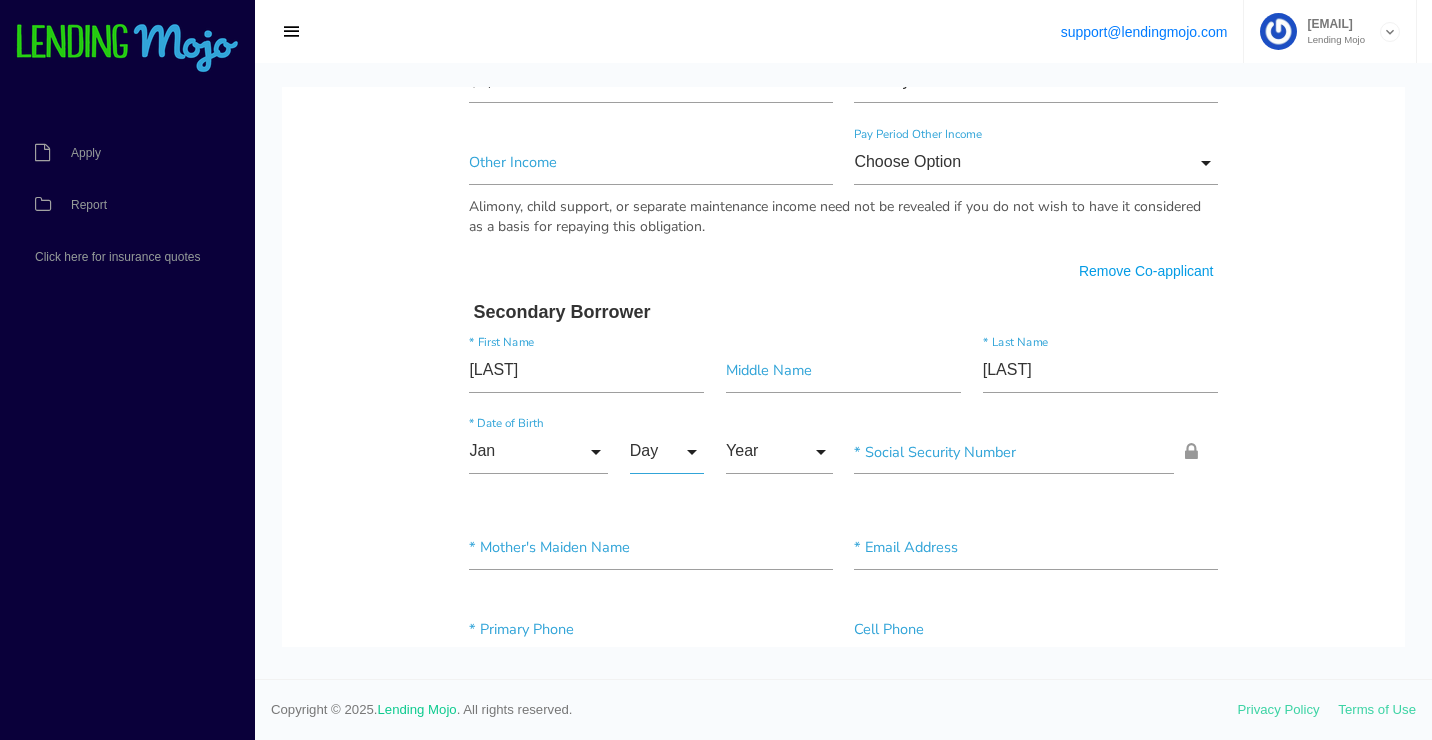 click on "Day" at bounding box center [667, 451] 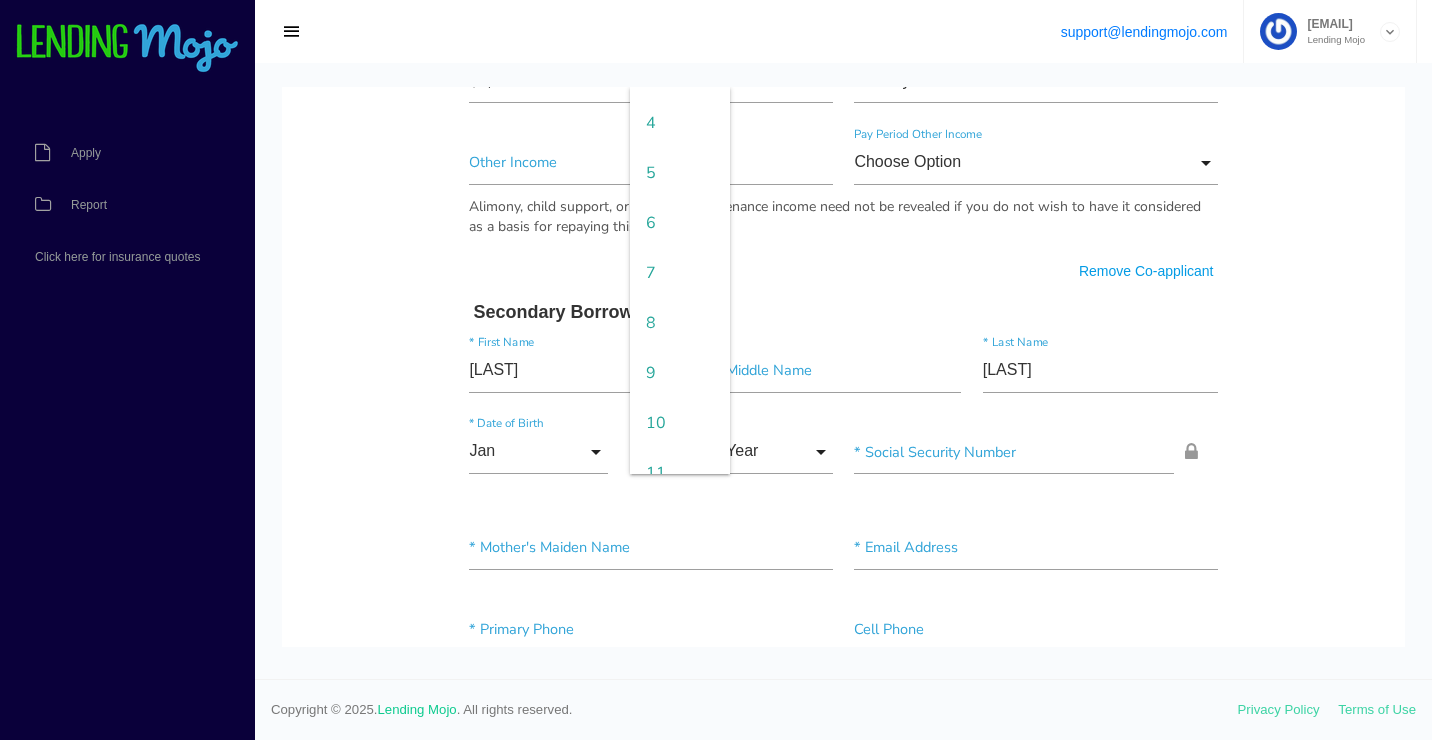 scroll, scrollTop: 600, scrollLeft: 0, axis: vertical 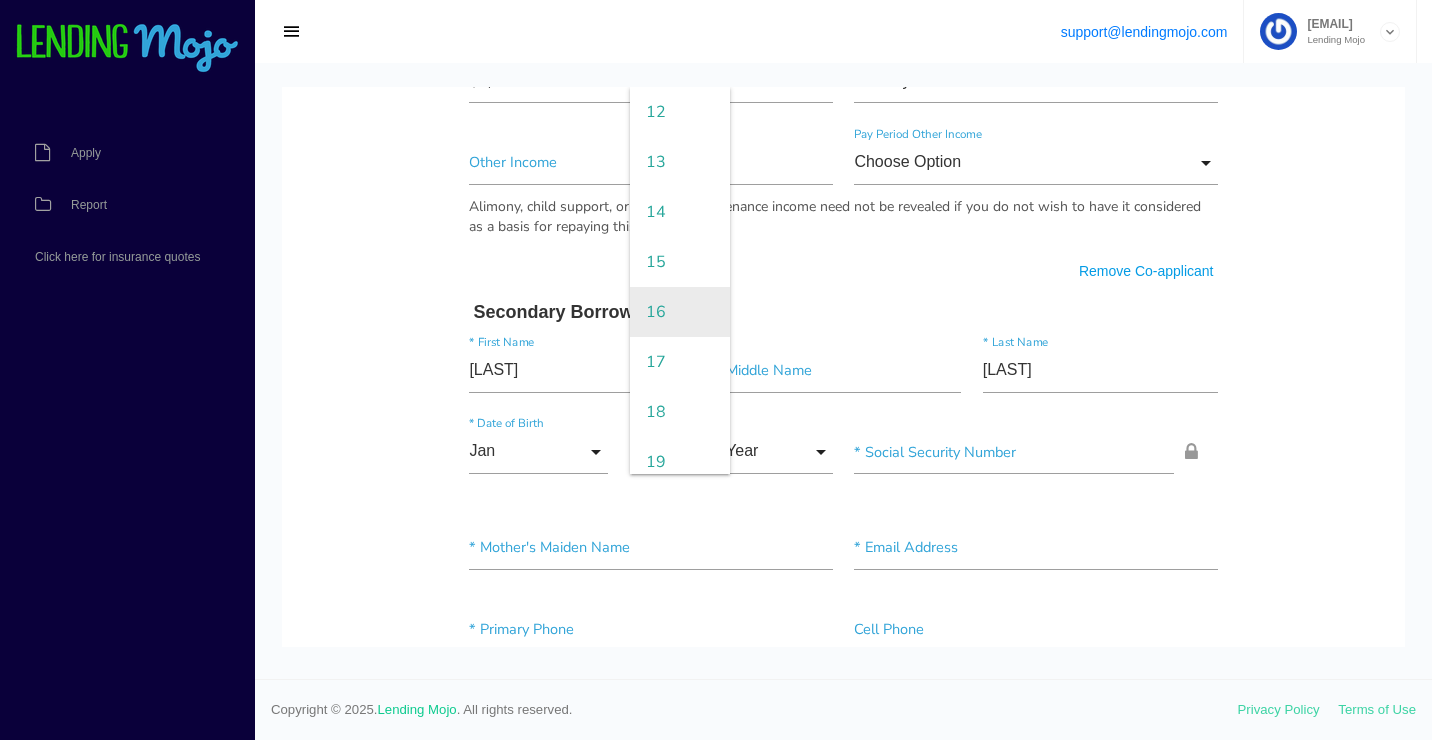 click on "16" at bounding box center [680, 312] 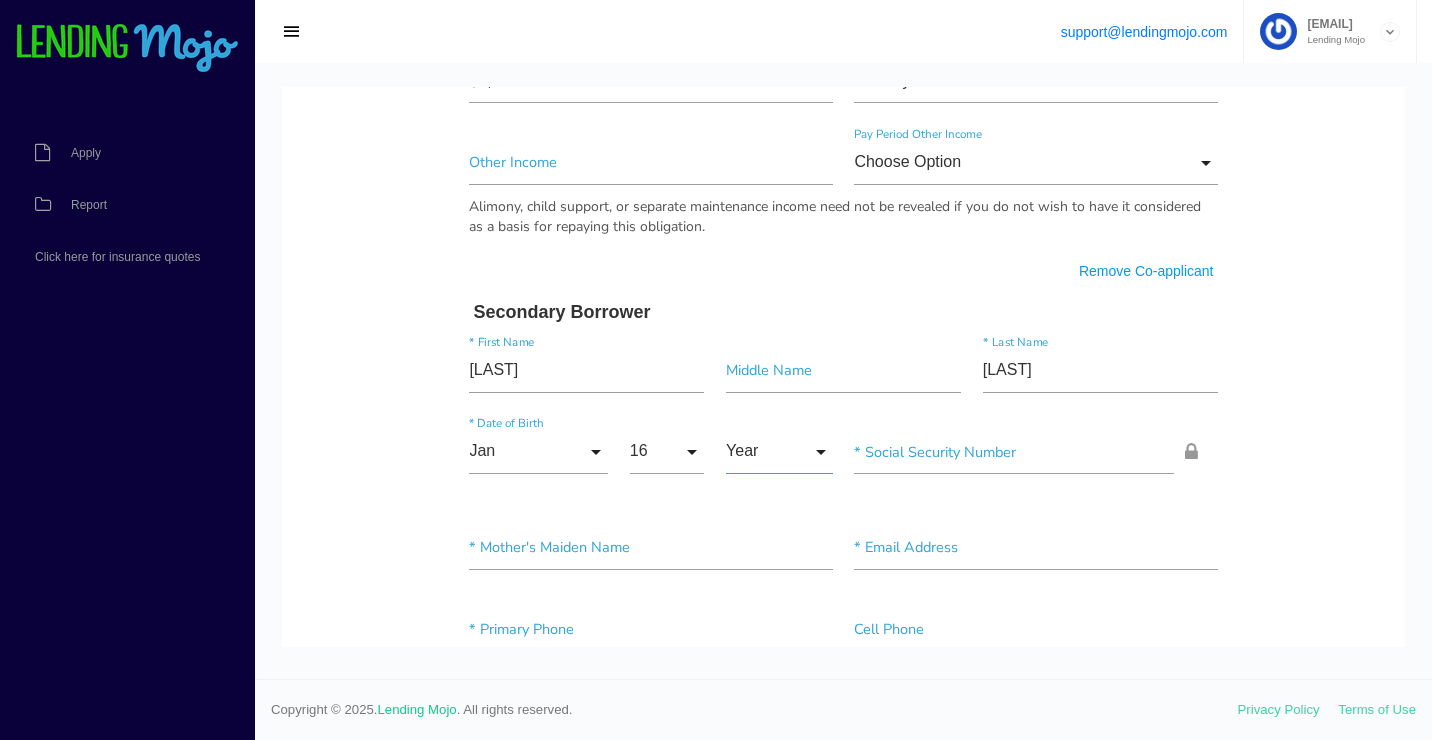 click on "Year" at bounding box center (779, 451) 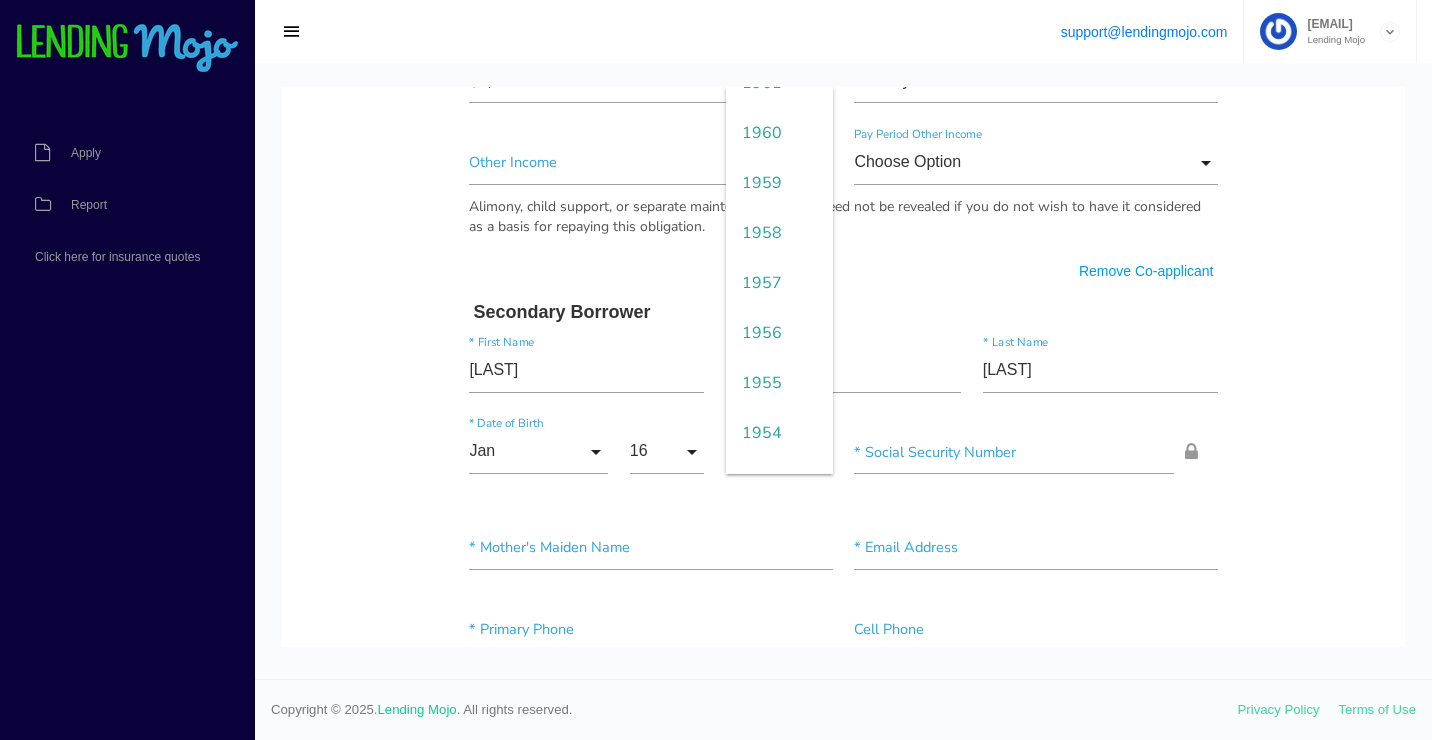 scroll, scrollTop: 2400, scrollLeft: 0, axis: vertical 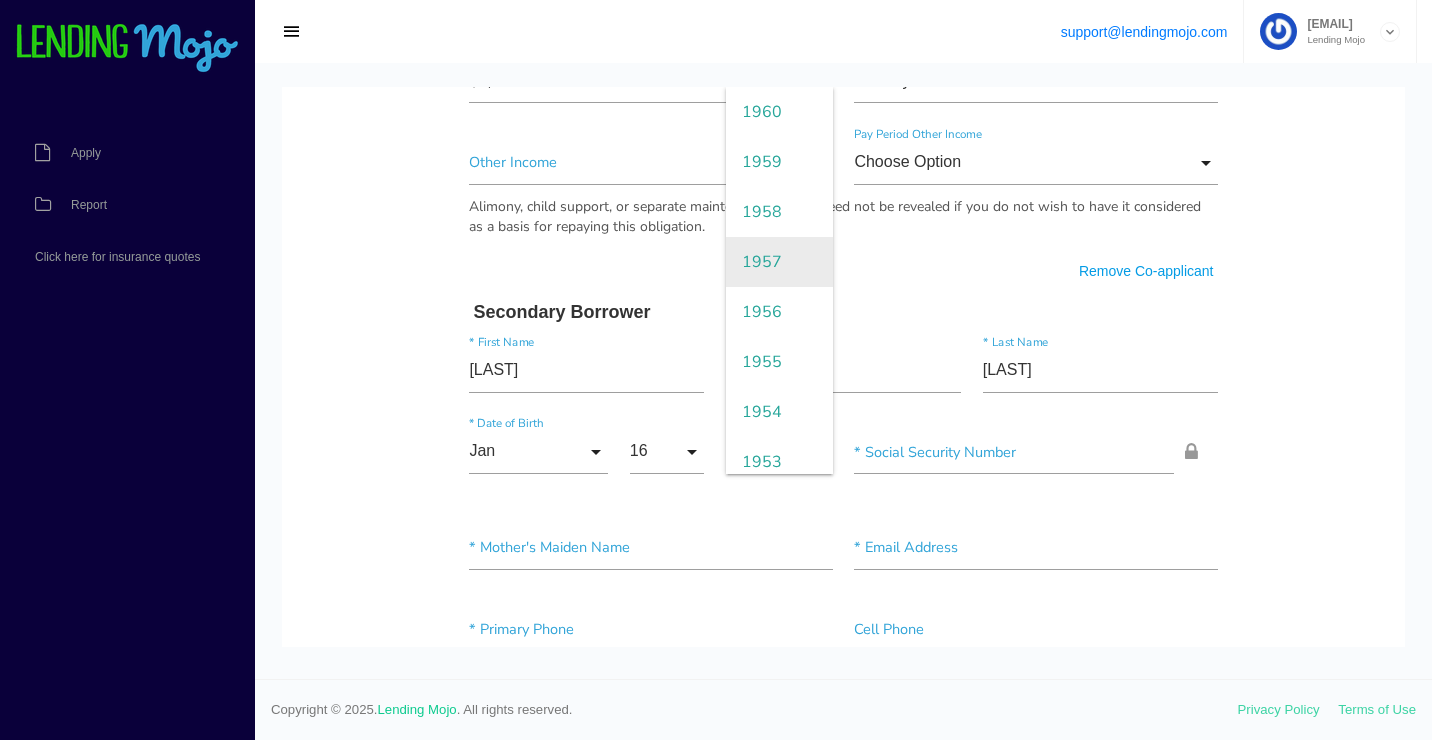click on "1957" at bounding box center [779, 262] 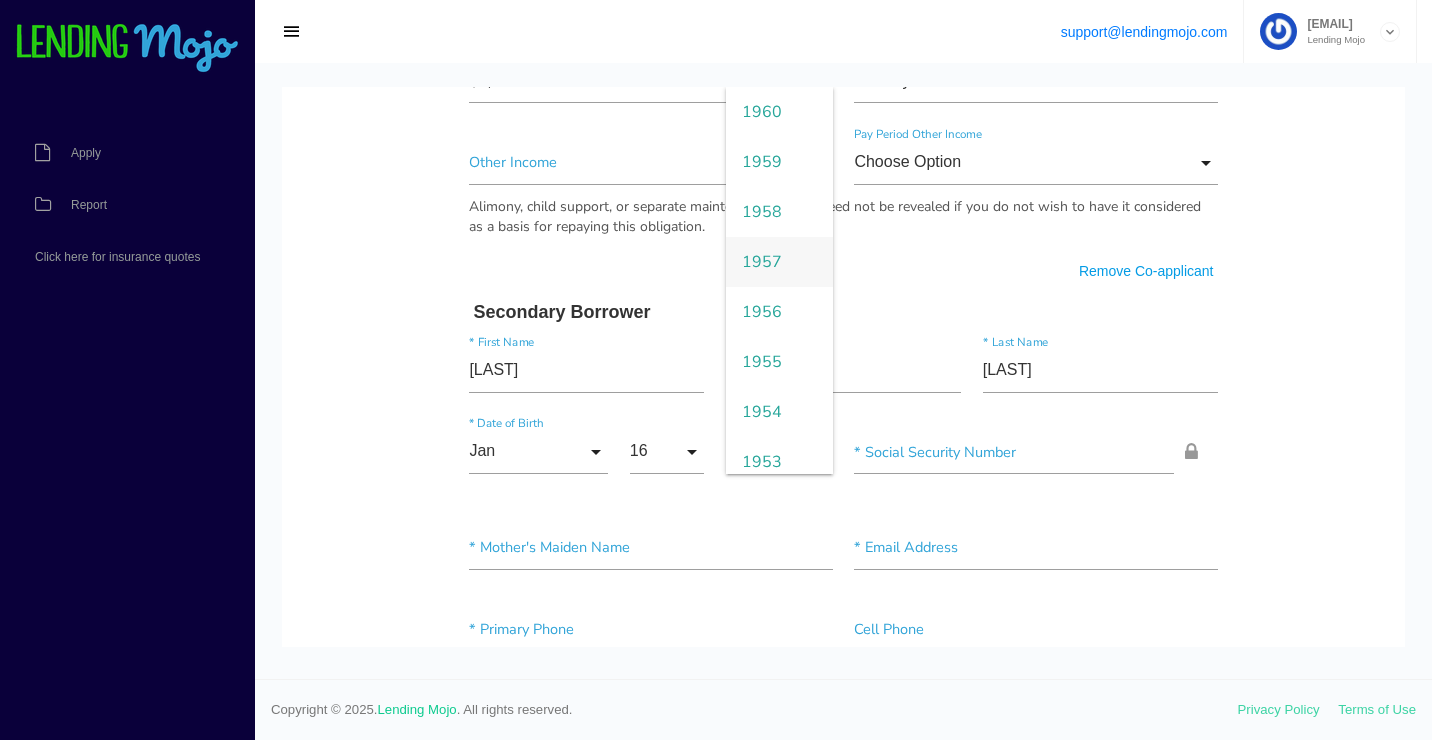 type on "1957" 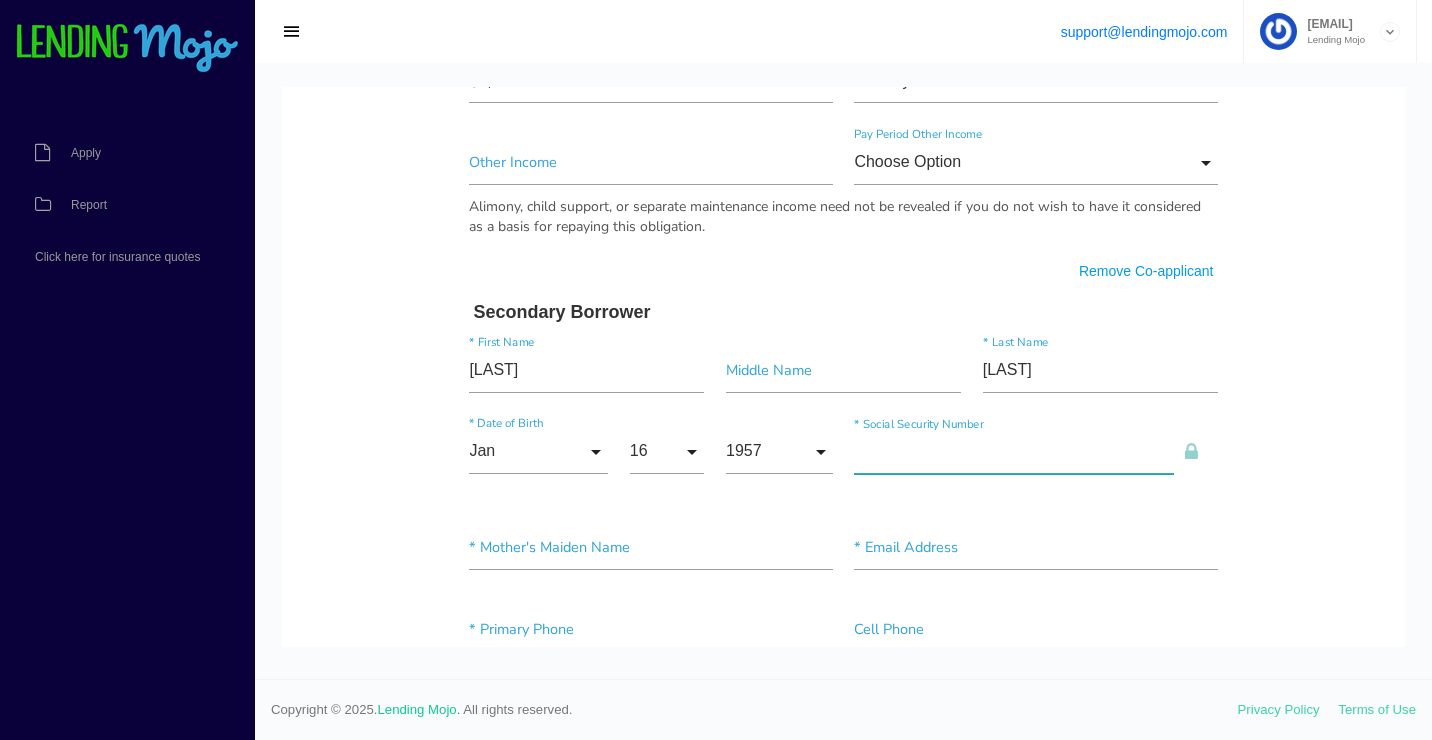 click at bounding box center (1014, 452) 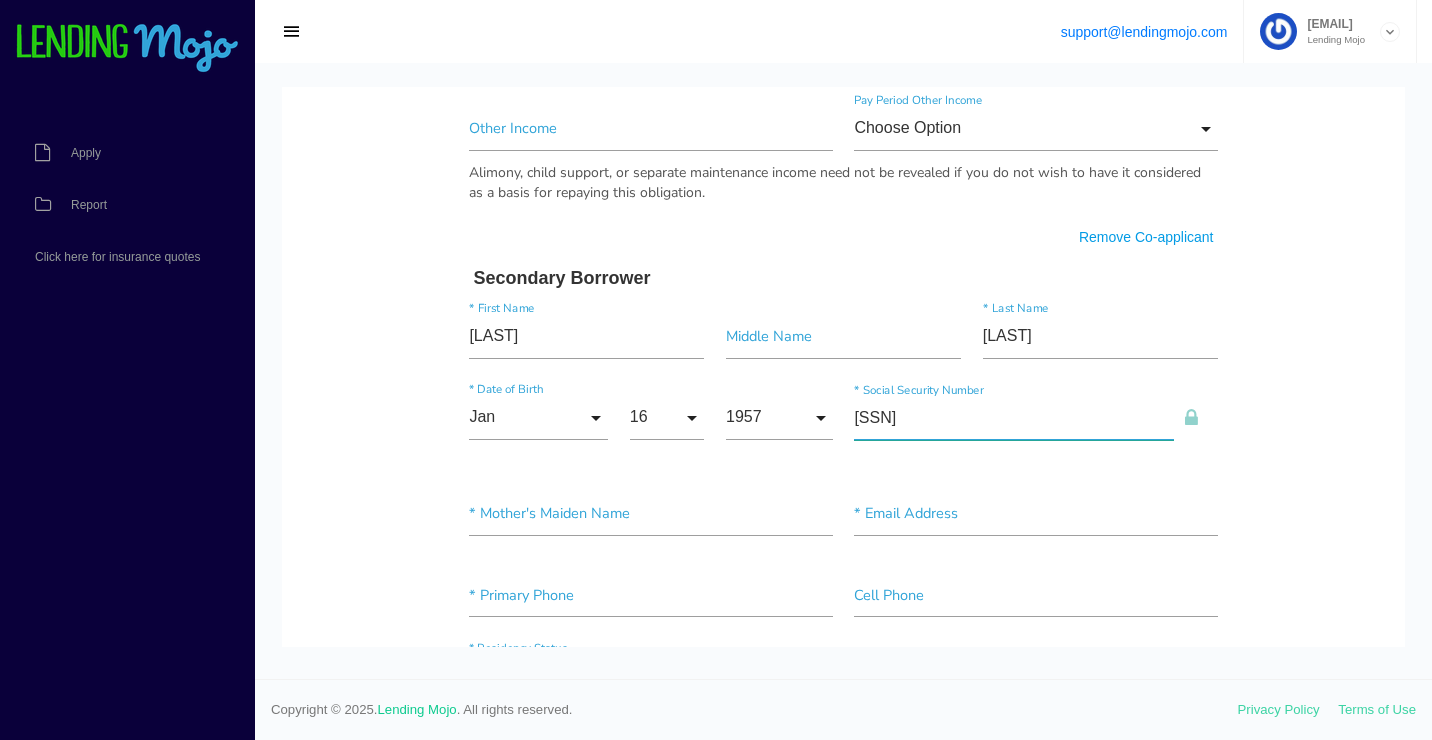 scroll, scrollTop: 1600, scrollLeft: 0, axis: vertical 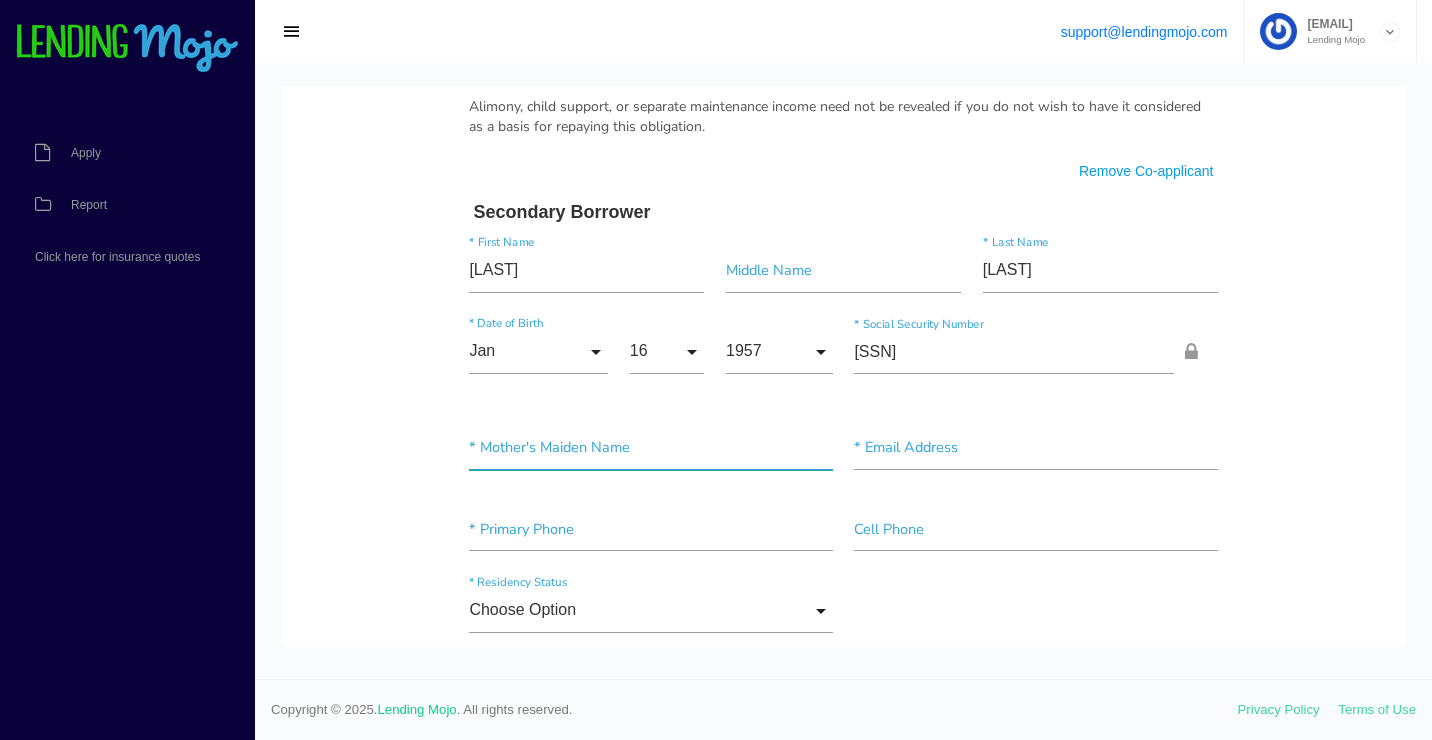 click at bounding box center [650, 447] 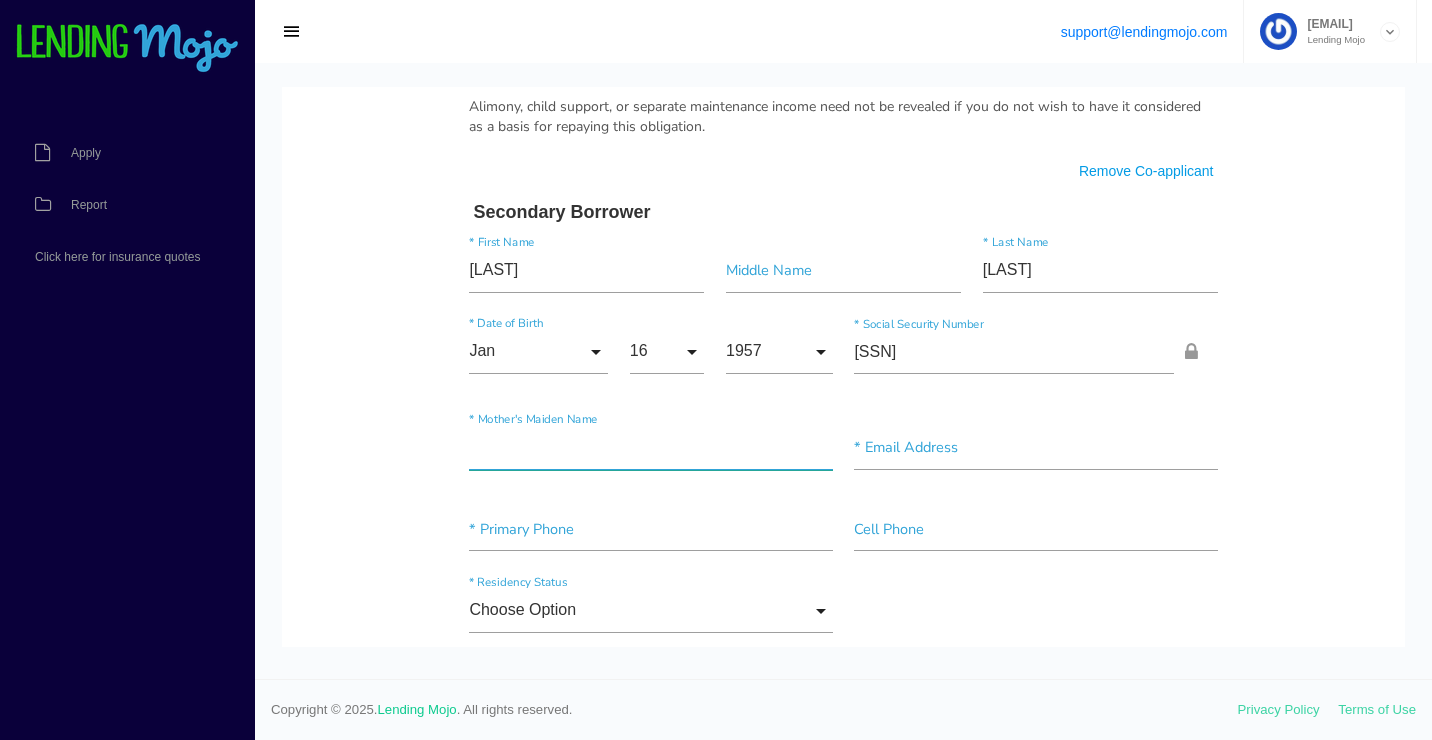 paste on "CASIANO" 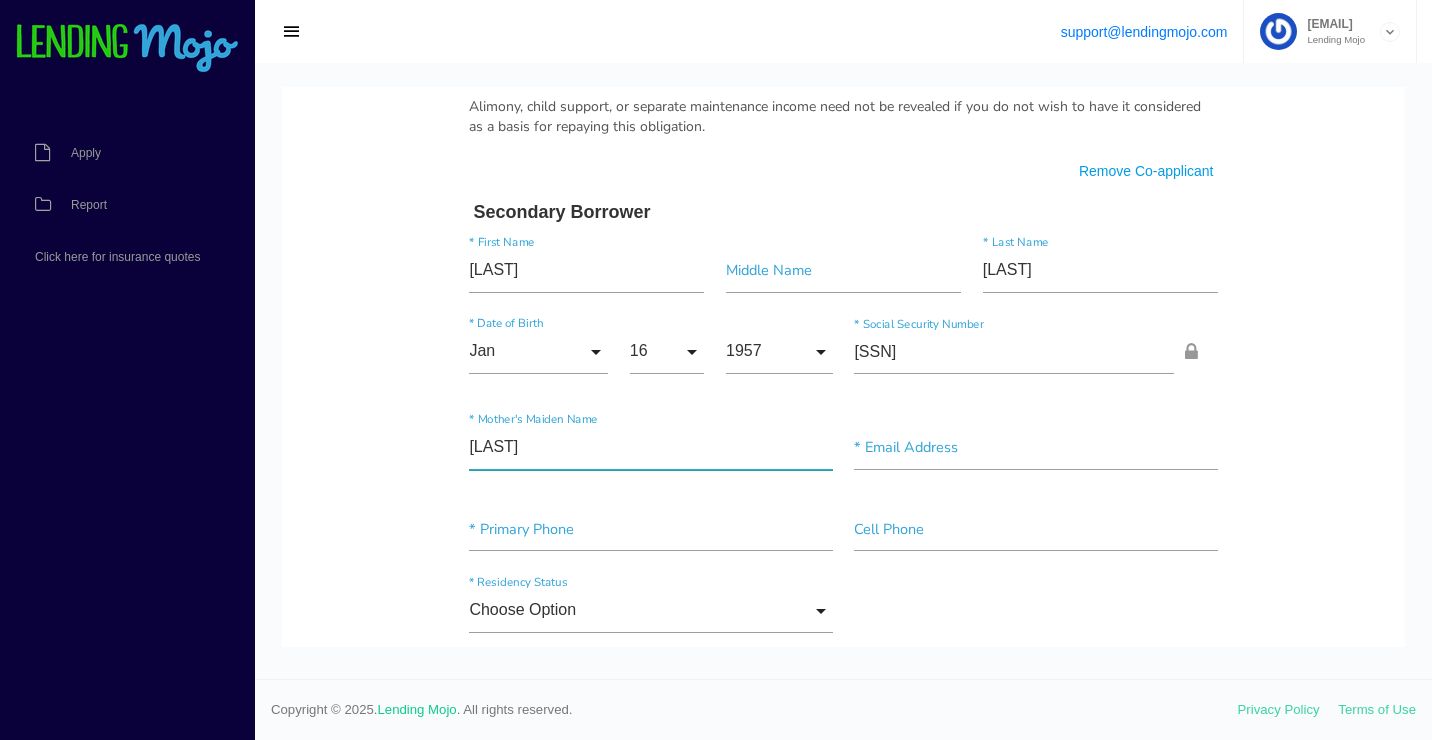 type on "CASIANO" 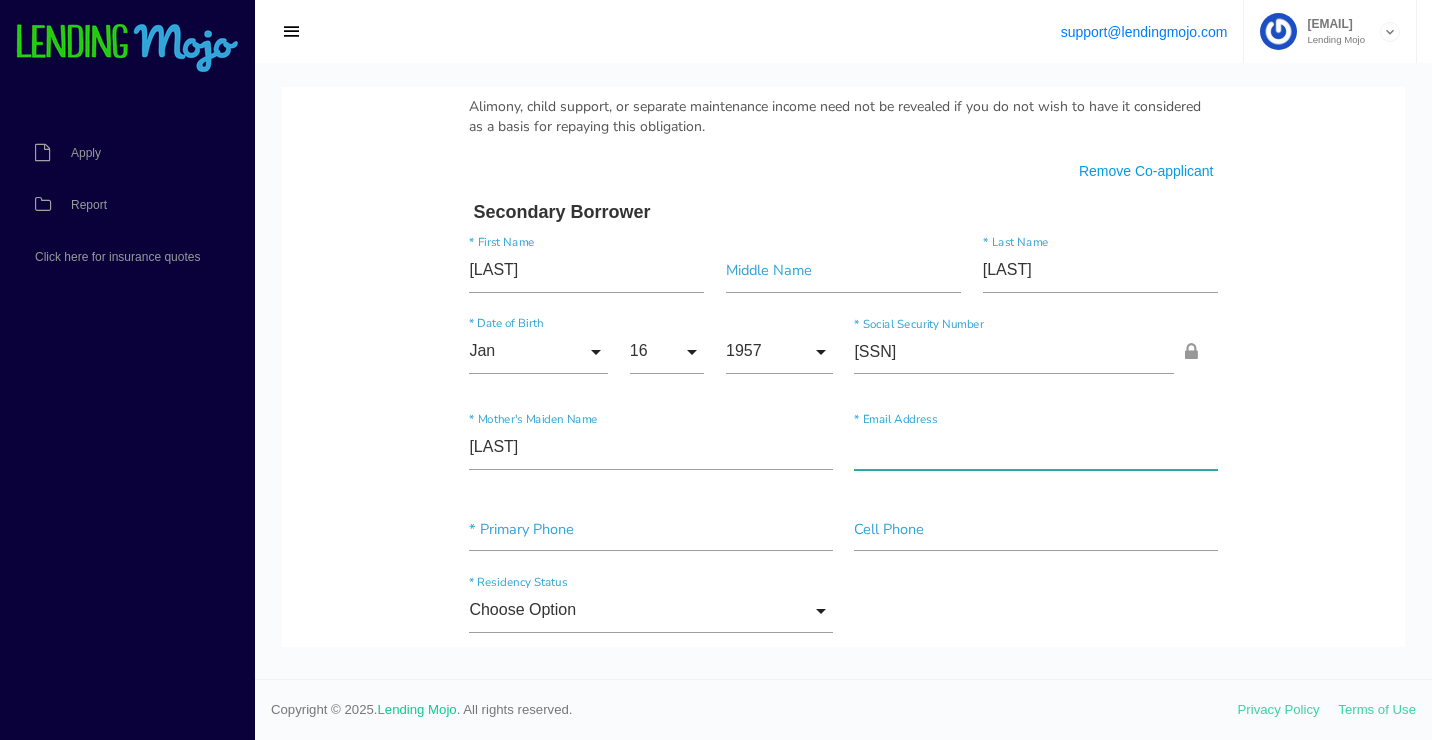 drag, startPoint x: 900, startPoint y: 461, endPoint x: 889, endPoint y: 461, distance: 11 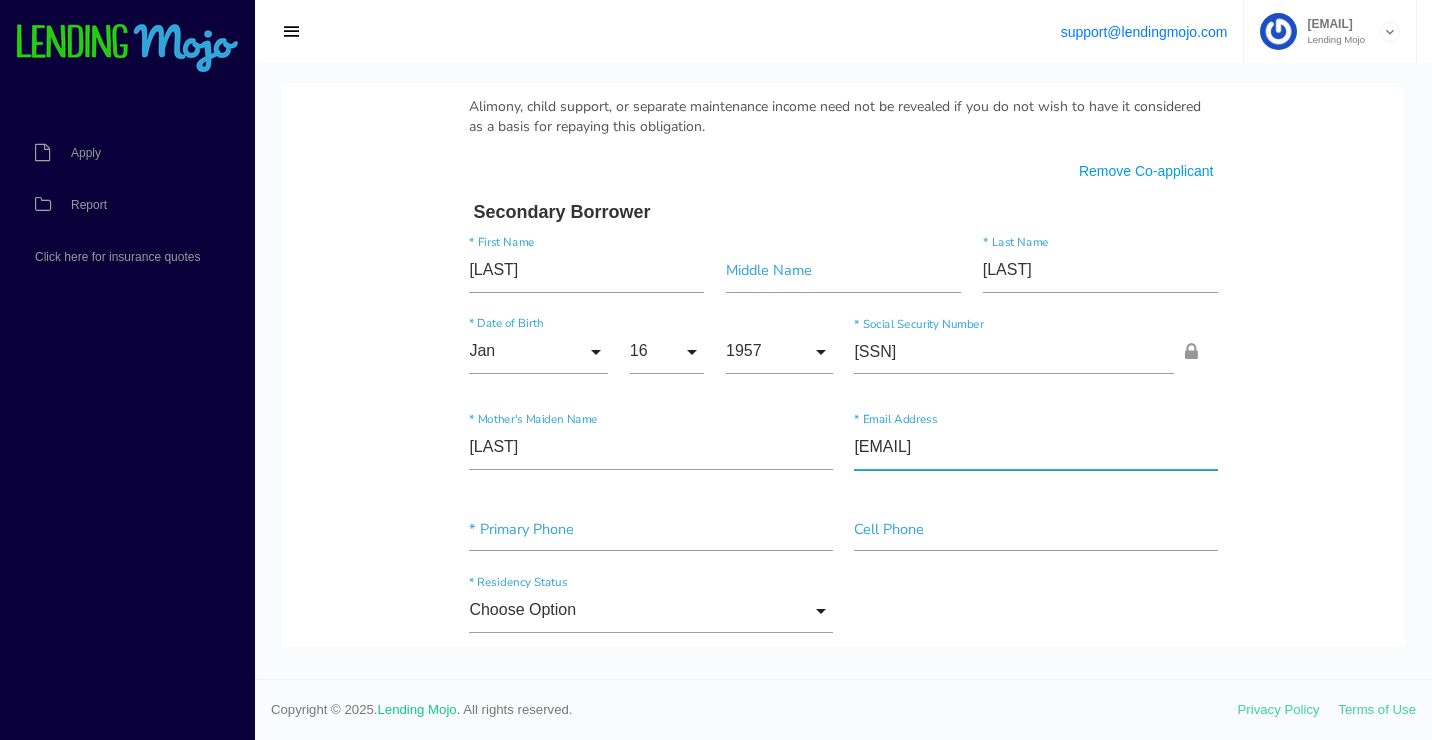 type on "JENNHARRIS2007@YAHOO.COM" 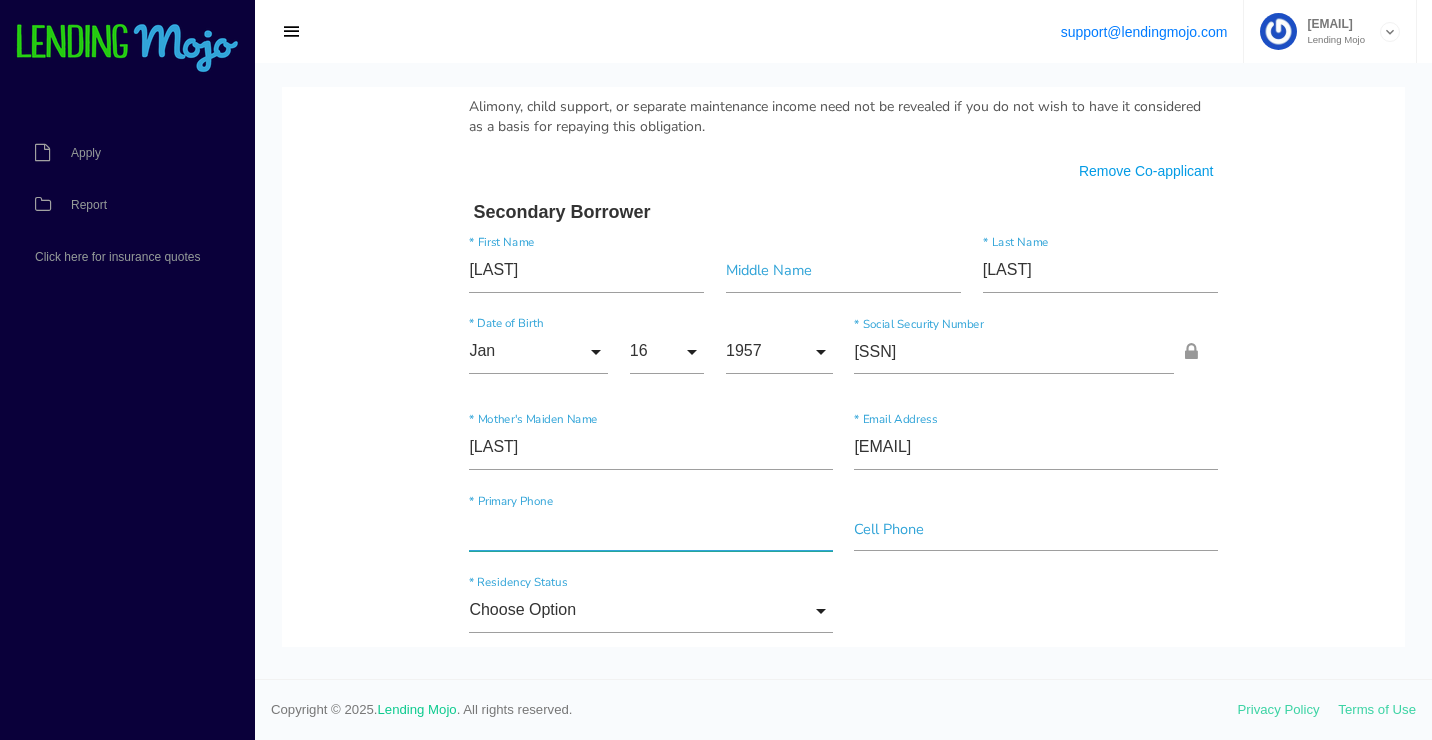 click at bounding box center [650, 529] 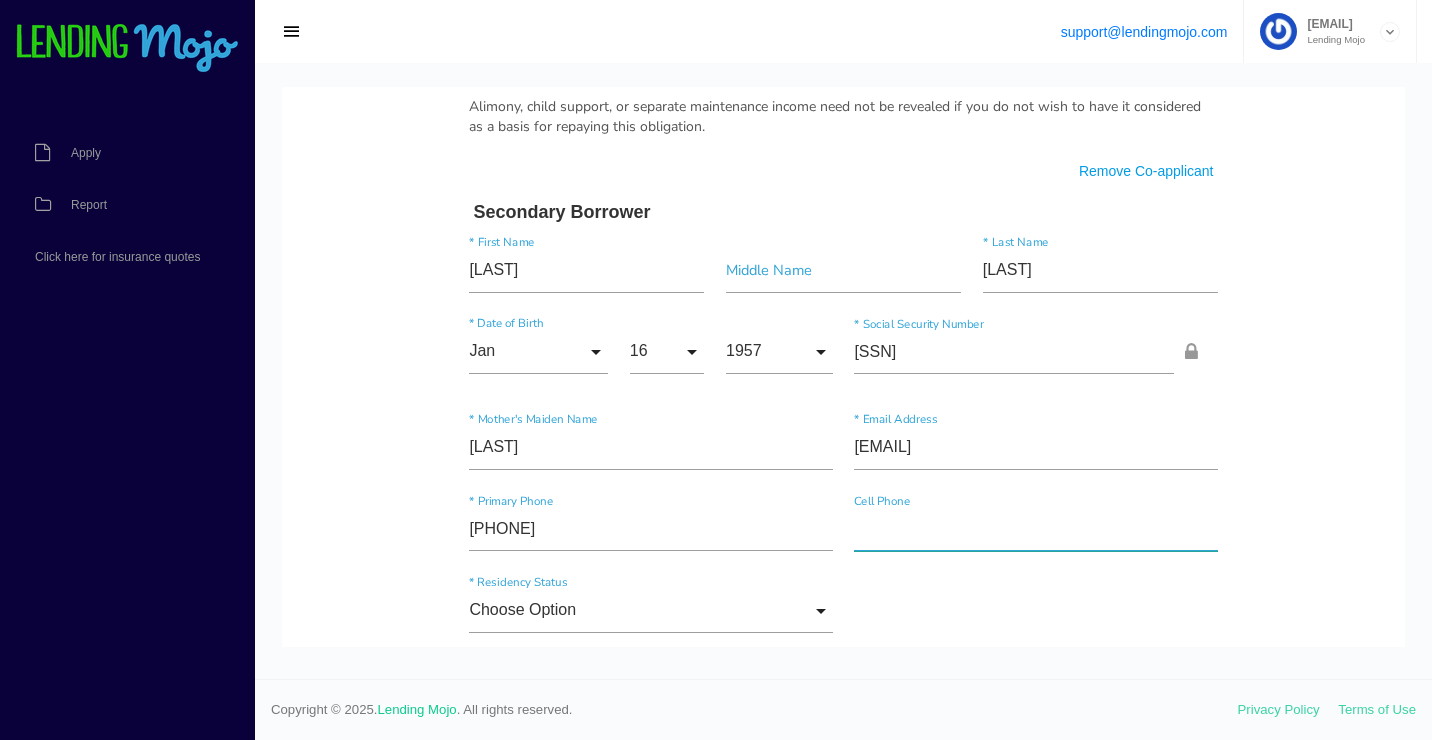 click at bounding box center [1035, 529] 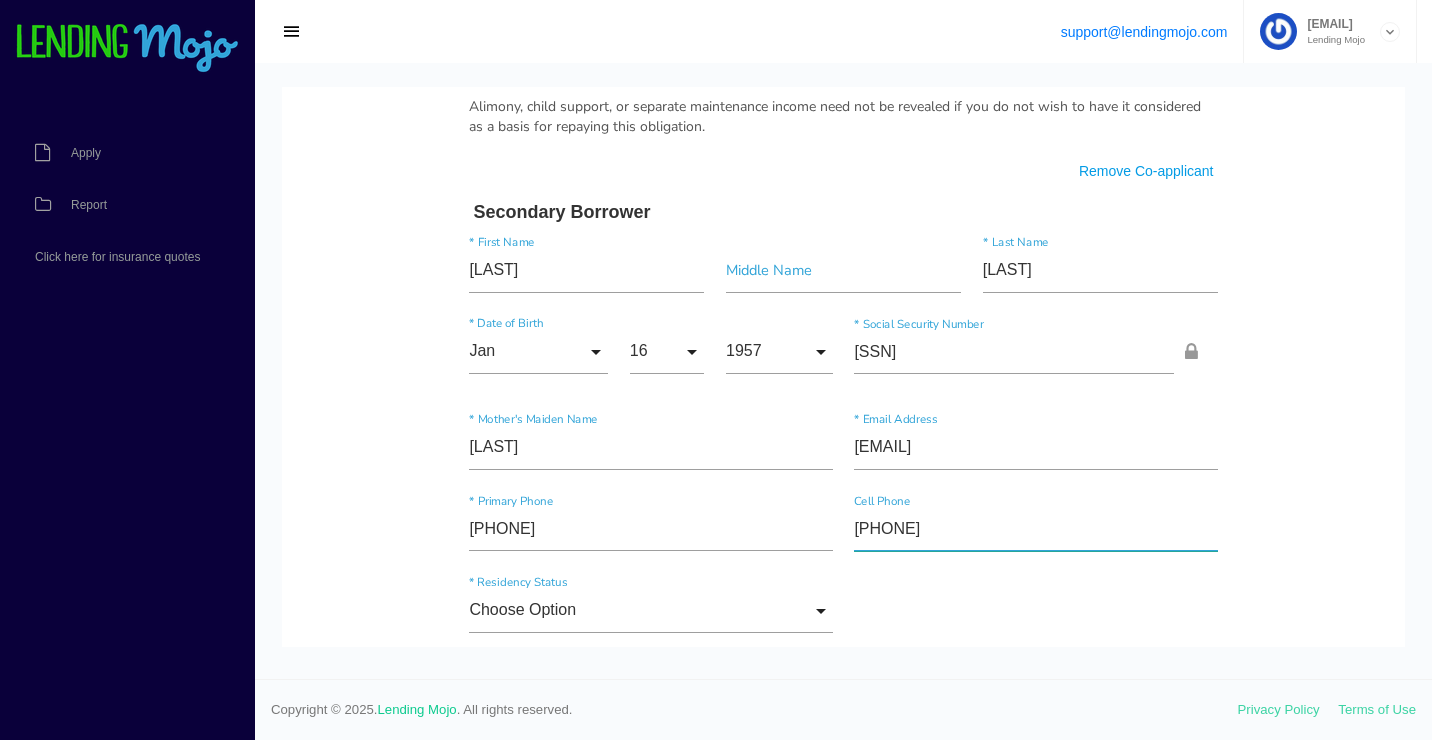 scroll, scrollTop: 1700, scrollLeft: 0, axis: vertical 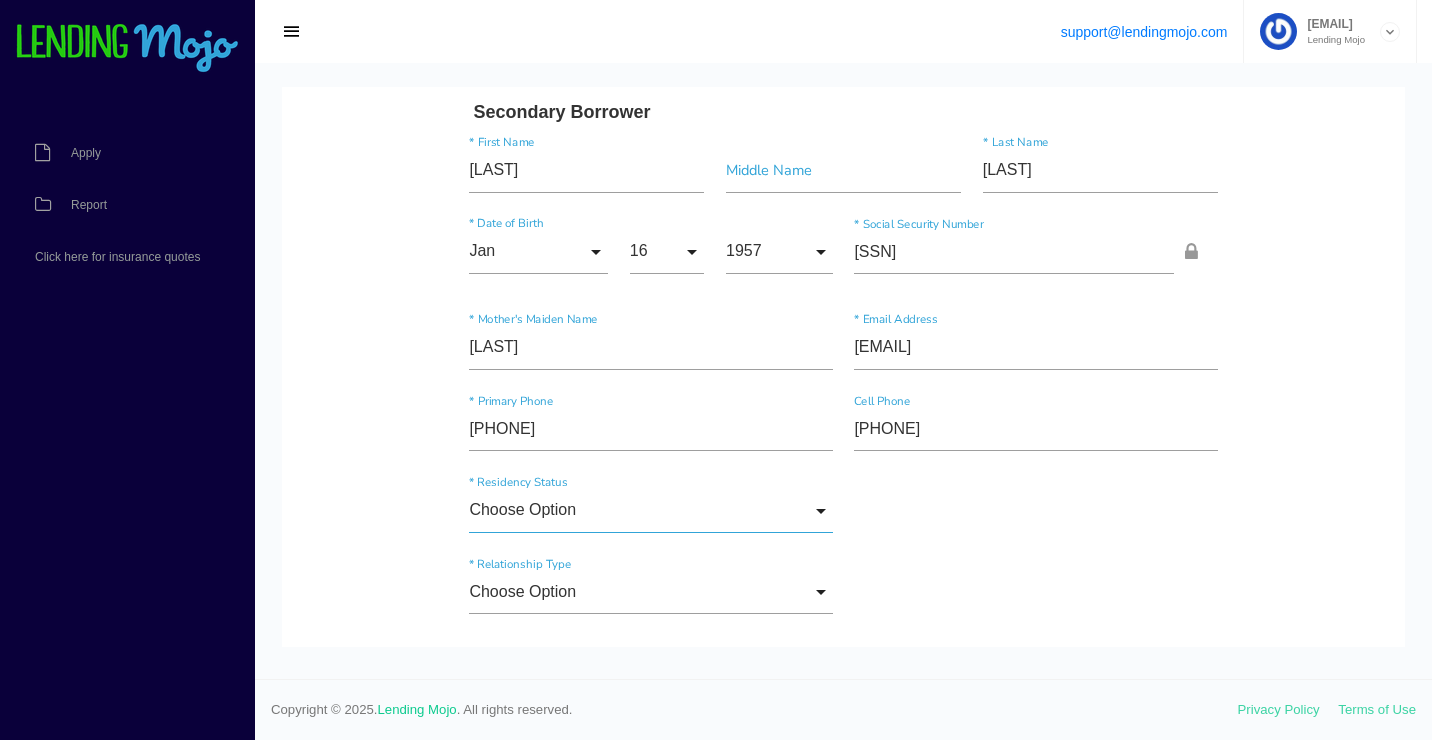 click on "Choose Option" at bounding box center [650, 510] 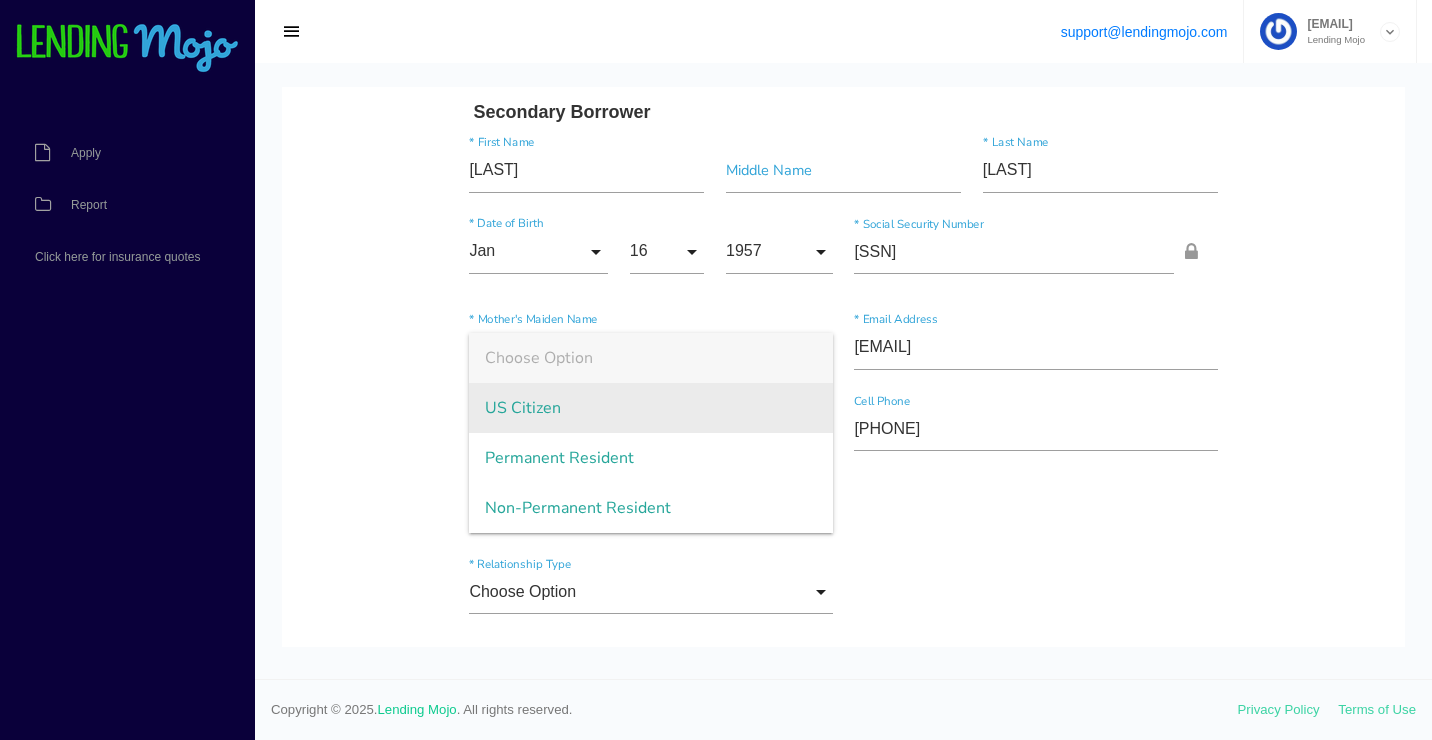 click on "US Citizen" at bounding box center [650, 408] 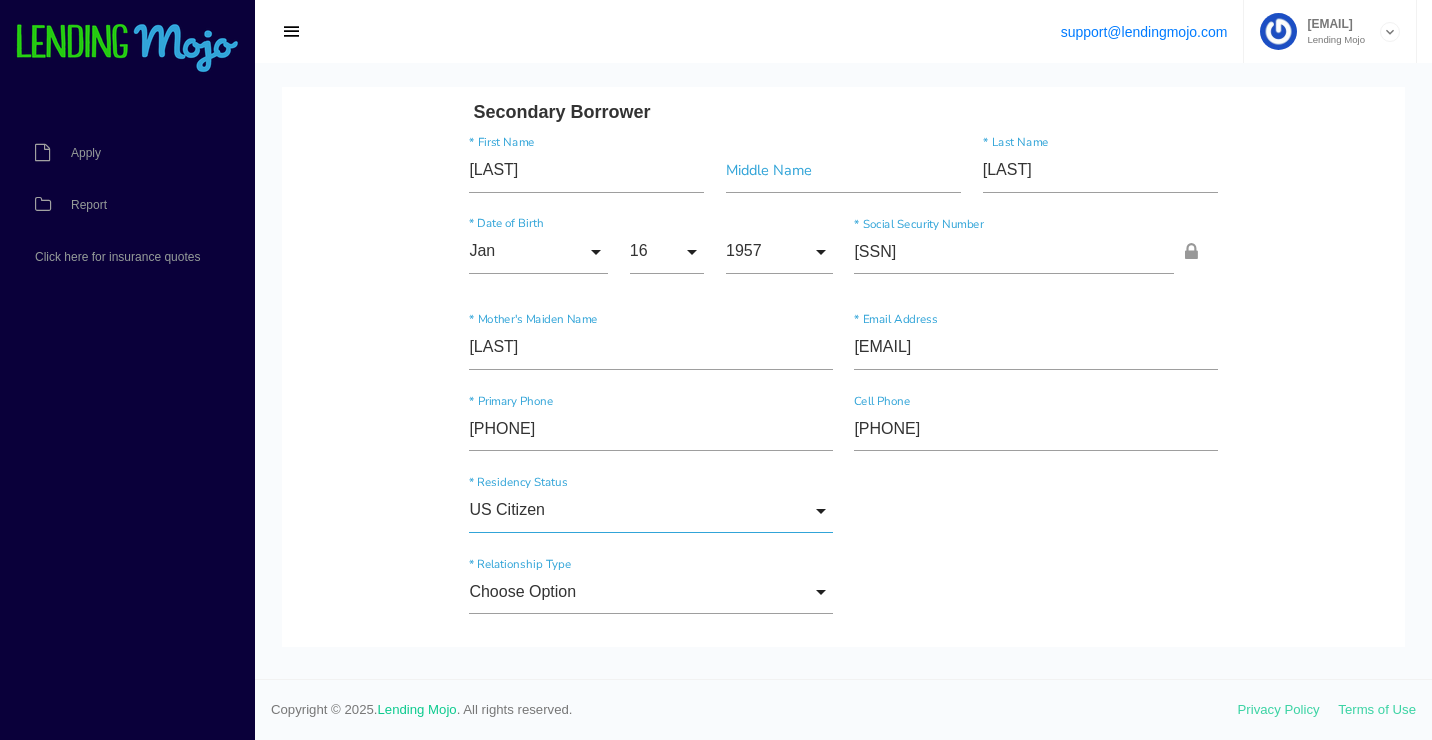 click on "US Citizen" at bounding box center (650, 510) 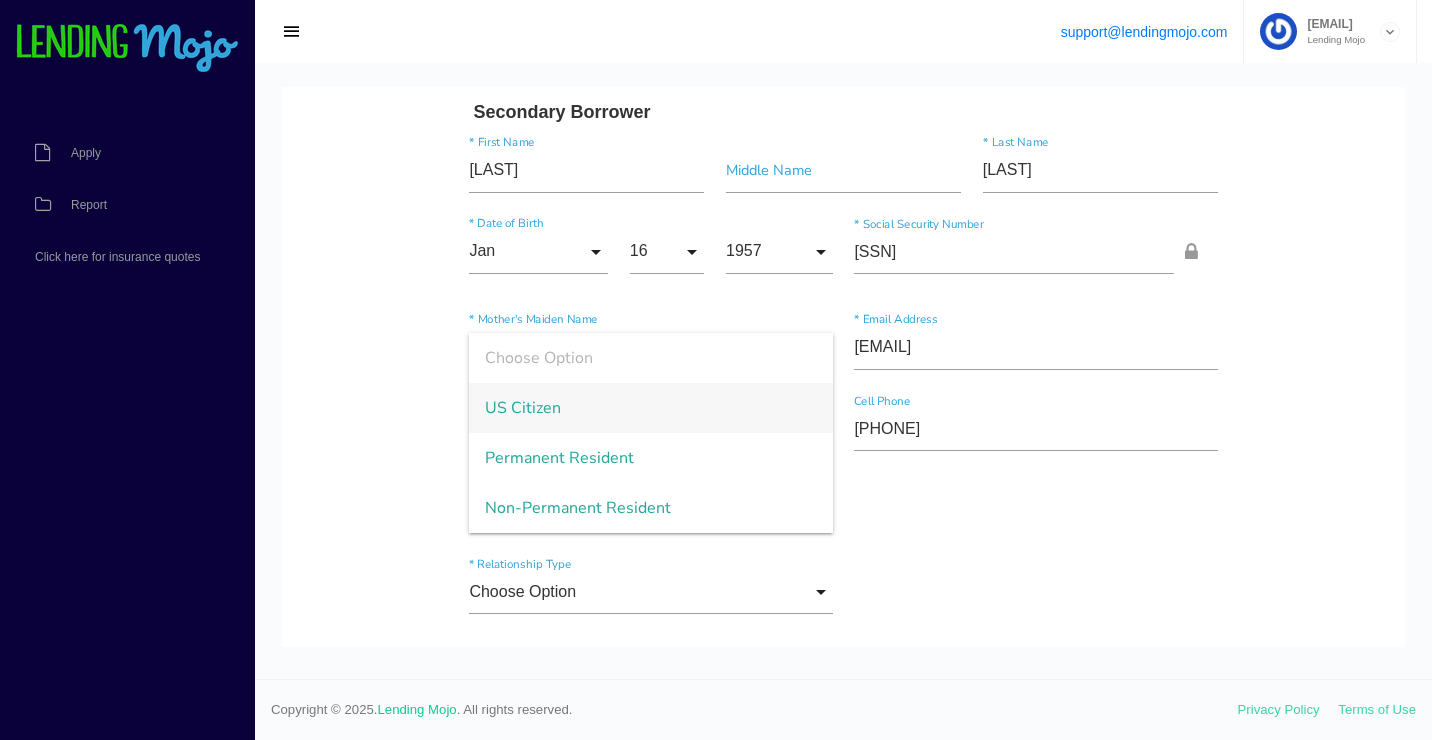 click on "Choose Option Choose Option Spouse Civil Union Relative Other
Choose Option
Spouse
Civil Union
Relative
Other
*
Relationship Type" at bounding box center [844, 596] 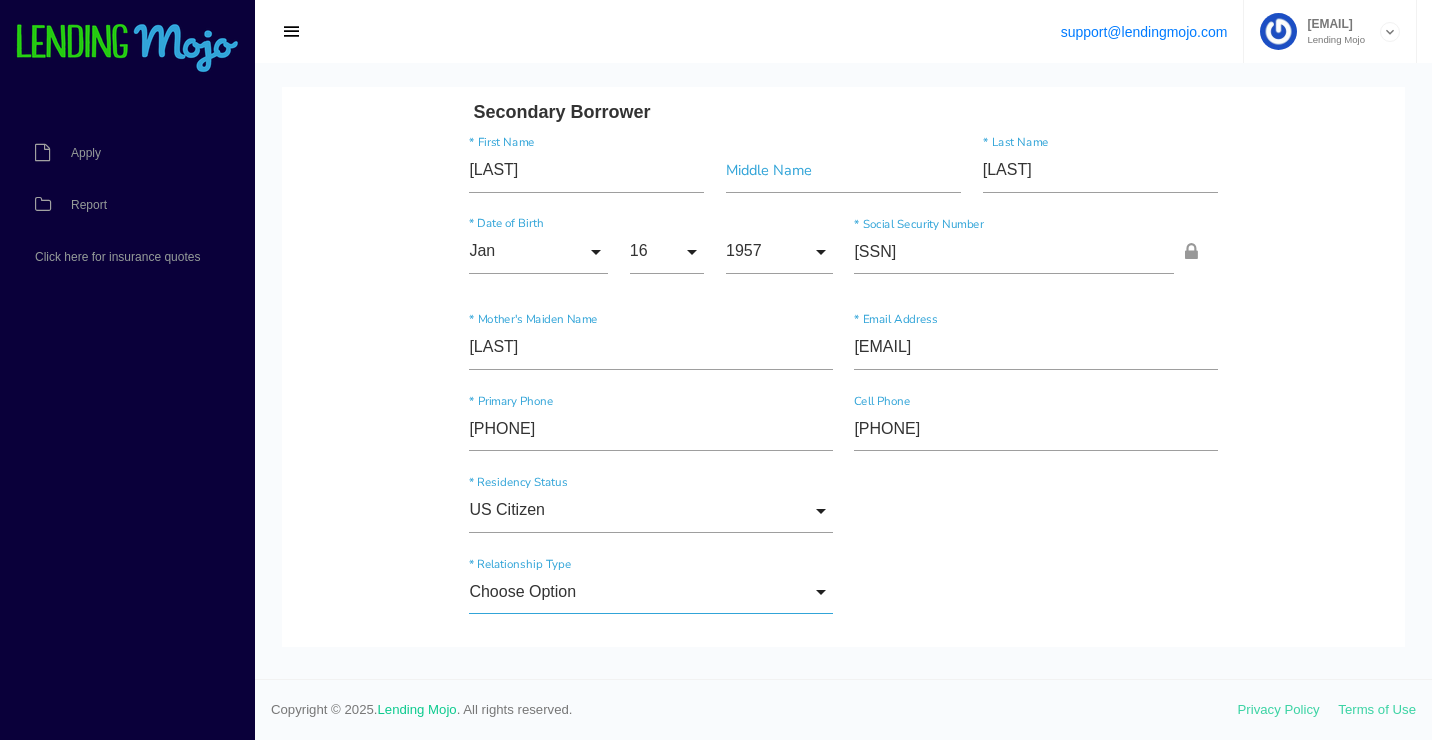 click on "Choose Option" at bounding box center [650, 592] 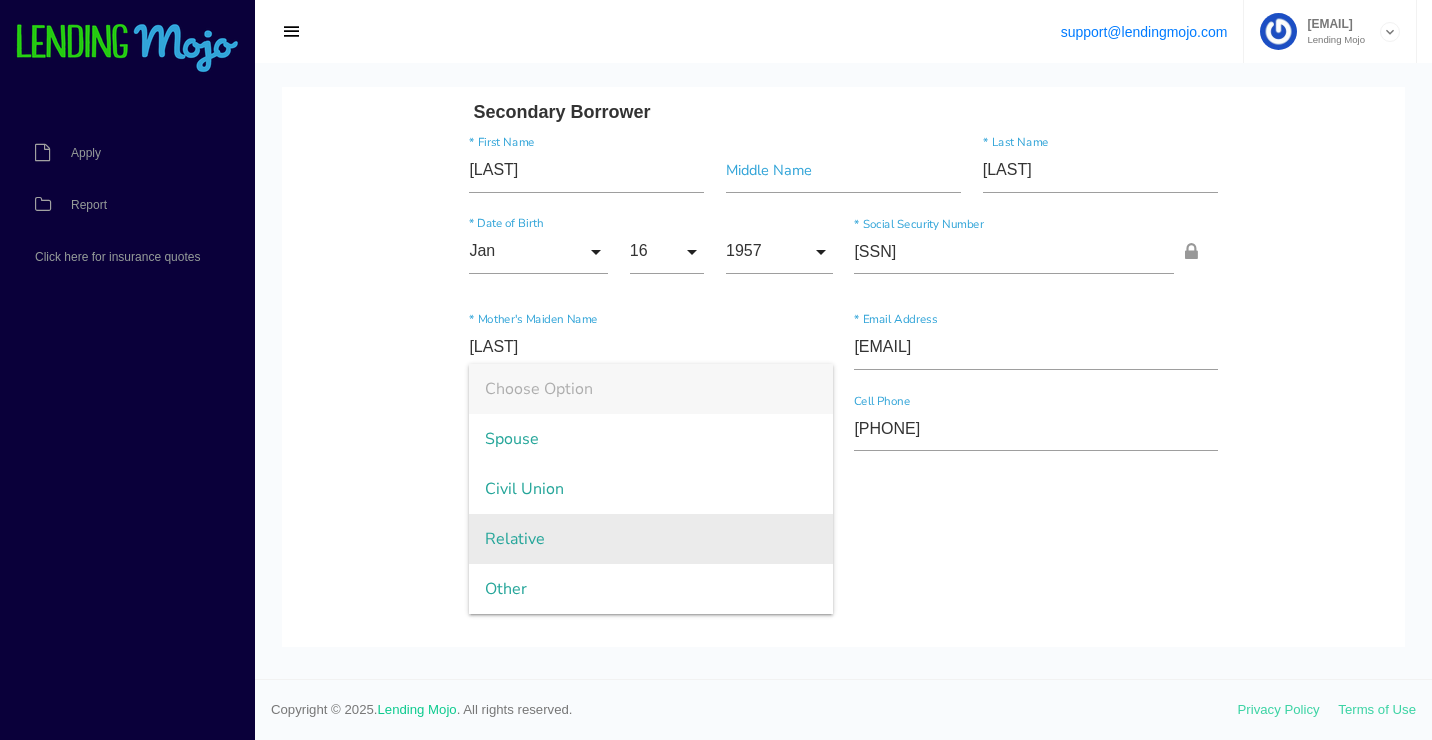 click on "Relative" at bounding box center [650, 539] 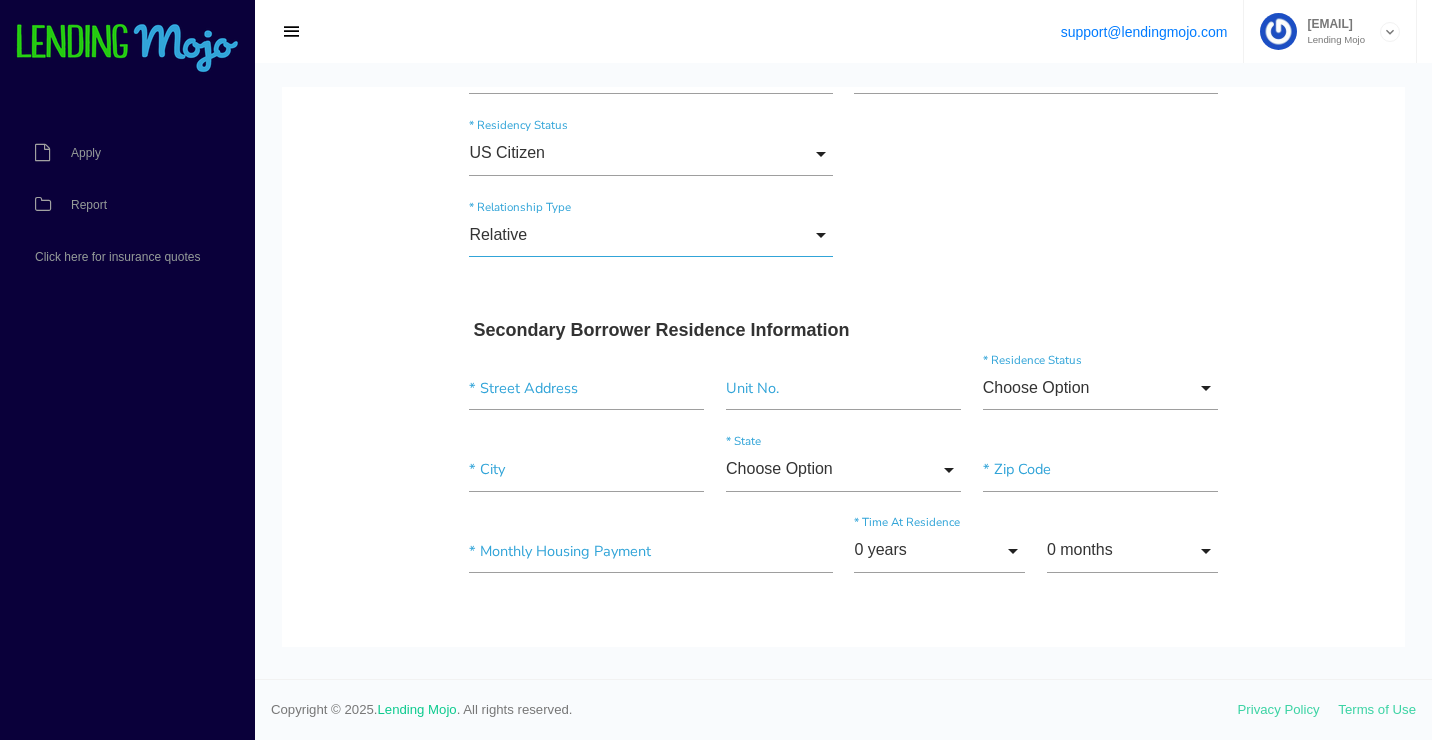 scroll, scrollTop: 2100, scrollLeft: 0, axis: vertical 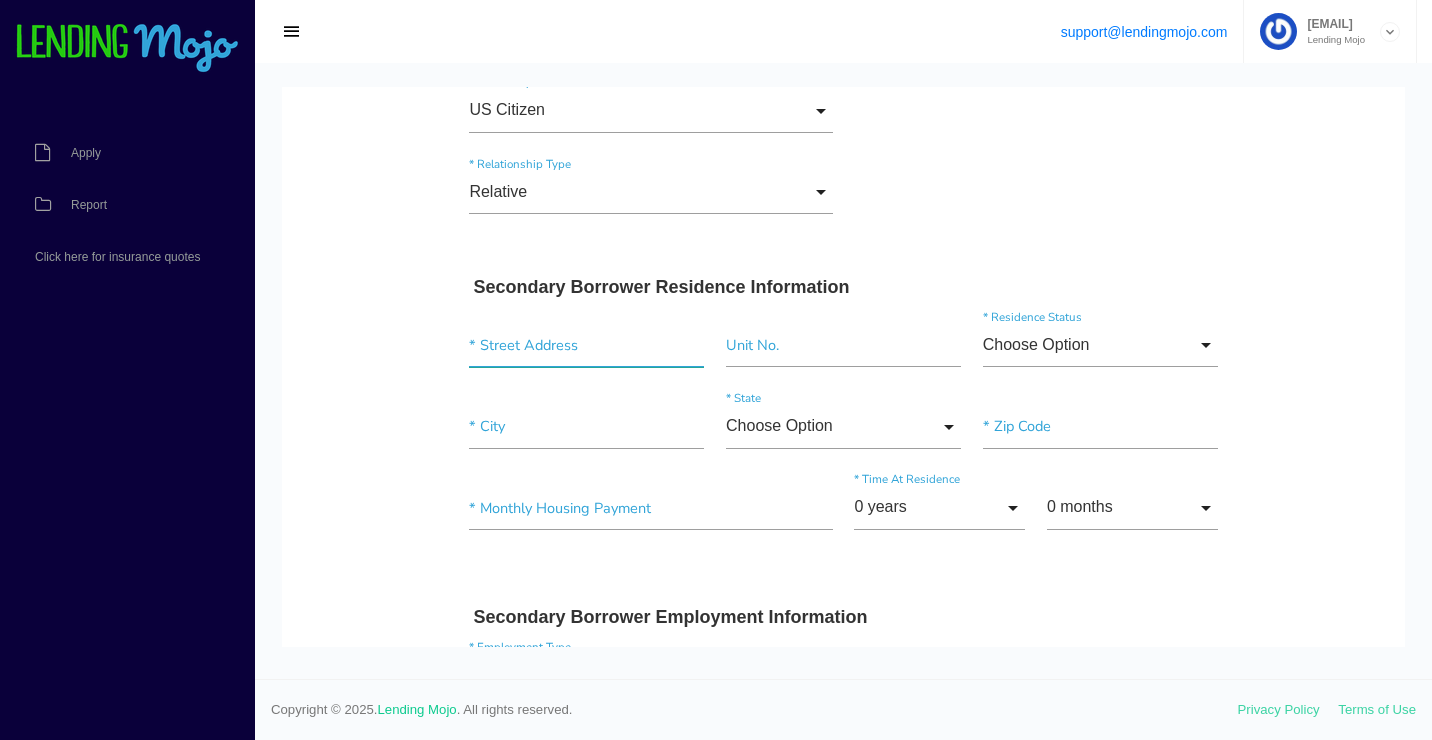 click at bounding box center (586, 345) 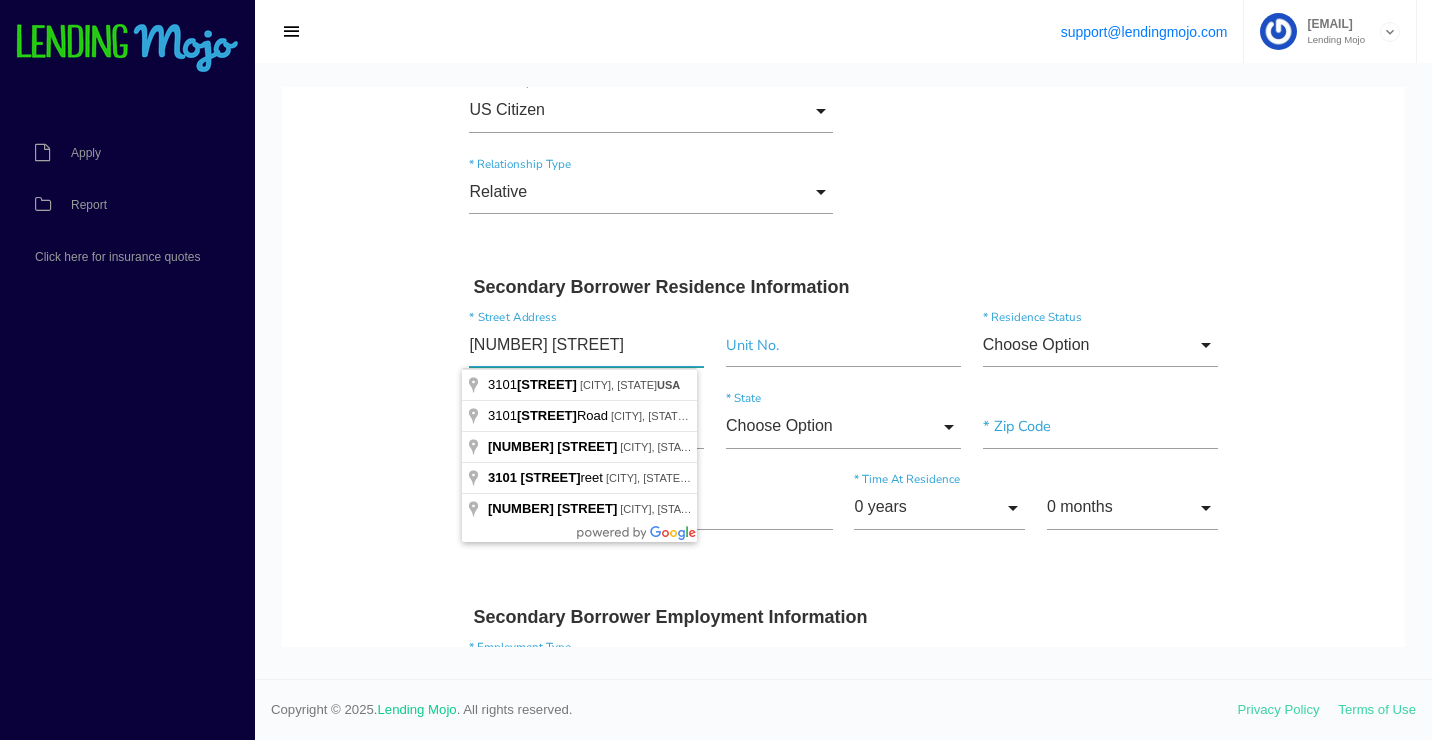 type on "3101 Willowbrook St" 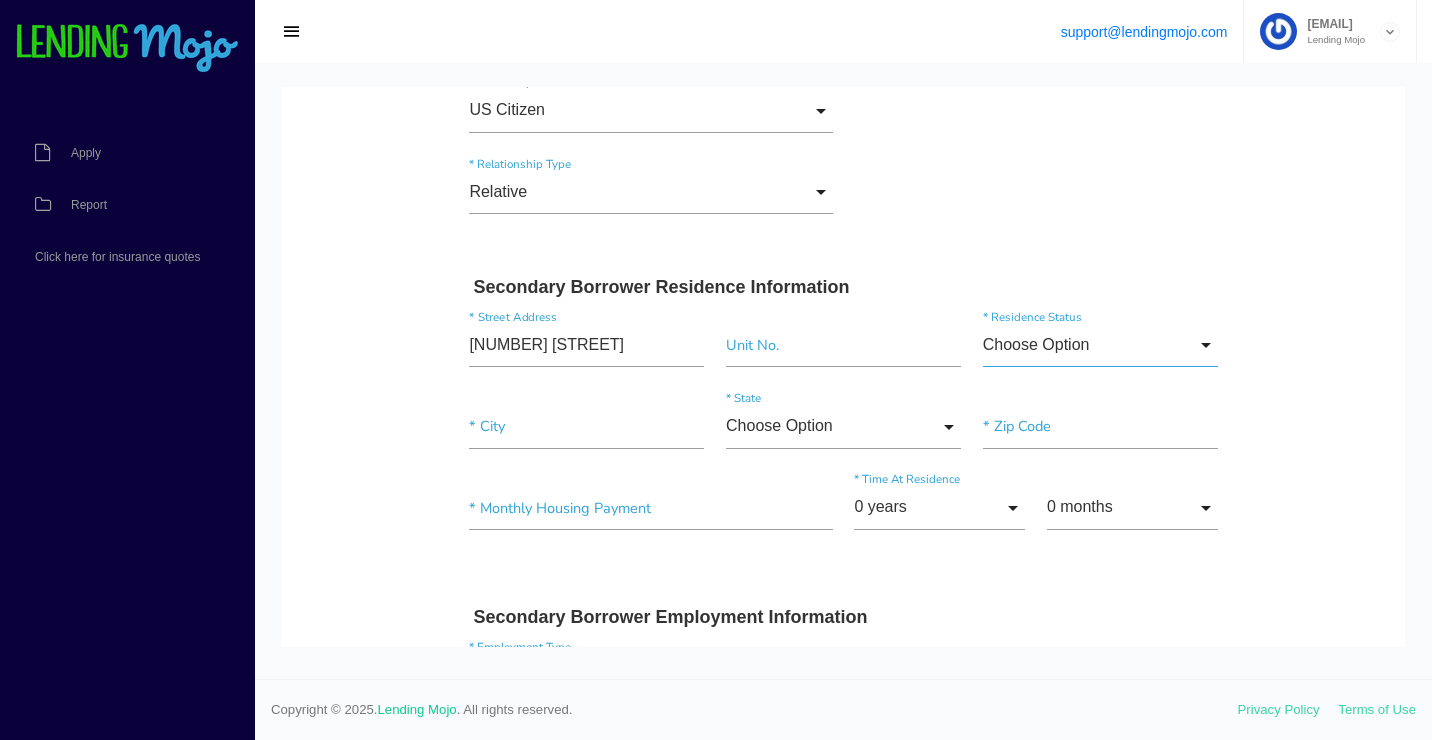 click on "Choose Option" at bounding box center [1100, 345] 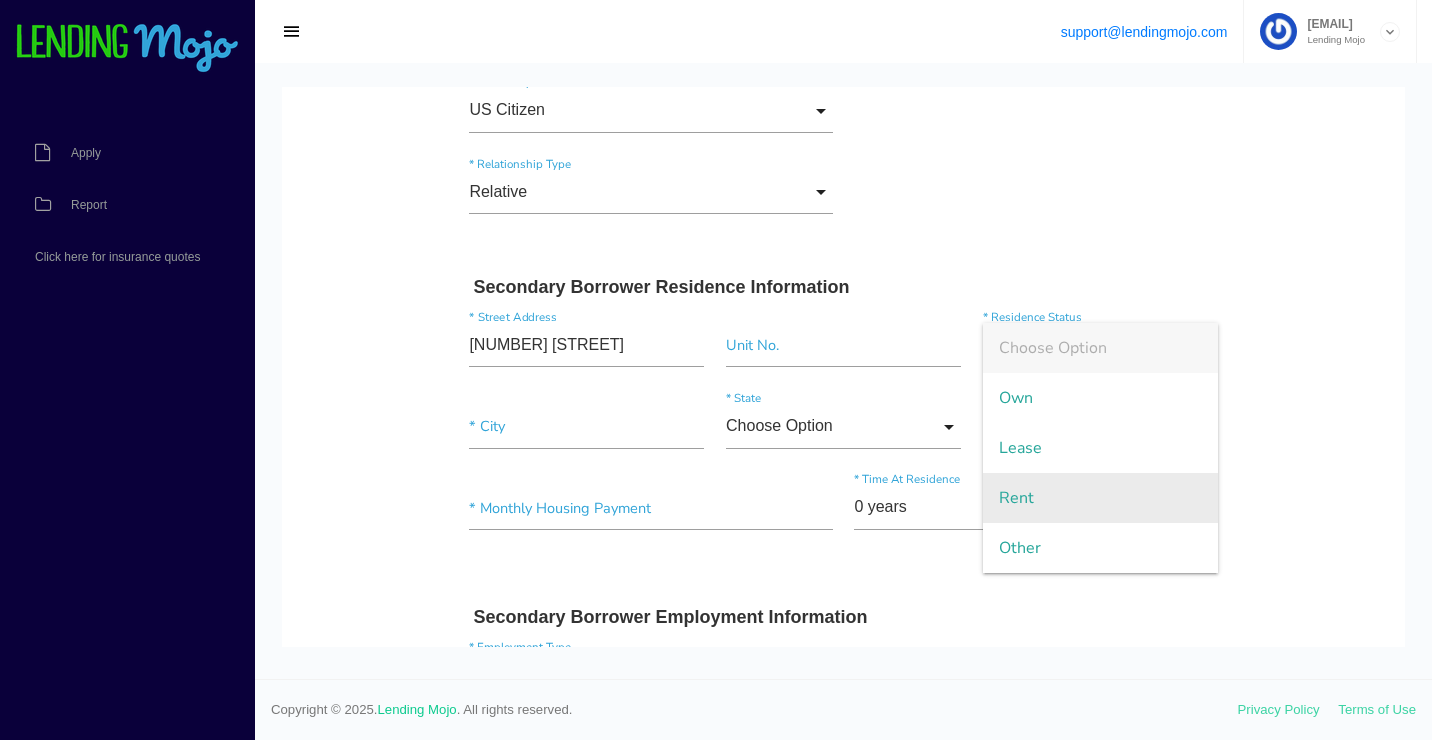 click on "Rent" at bounding box center [1100, 498] 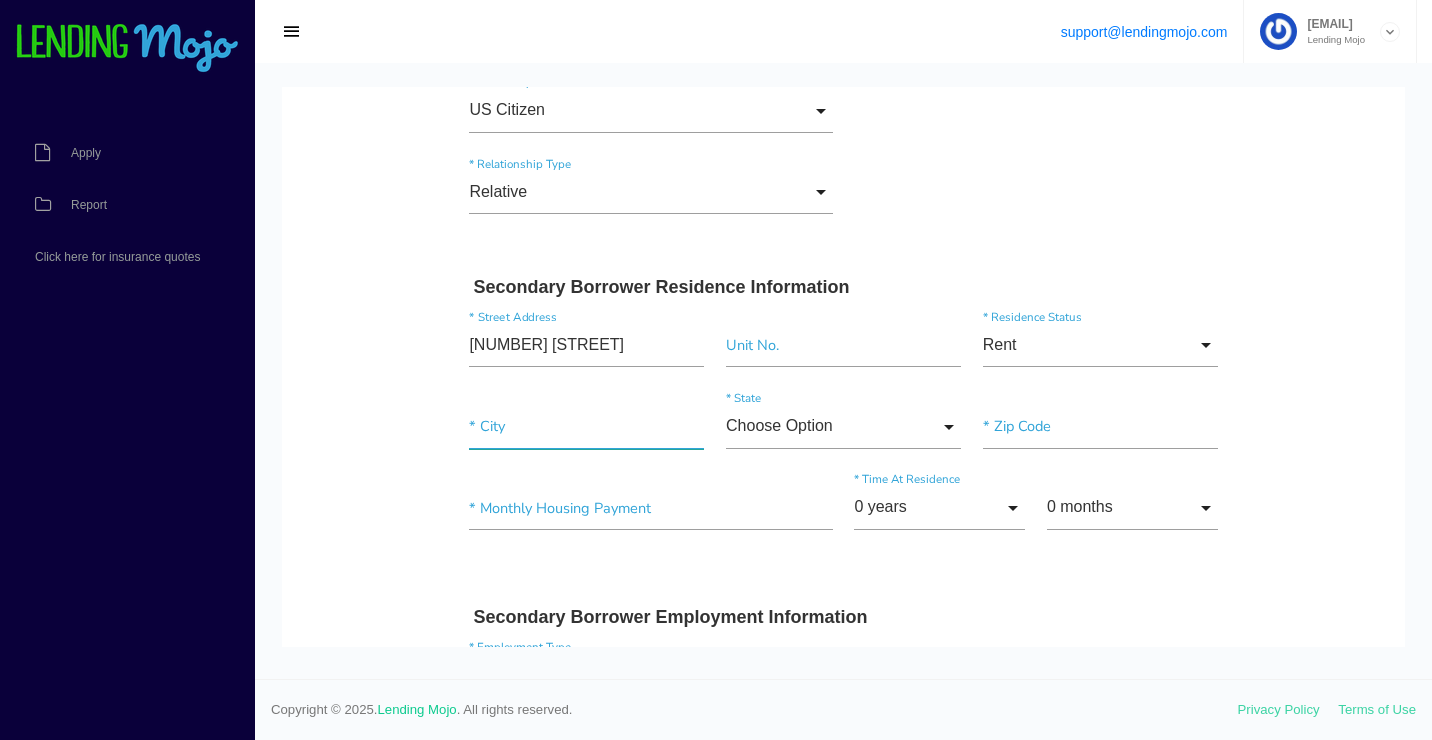 click at bounding box center (586, 426) 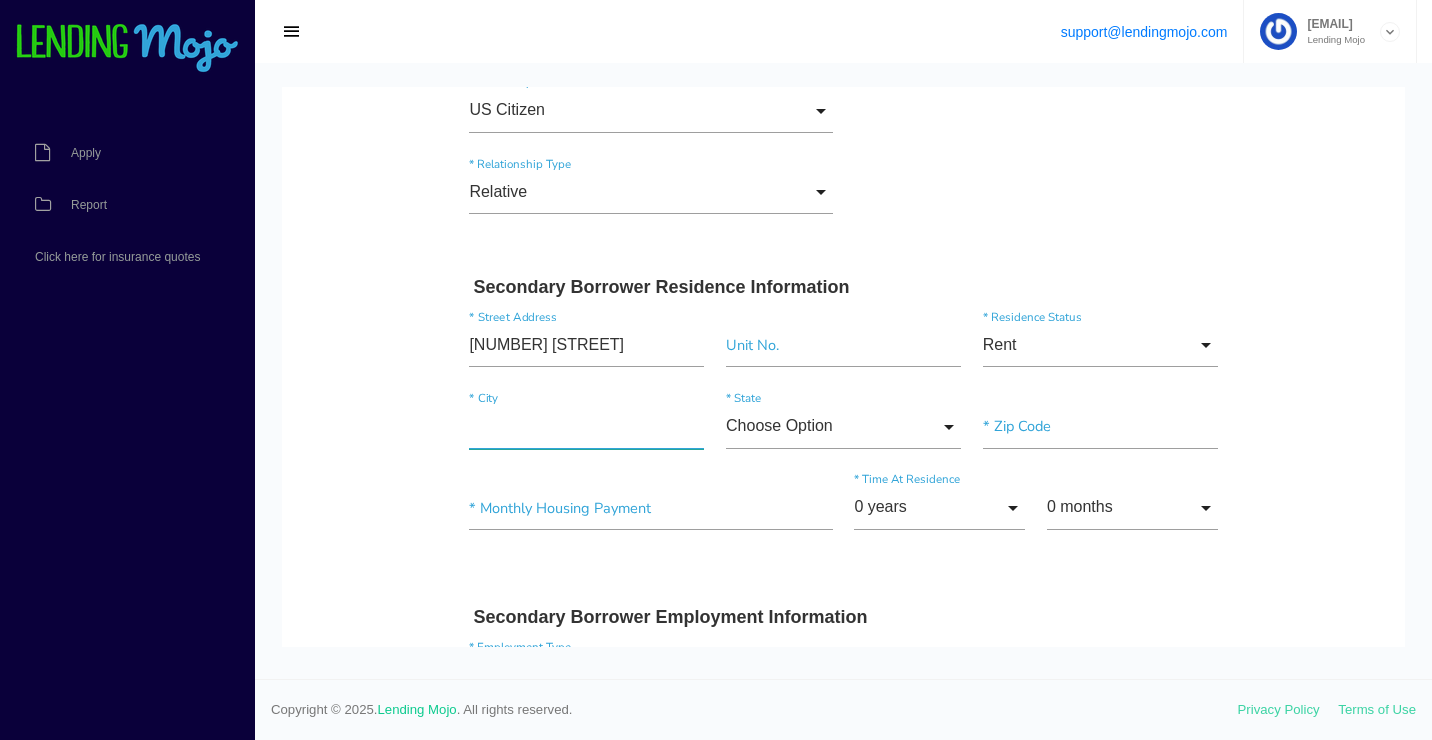 paste on "Waco" 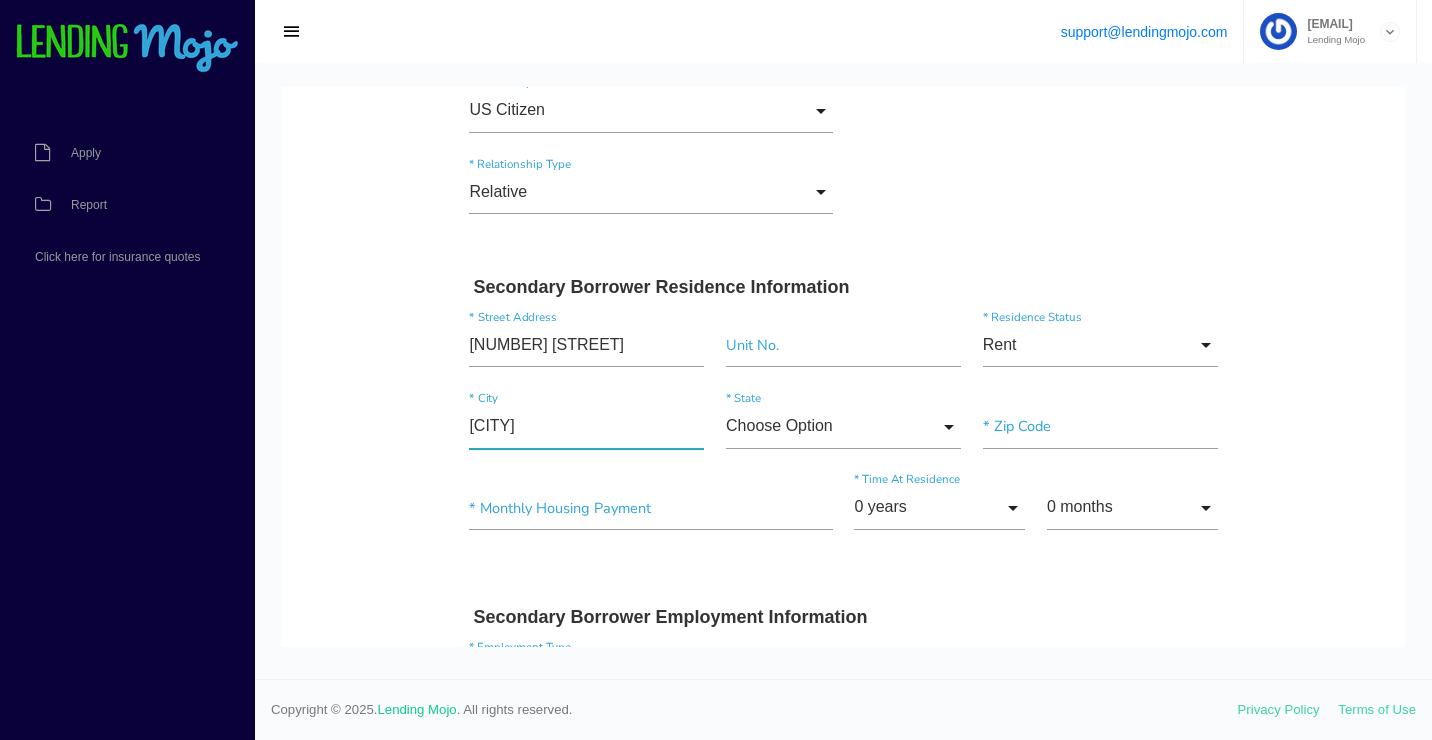 type on "Waco" 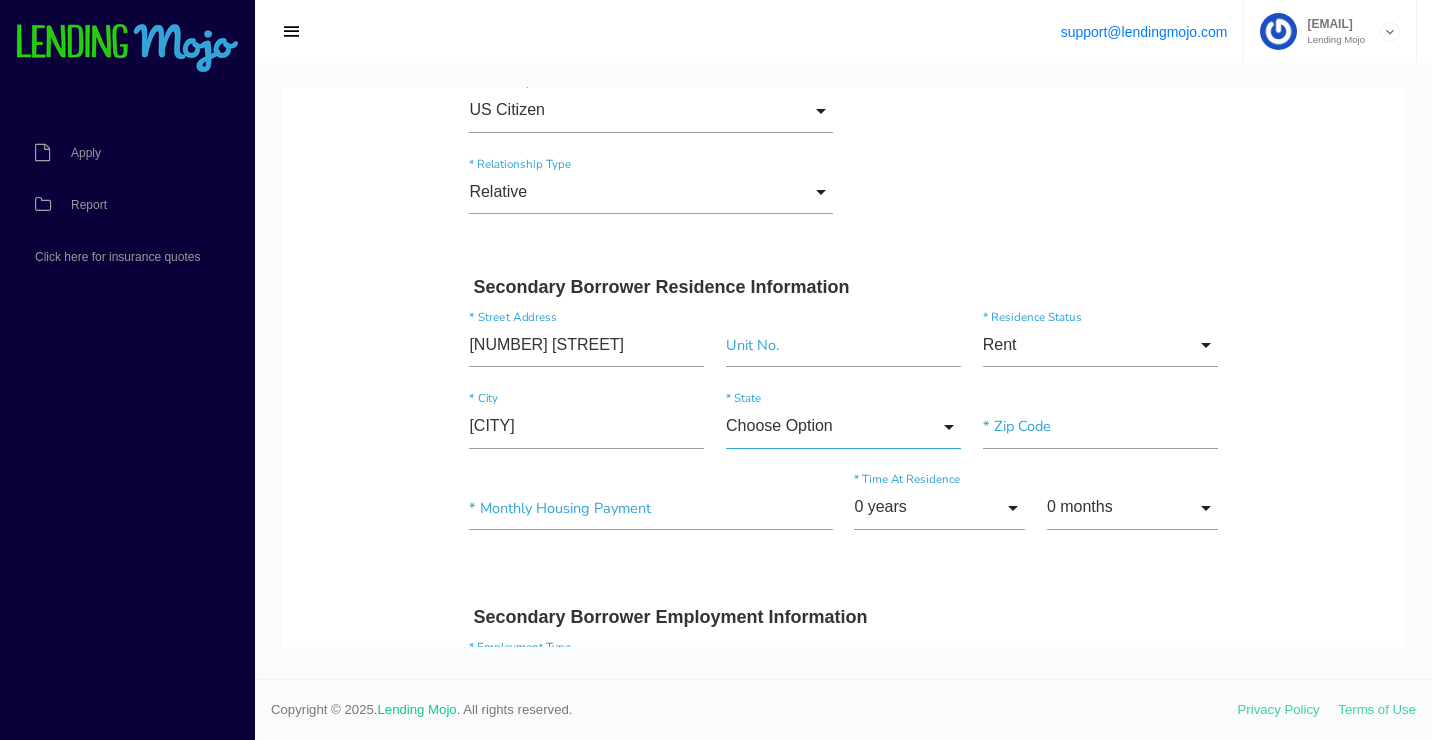 click on "Choose Option" at bounding box center [843, 426] 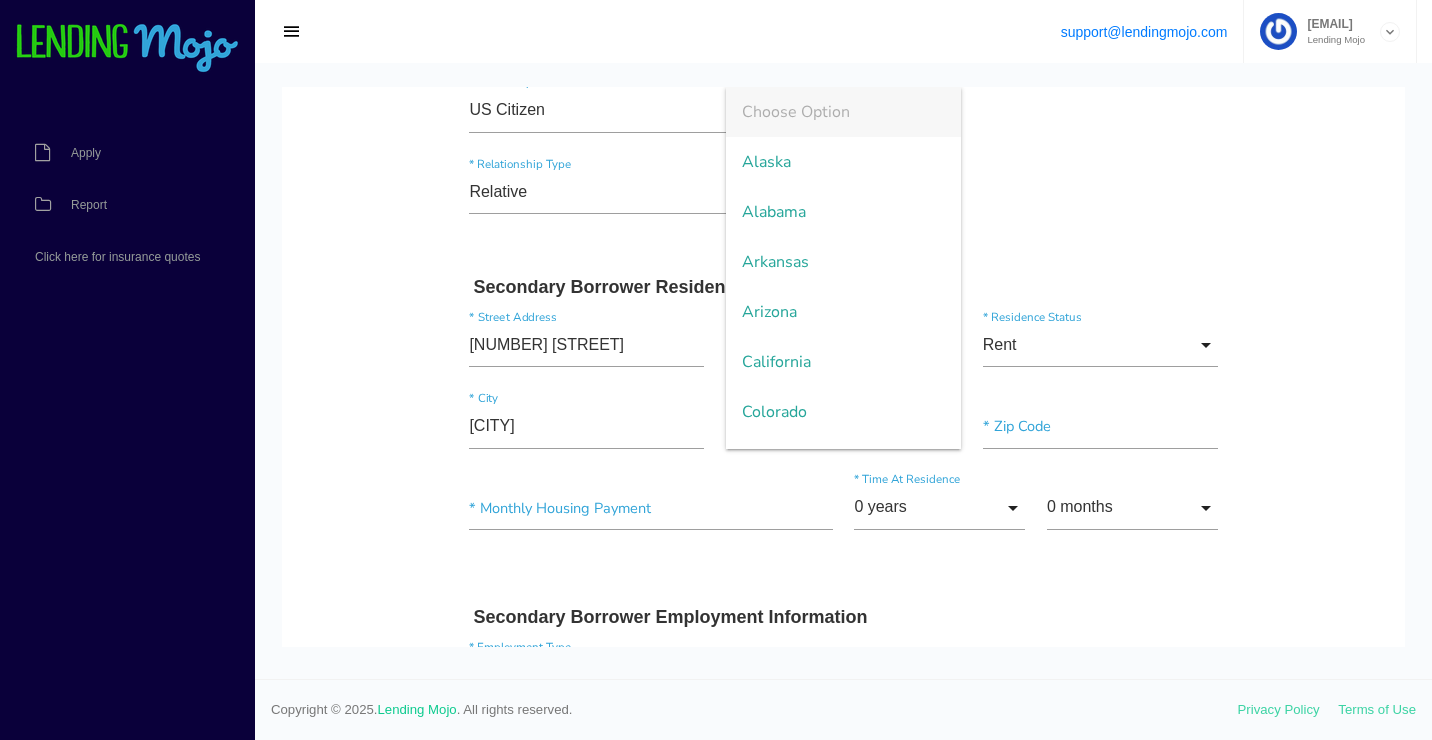 type 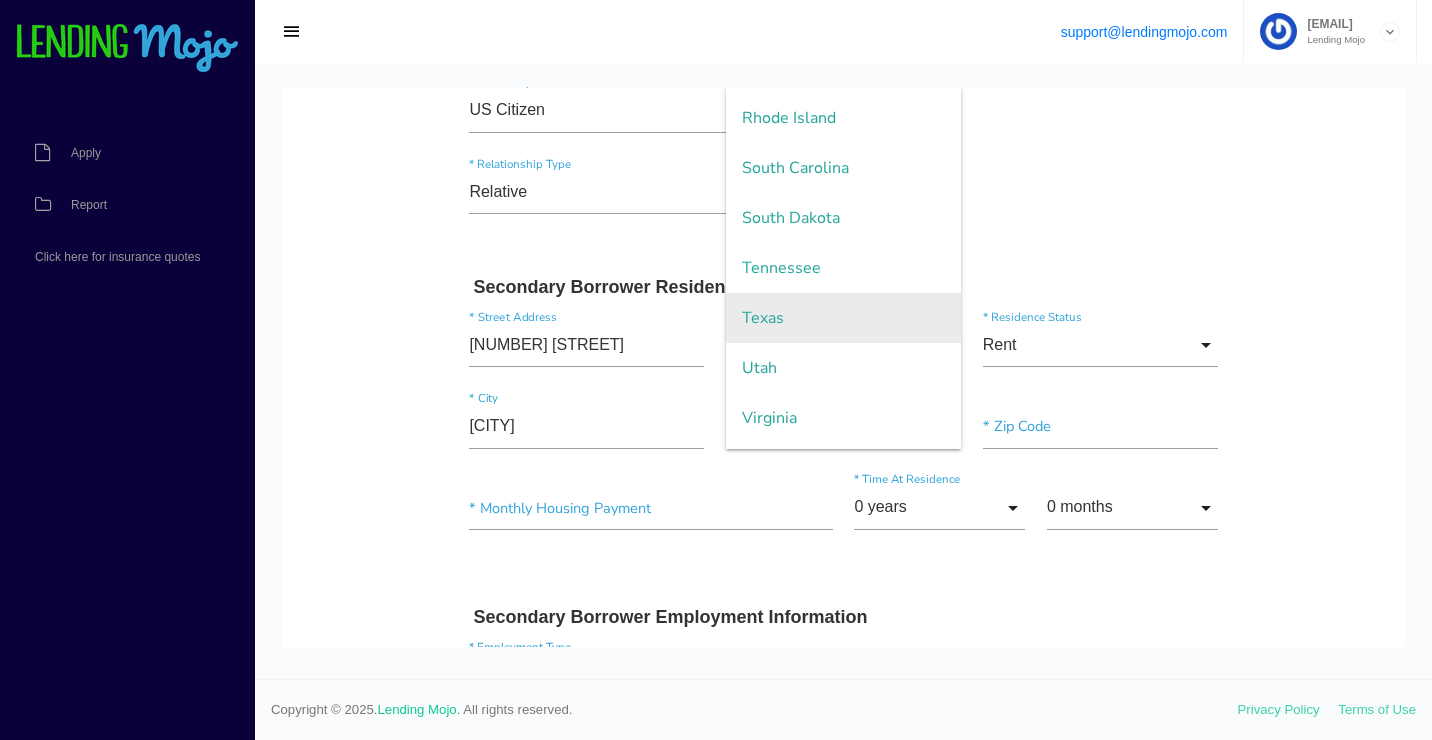 click on "Texas" at bounding box center [843, 318] 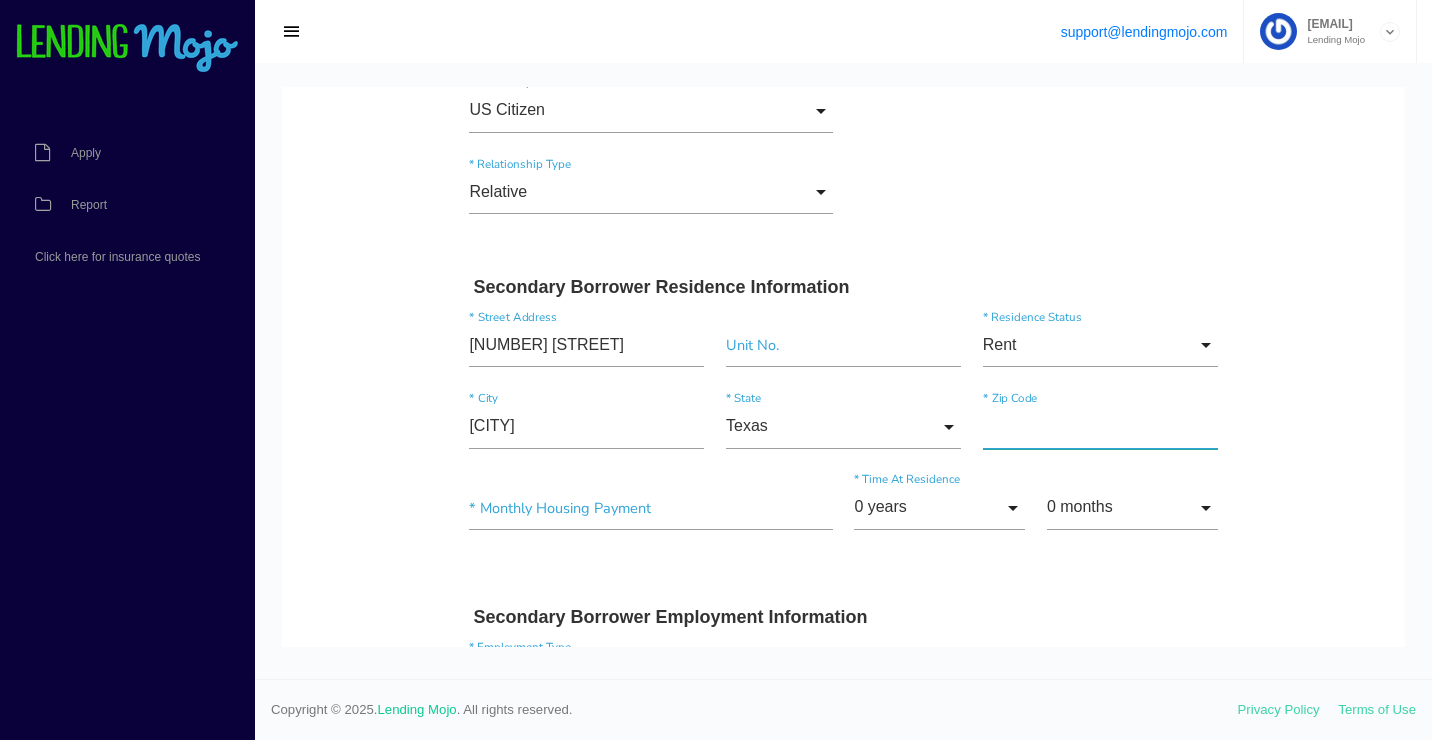 click at bounding box center (1100, 426) 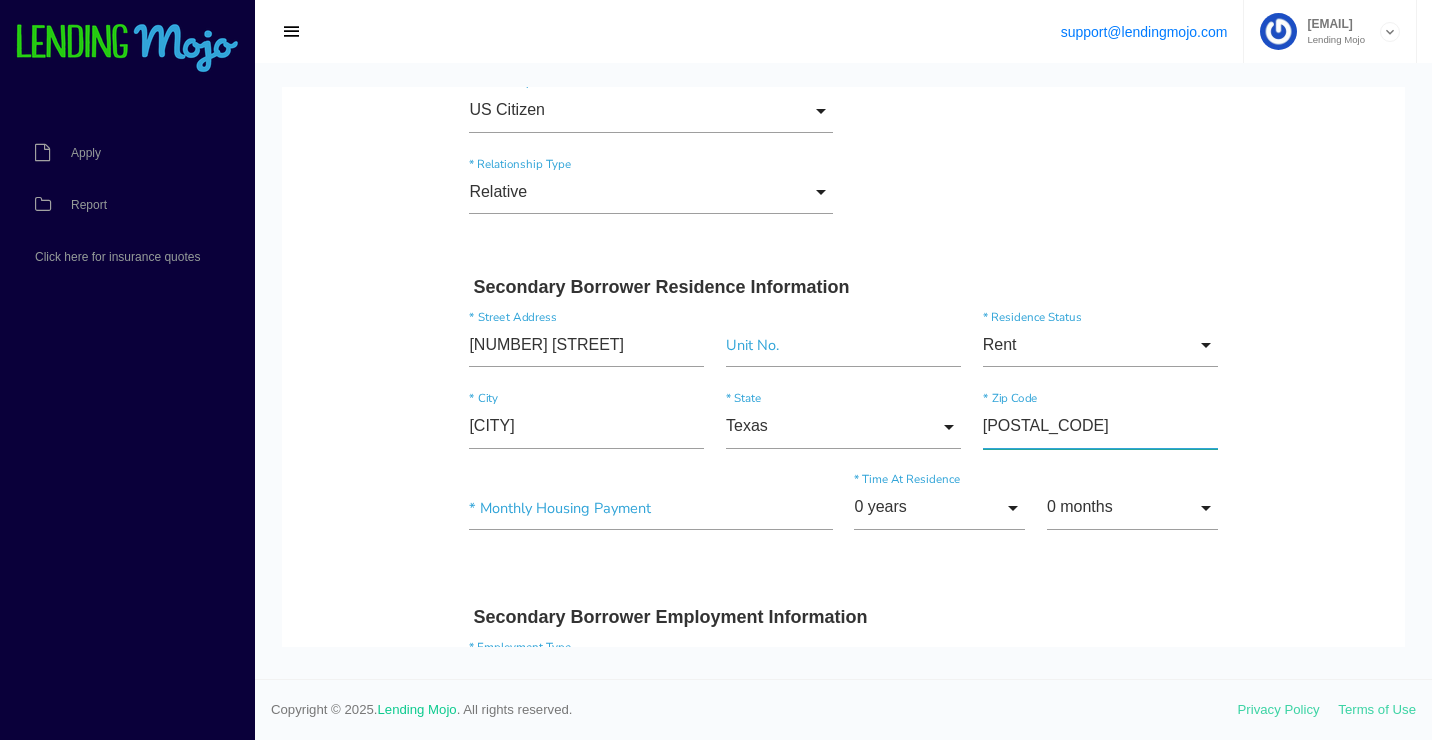 type on "76711" 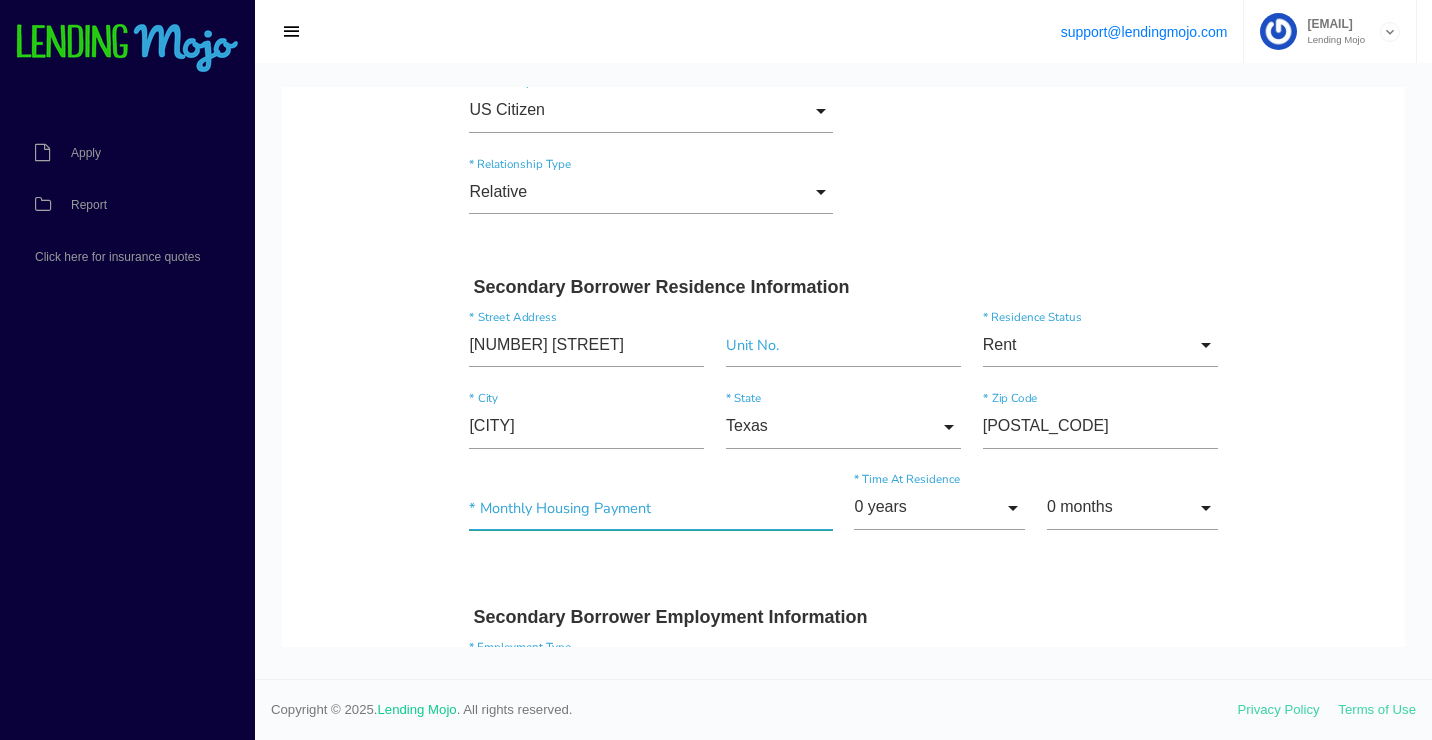 click at bounding box center (650, 508) 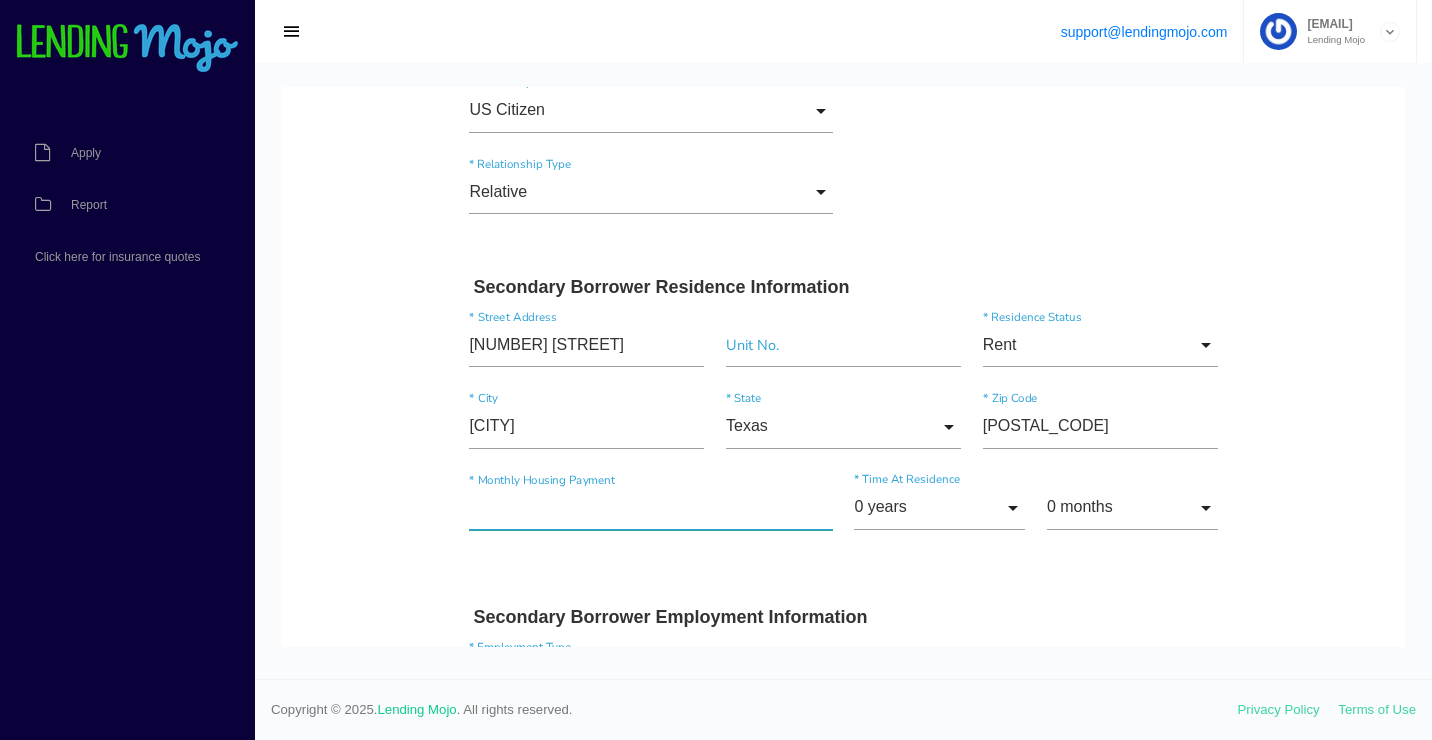 type on "$0.00" 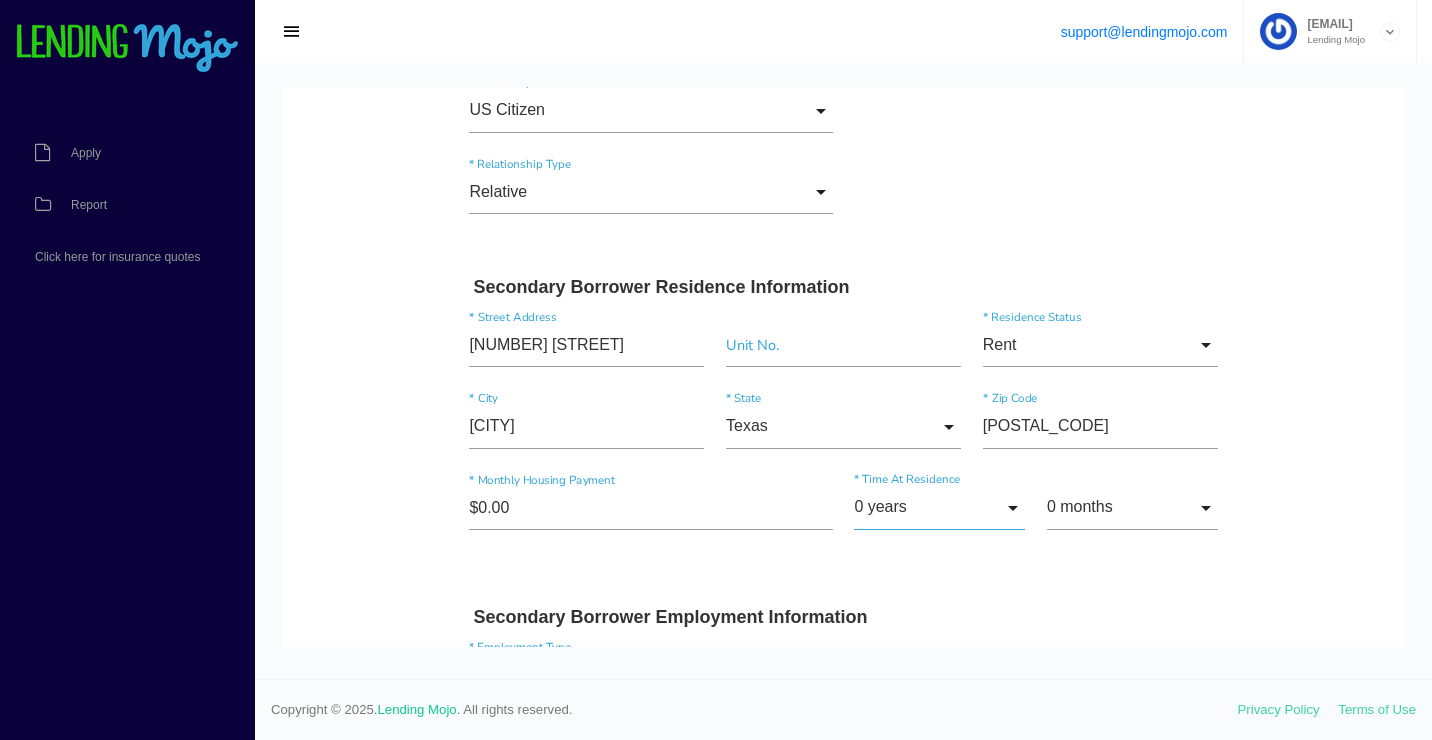 click on "0 years" at bounding box center [939, 507] 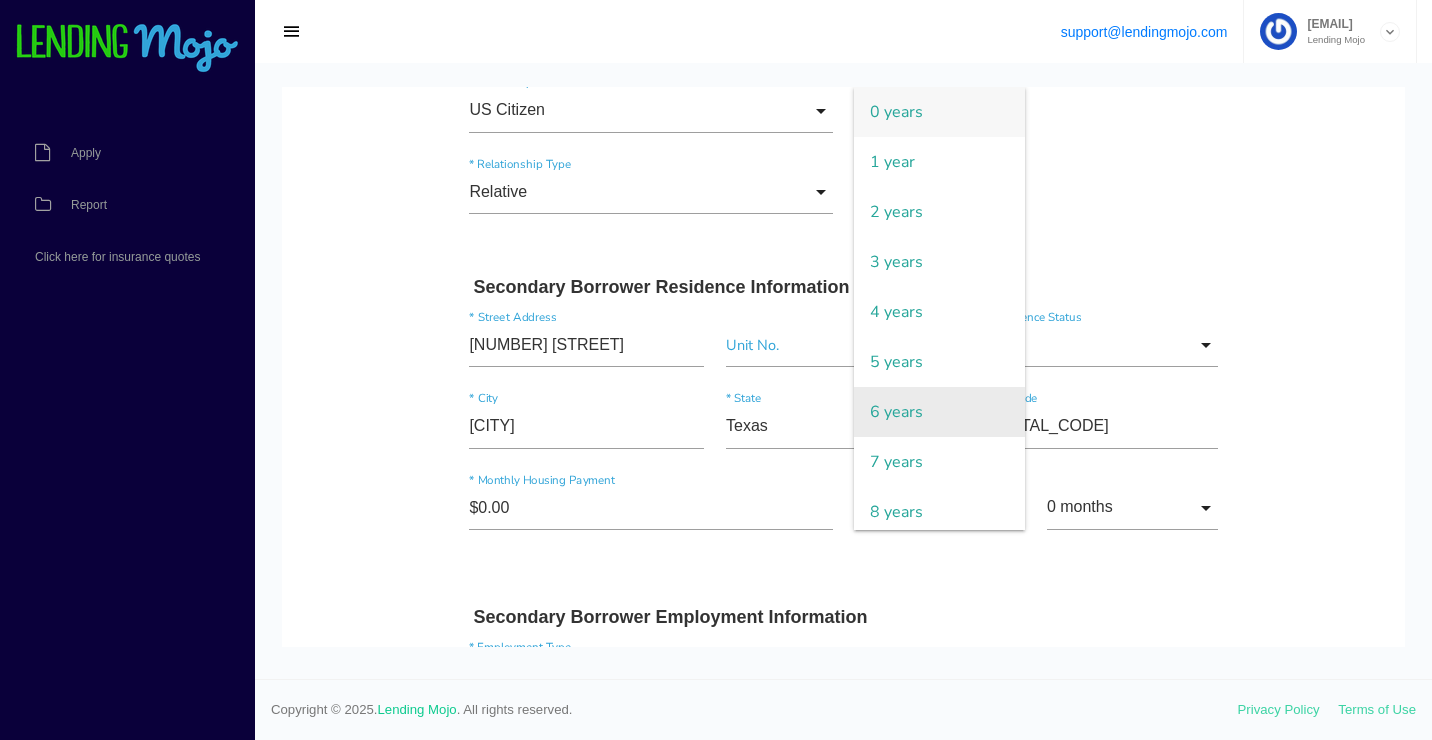 scroll, scrollTop: 500, scrollLeft: 0, axis: vertical 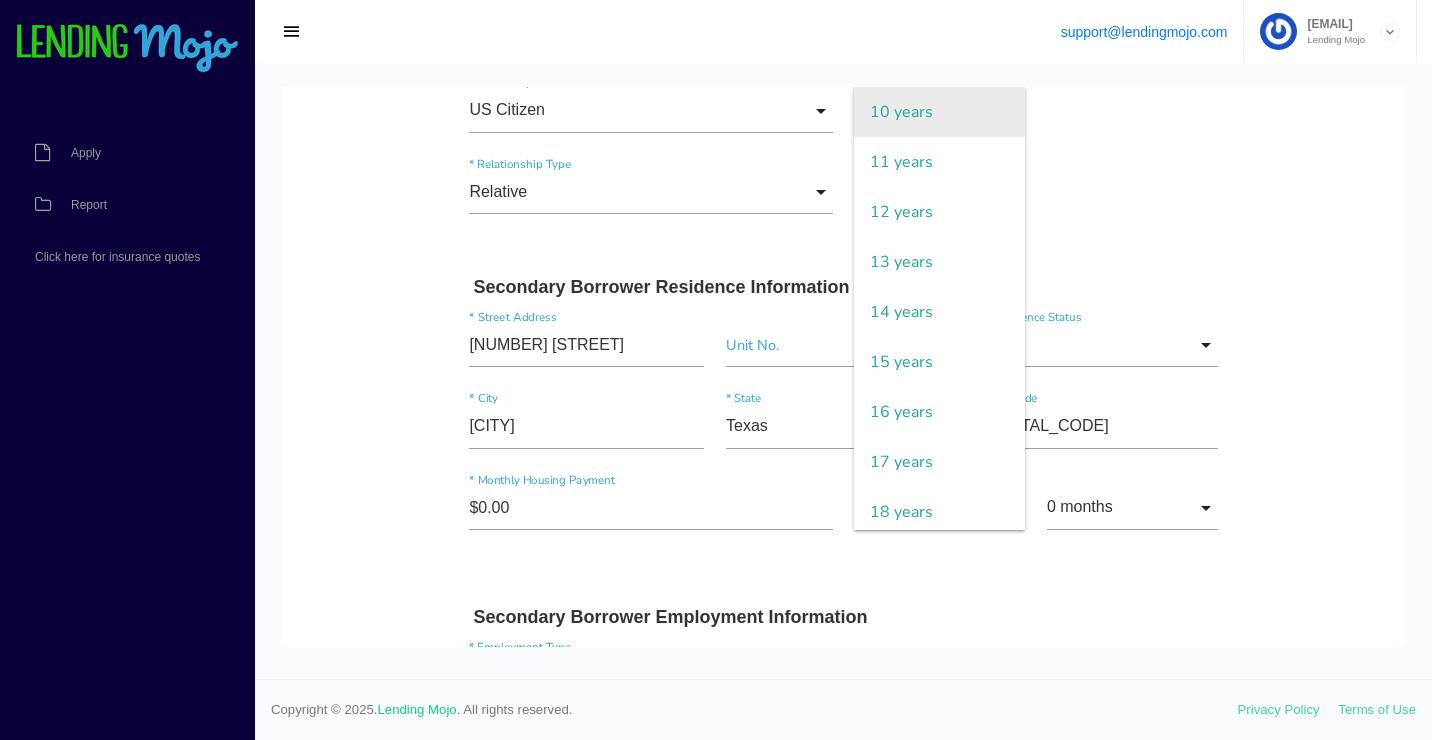 click on "10 years" at bounding box center [939, 112] 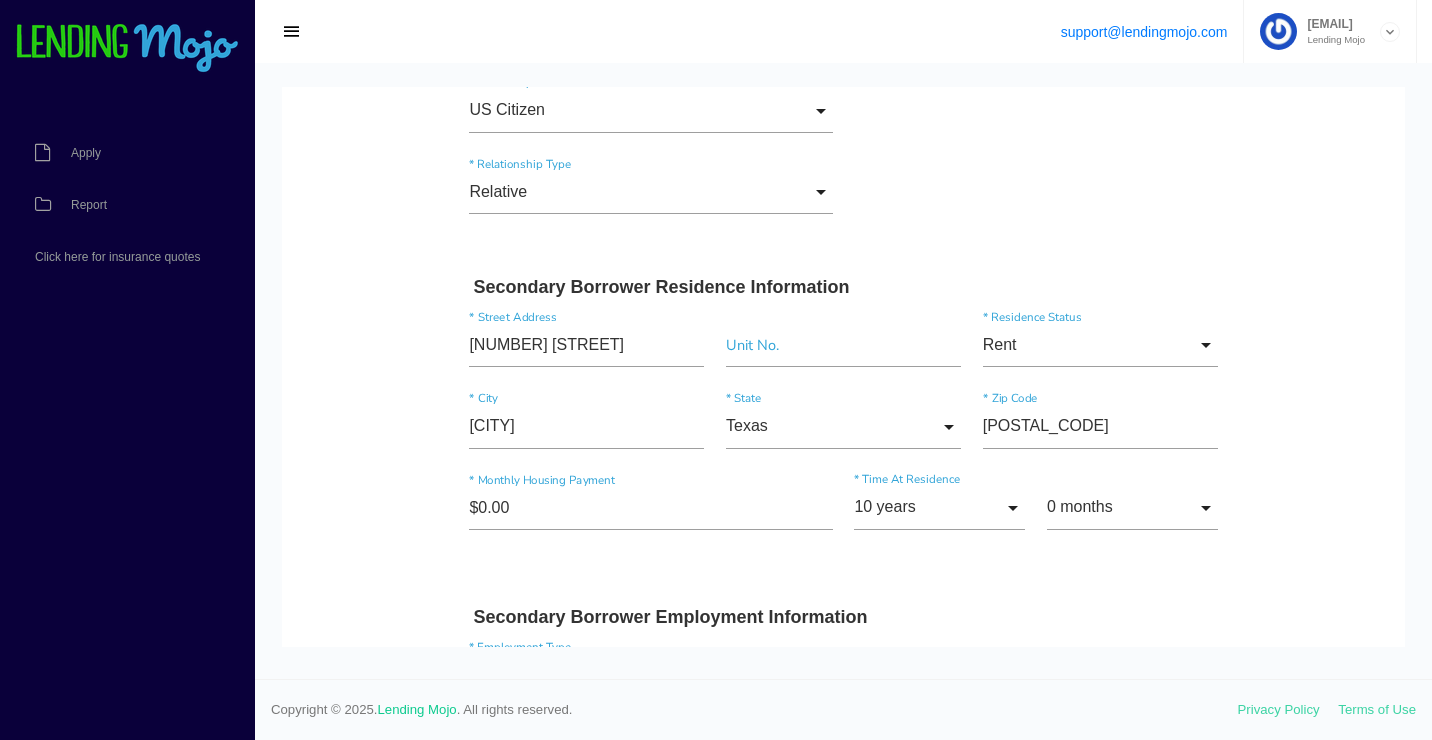 click on "Quick, Secure Financing Personalized to You.
JENNIFER
*
First Name
M
Middle Name
URIVE
*
Last Name
Jan Month Jan Feb March April May June July Aug Sept Oct Nov Dec
Month
Jan
Feb
March
April
May
June
July
Aug
Sept
Oct
Nov
Dec
*
Date of Birth
26 Day 1 2 3 4 5 6 7 8 9 10 11 12 13 14 15 16 17 18 19 20 21 22 23 24 25 26 27 28 29 30 31
Day
1
2
3" at bounding box center [843, -58] 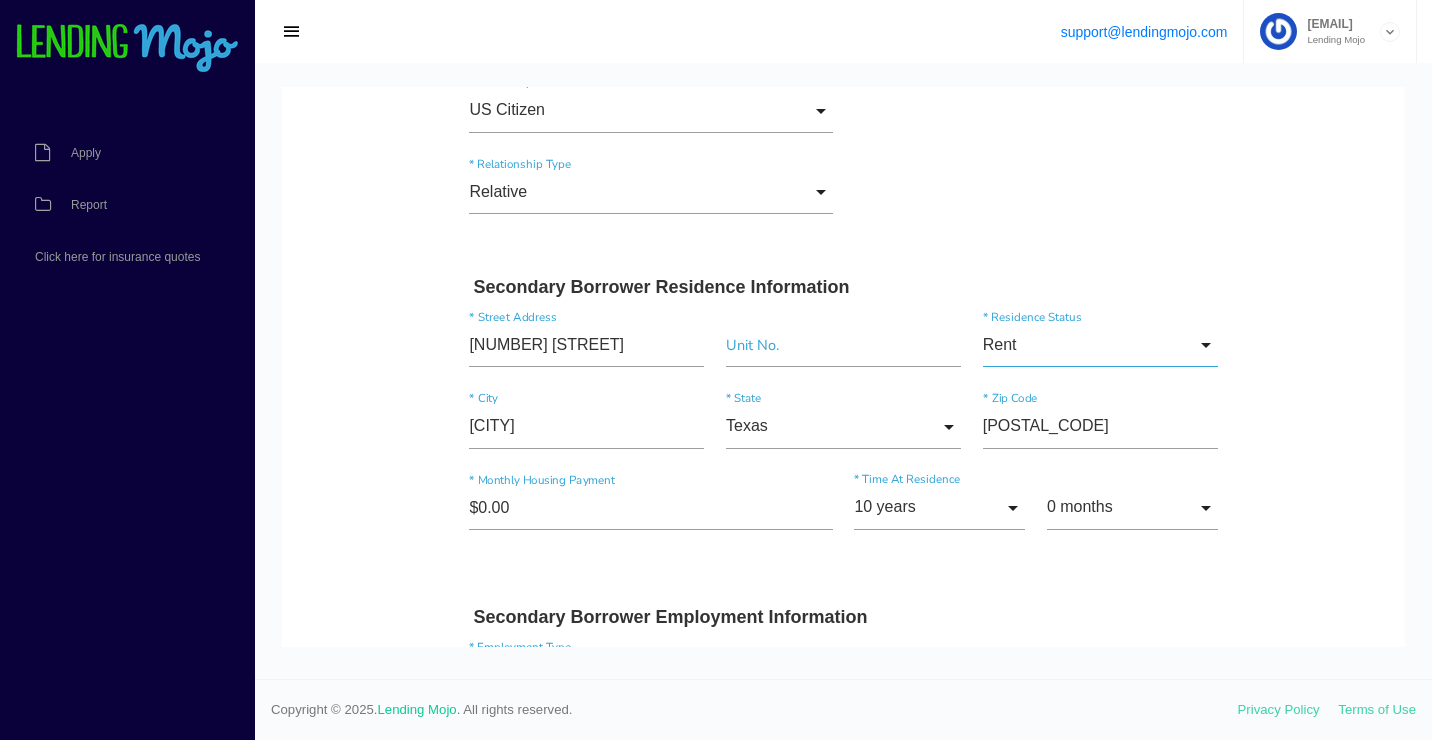 click on "Rent" at bounding box center (1100, 345) 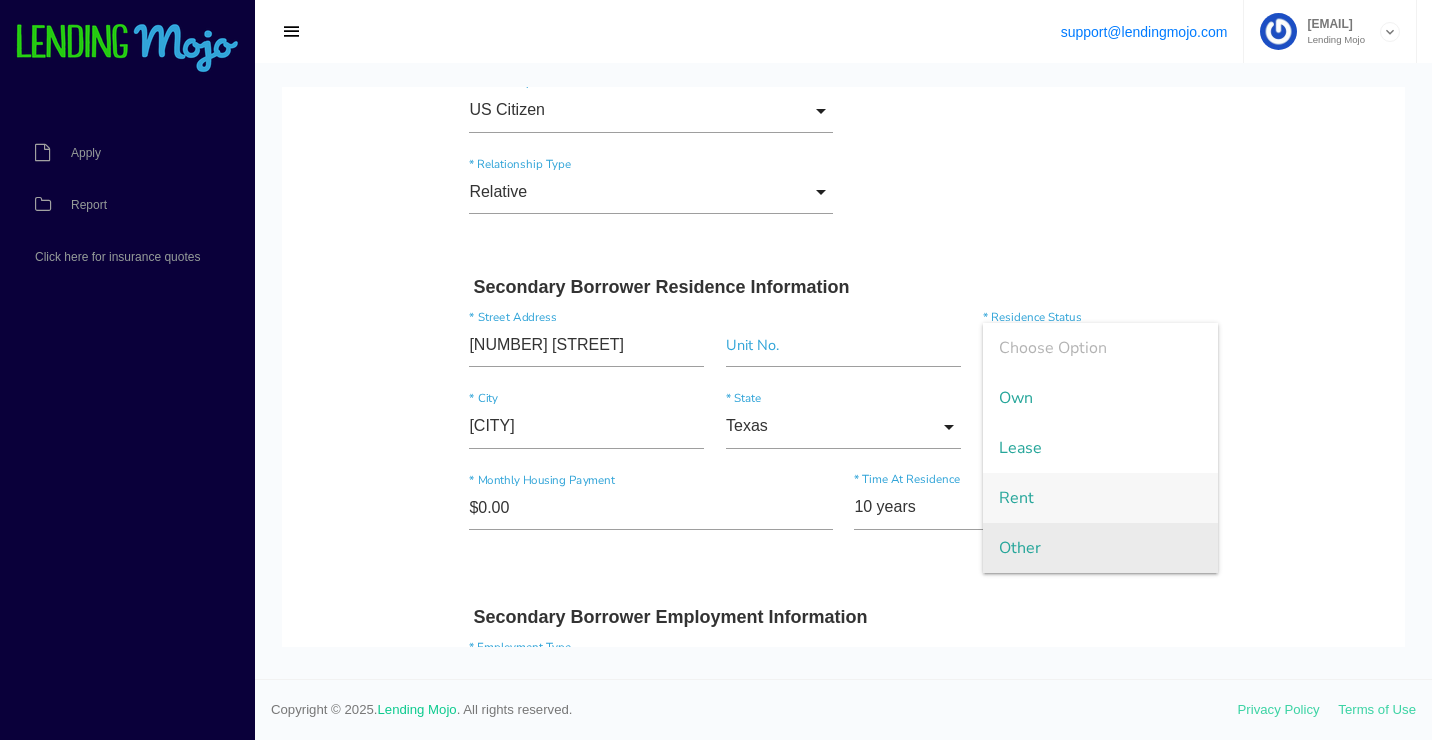 click on "Other" at bounding box center (1100, 548) 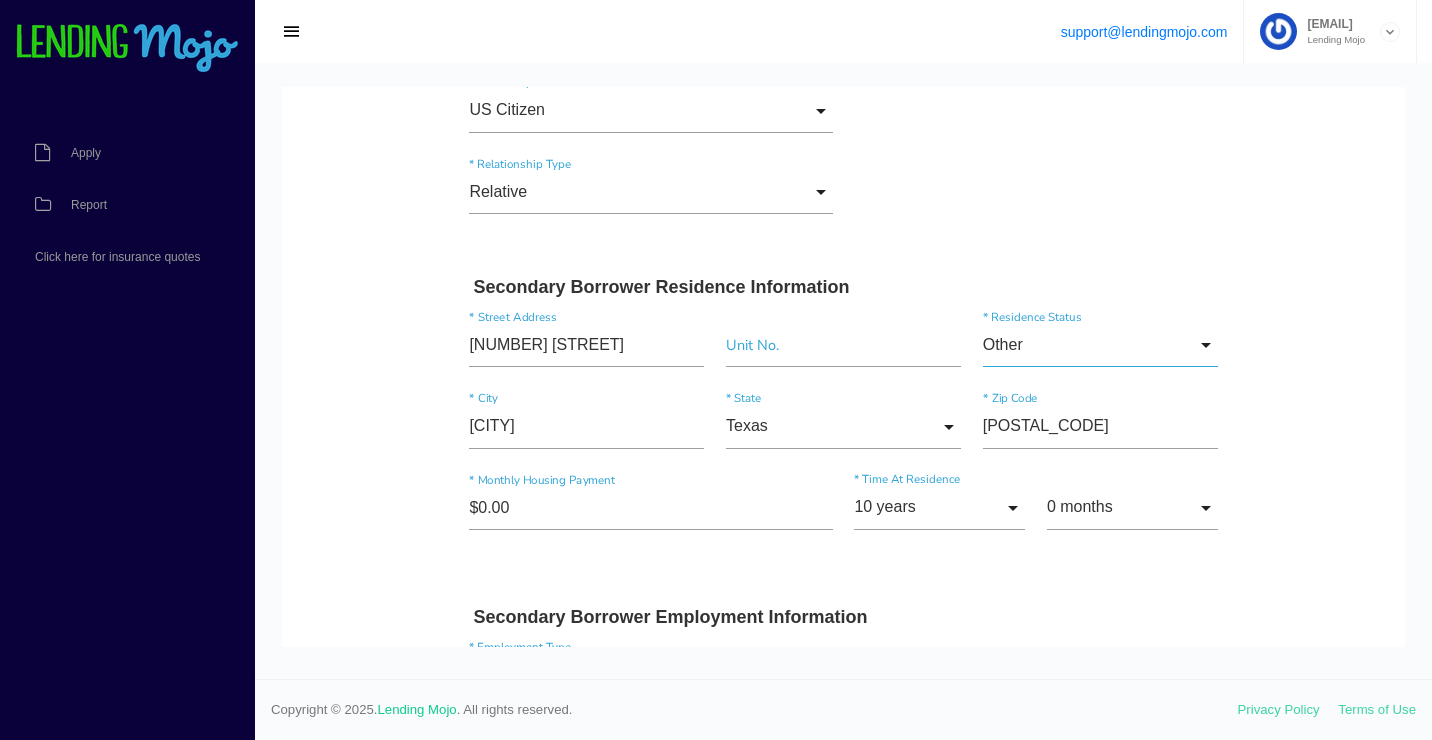 click on "Other" at bounding box center [1100, 345] 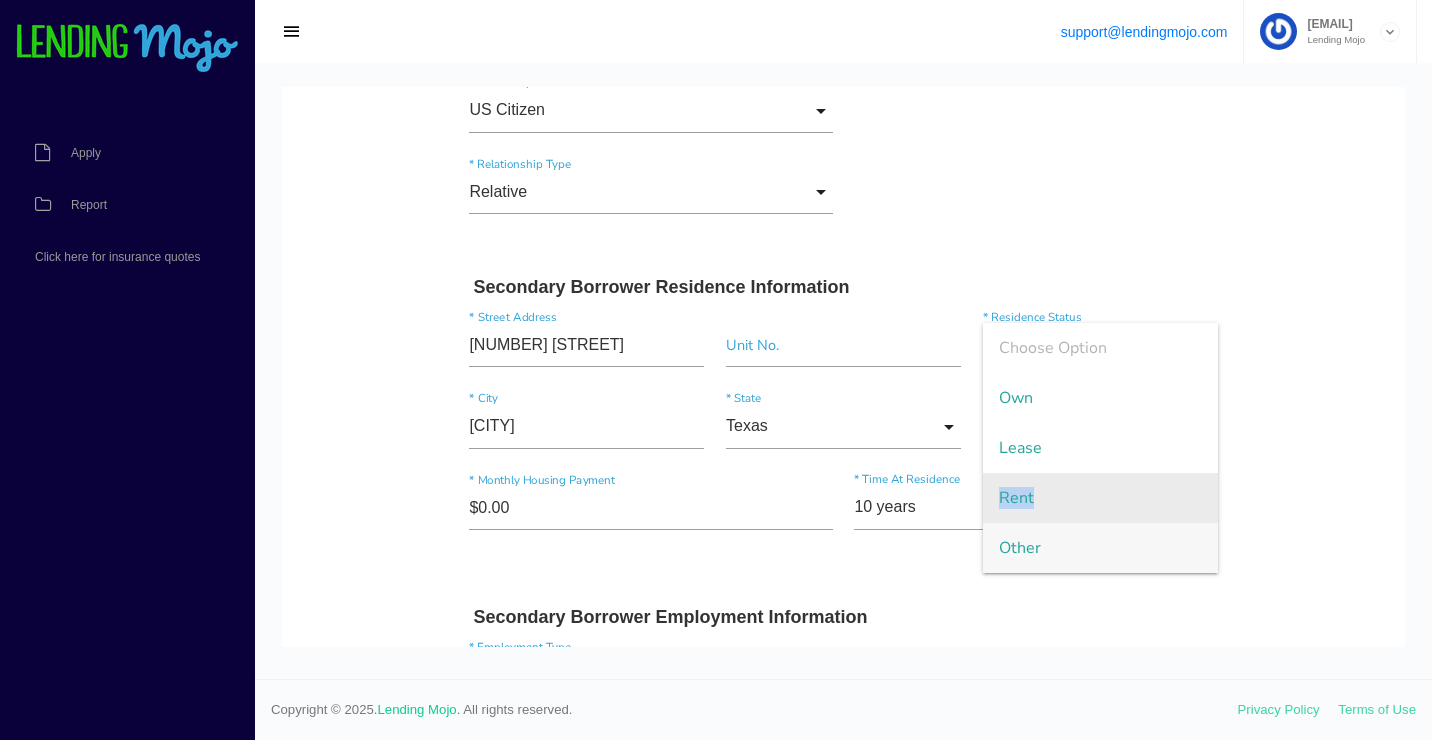 drag, startPoint x: 1038, startPoint y: 487, endPoint x: 1038, endPoint y: 500, distance: 13 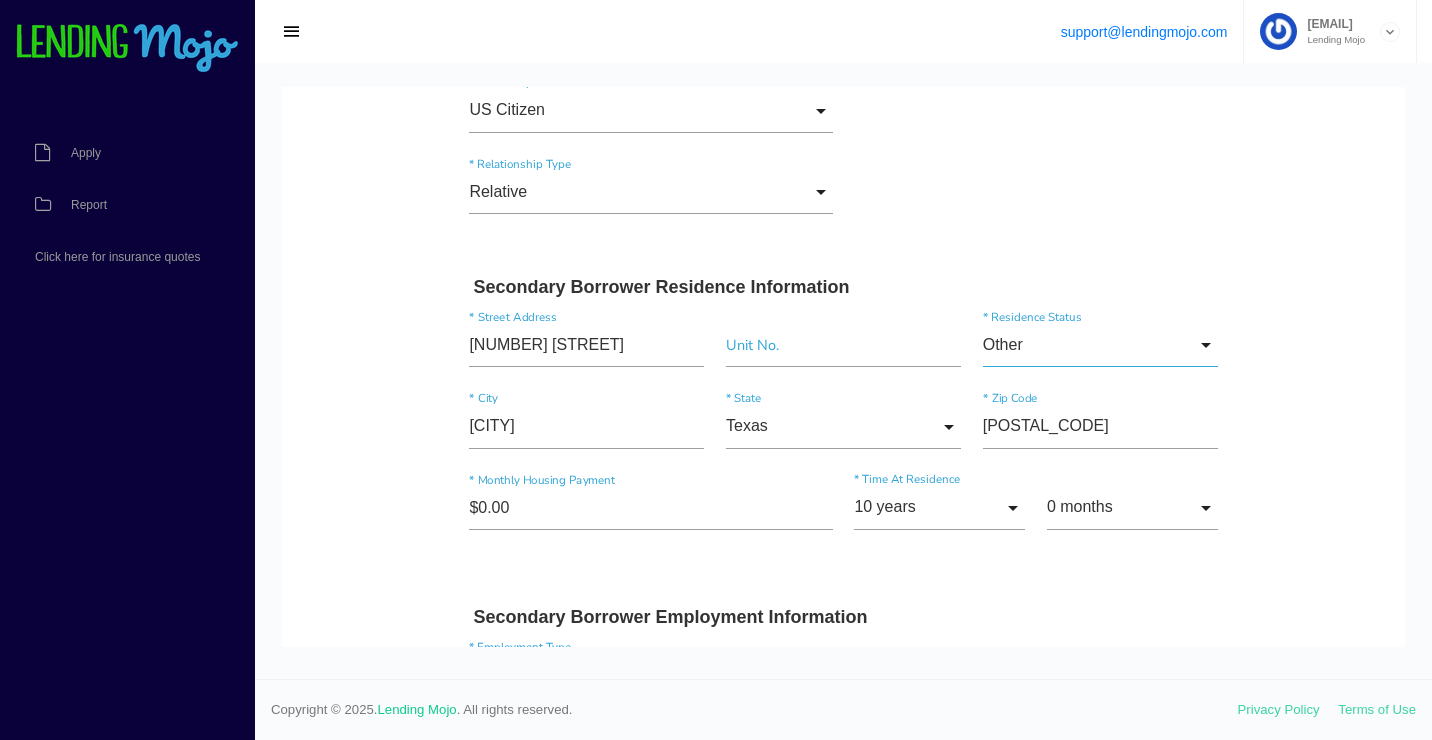 click on "Other" at bounding box center (1100, 345) 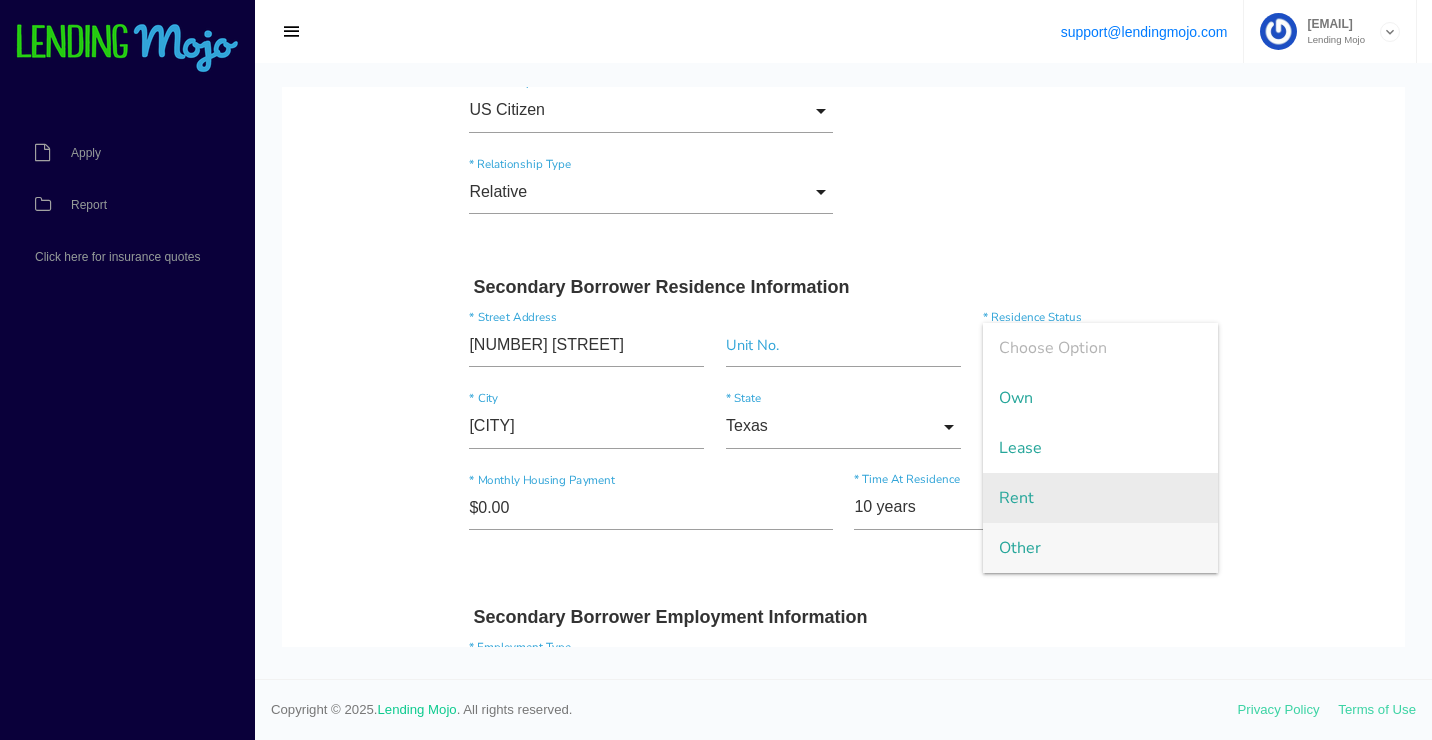 click on "Rent" at bounding box center (1100, 498) 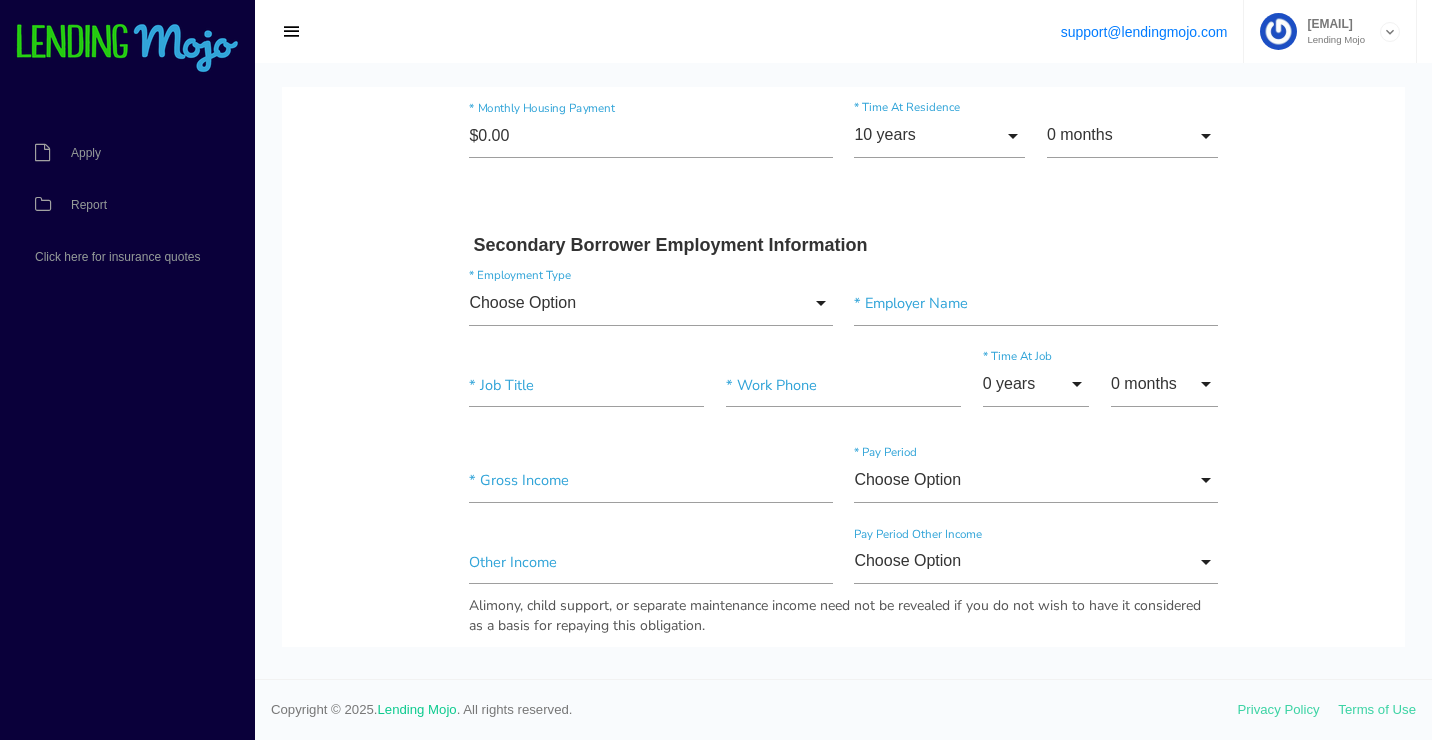 scroll, scrollTop: 2500, scrollLeft: 0, axis: vertical 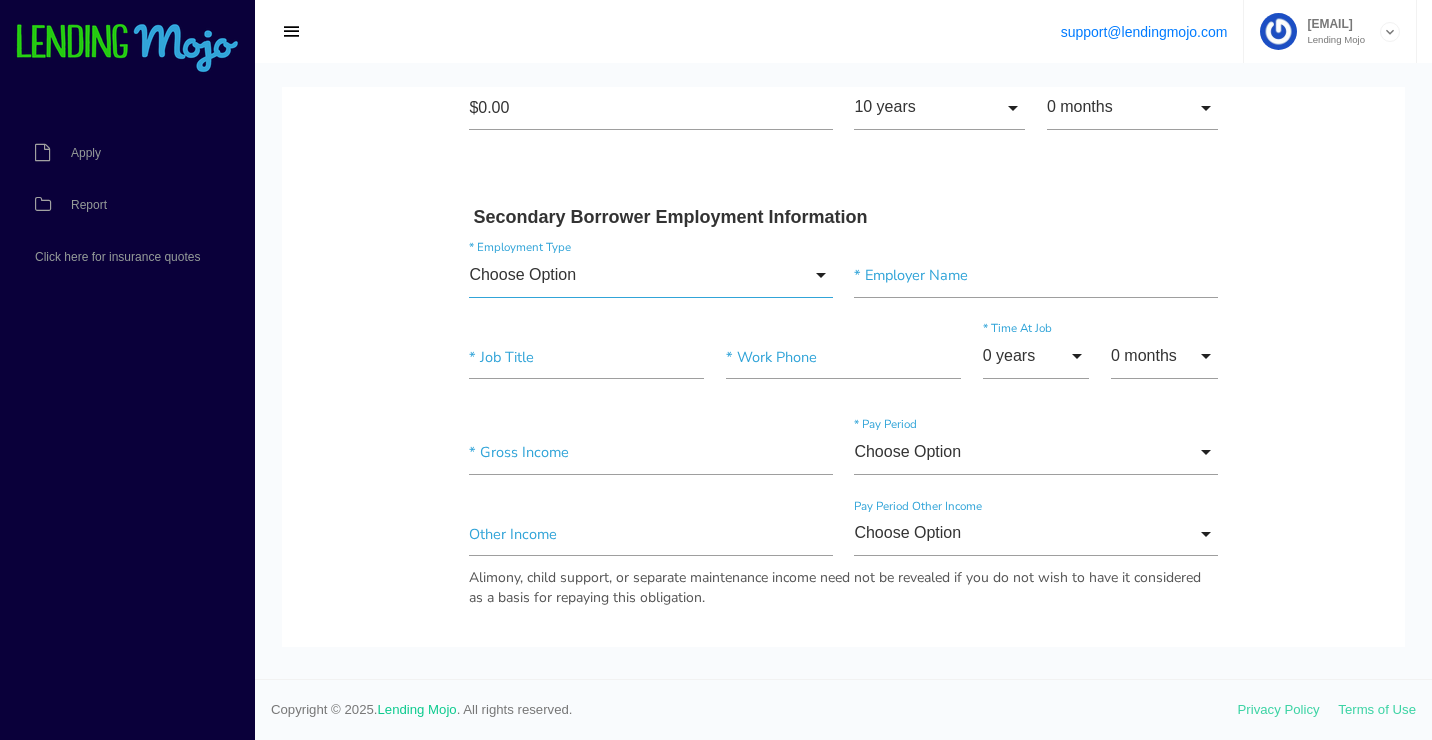 click on "Choose Option" at bounding box center [650, 275] 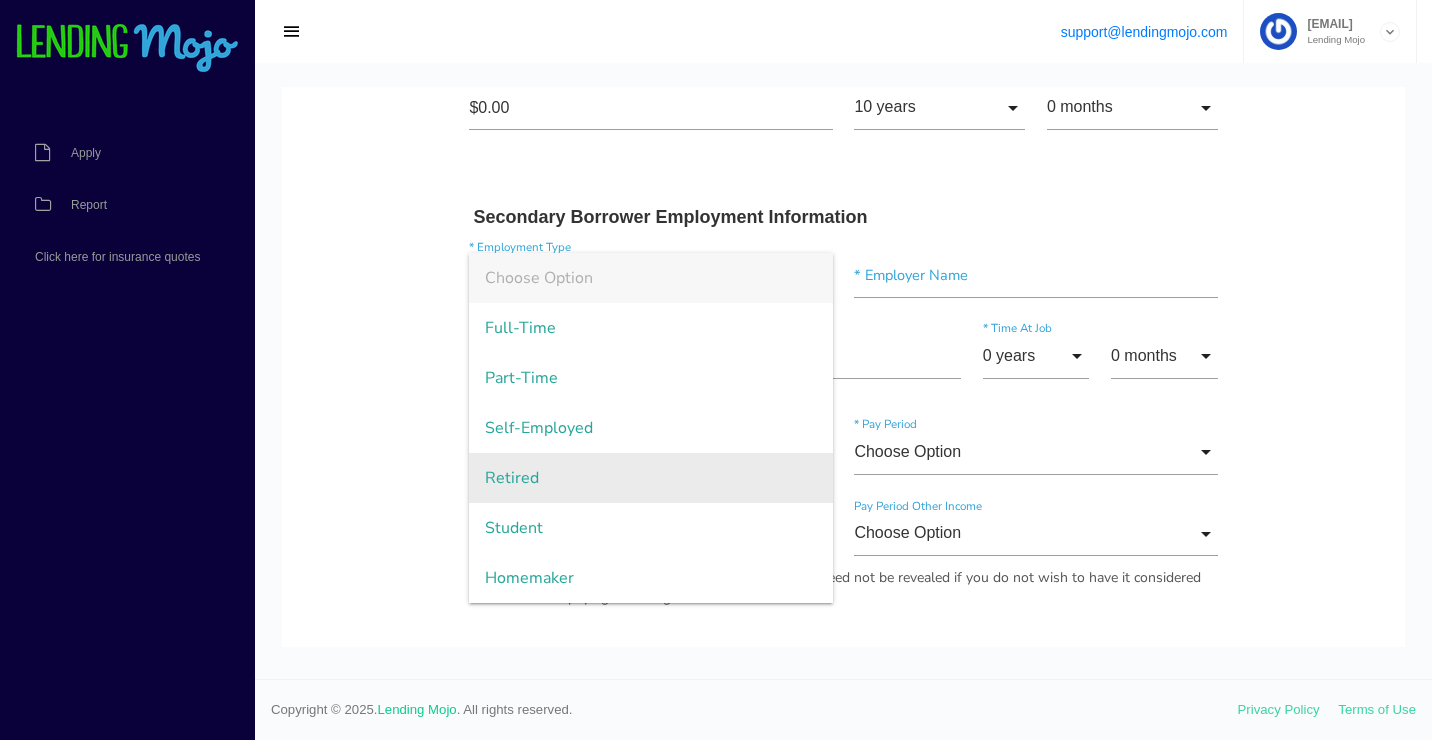 click on "Retired" at bounding box center [650, 478] 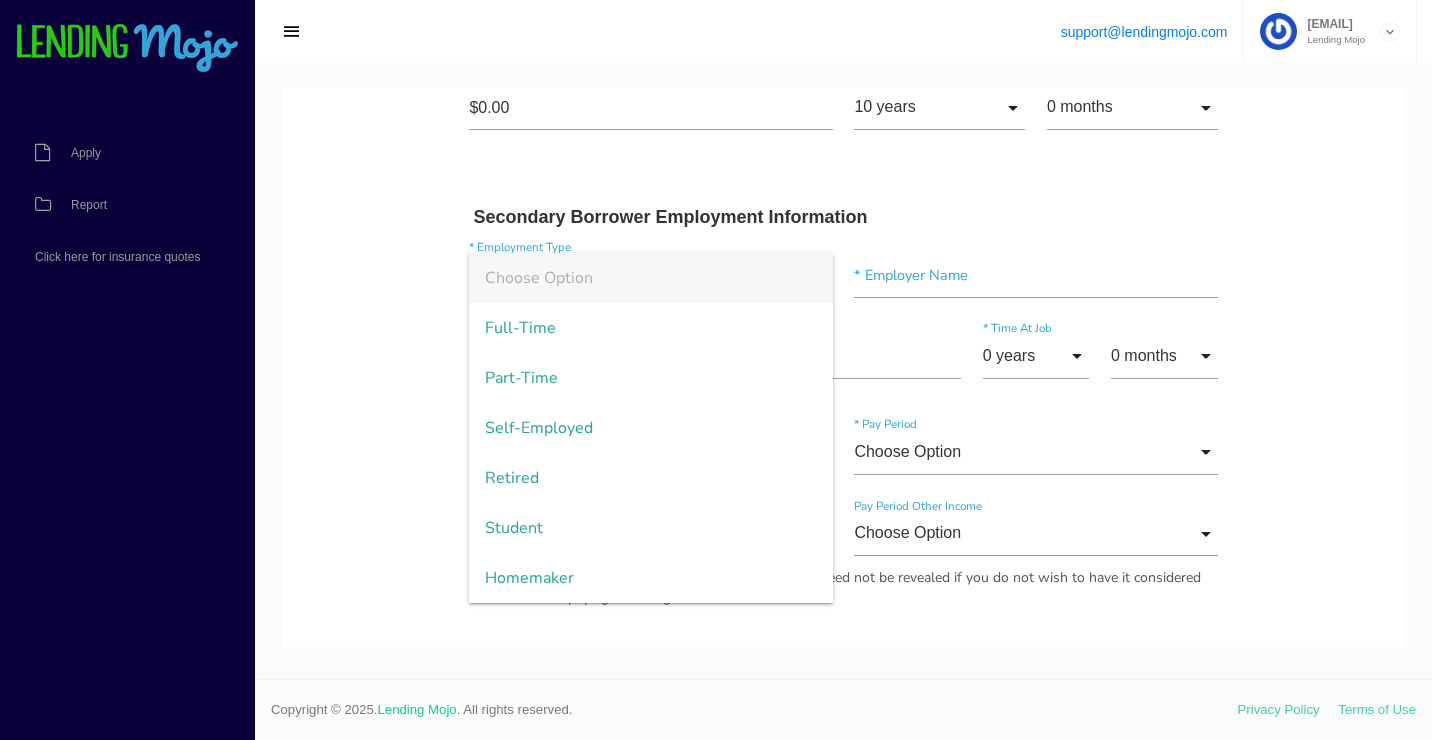 type on "Retired" 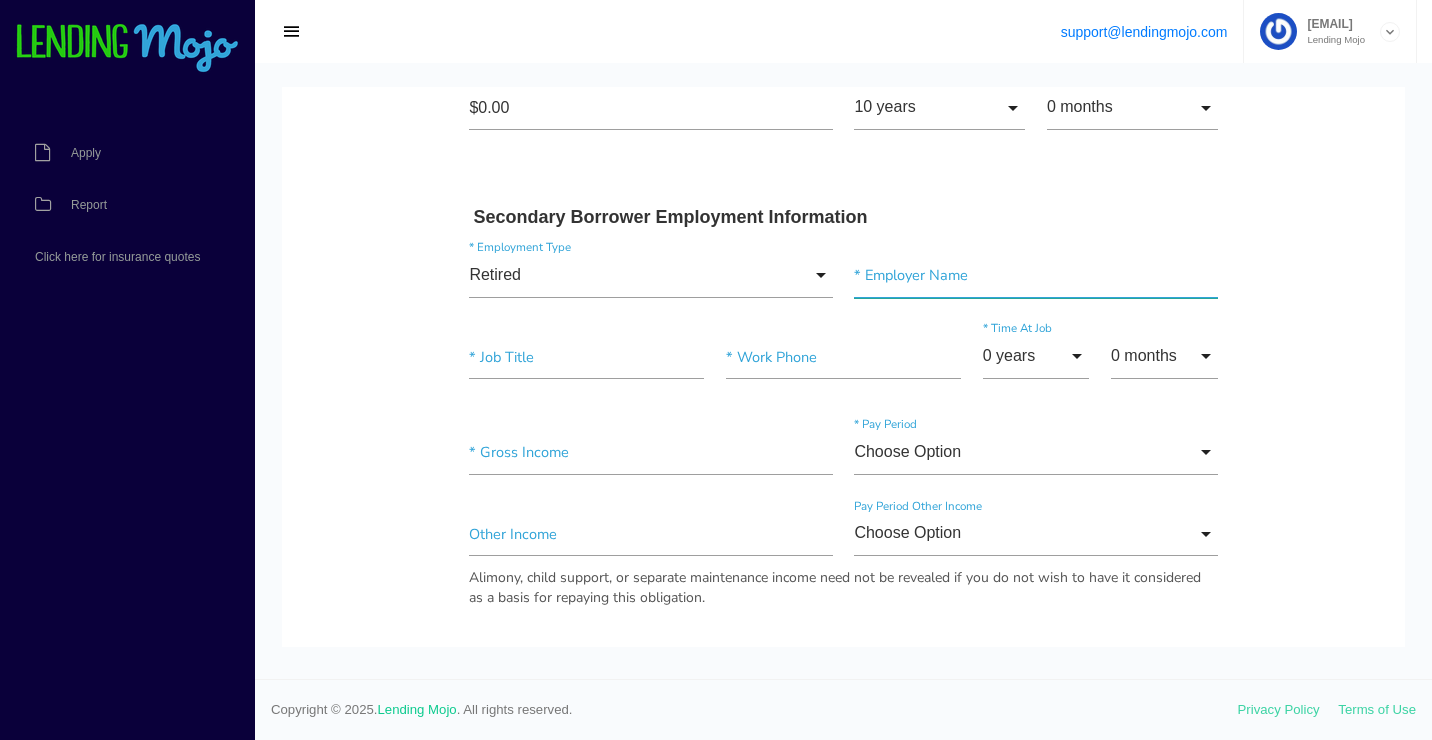 click at bounding box center (1035, 275) 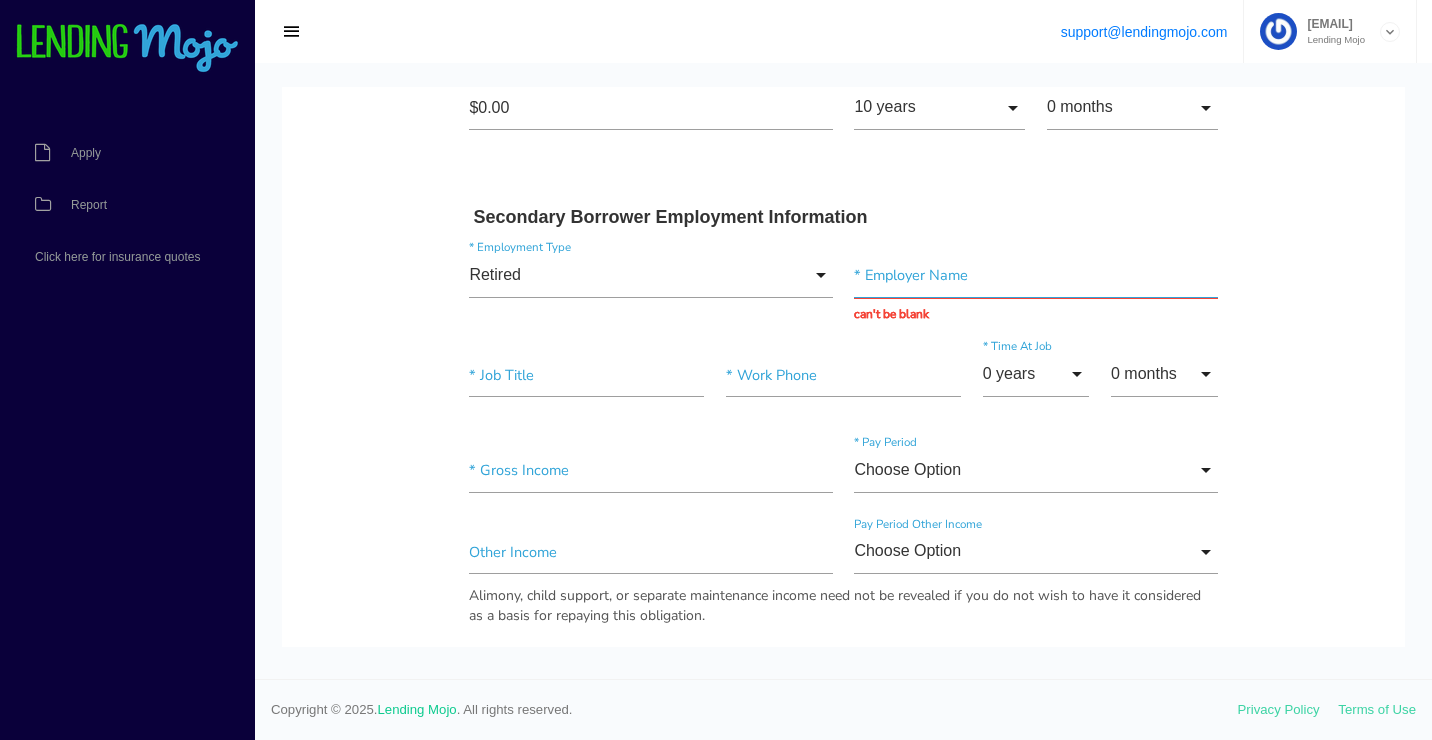 click at bounding box center (1035, 275) 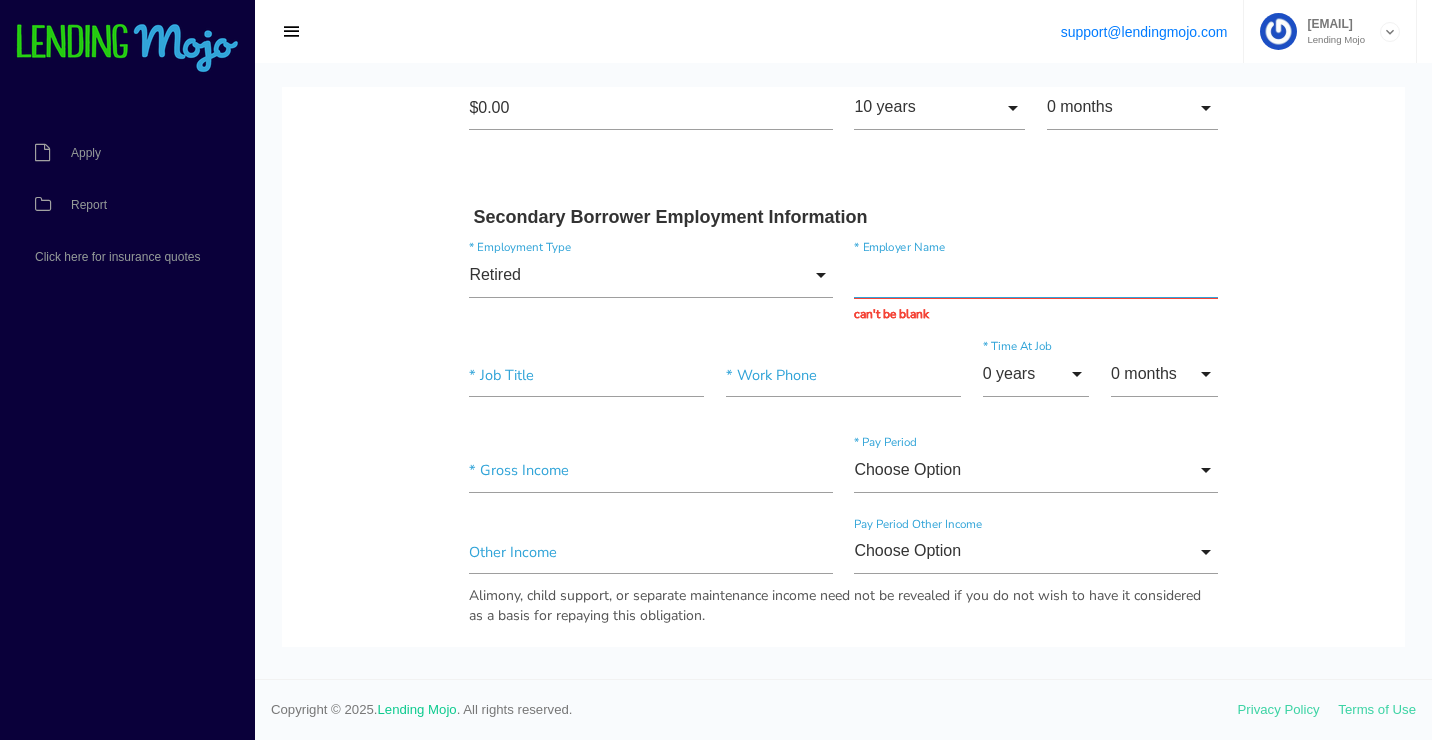 paste on "ISIDORE URIVE" 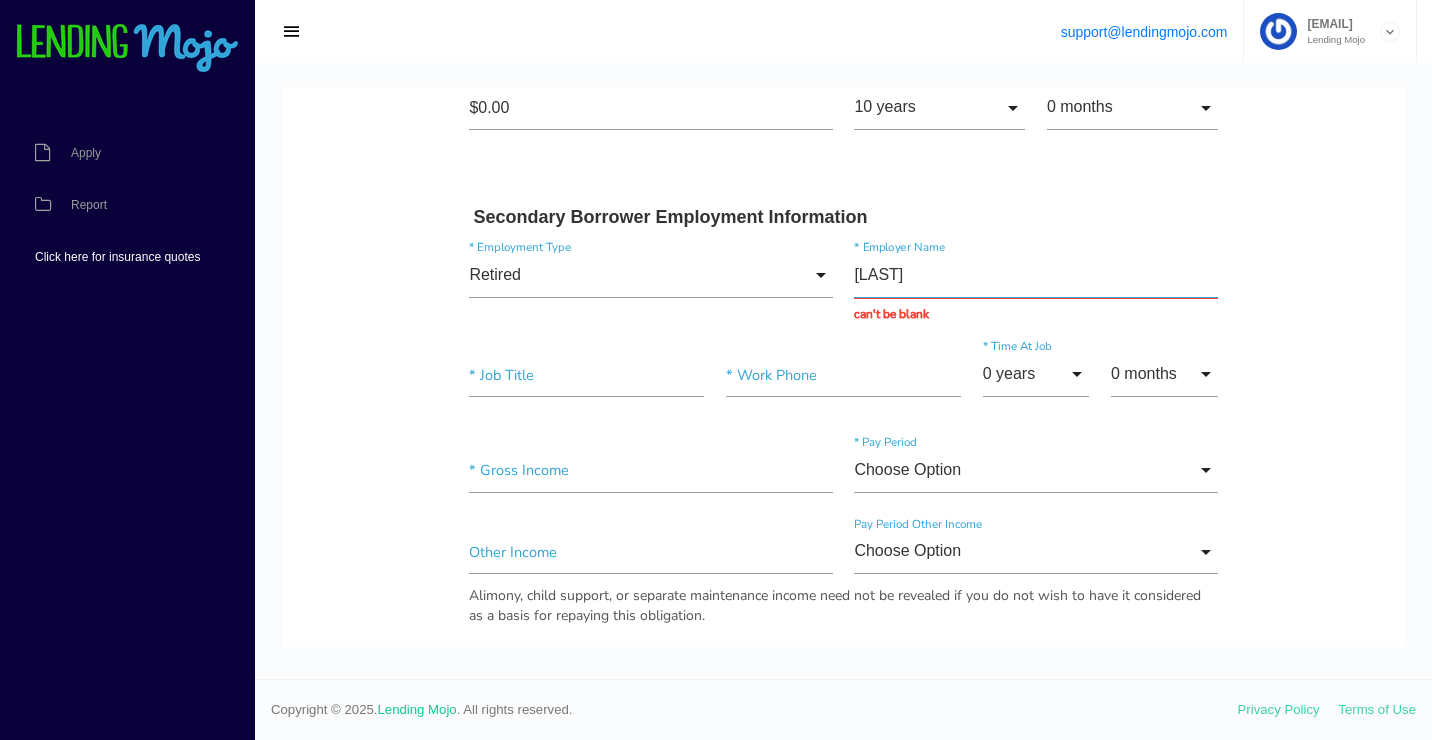 type on "ISIDORE URIVE" 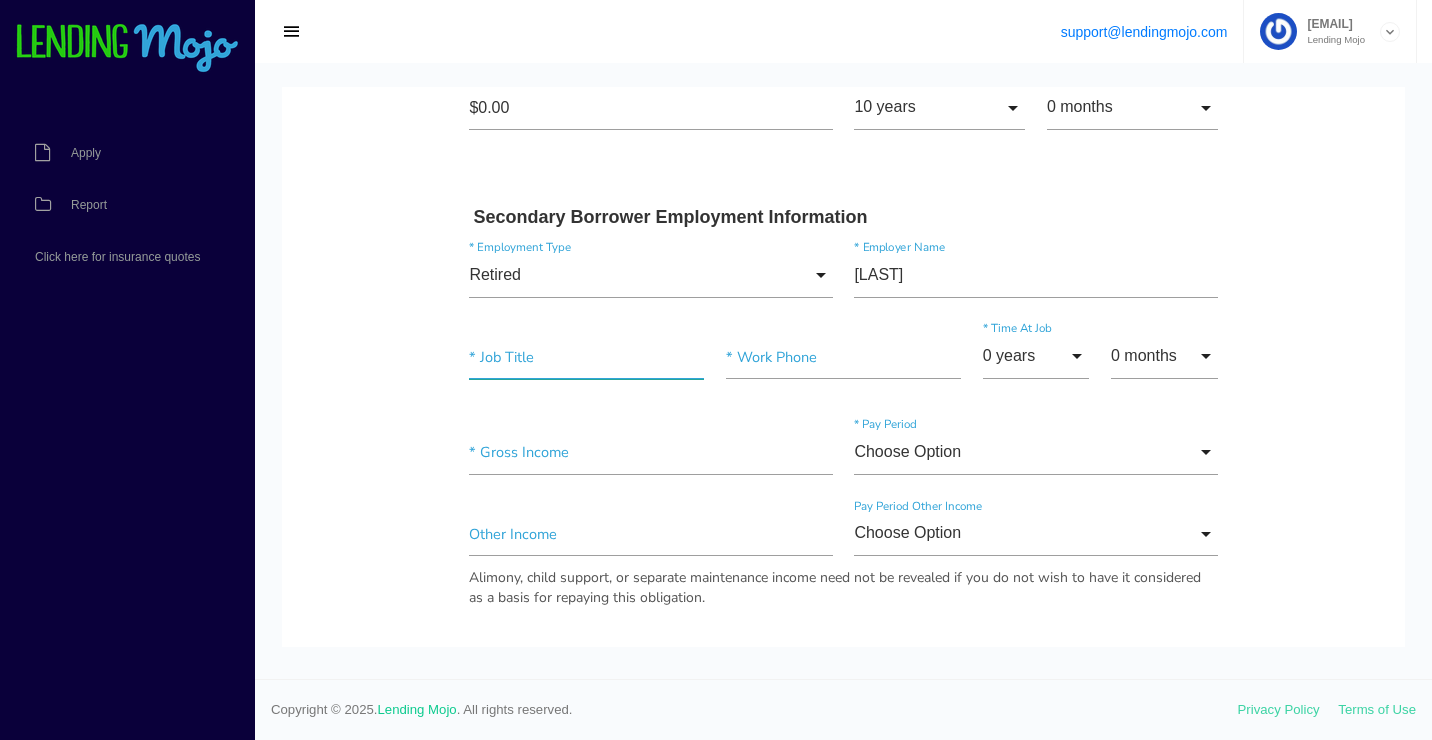 click at bounding box center [586, 357] 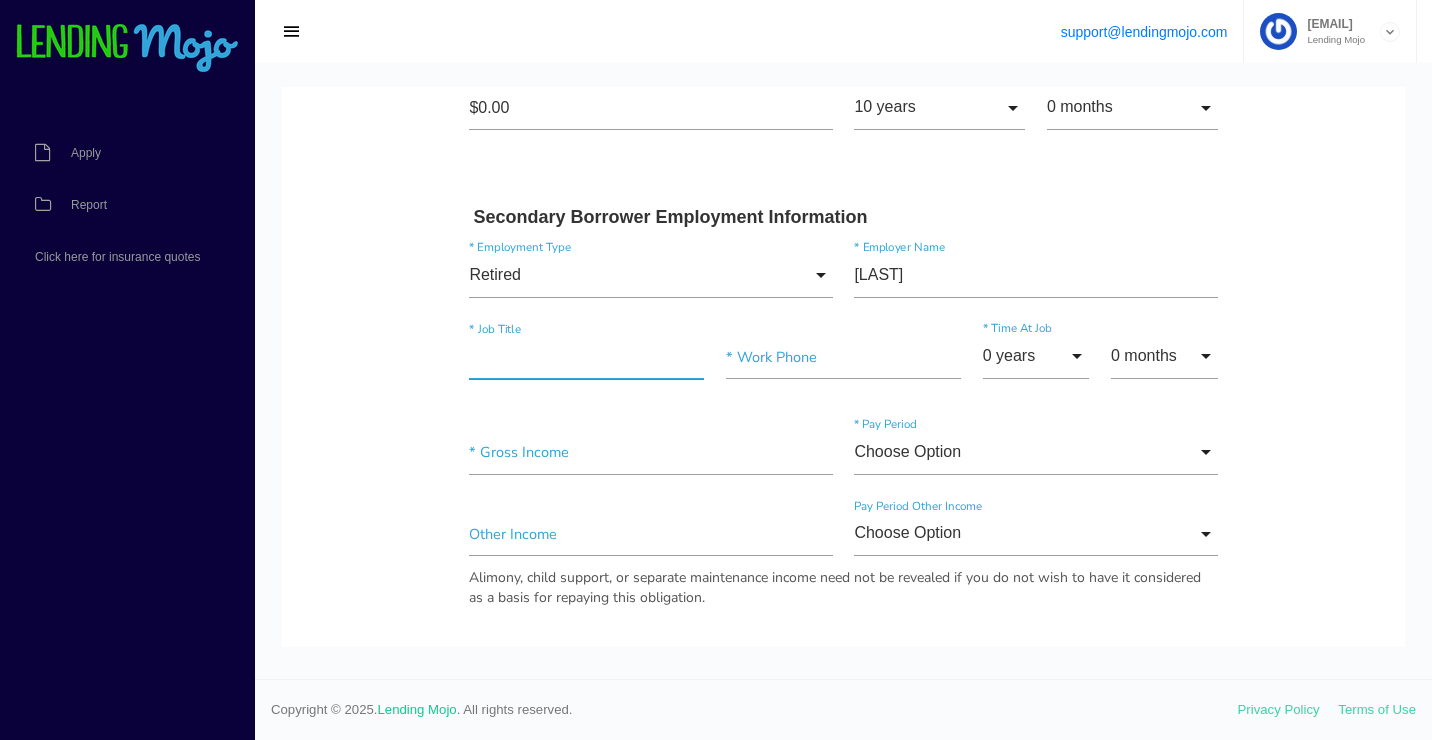 paste on "SSI" 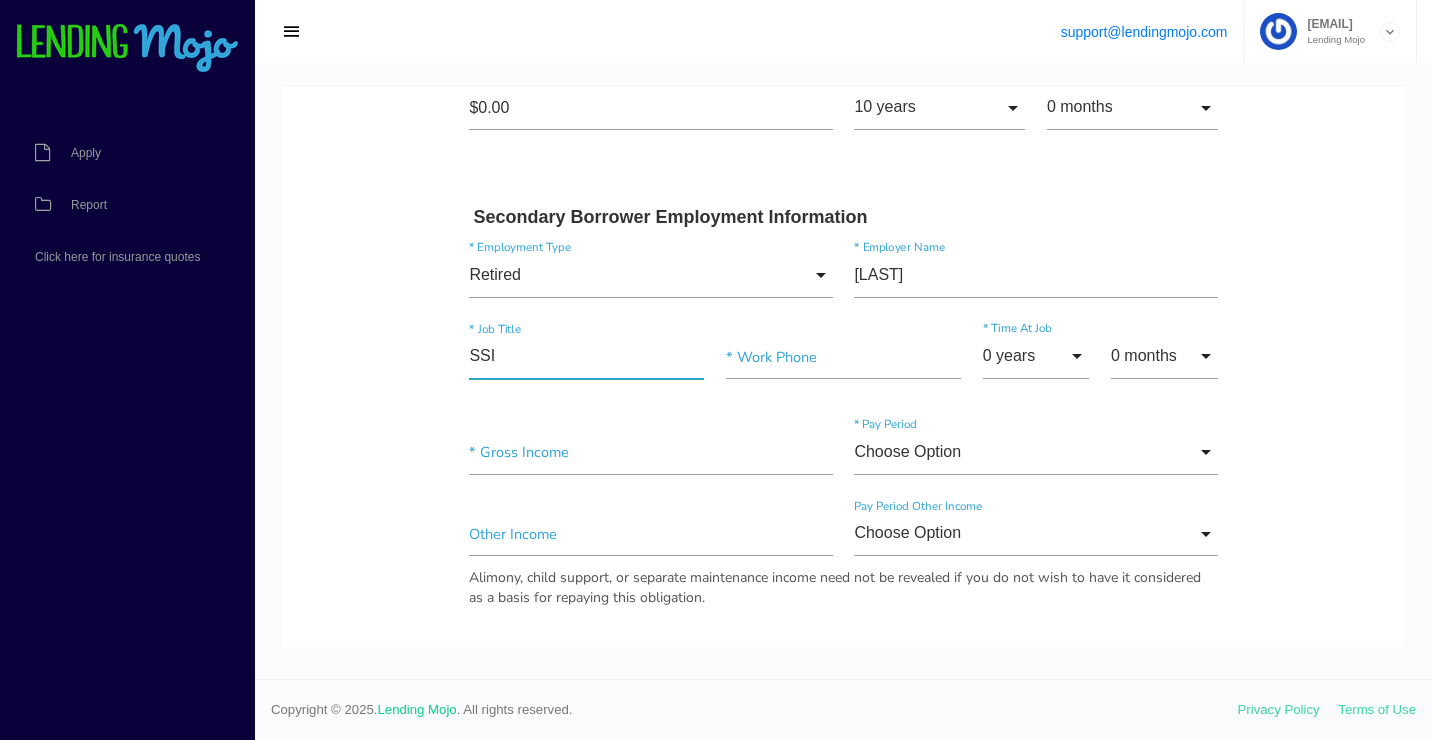 type on "SSI" 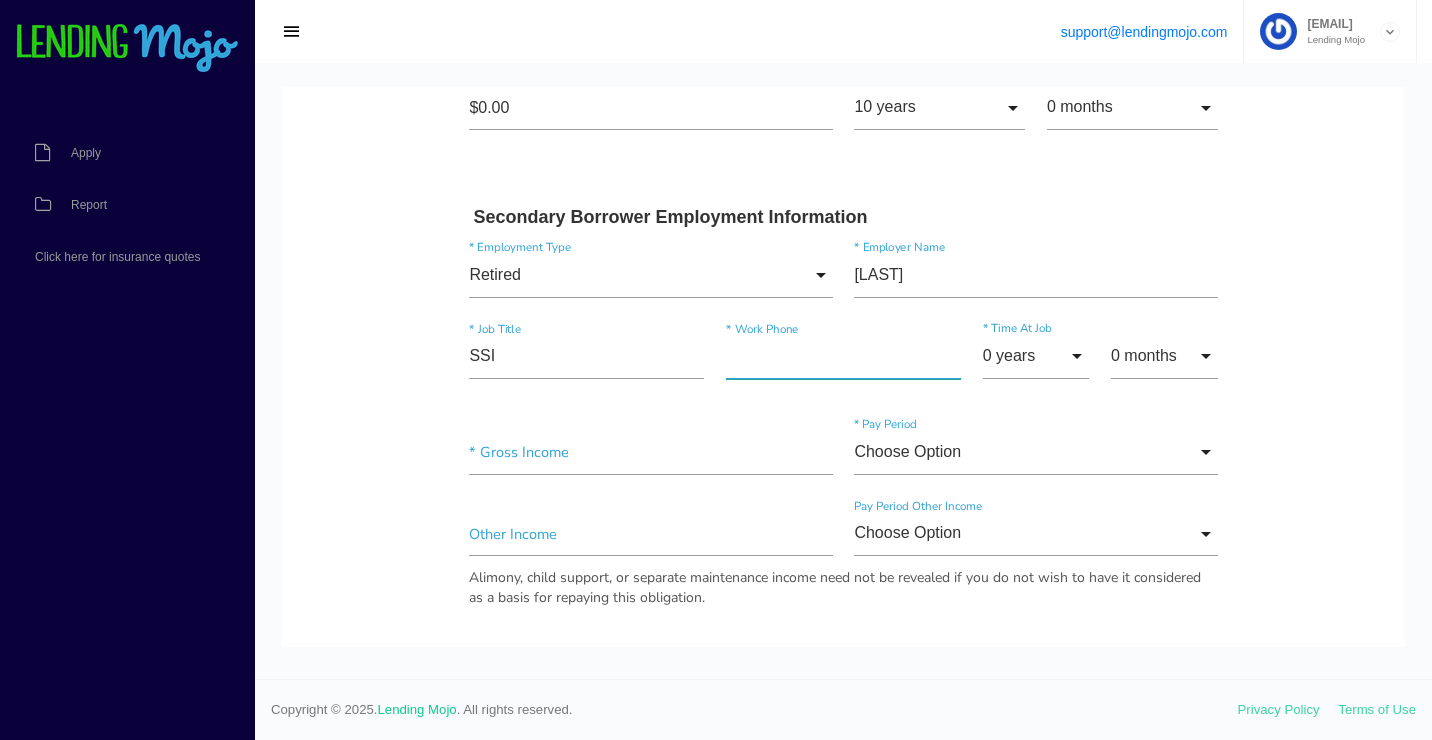click at bounding box center [843, 357] 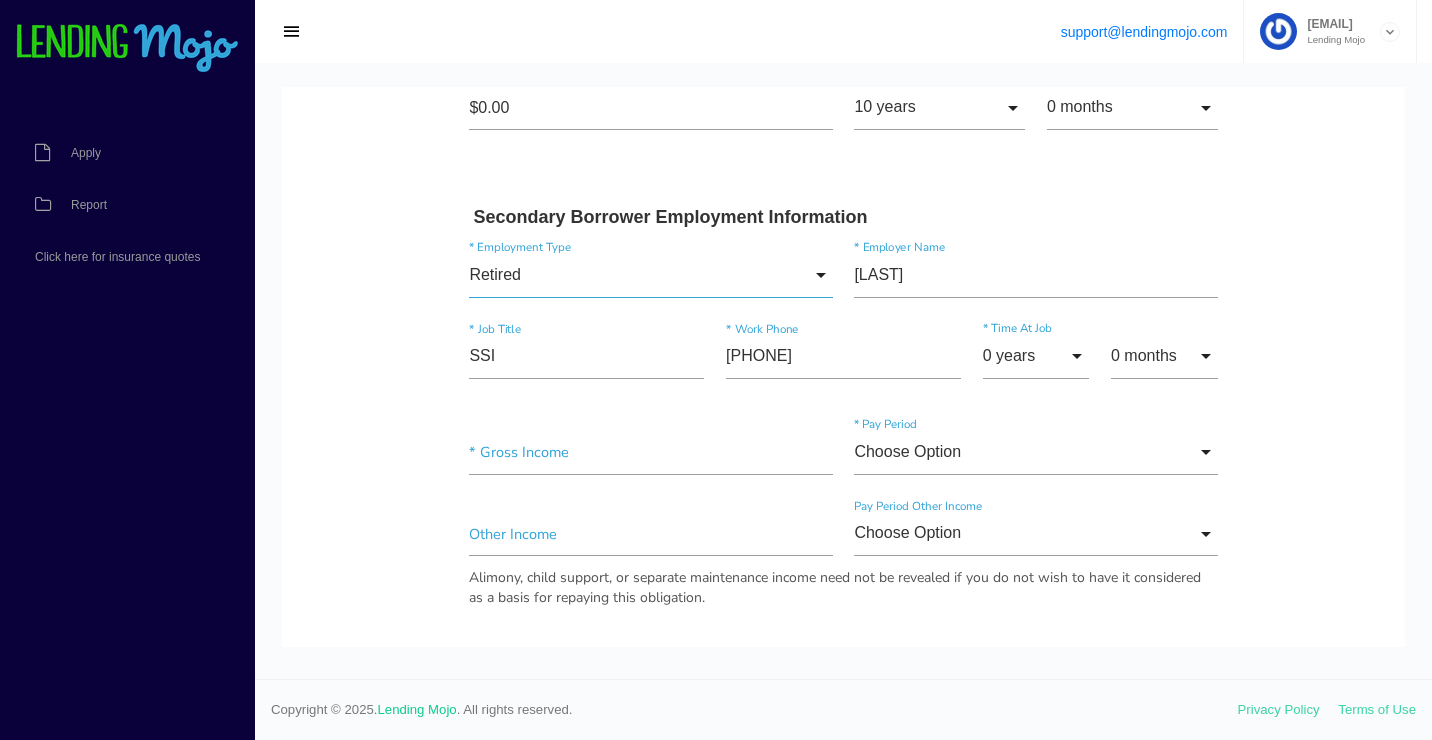 click on "Retired" at bounding box center (650, 275) 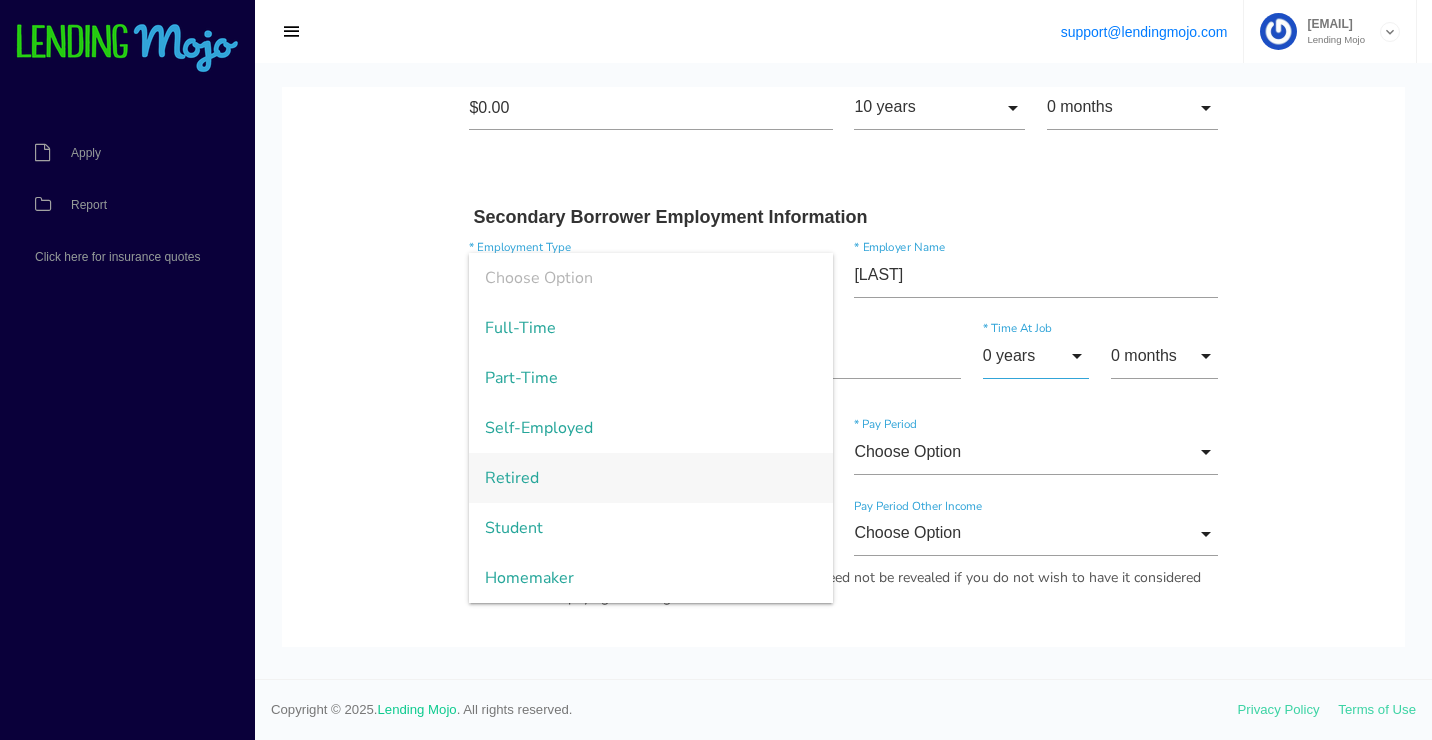 click on "0 years" at bounding box center [1036, 356] 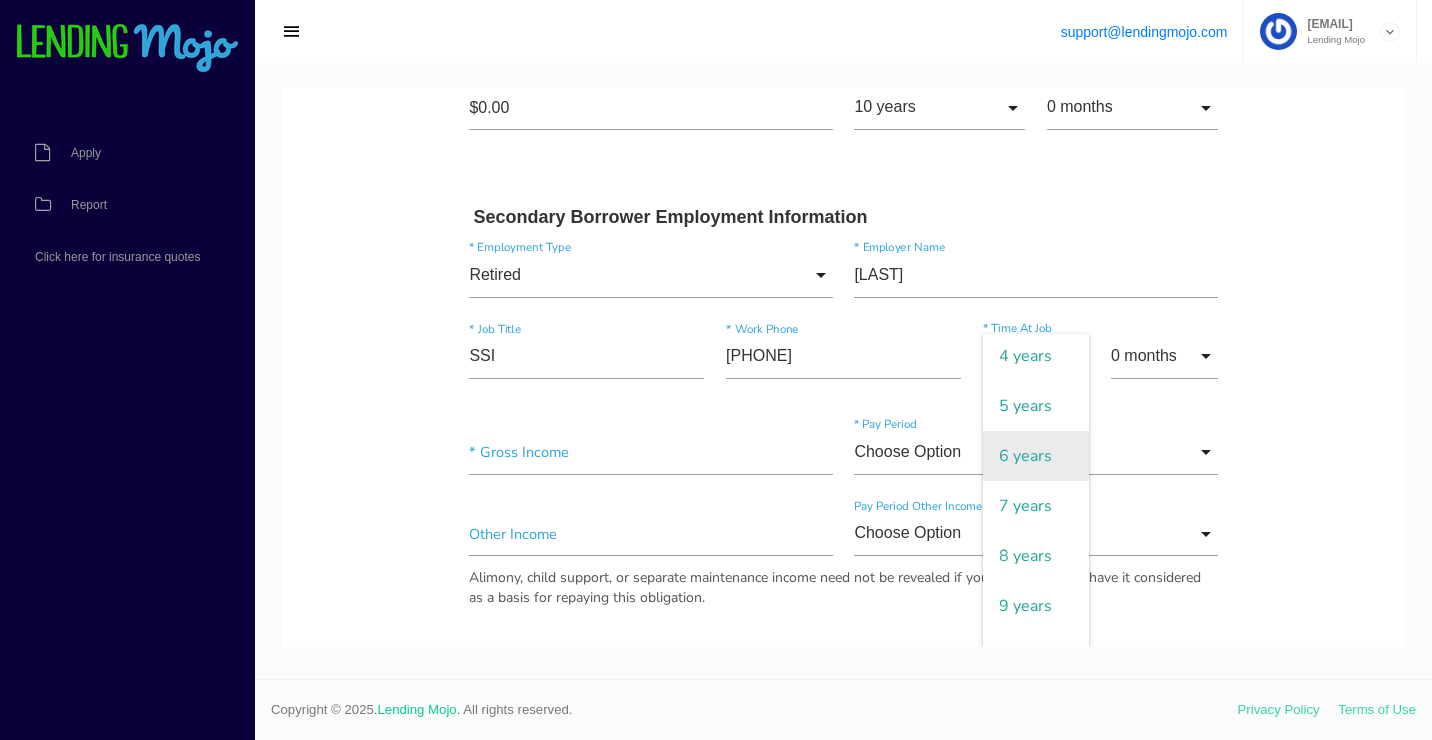 scroll, scrollTop: 200, scrollLeft: 0, axis: vertical 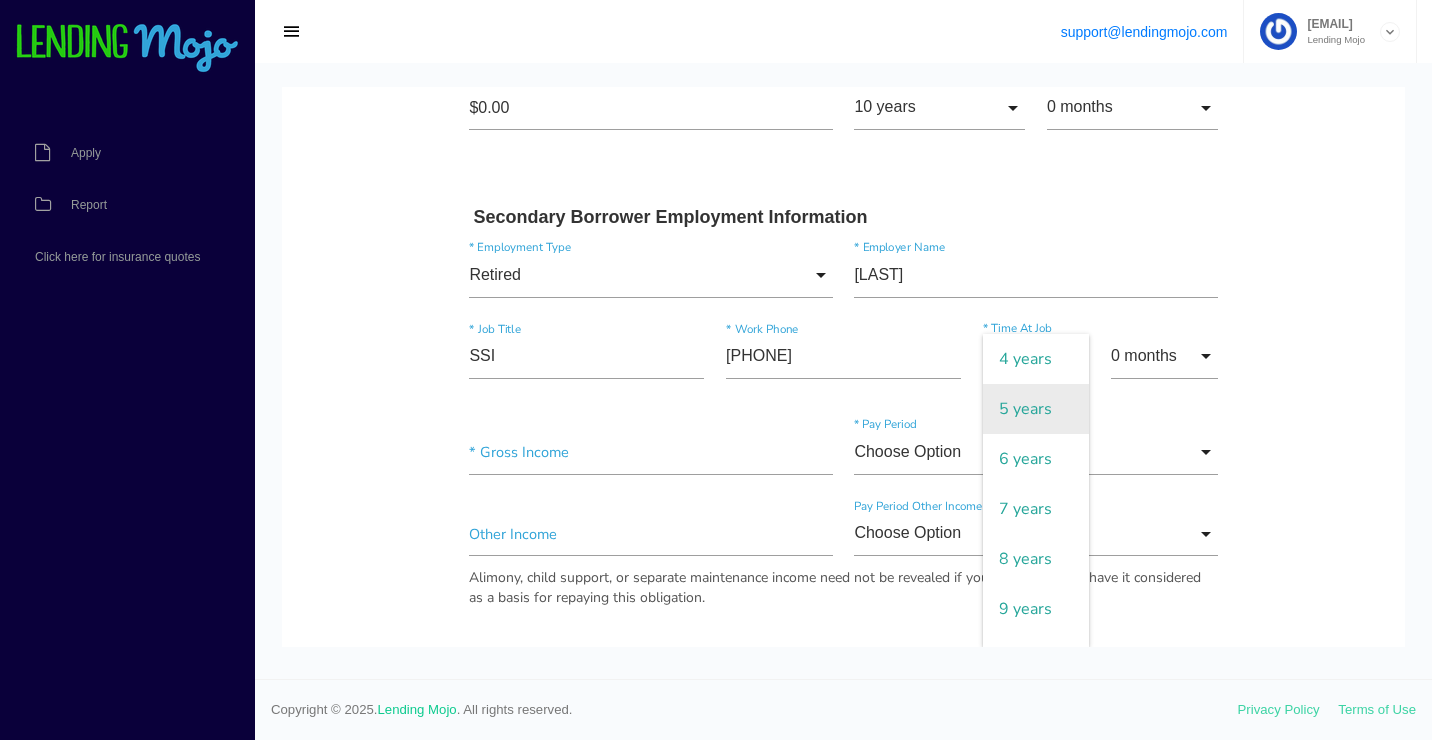 click on "5 years" at bounding box center (1036, 409) 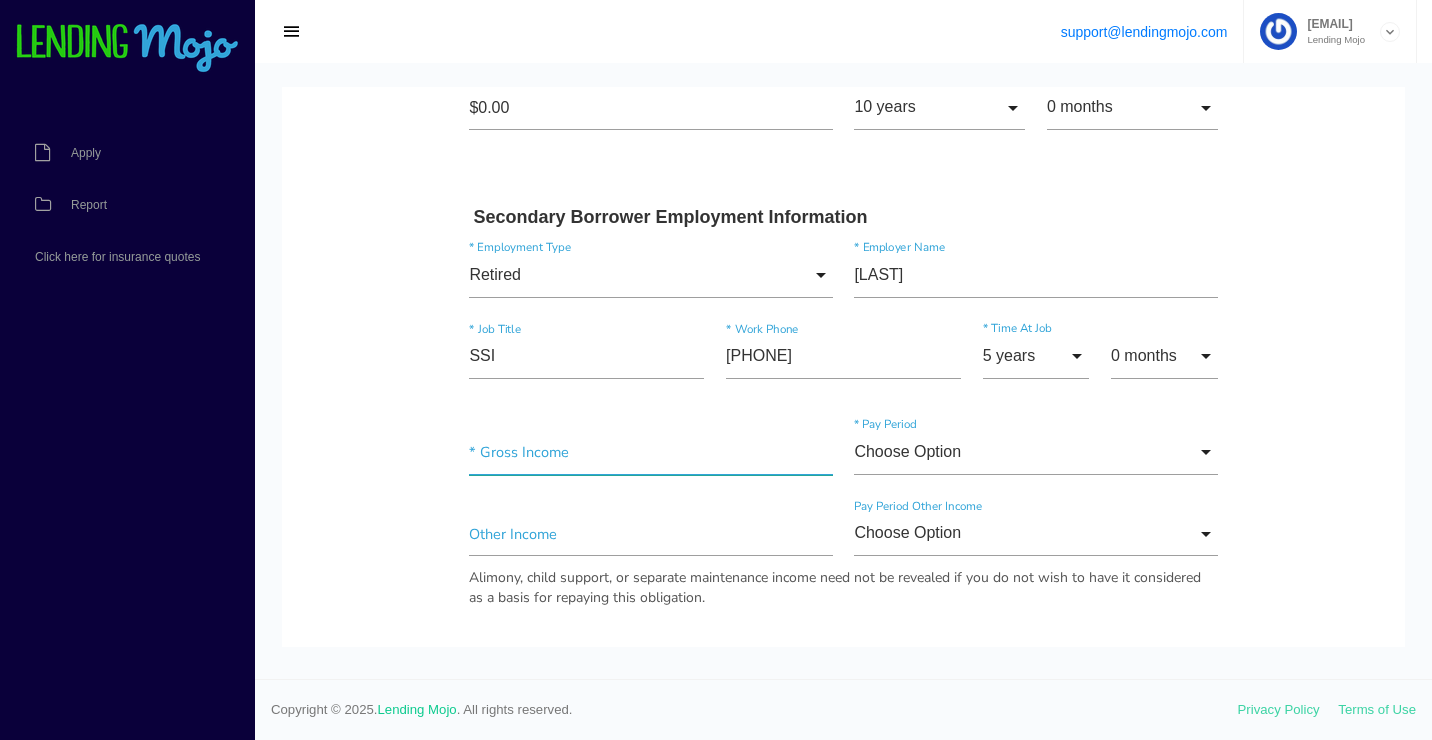 click at bounding box center [650, 452] 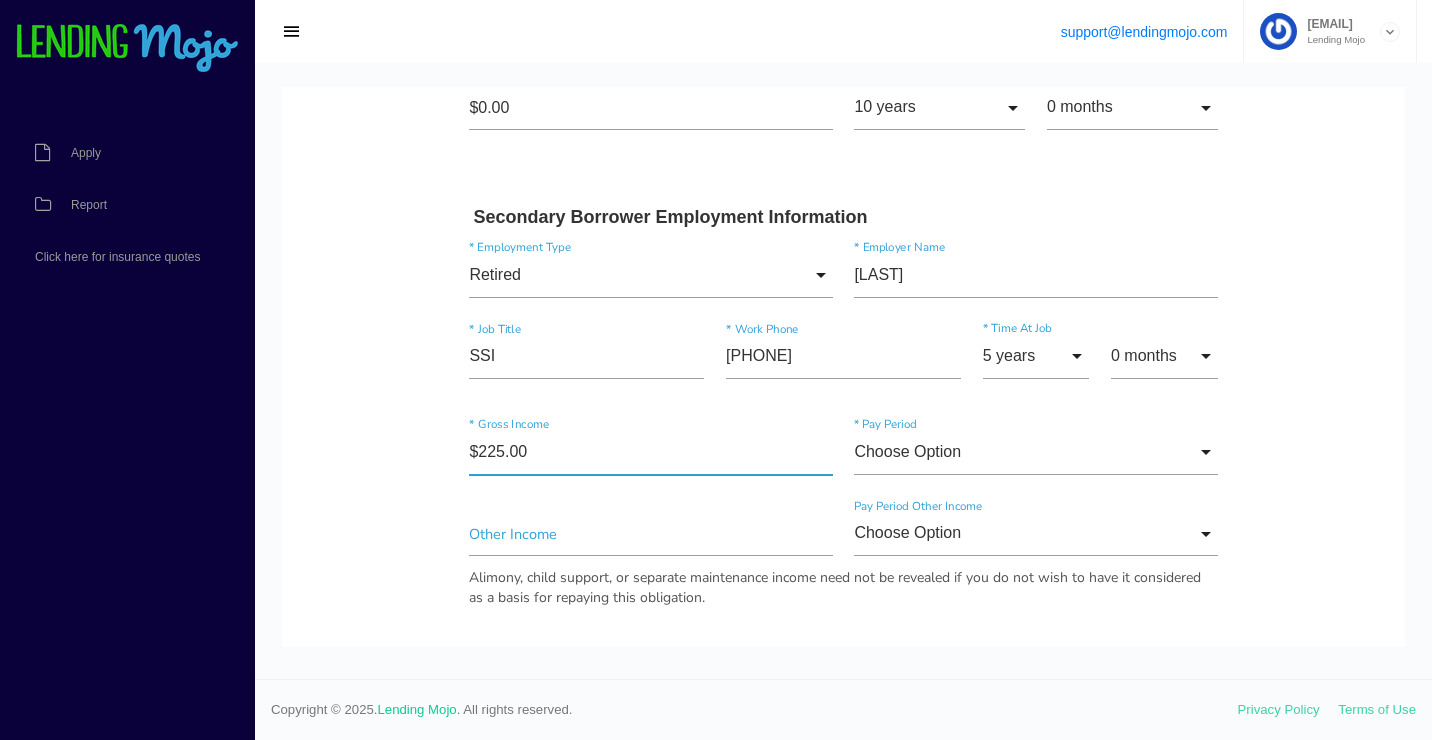 type on "$2,250.00" 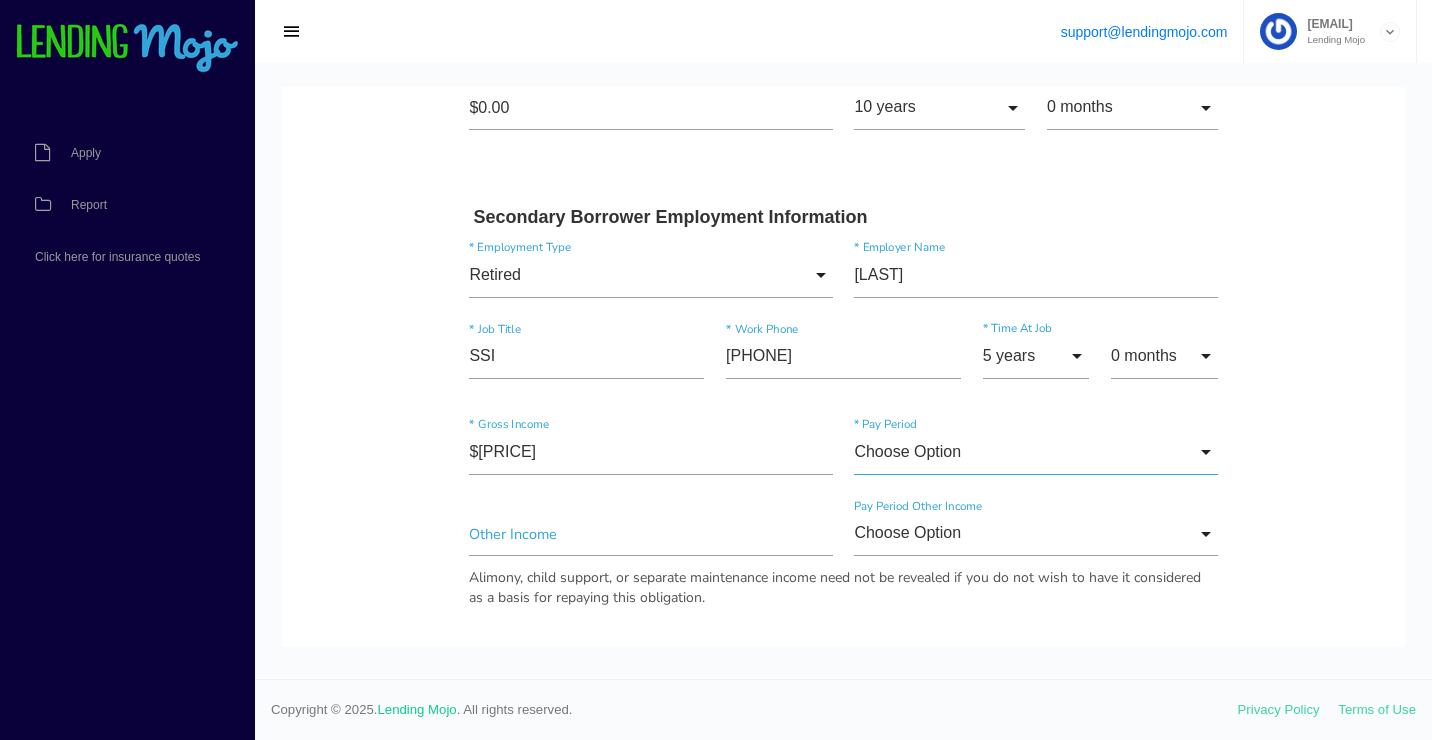 click on "Choose Option" at bounding box center [1035, 452] 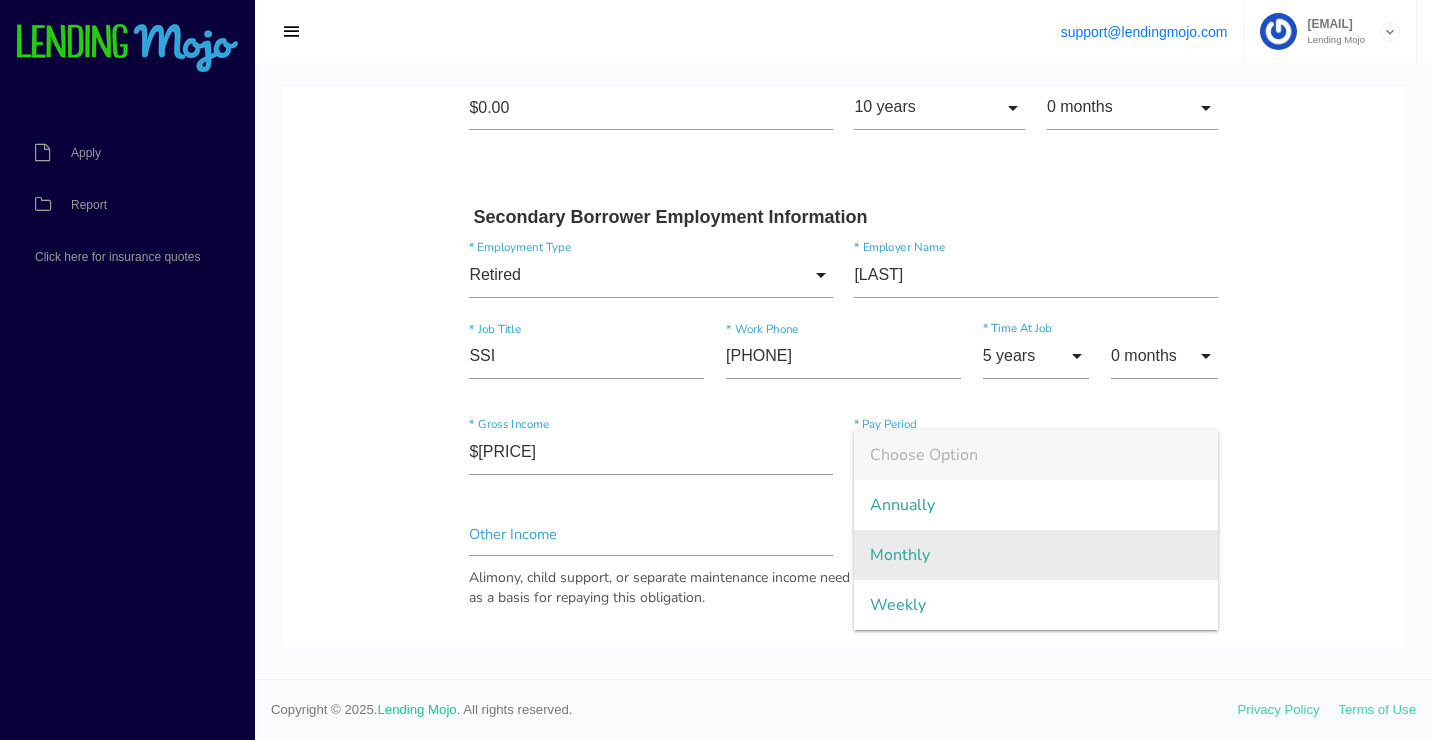 click on "Monthly" at bounding box center (1035, 555) 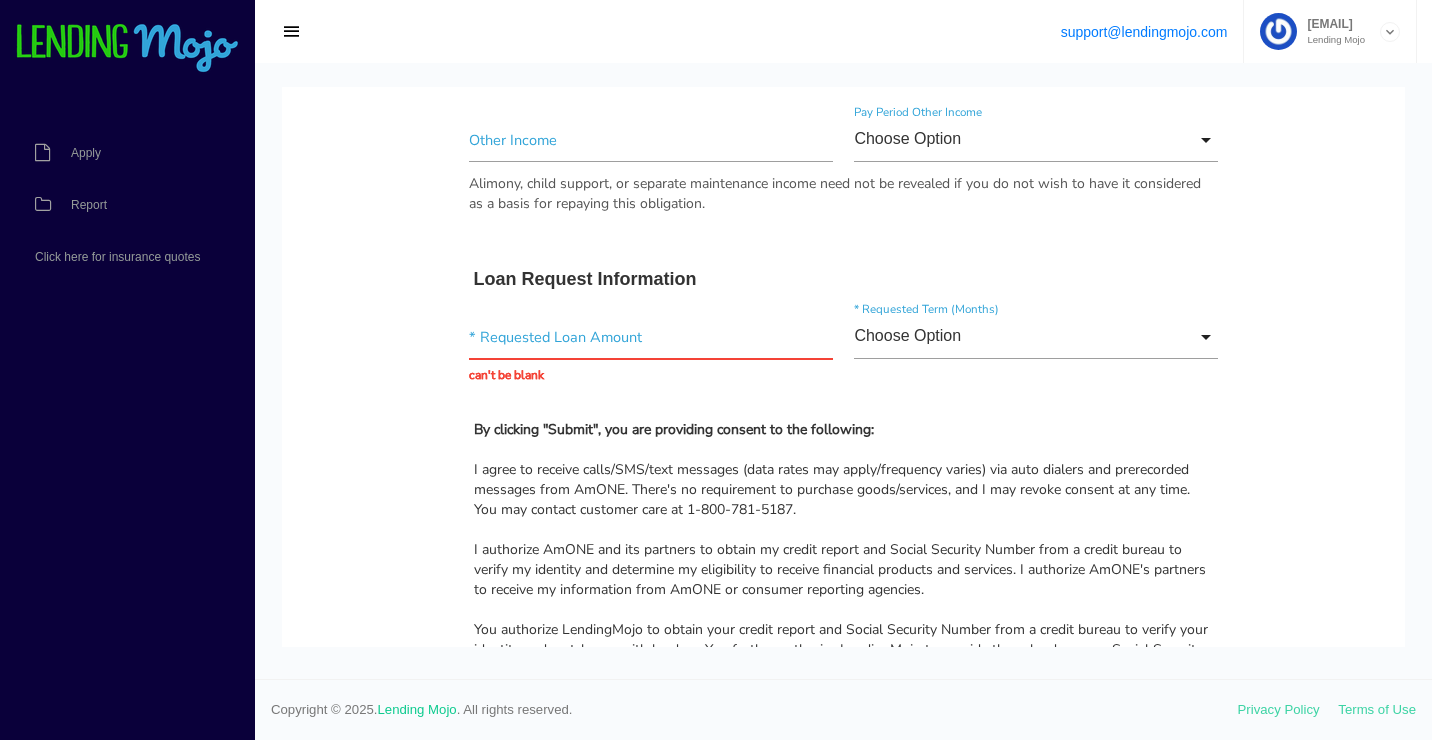 scroll, scrollTop: 2900, scrollLeft: 0, axis: vertical 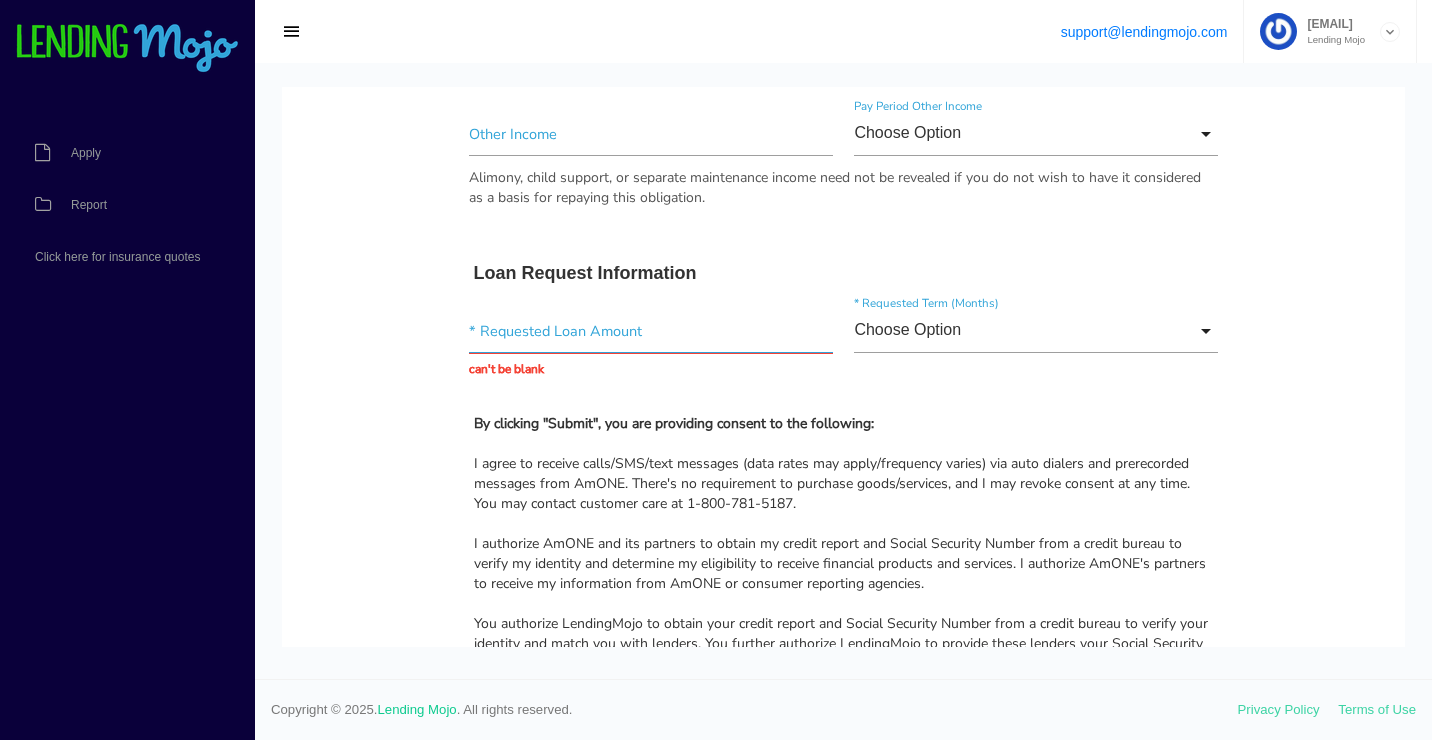 click at bounding box center (650, 331) 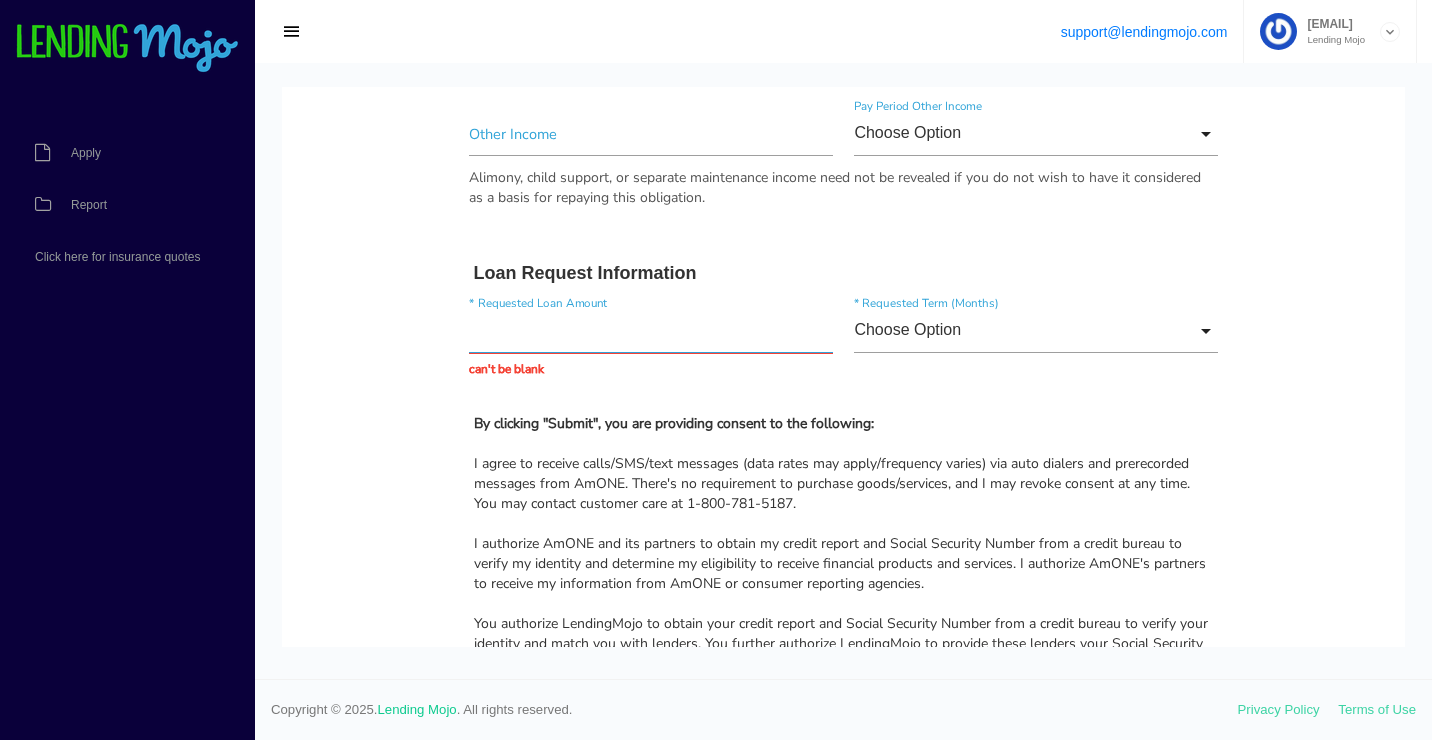 click at bounding box center (650, 331) 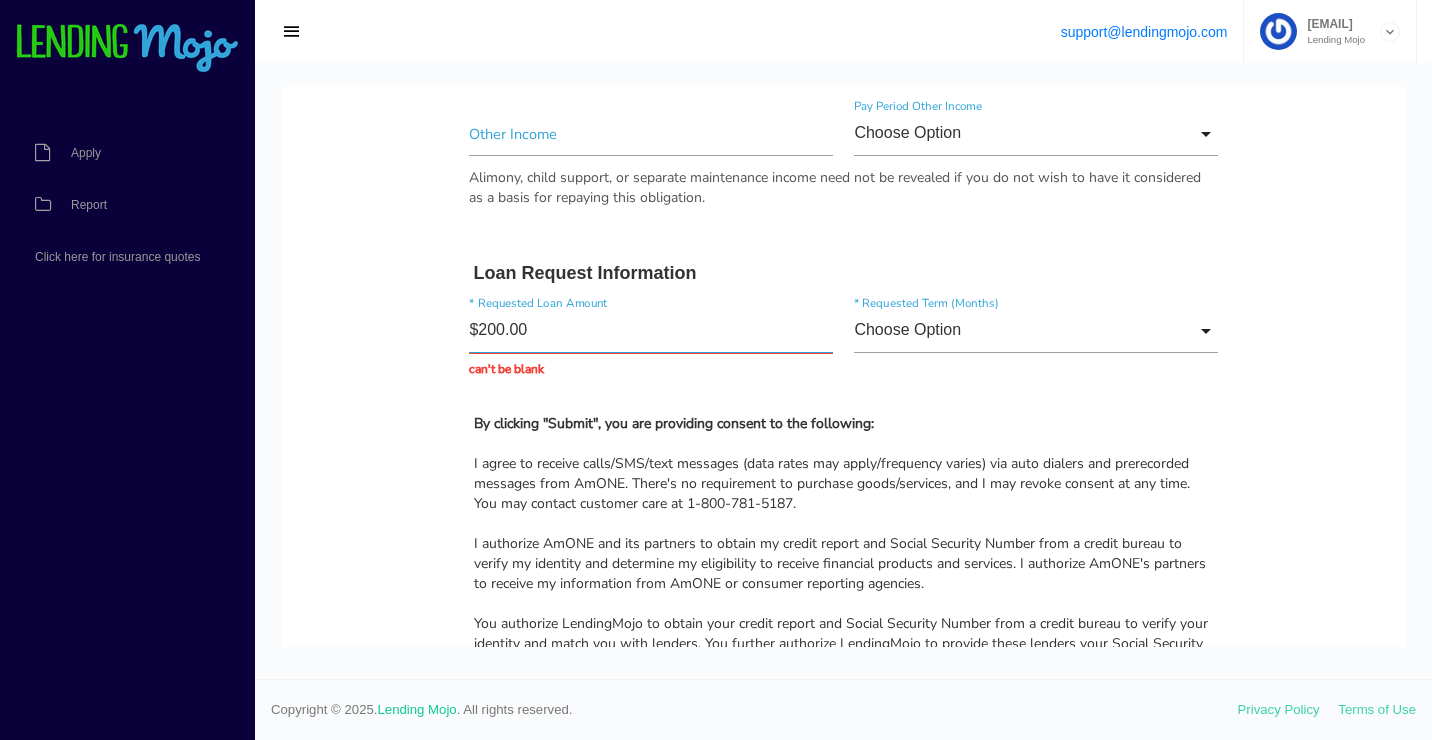 type on "$2,000.00" 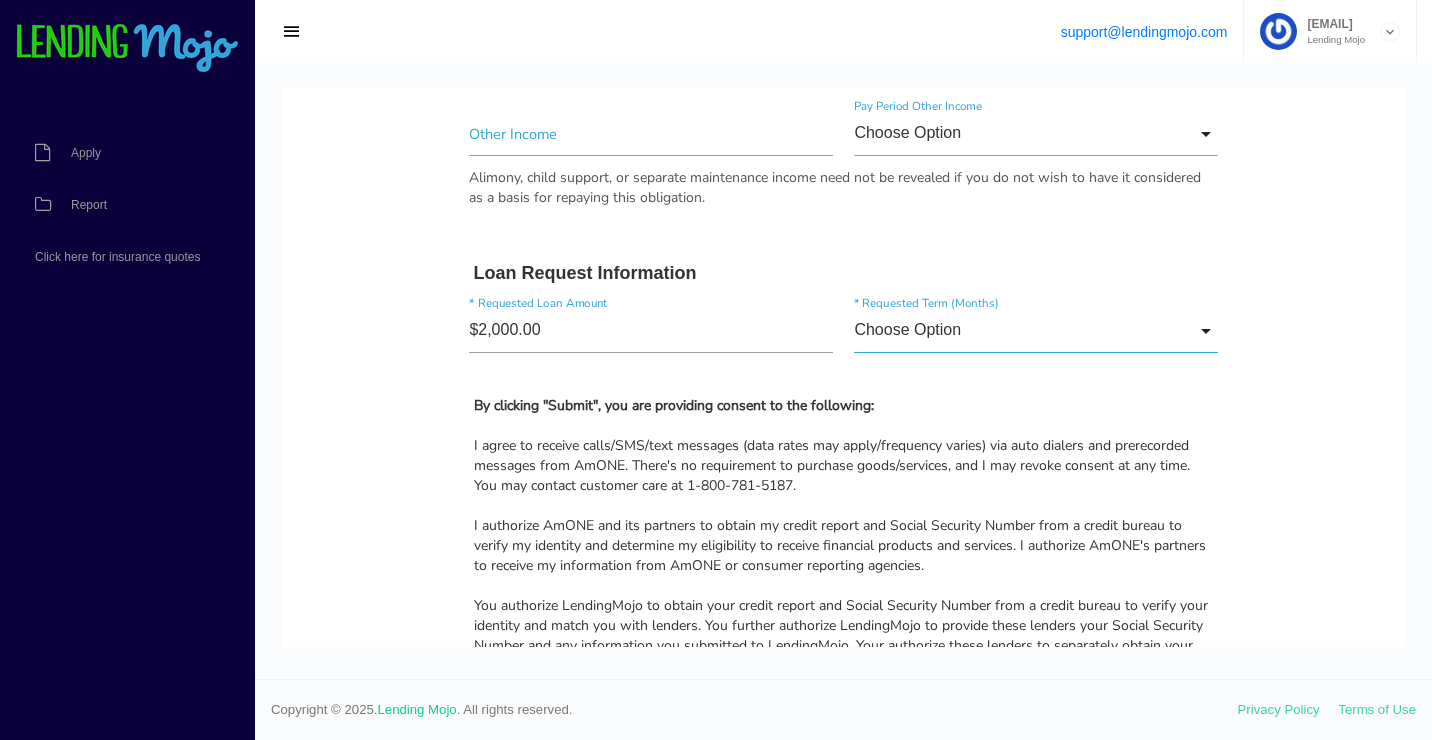 click on "Choose Option" at bounding box center [1035, 331] 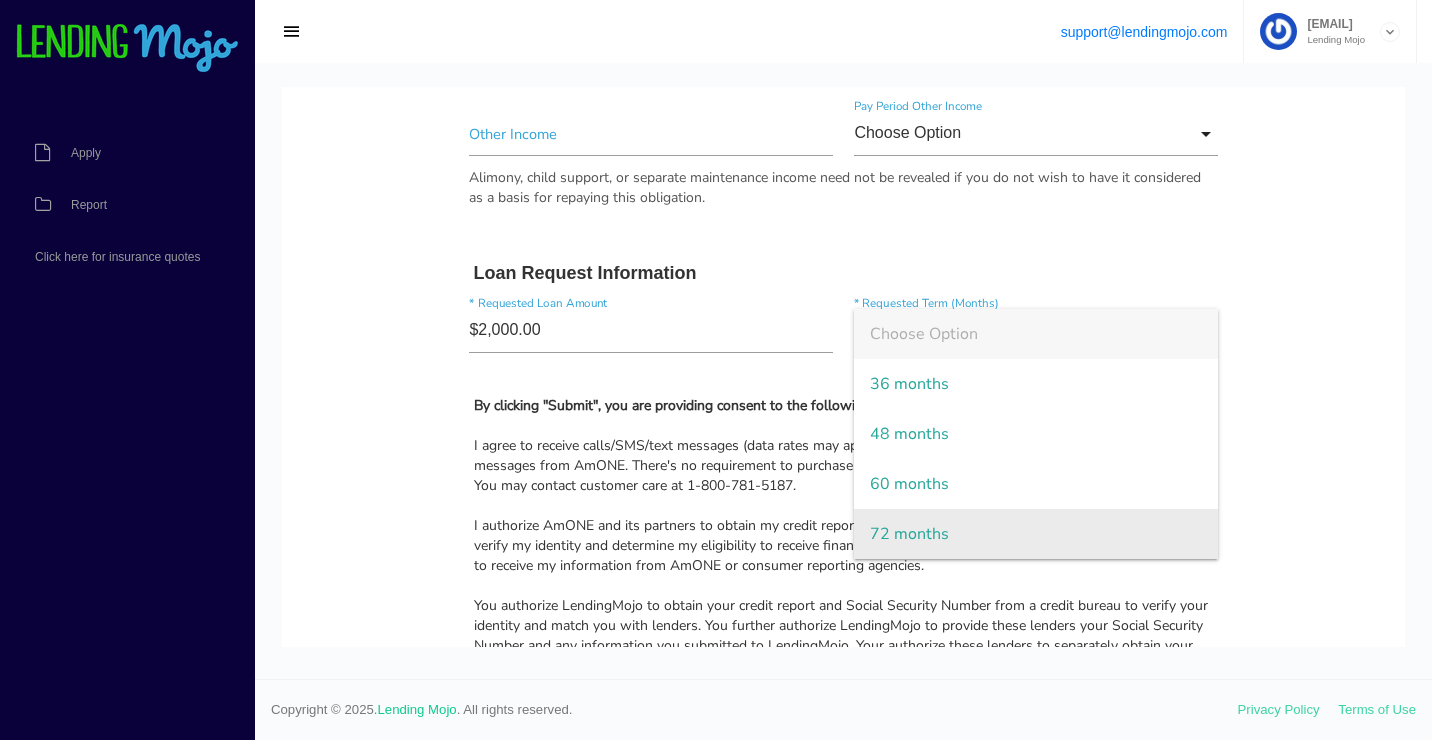 click on "72 months" at bounding box center [1035, 534] 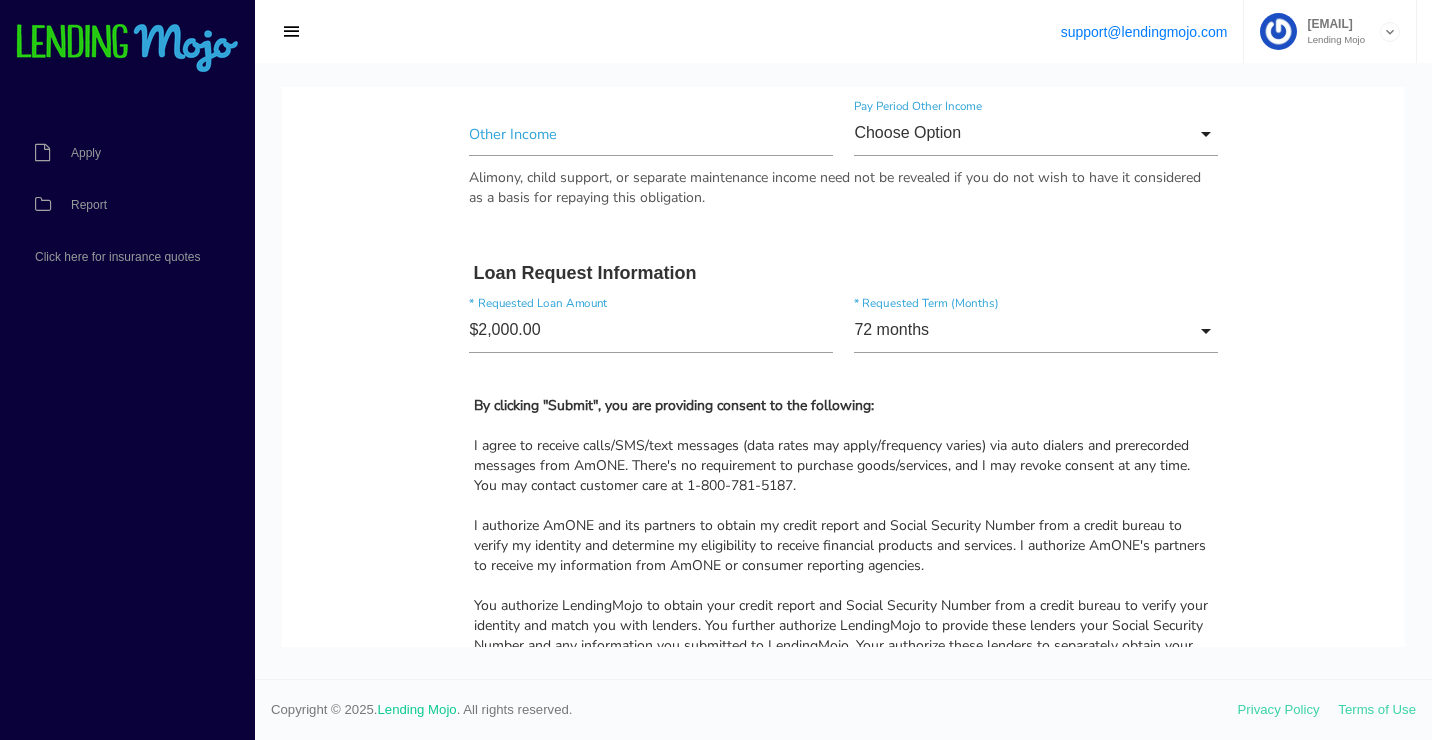 click on "By clicking "Submit", you are providing consent to the following:" at bounding box center (844, 406) 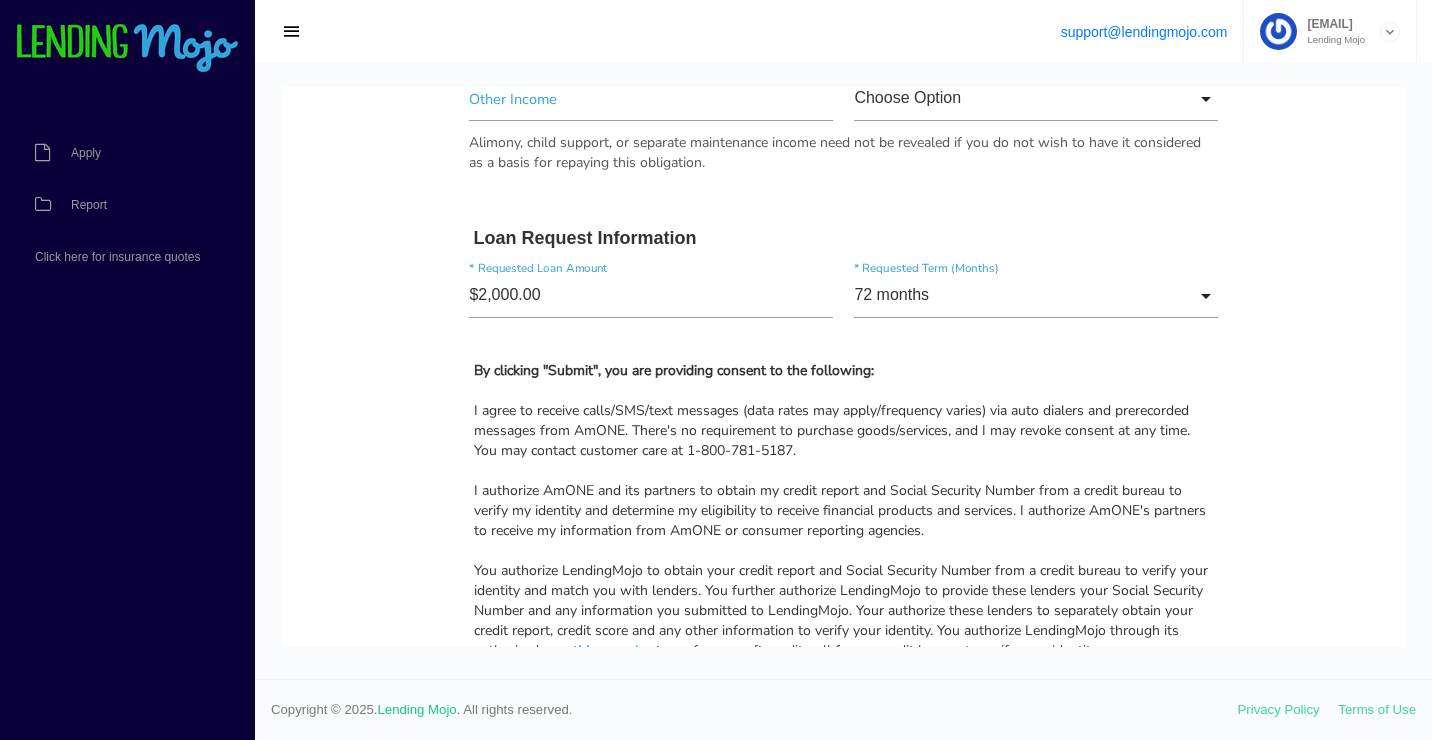 scroll, scrollTop: 3332, scrollLeft: 0, axis: vertical 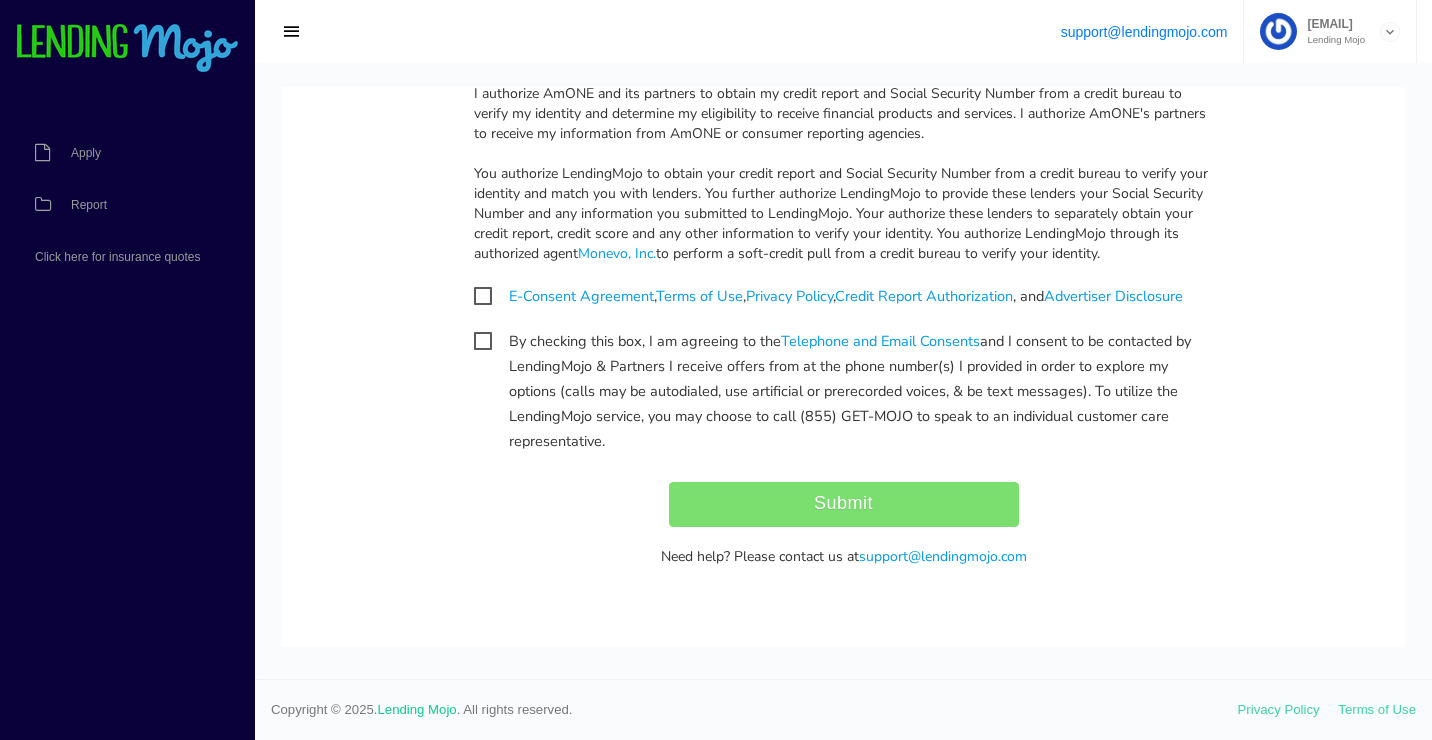 drag, startPoint x: 485, startPoint y: 297, endPoint x: 471, endPoint y: 318, distance: 25.23886 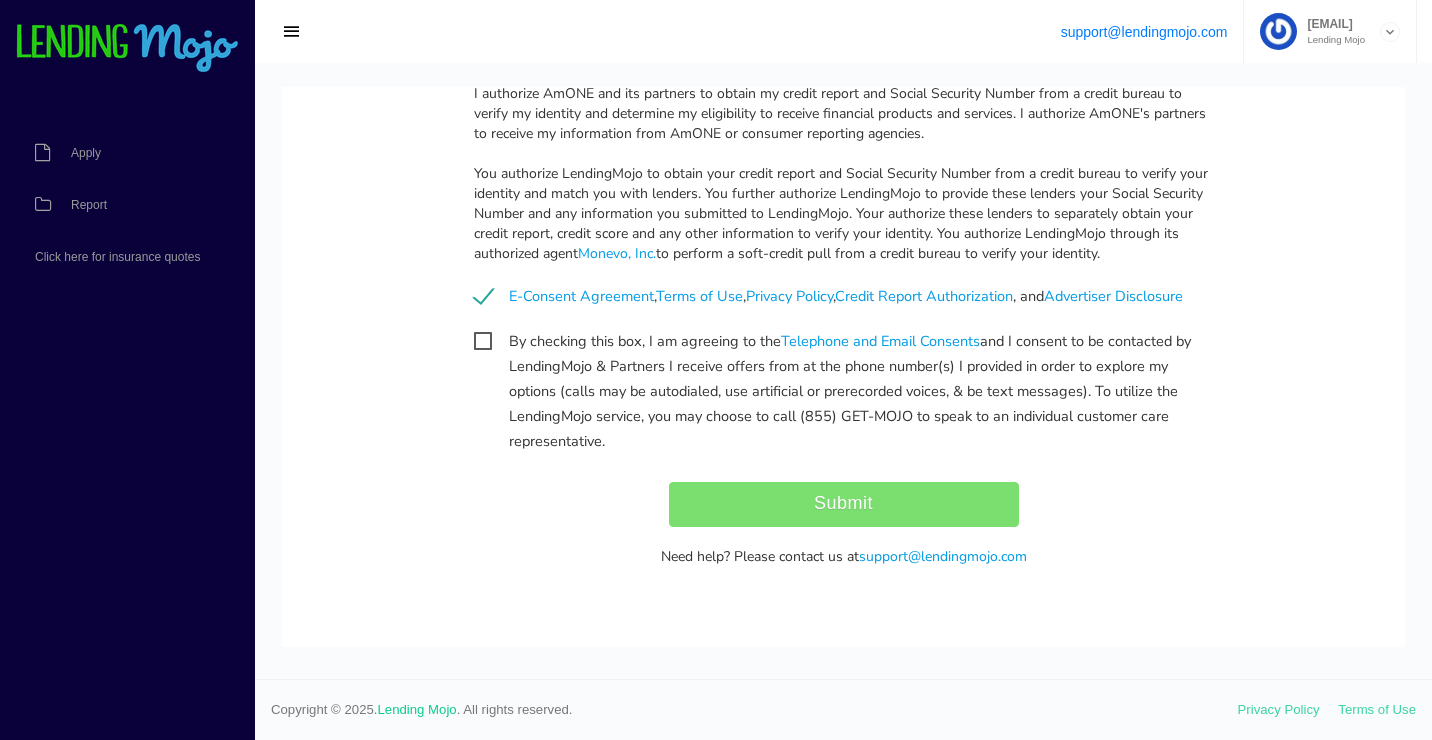 click on "By checking this box, I am agreeing to the
Telephone and Email Consents  and I consent to be contacted by LendingMojo & Partners I receive offers from at the phone number(s) I provided in order to explore my options (calls may be autodialed, use artificial or prerecorded voices, & be text messages). To utilize the LendingMojo service, you may choose to call (855) GET-MOJO to speak to an individual customer care representative." at bounding box center (844, 341) 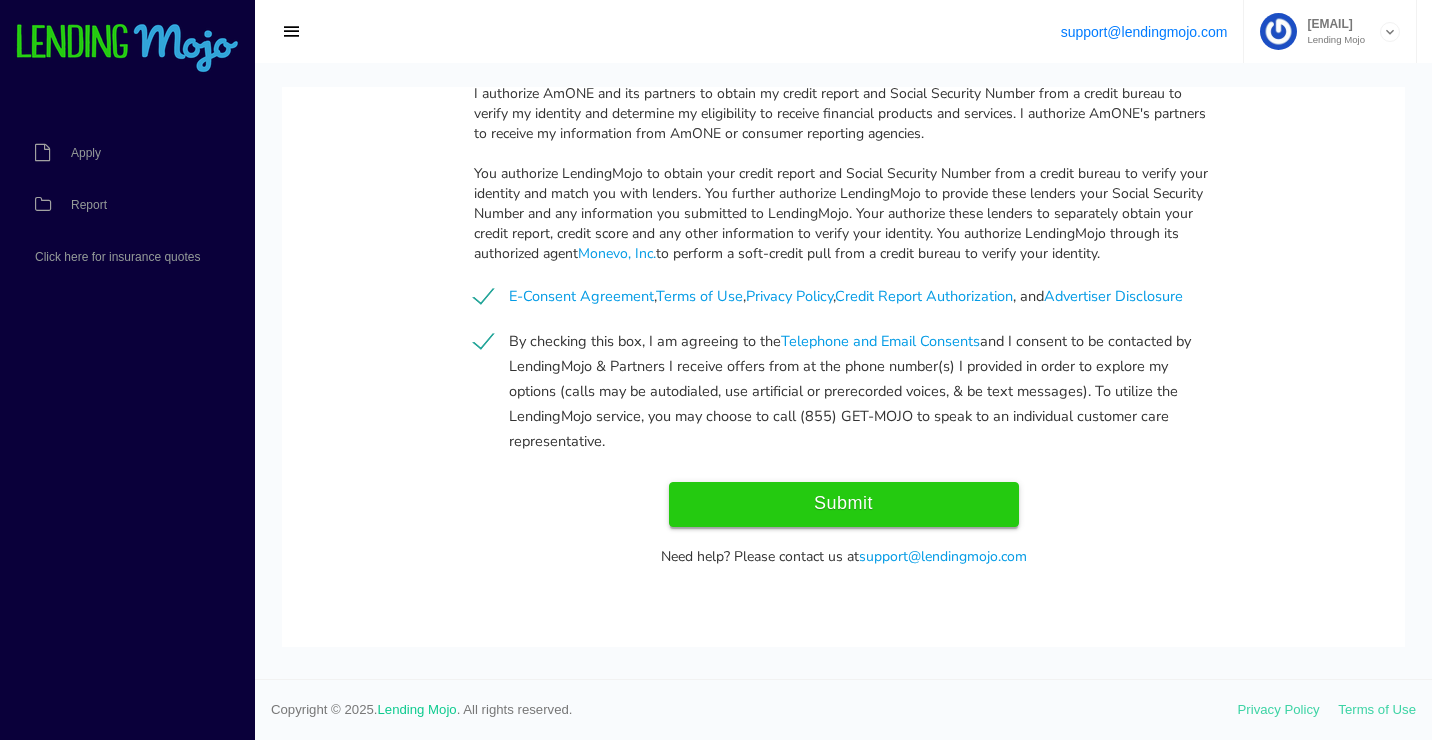click on "Submit" at bounding box center [844, 504] 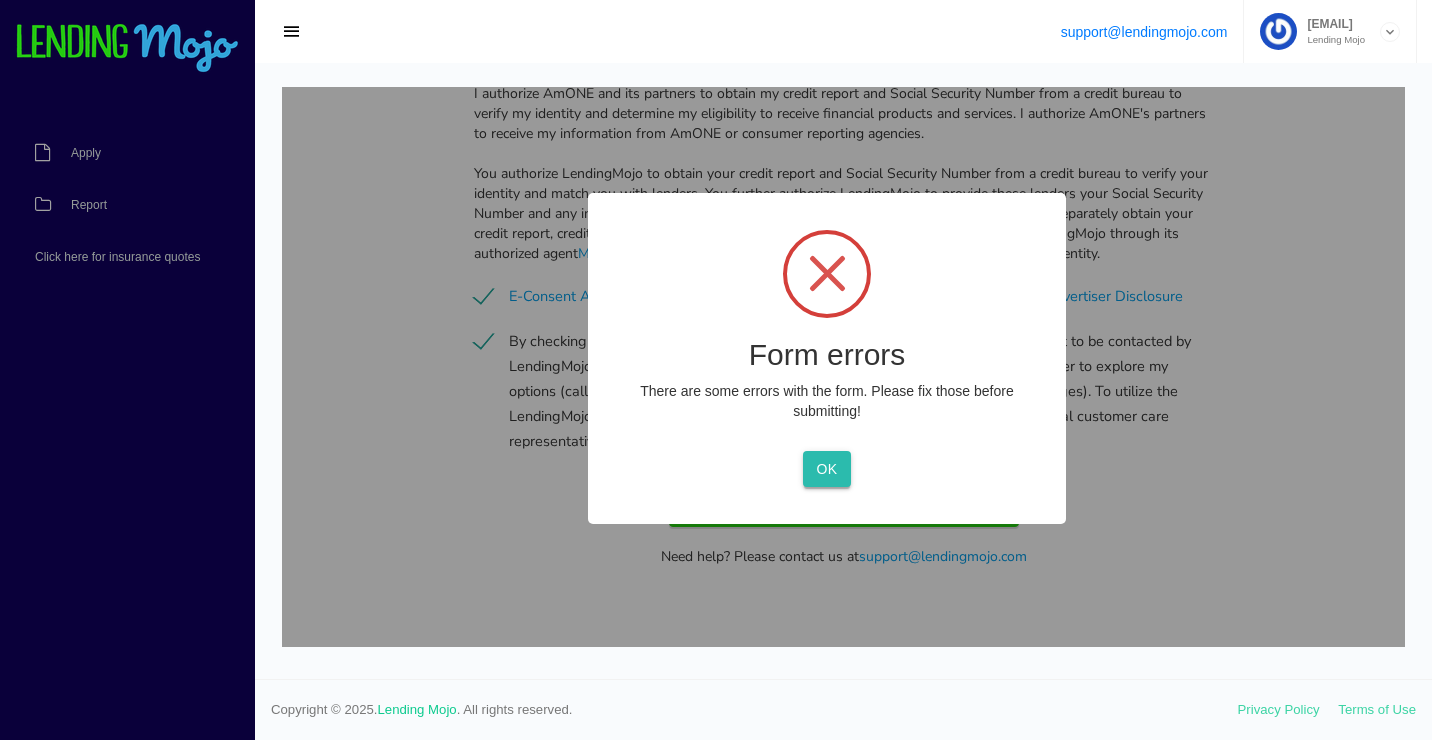 click on "OK" at bounding box center (826, 469) 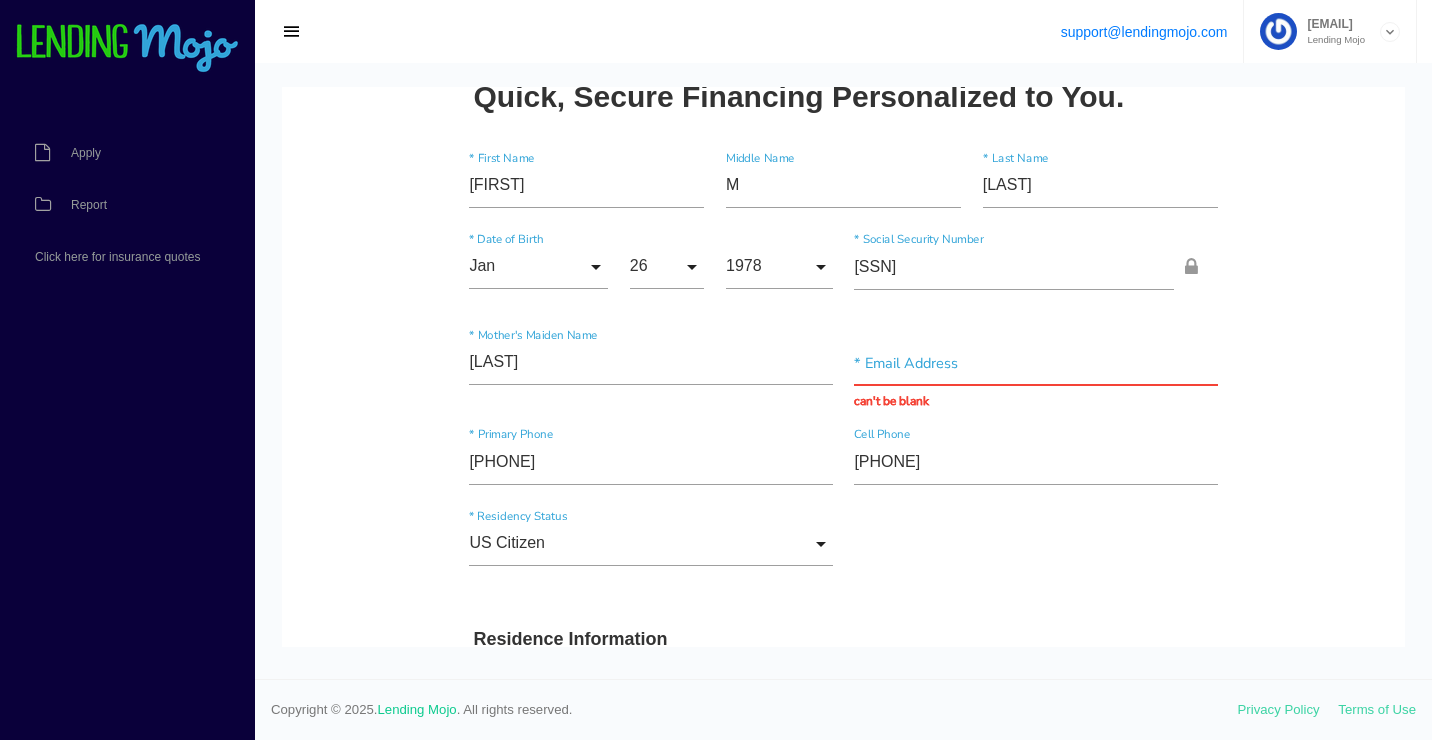 scroll, scrollTop: 0, scrollLeft: 0, axis: both 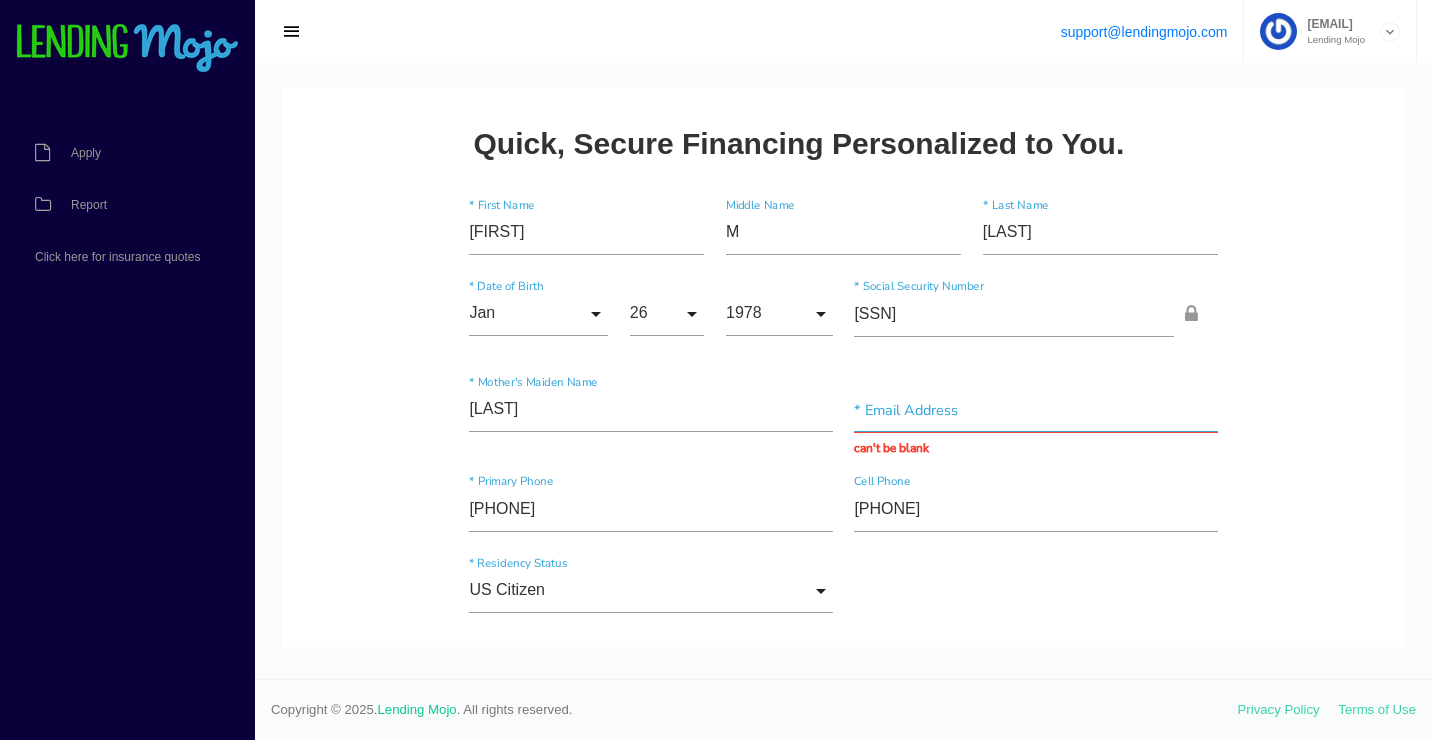 click at bounding box center (1035, 410) 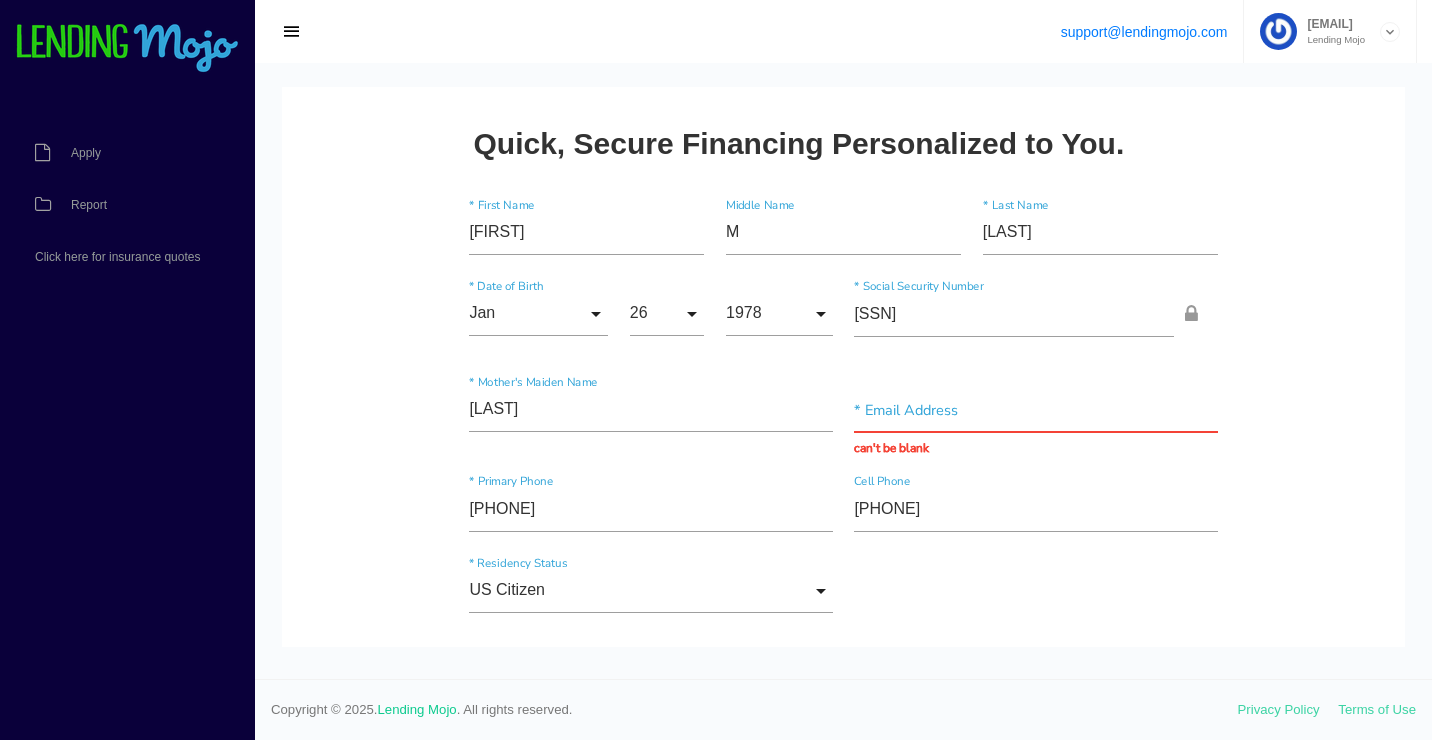 drag, startPoint x: 965, startPoint y: 456, endPoint x: 965, endPoint y: 431, distance: 25 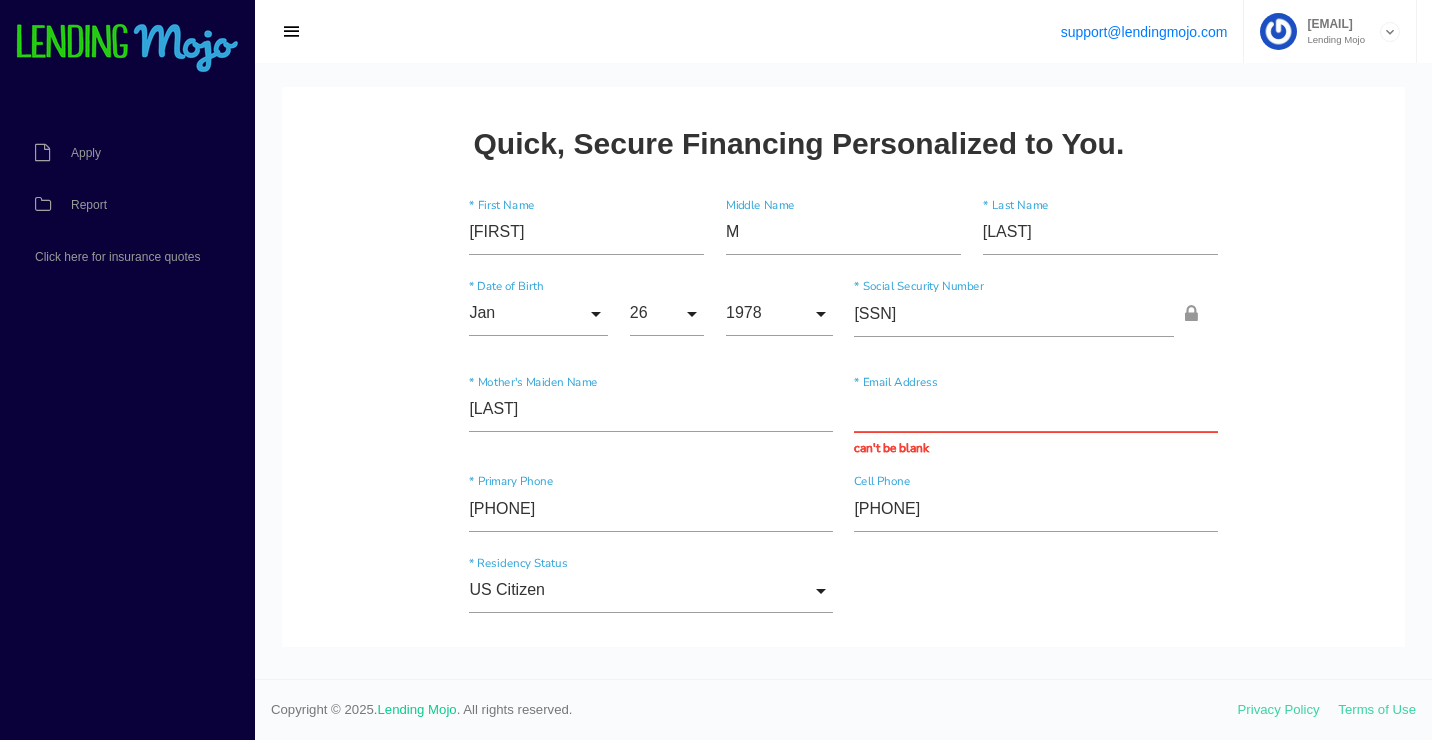 click at bounding box center (1035, 410) 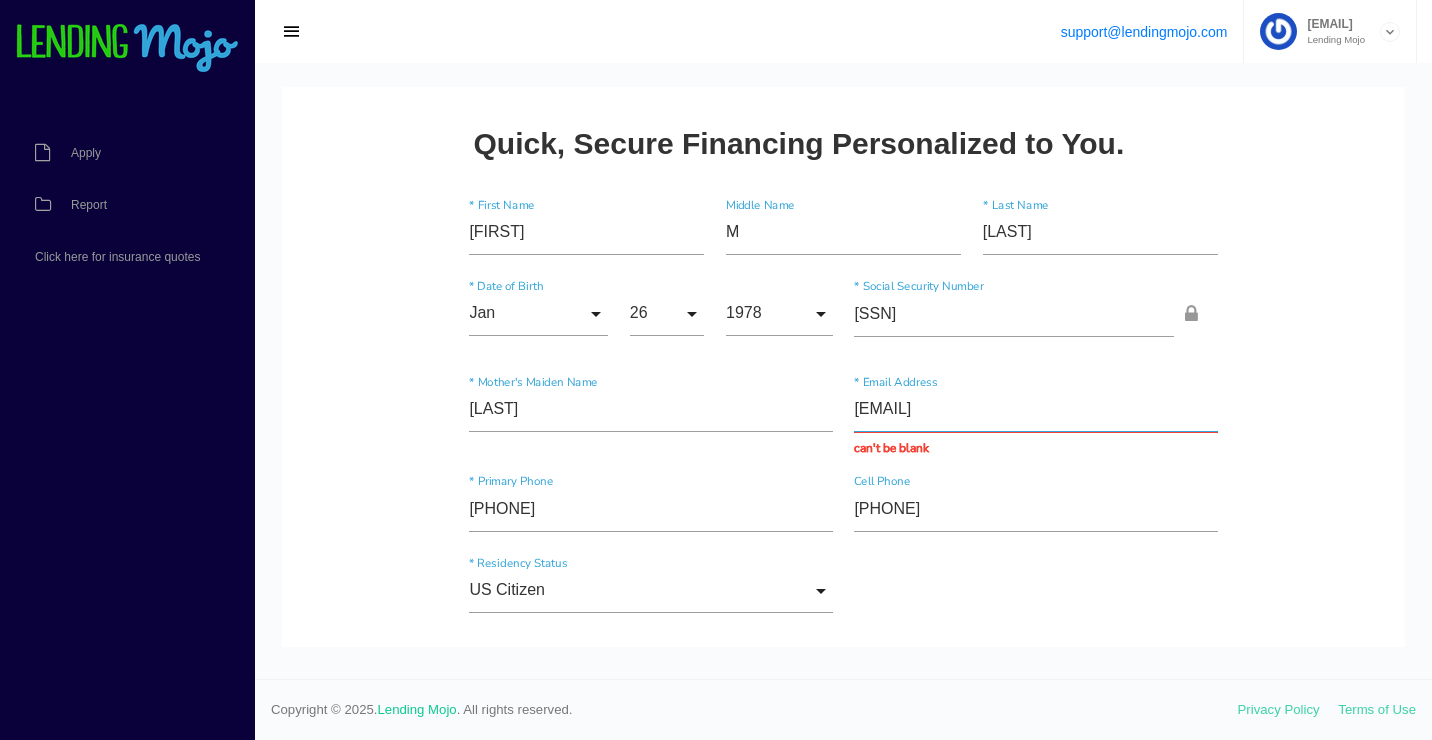 type on "JENNHARRIS2007@YAHOO.COM" 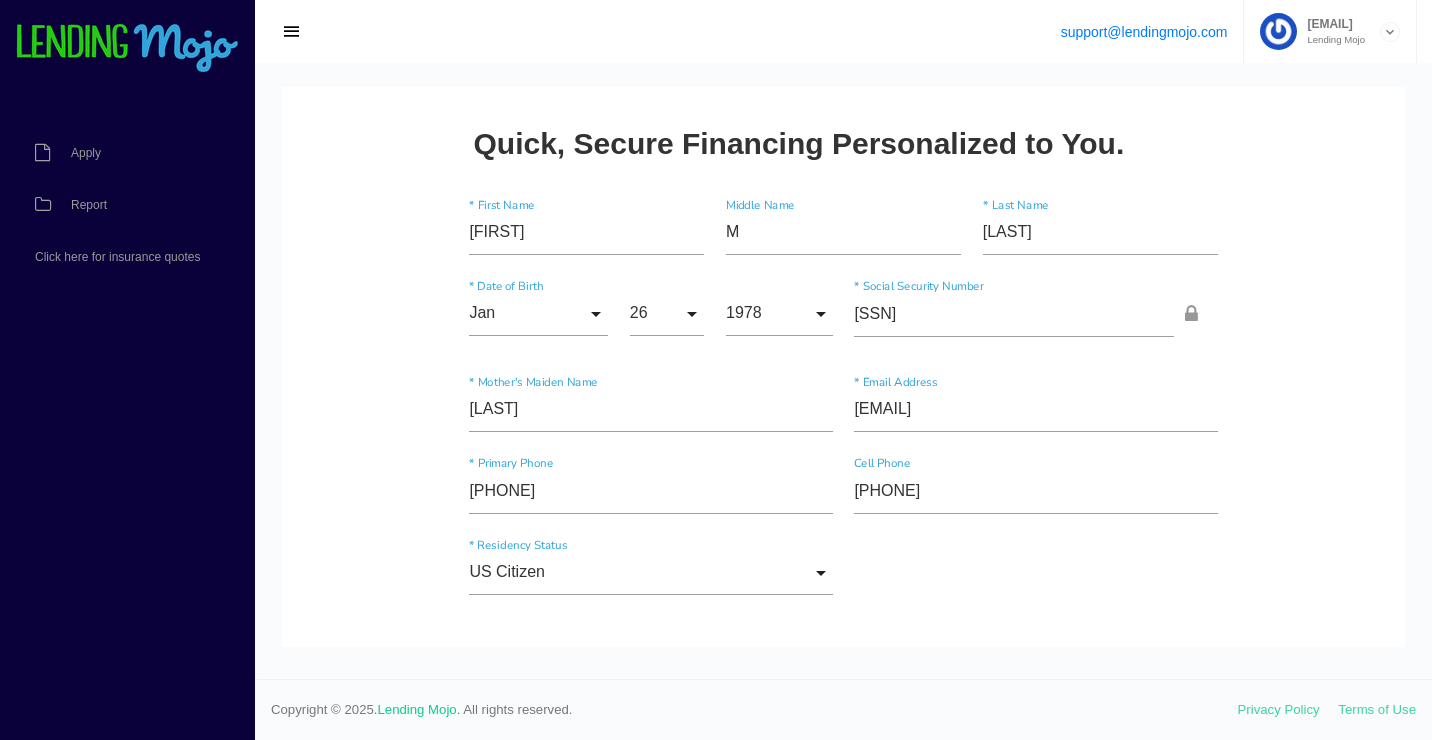 click on "Quick, Secure Financing Personalized to You.
JENNIFER
*
First Name
M
Middle Name
URIVE
*
Last Name
Jan Month Jan Feb March April May June July Aug Sept Oct Nov Dec
Month
Jan
Feb
March
April
May
June
July
Aug
Sept
Oct
Nov
Dec
*
Date of Birth
26 Day 1 2 3 4 5 6 7 8 9 10 11 12 13 14 15 16 17 18 19 20 21 22 23 24 25 26 27 28 29 30 31
Day
1
2
3" at bounding box center [843, 2024] 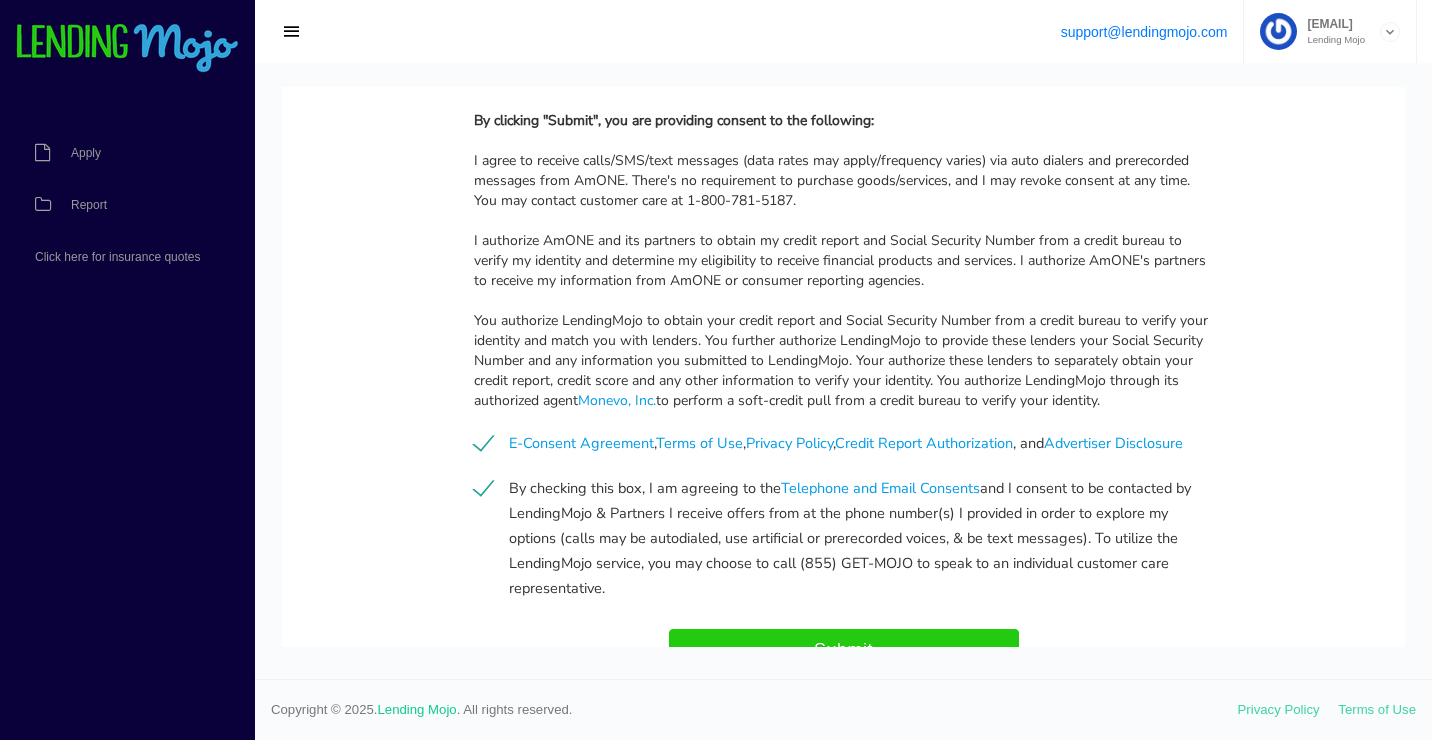scroll, scrollTop: 3314, scrollLeft: 0, axis: vertical 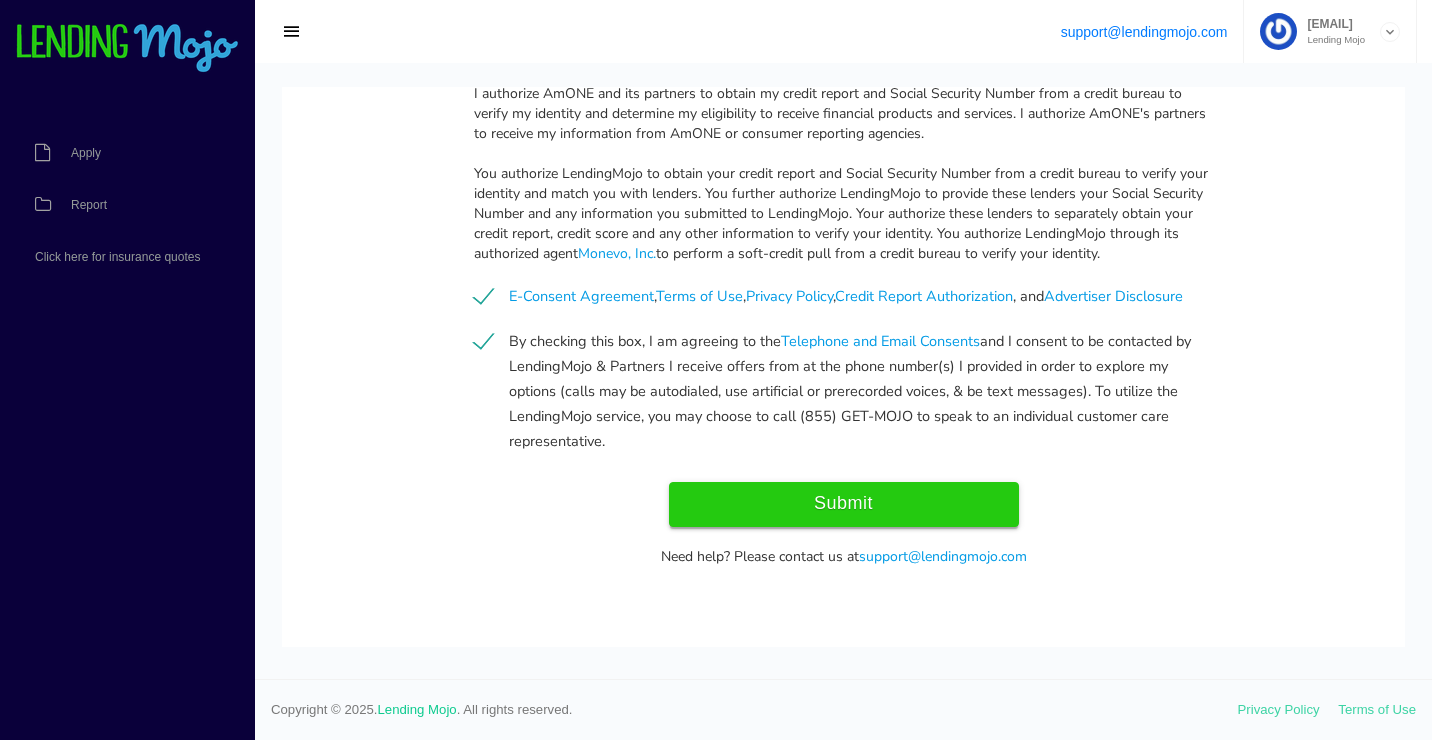 click on "Submit" at bounding box center [844, 504] 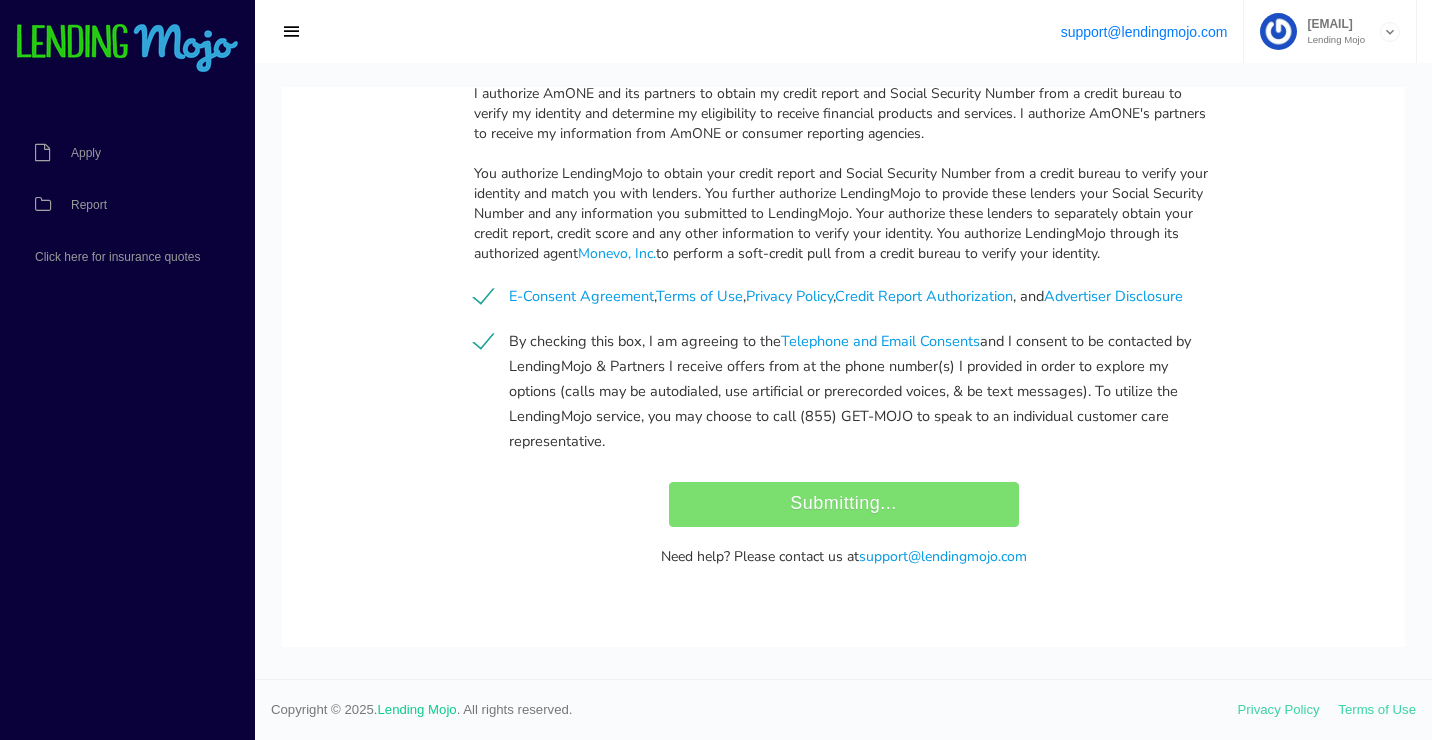type on "Submit" 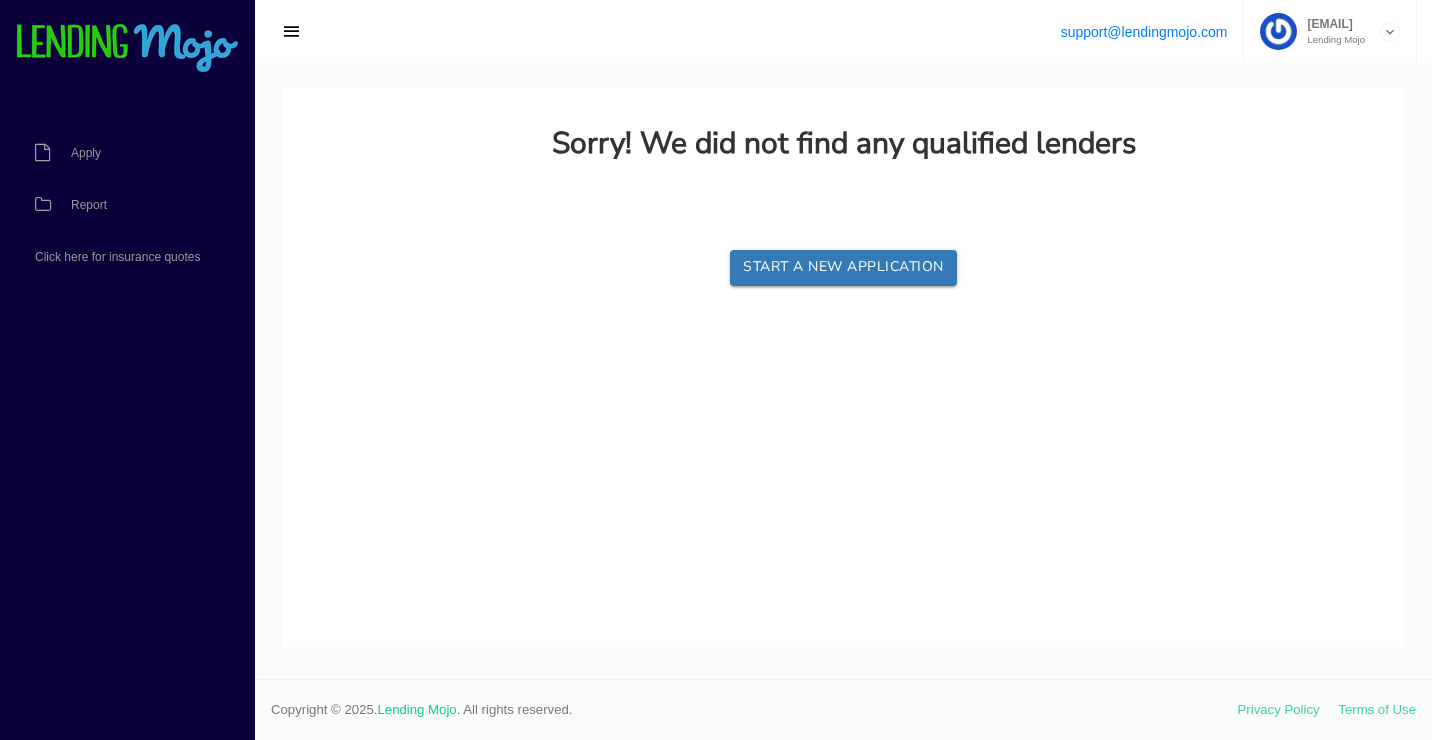 scroll, scrollTop: 0, scrollLeft: 0, axis: both 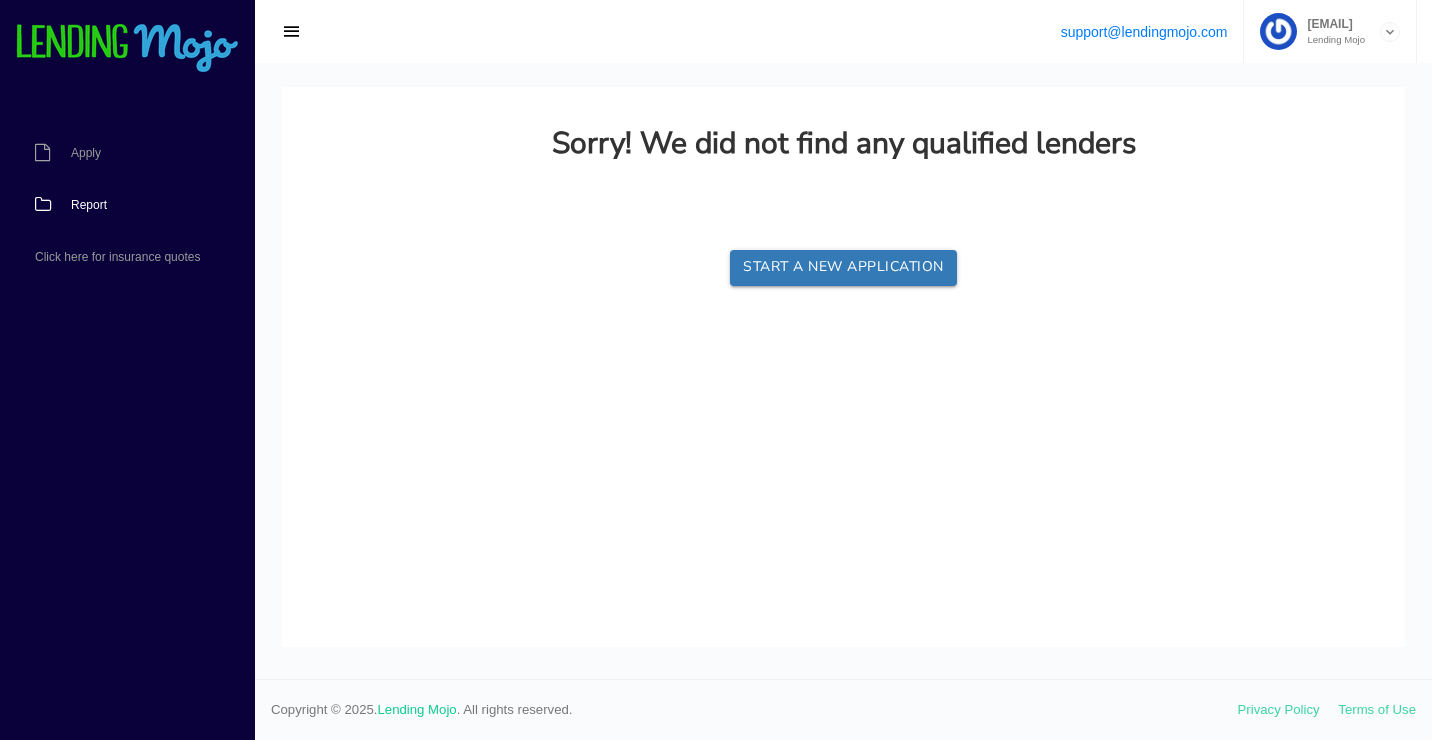 click on "Report" at bounding box center [117, 205] 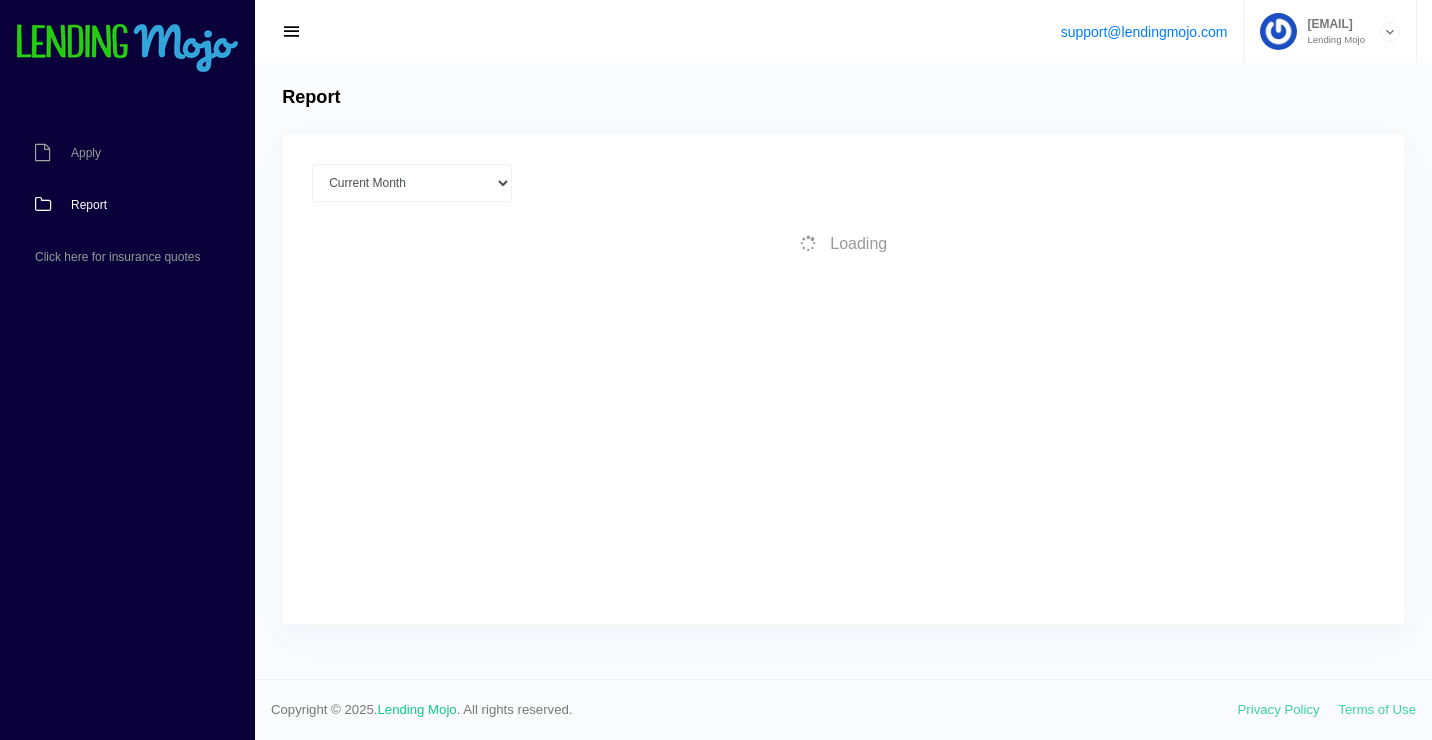 scroll, scrollTop: 0, scrollLeft: 0, axis: both 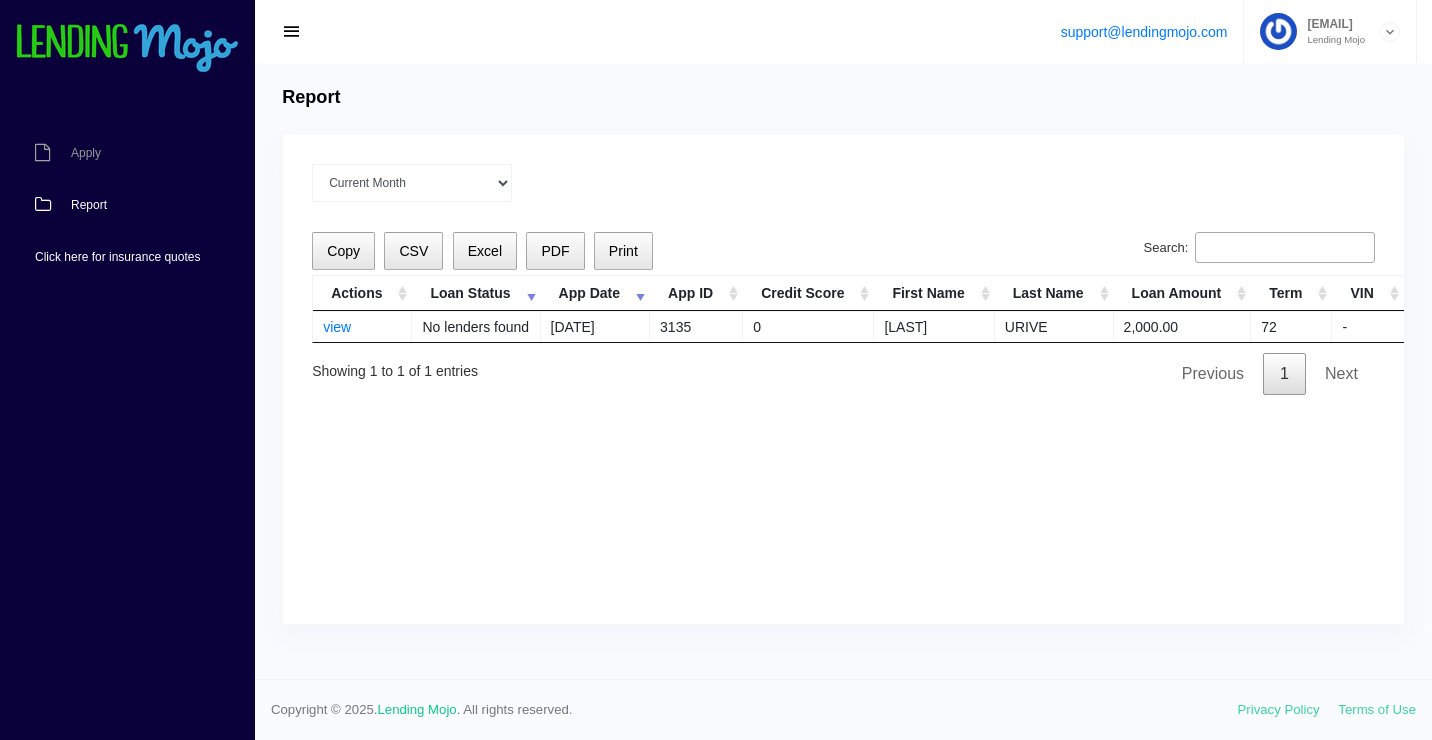 drag, startPoint x: 91, startPoint y: 204, endPoint x: 235, endPoint y: 238, distance: 147.95946 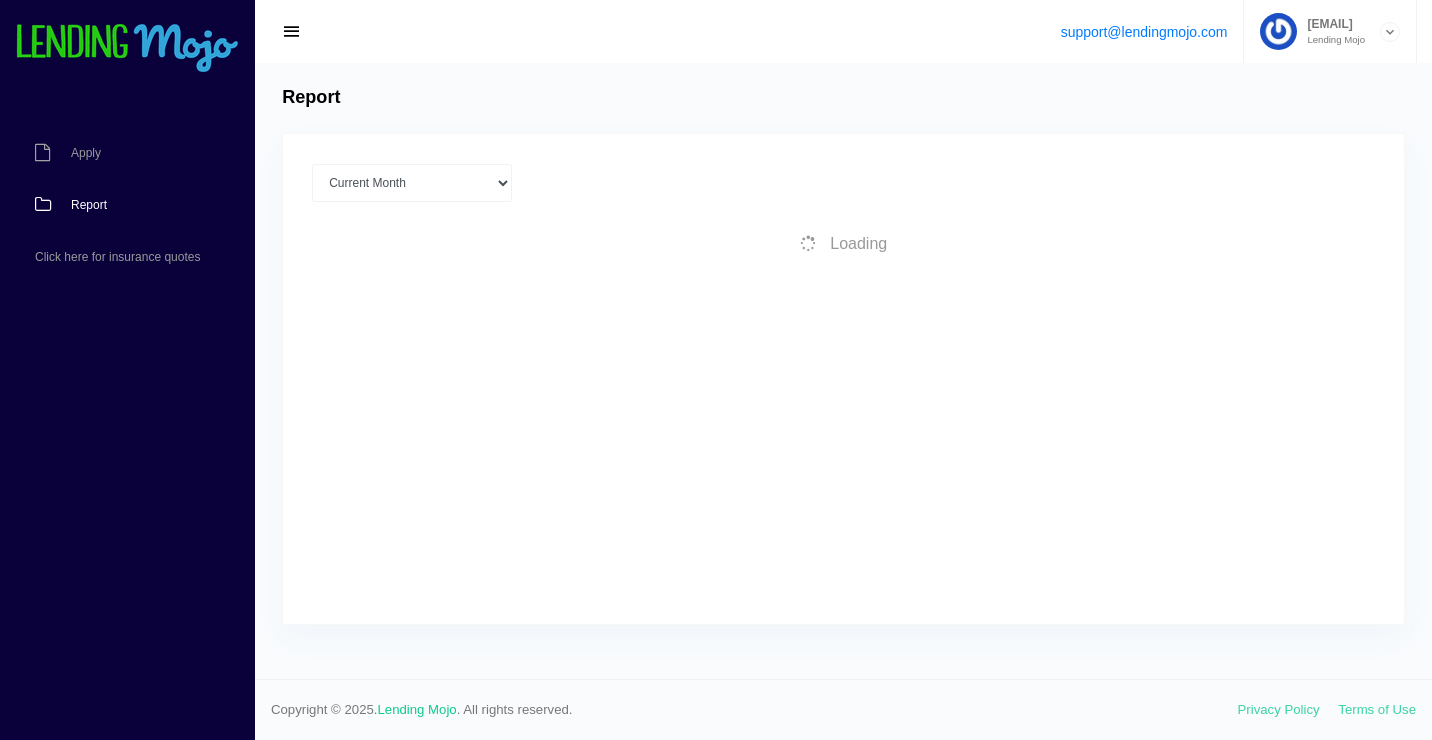 scroll, scrollTop: 0, scrollLeft: 0, axis: both 